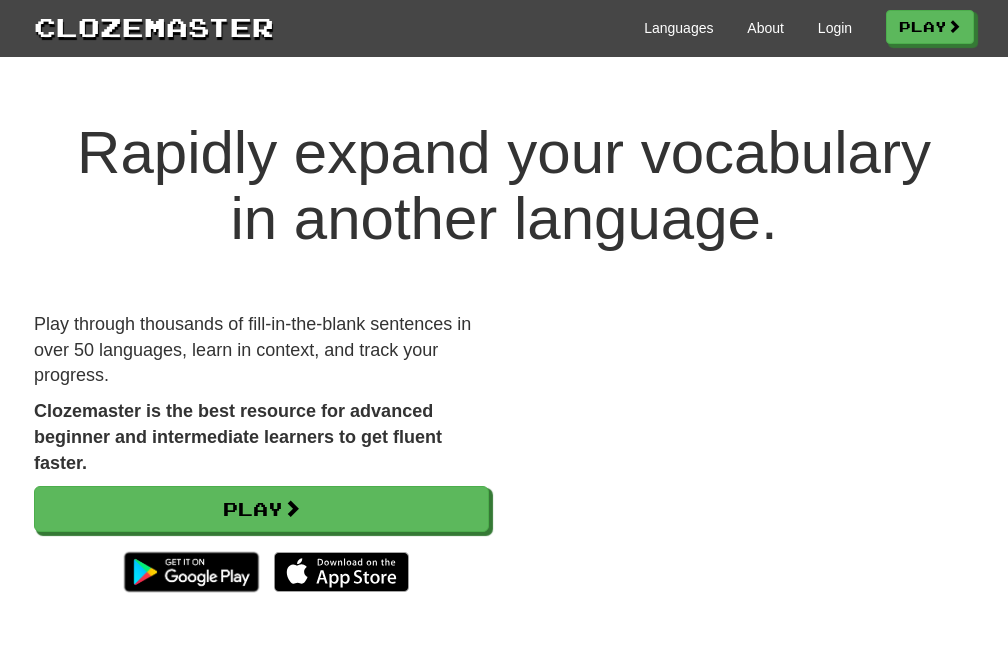 scroll, scrollTop: 0, scrollLeft: 0, axis: both 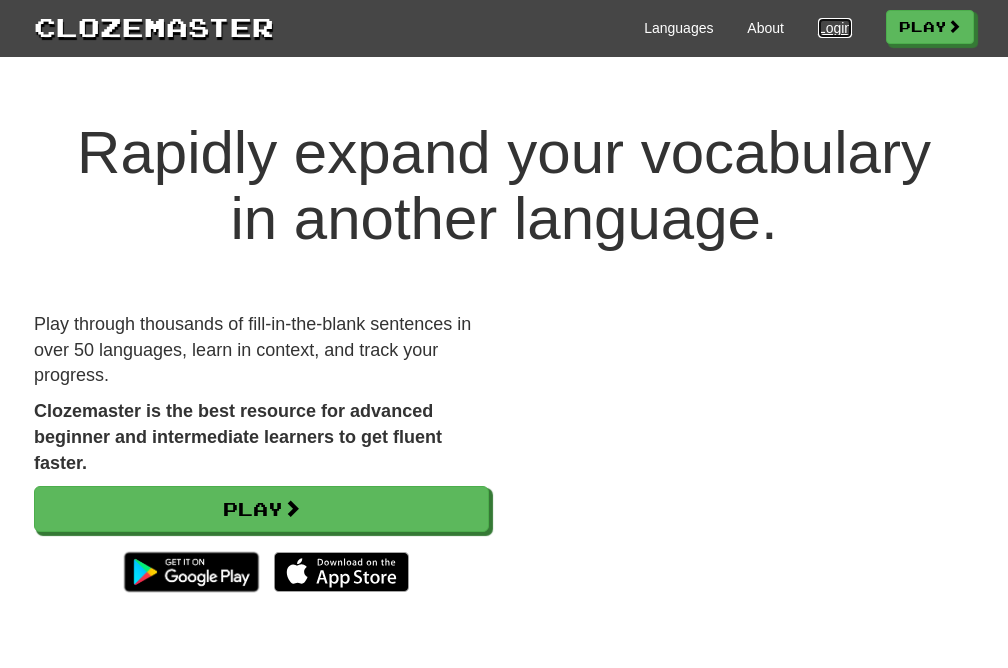 click on "Login" at bounding box center (835, 28) 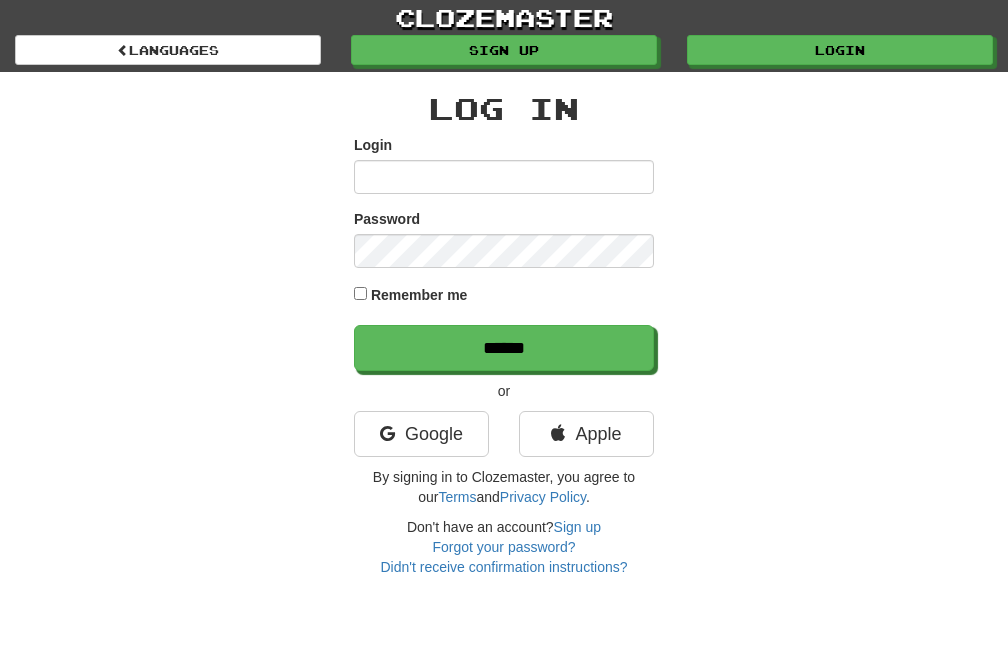 scroll, scrollTop: 0, scrollLeft: 0, axis: both 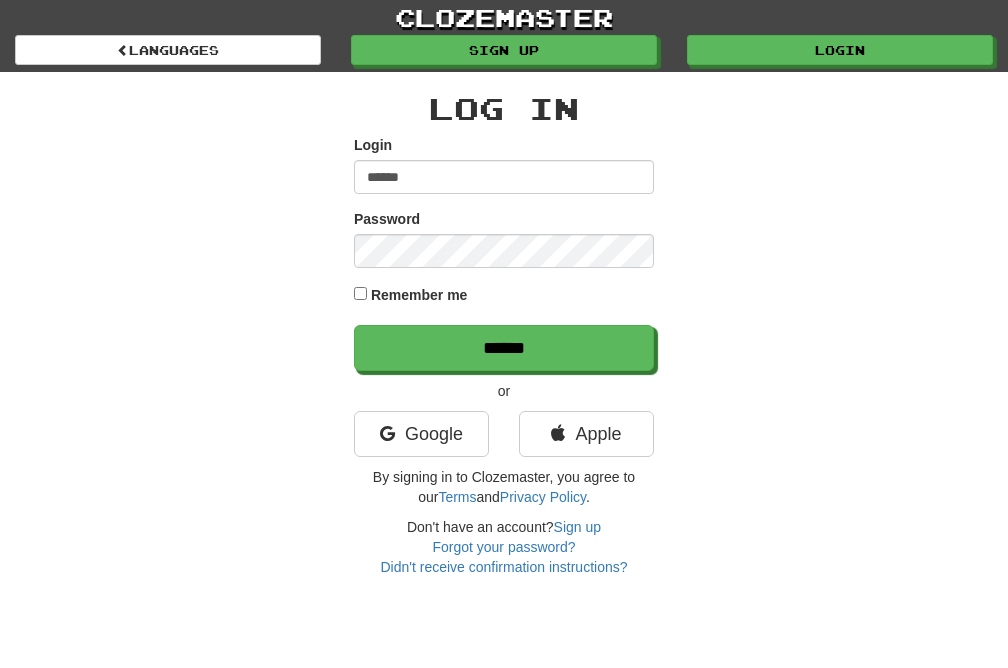 type on "******" 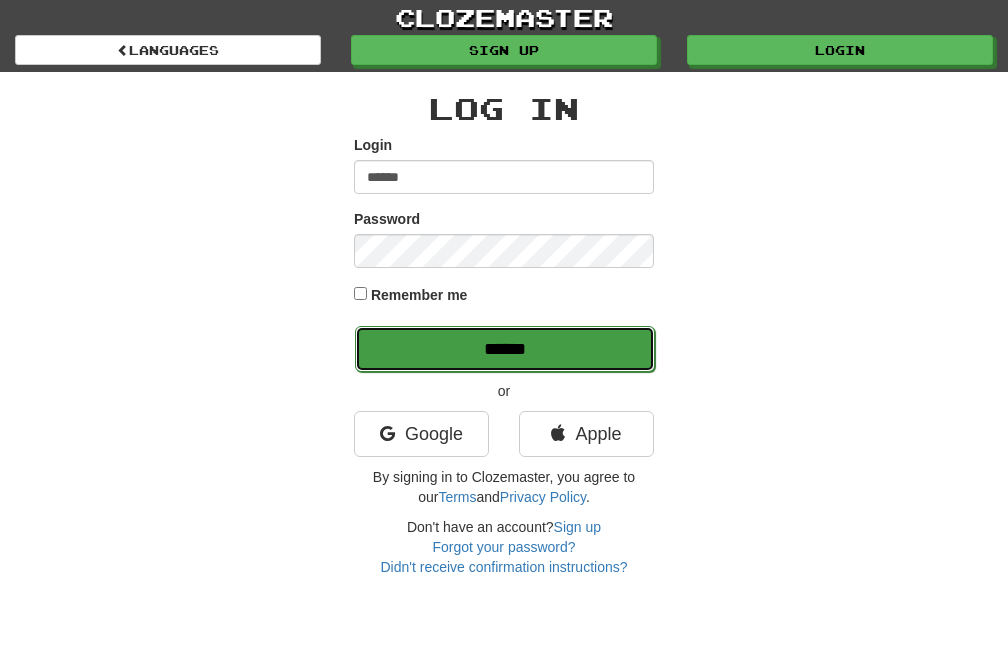 click on "******" at bounding box center [505, 349] 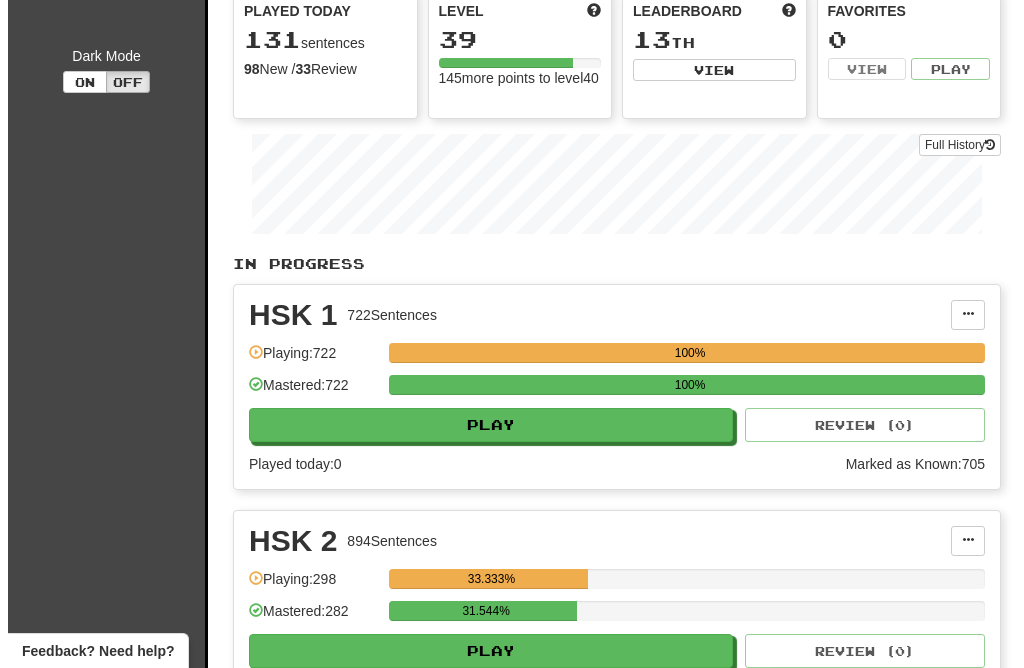 scroll, scrollTop: 427, scrollLeft: 0, axis: vertical 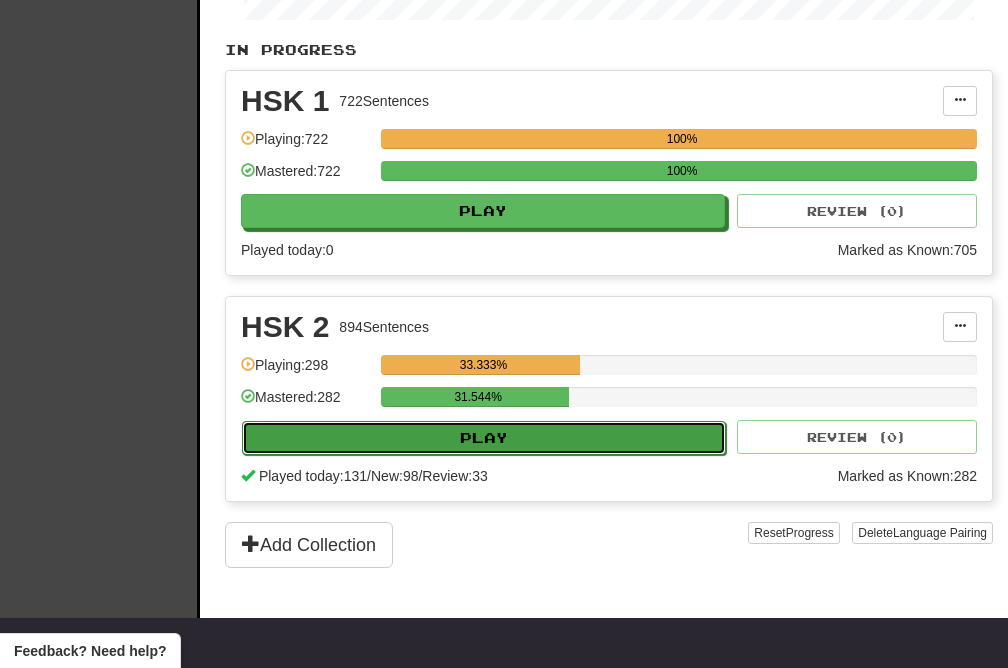 click on "Play" at bounding box center (484, 438) 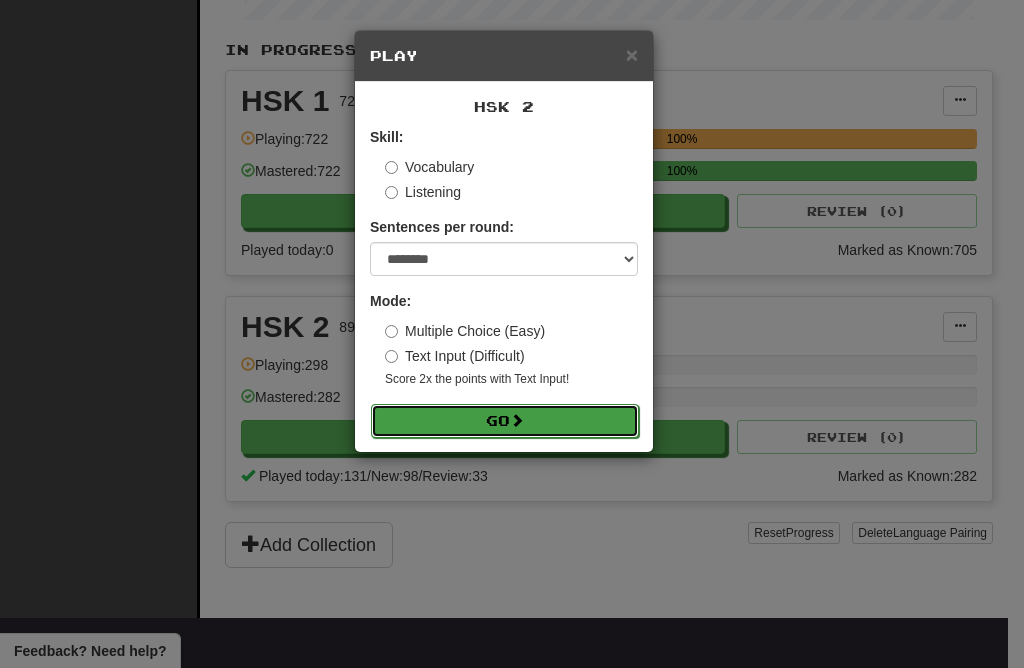 click on "Go" at bounding box center [505, 421] 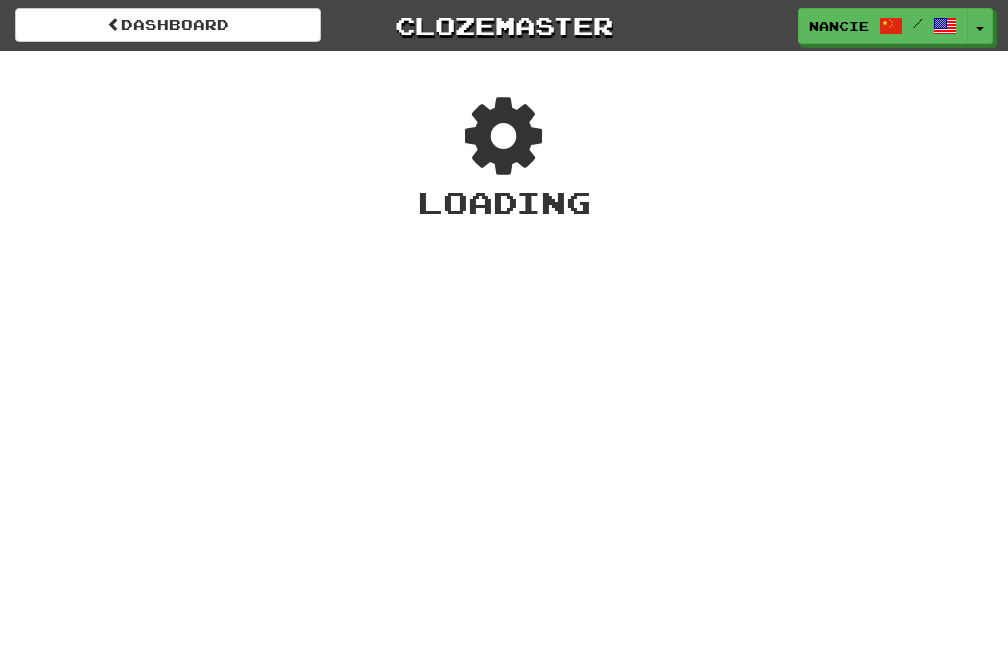 scroll, scrollTop: 0, scrollLeft: 0, axis: both 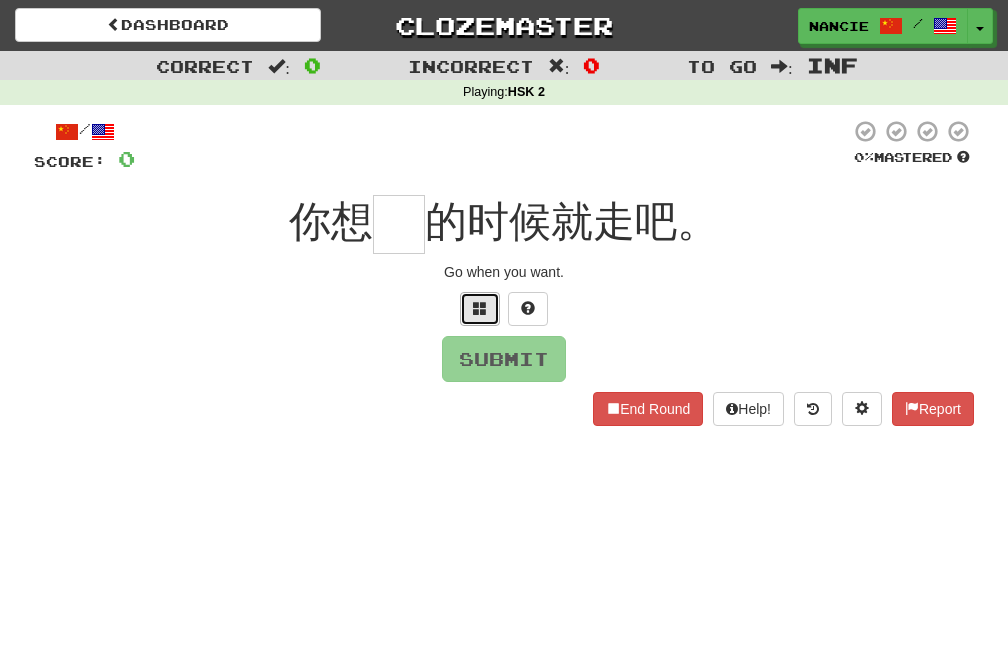 click at bounding box center [480, 309] 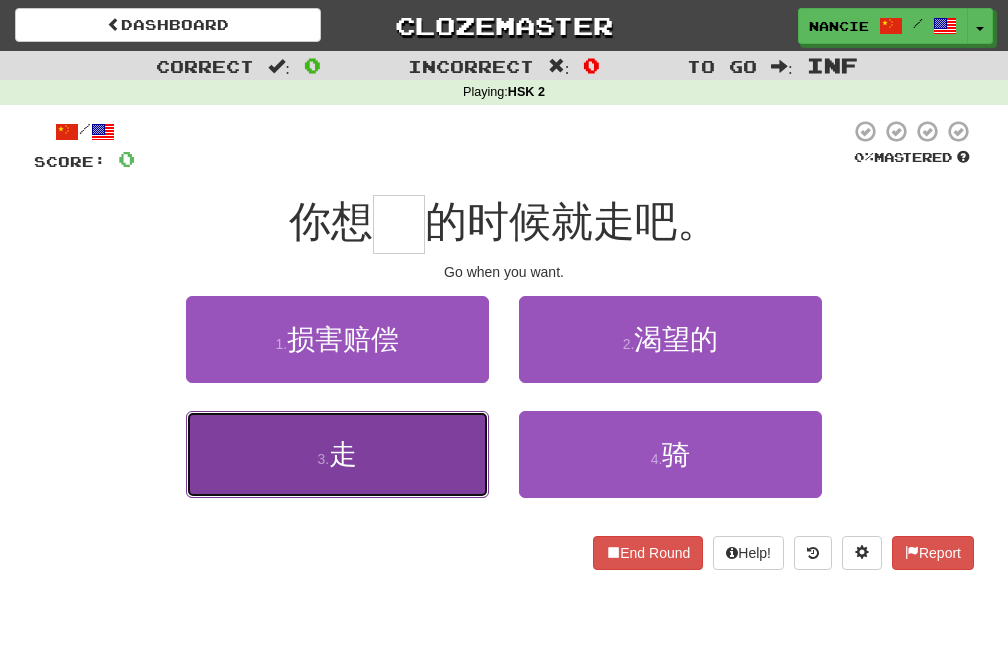 click on "3 .  走" at bounding box center [337, 454] 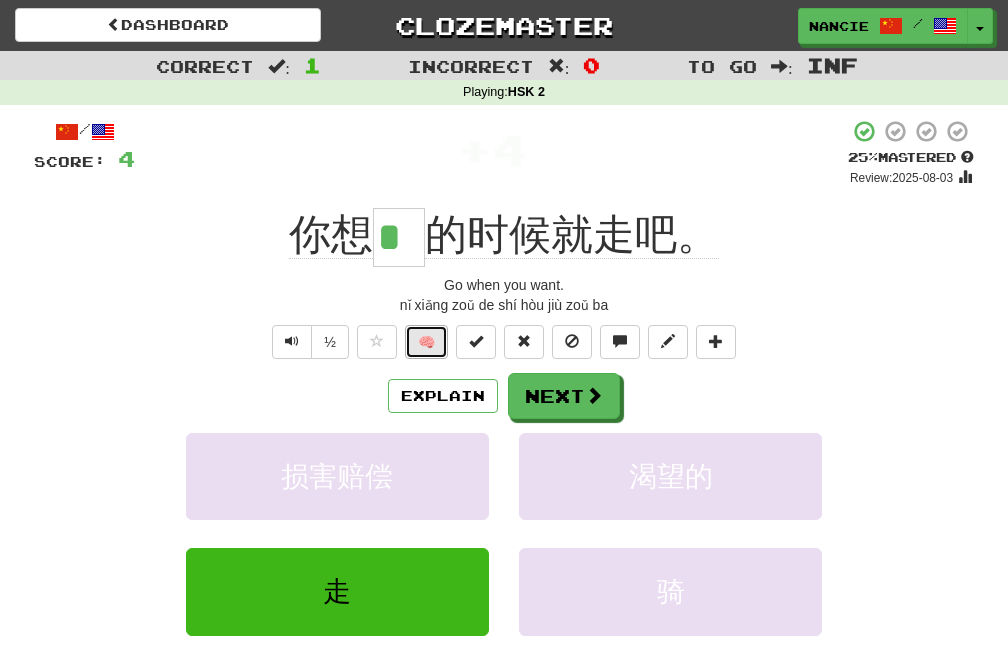 click on "🧠" at bounding box center [426, 342] 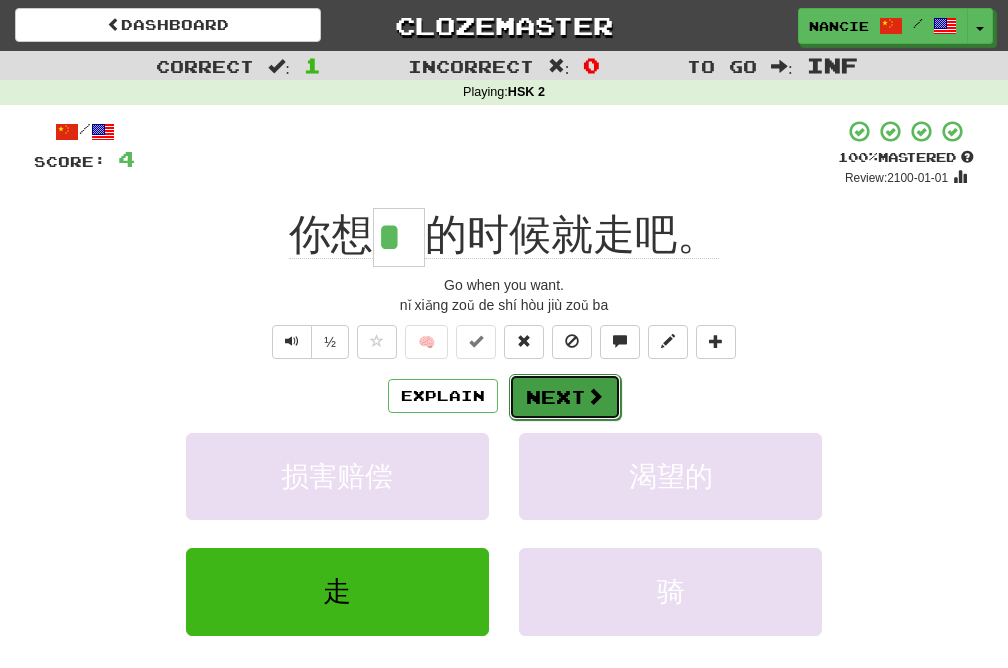 click on "Next" at bounding box center [565, 397] 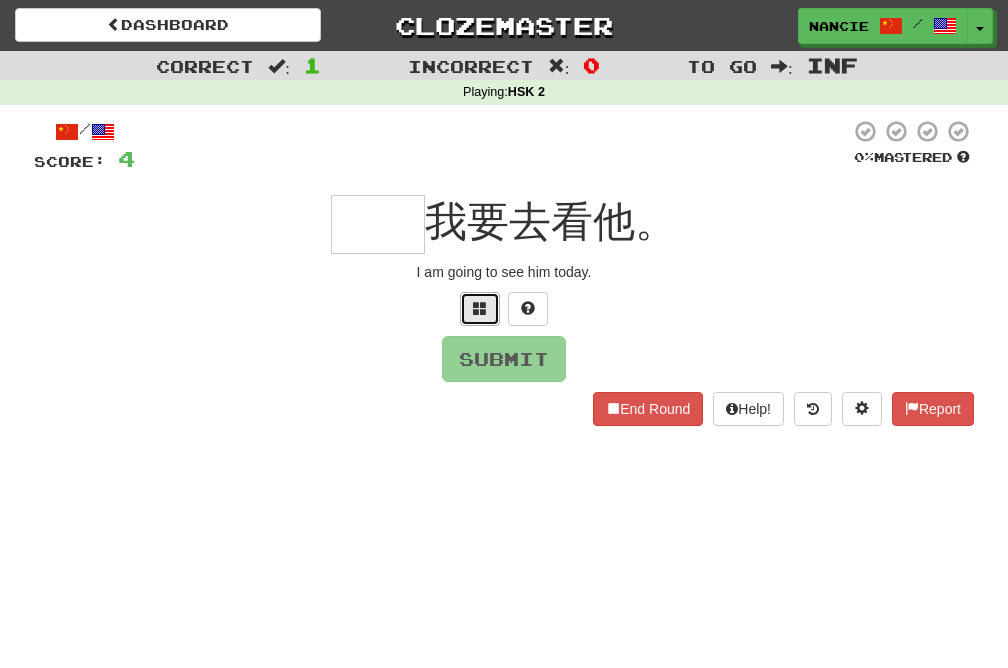 click at bounding box center [480, 309] 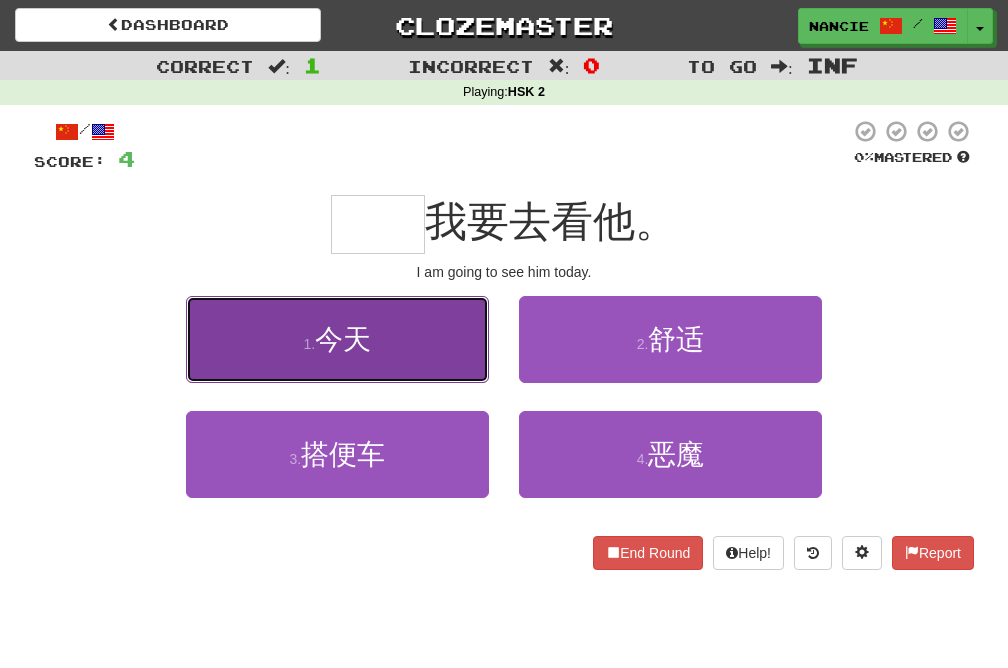click on "1 .  今天" at bounding box center [337, 339] 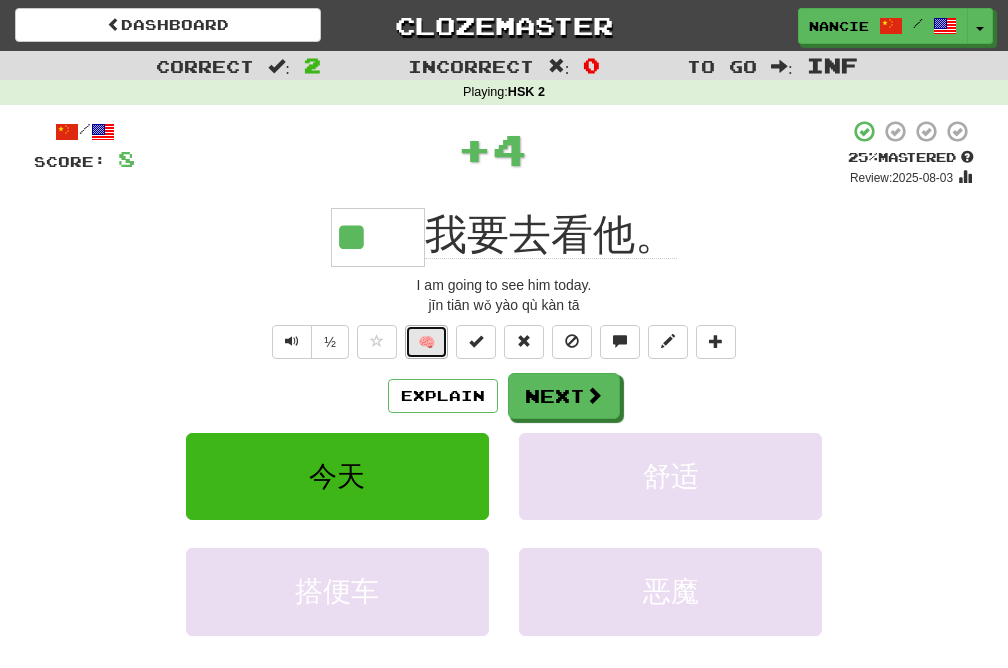 click on "🧠" at bounding box center [426, 342] 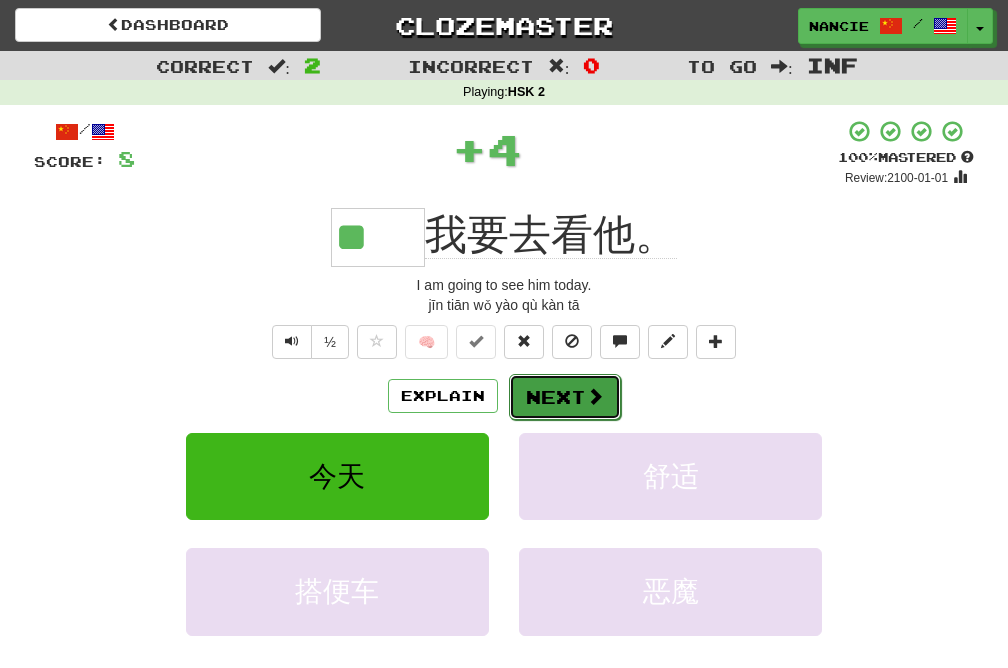 click on "Next" at bounding box center [565, 397] 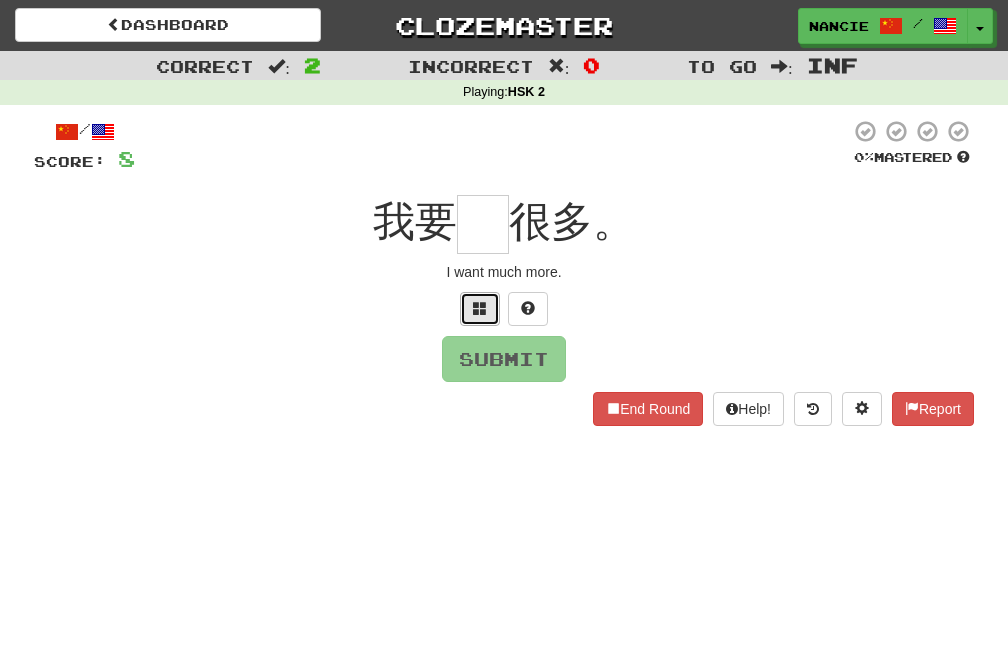 click at bounding box center [480, 309] 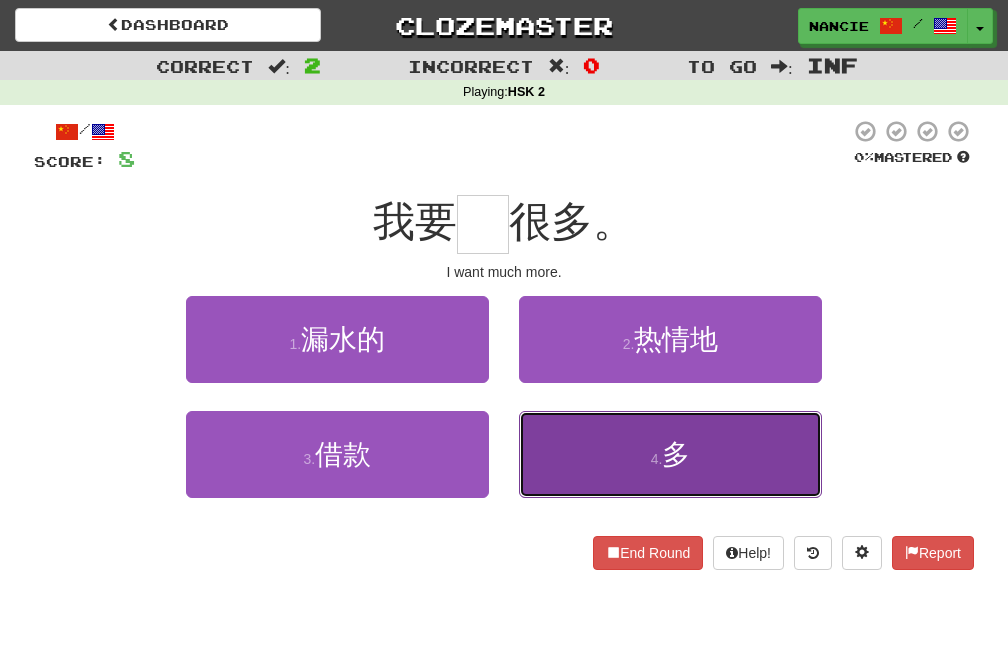 click on "4 .  多" at bounding box center (670, 454) 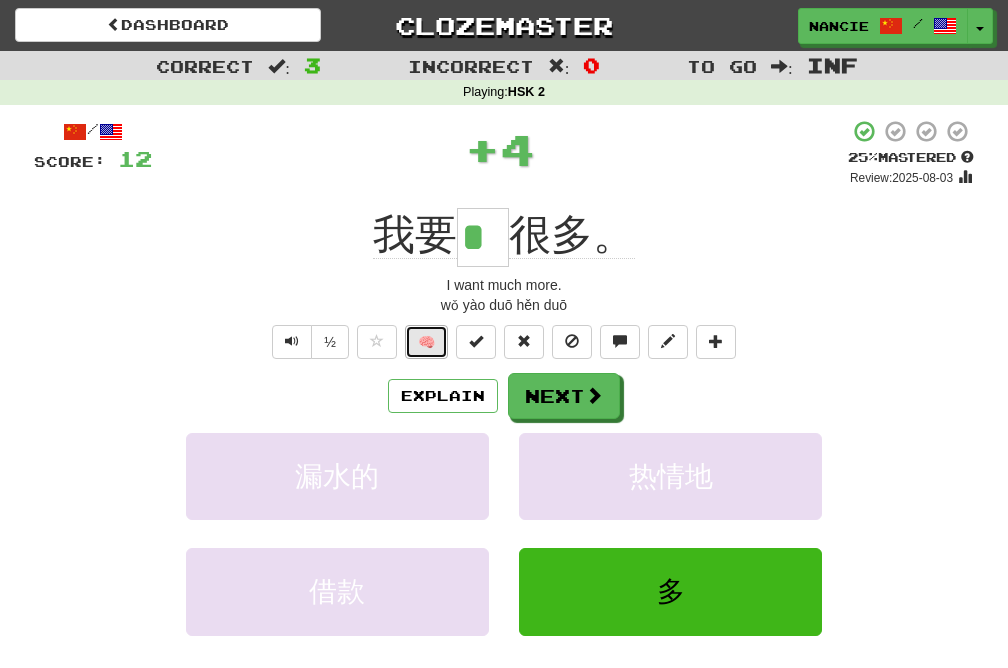 click on "🧠" at bounding box center (426, 342) 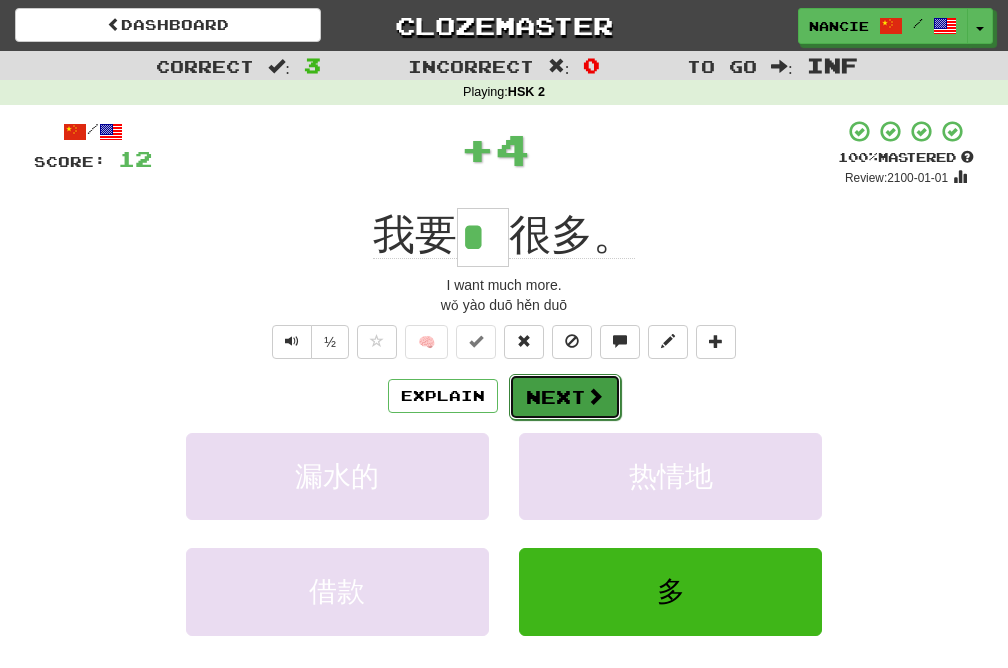 click on "Next" at bounding box center [565, 397] 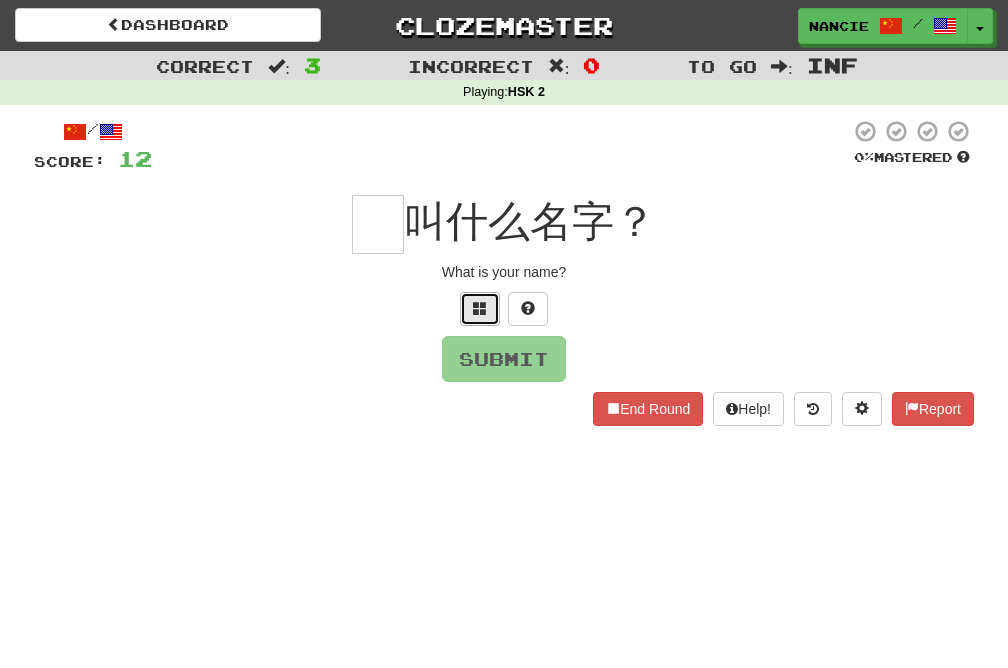 click at bounding box center [480, 308] 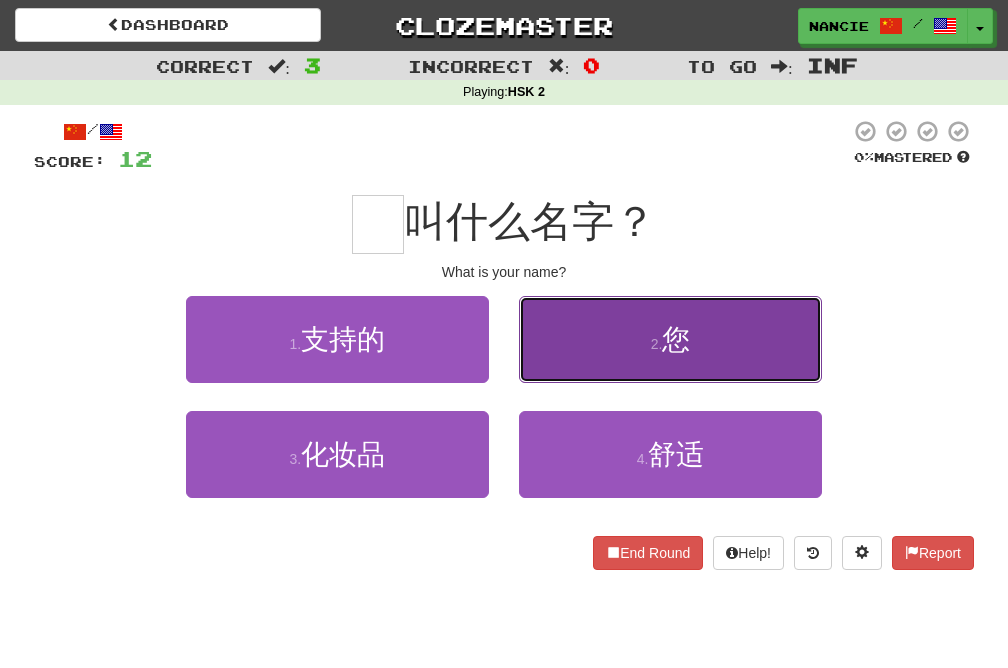 click on "2 .  您" at bounding box center (670, 339) 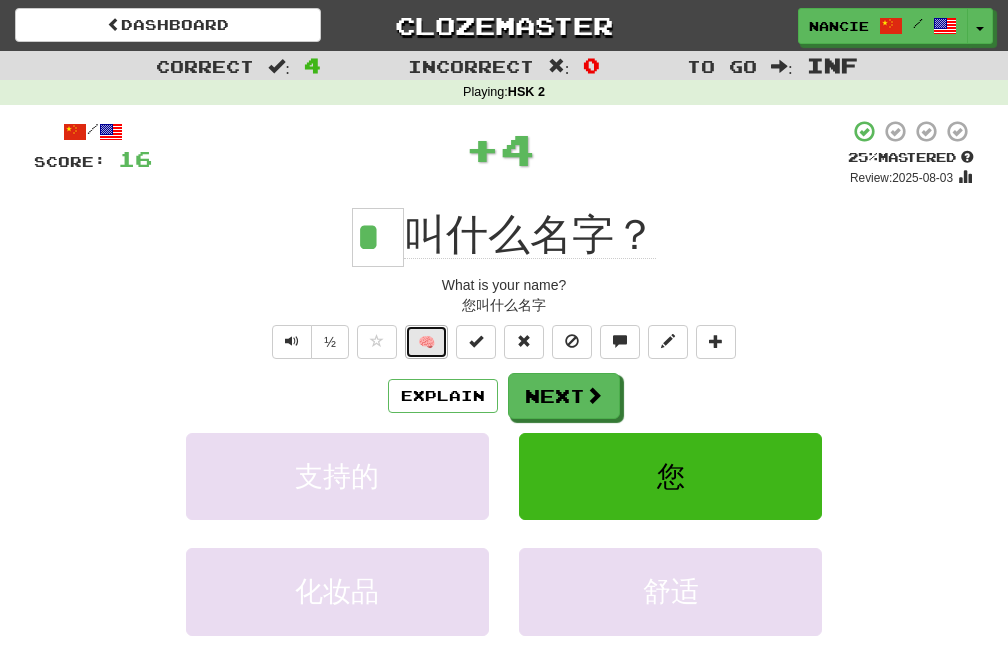 click on "🧠" at bounding box center (426, 342) 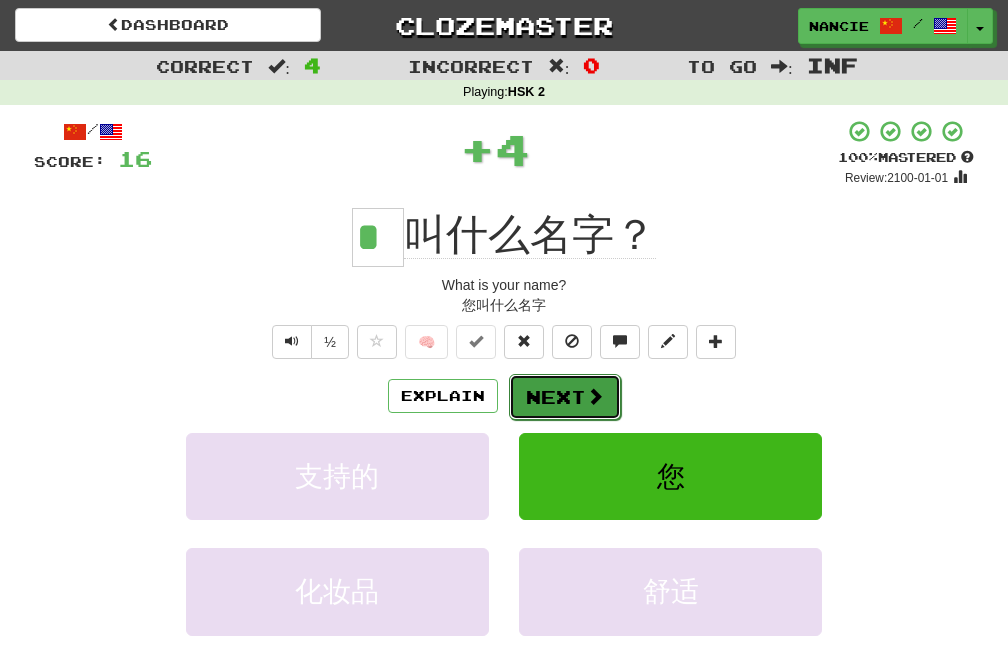 click on "Next" at bounding box center [565, 397] 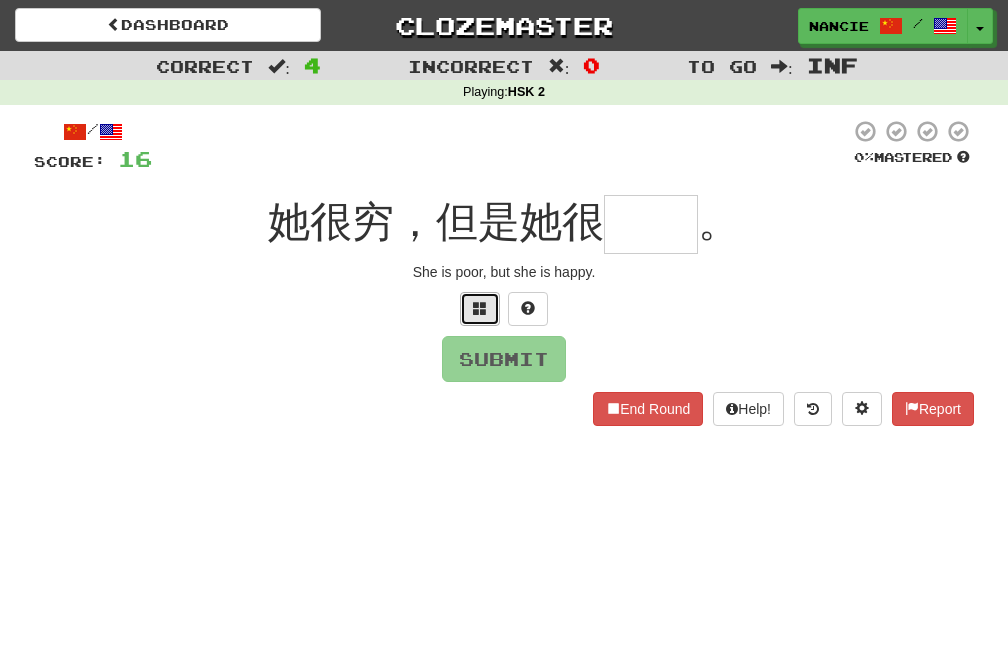 click at bounding box center [480, 309] 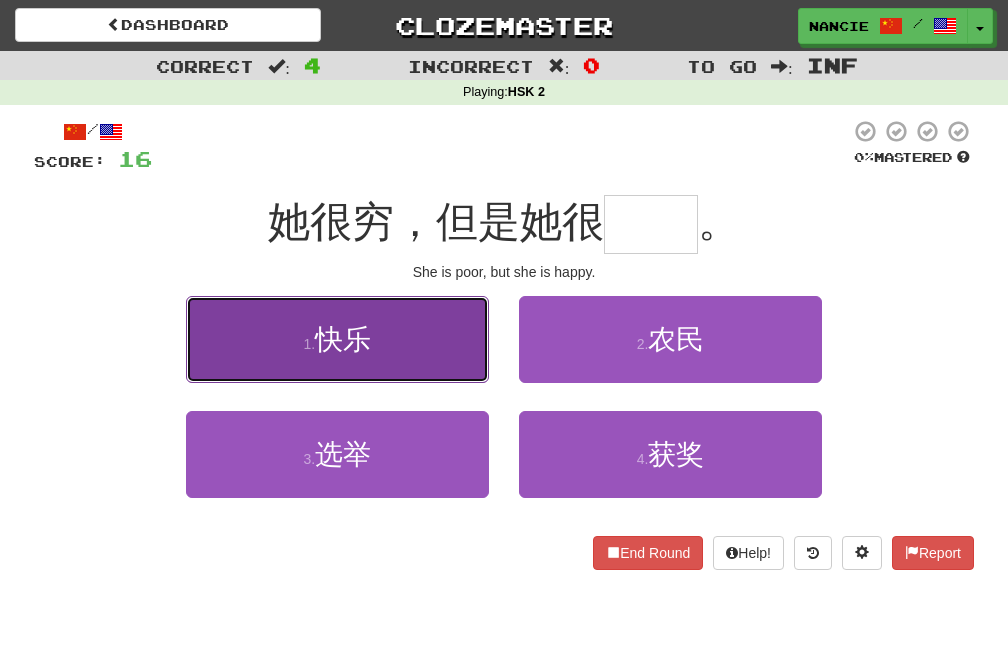 click on "1 .  快乐" at bounding box center (337, 339) 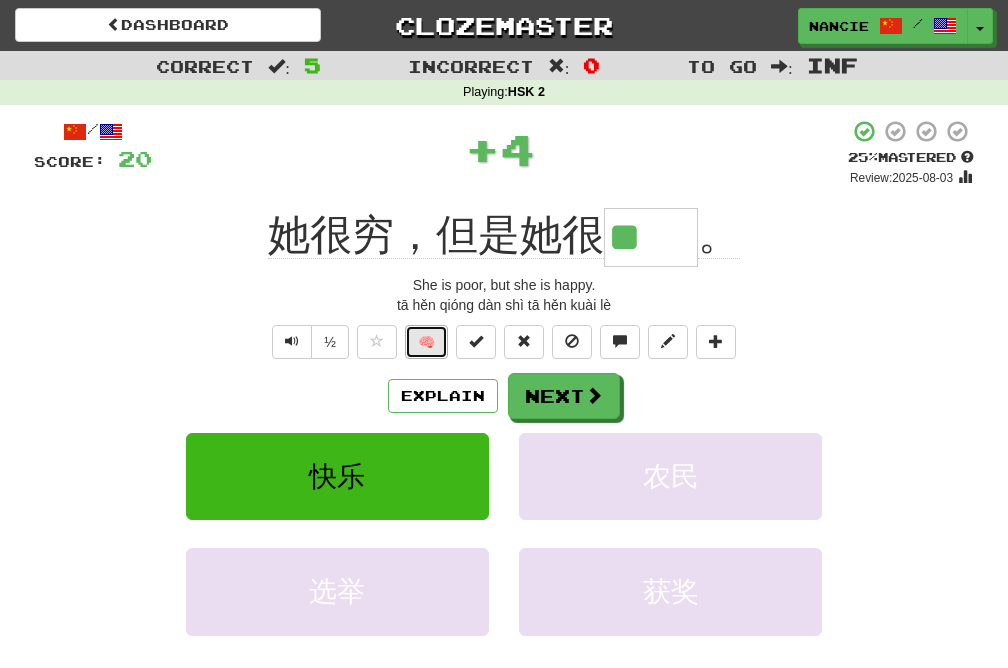 click on "🧠" at bounding box center [426, 342] 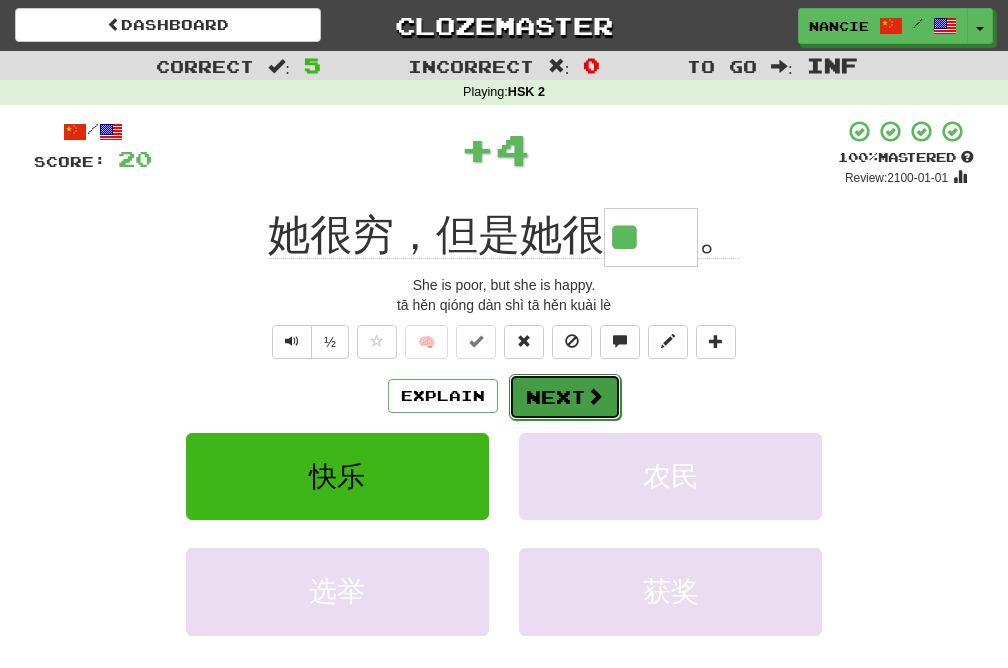 click on "Next" at bounding box center (565, 397) 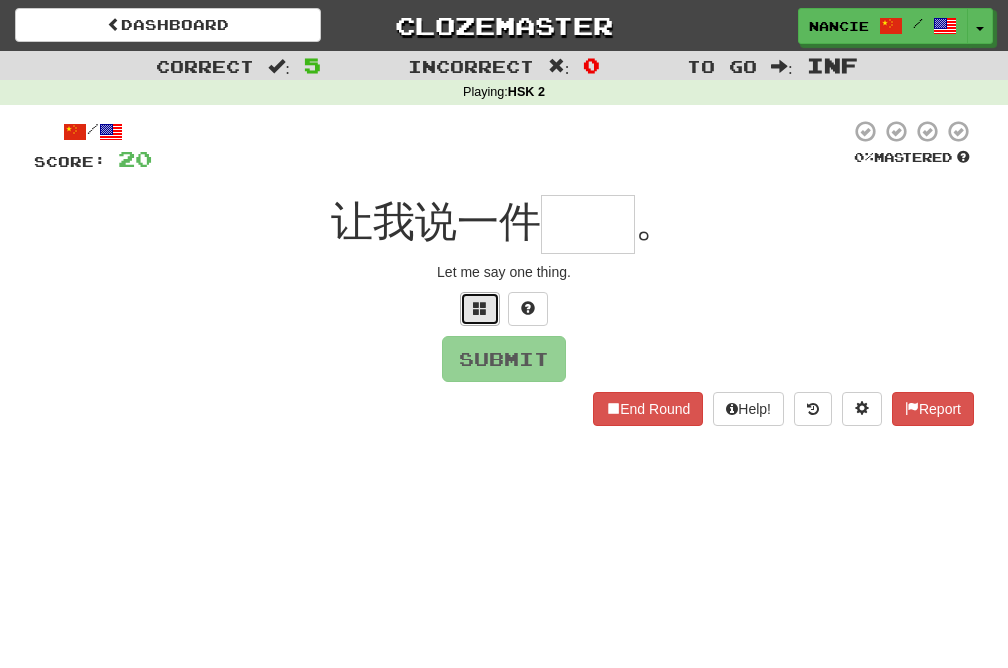 click at bounding box center [480, 309] 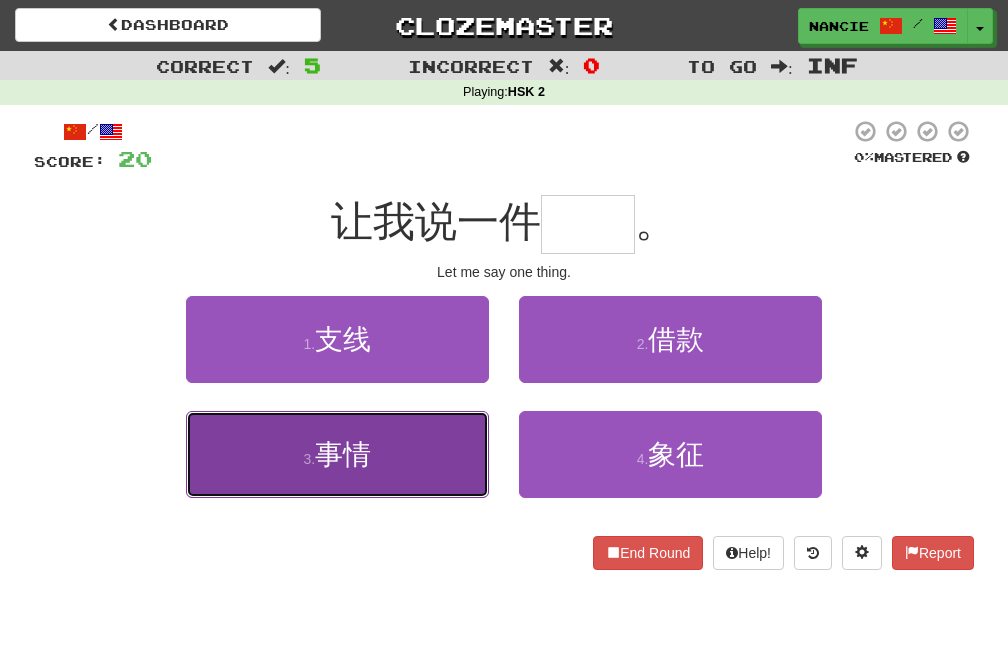 click on "3 .  事情" at bounding box center (337, 454) 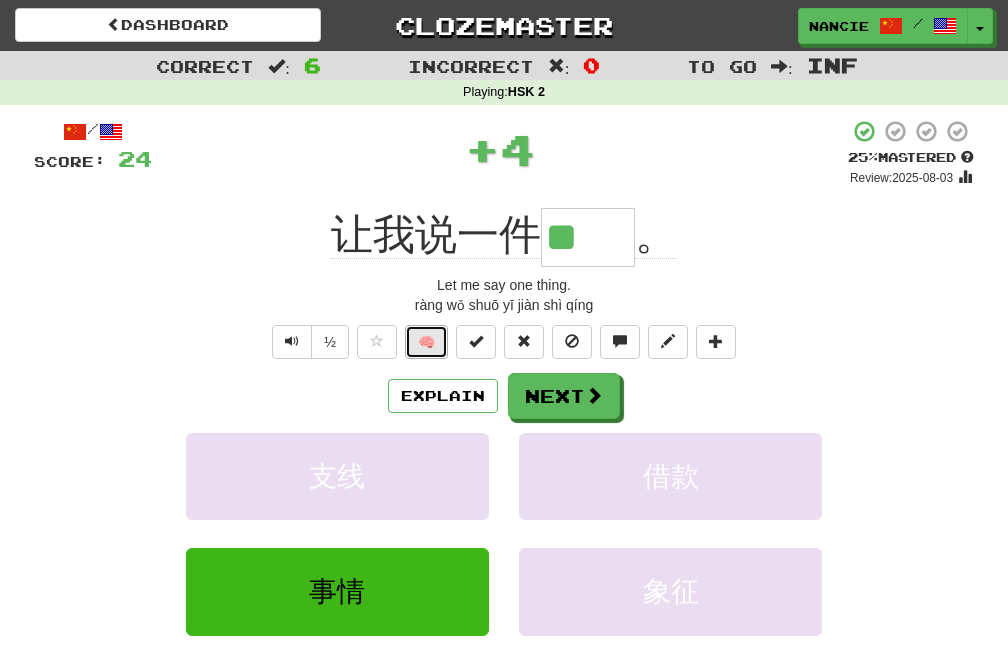 click on "🧠" at bounding box center (426, 342) 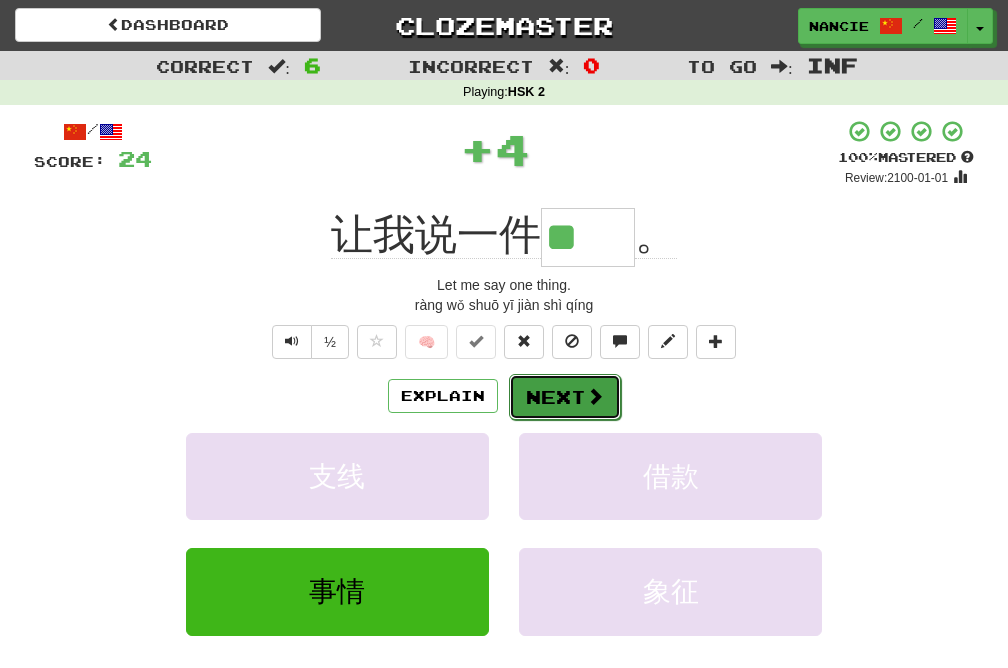 click on "Next" at bounding box center (565, 397) 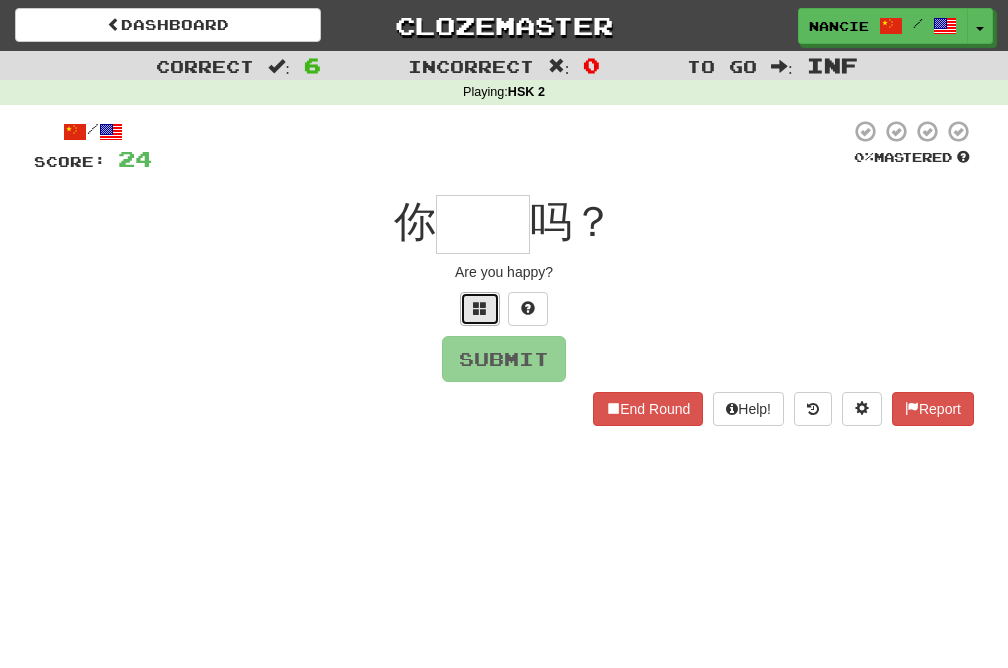 click at bounding box center [480, 309] 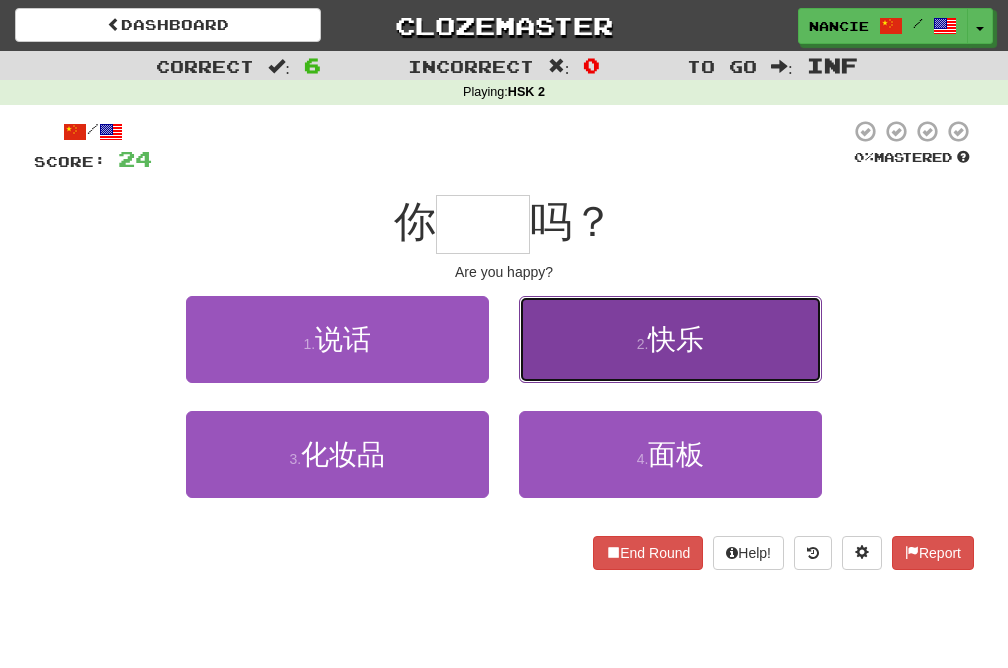 click on "2 .  快乐" at bounding box center (670, 339) 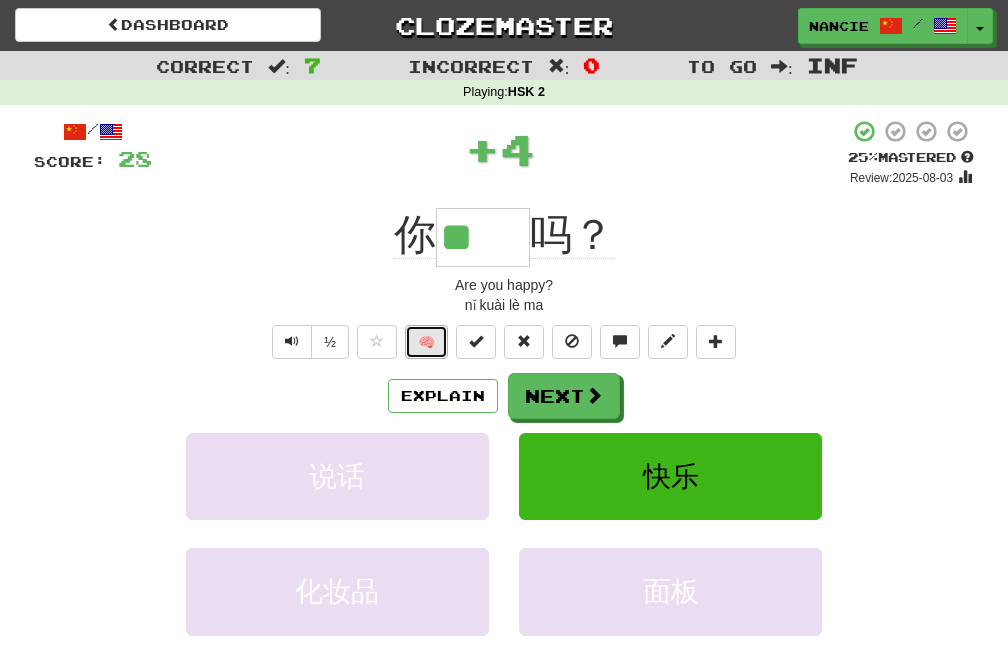 click on "🧠" at bounding box center (426, 342) 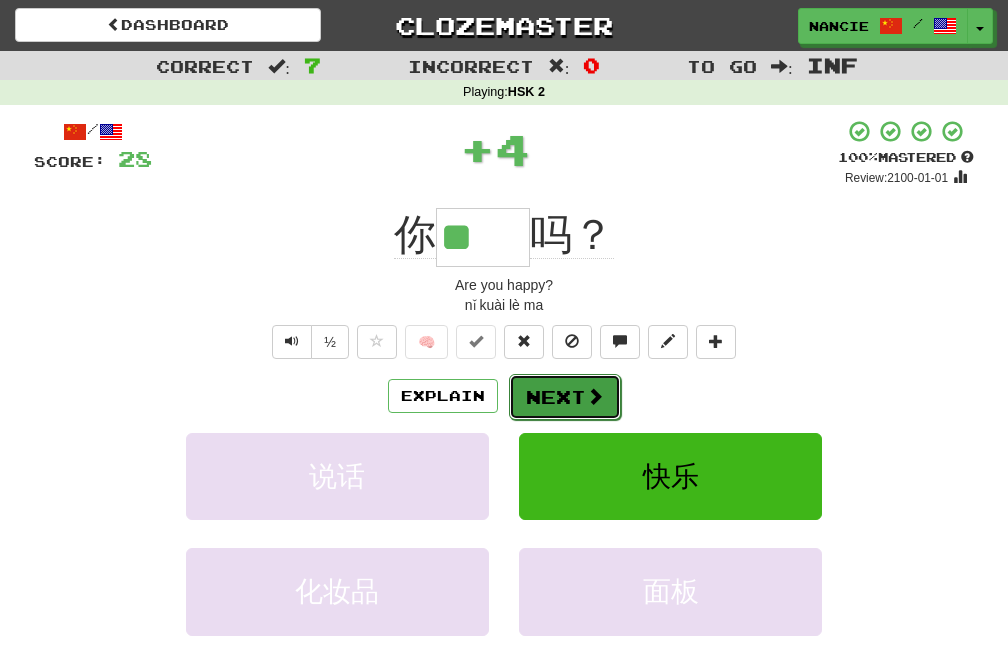 click on "Next" at bounding box center [565, 397] 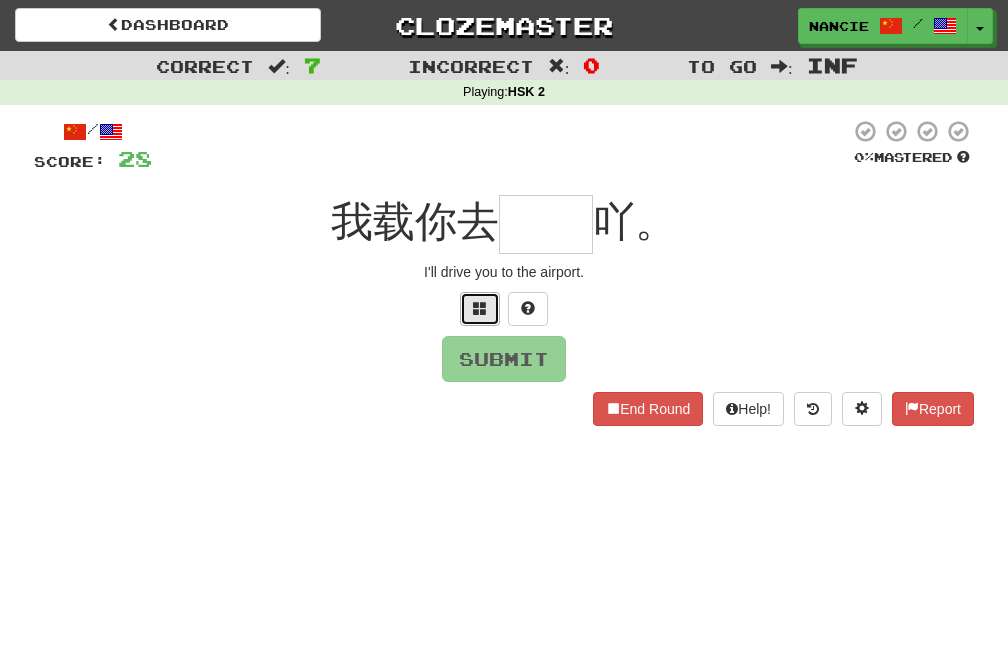 click at bounding box center [480, 308] 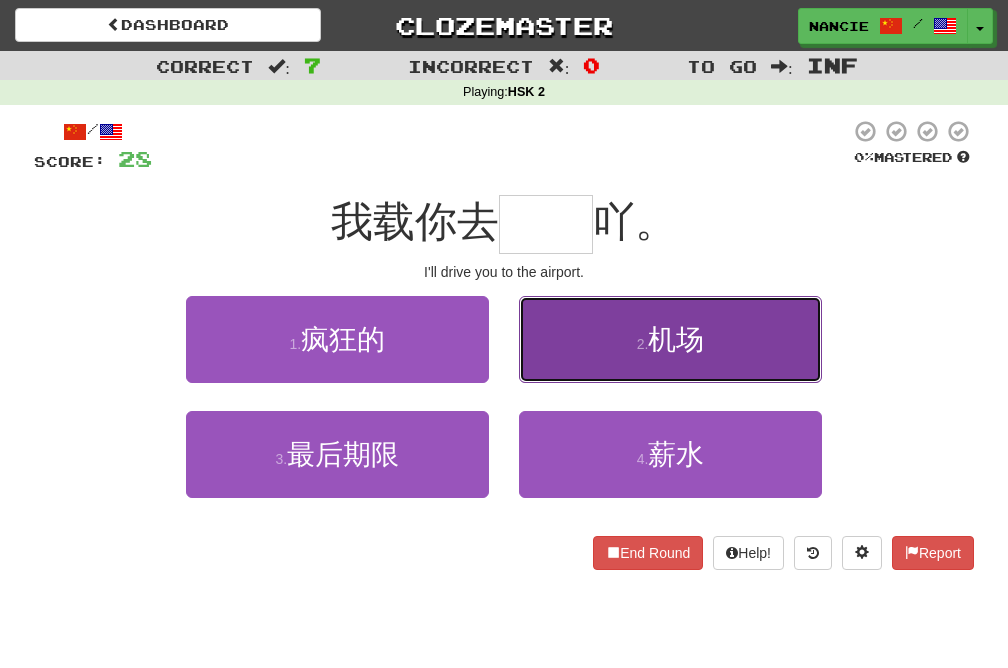 click on "2 .  机场" at bounding box center (670, 339) 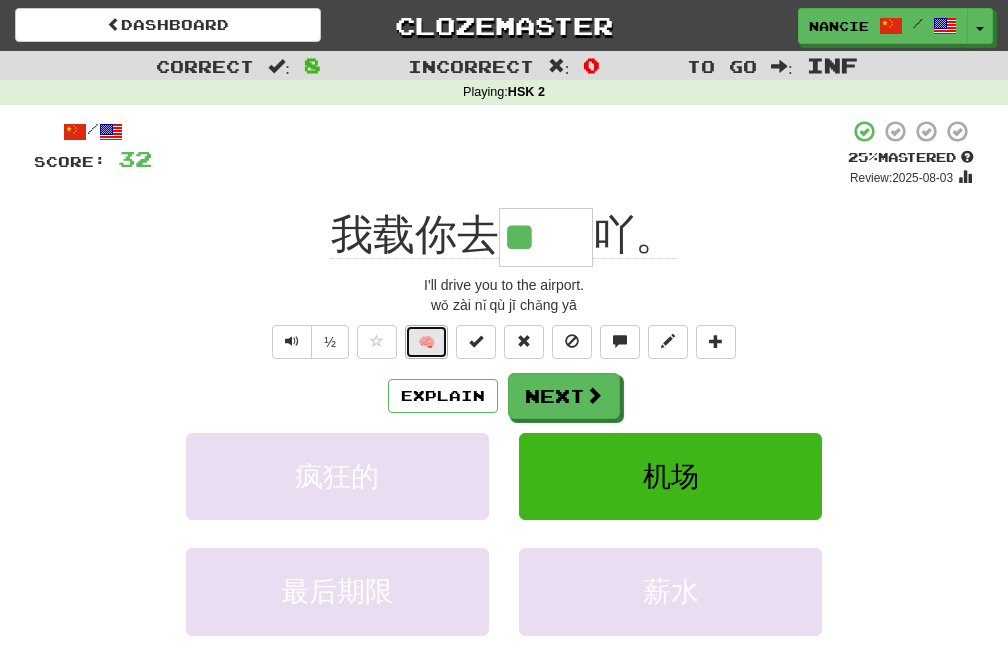 click on "🧠" at bounding box center (426, 342) 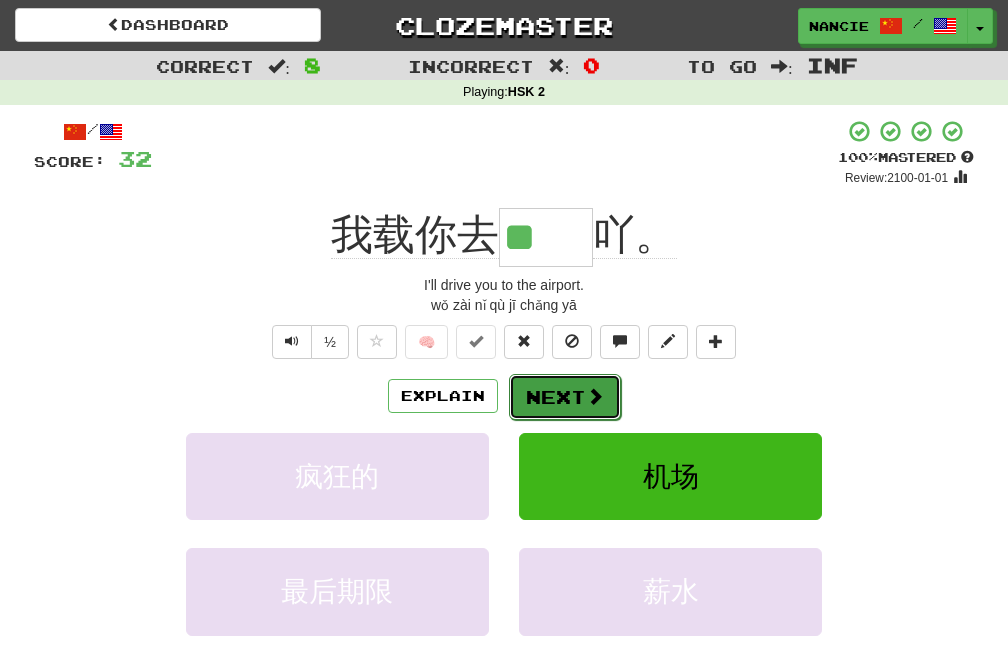 click on "Next" at bounding box center [565, 397] 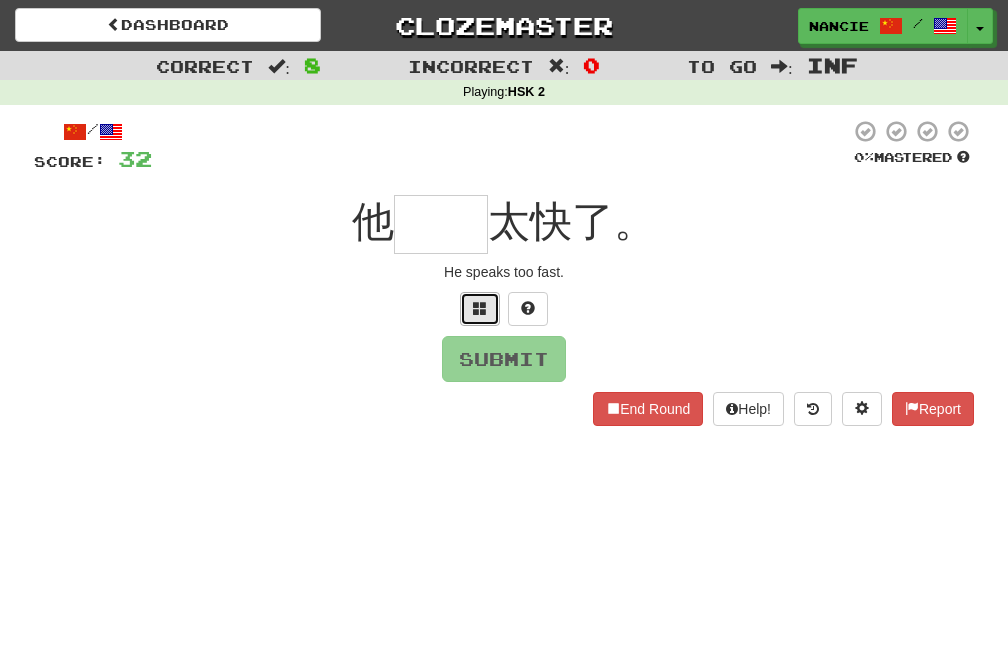 click at bounding box center [480, 309] 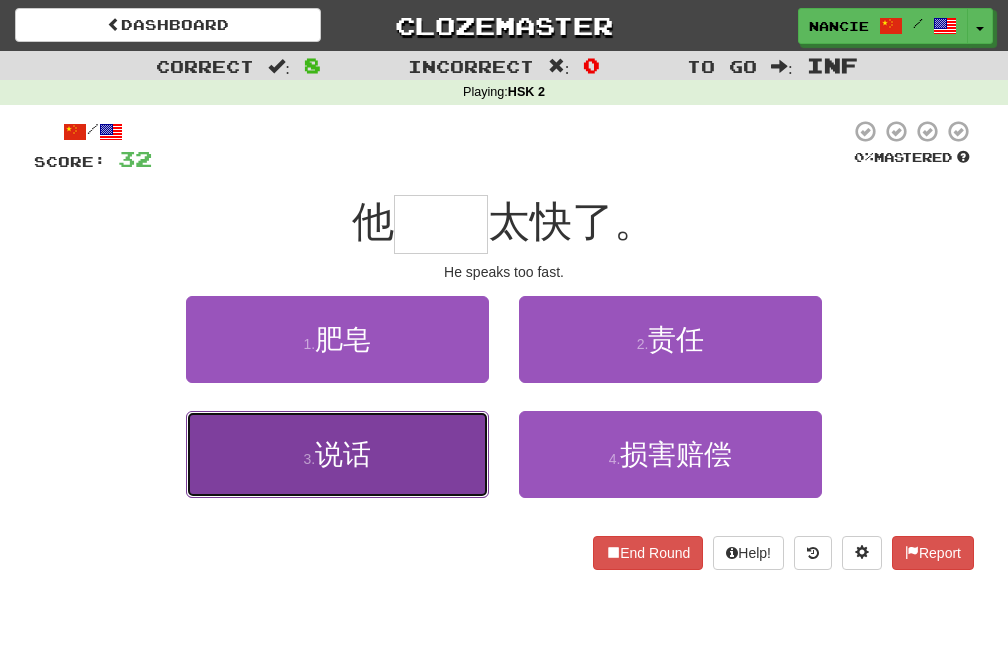 click on "3 .  说话" at bounding box center [337, 454] 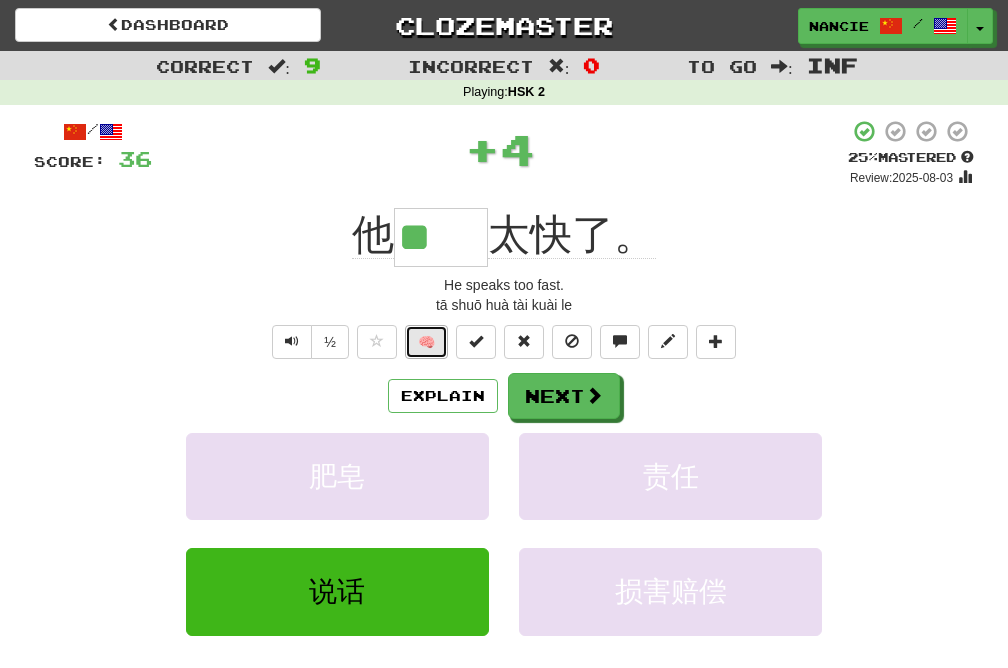click on "🧠" at bounding box center (426, 342) 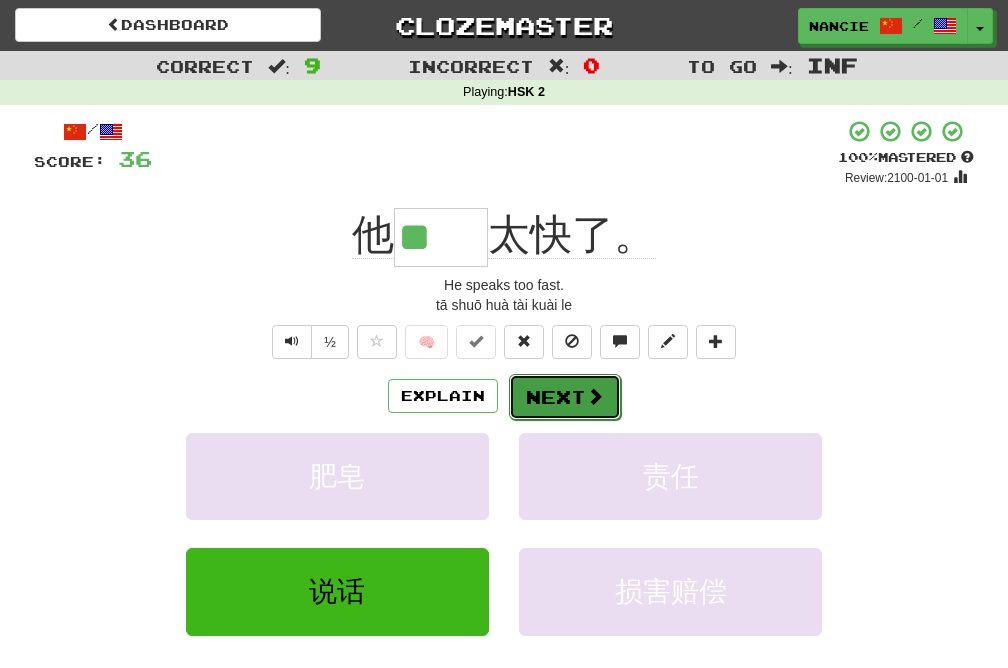 click at bounding box center [595, 396] 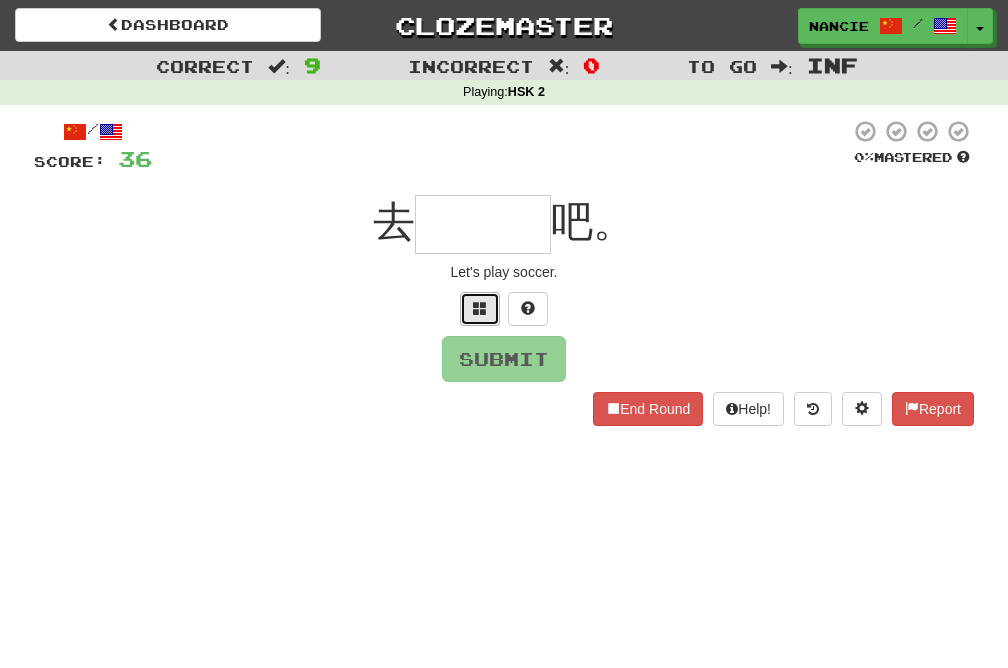 click at bounding box center [480, 309] 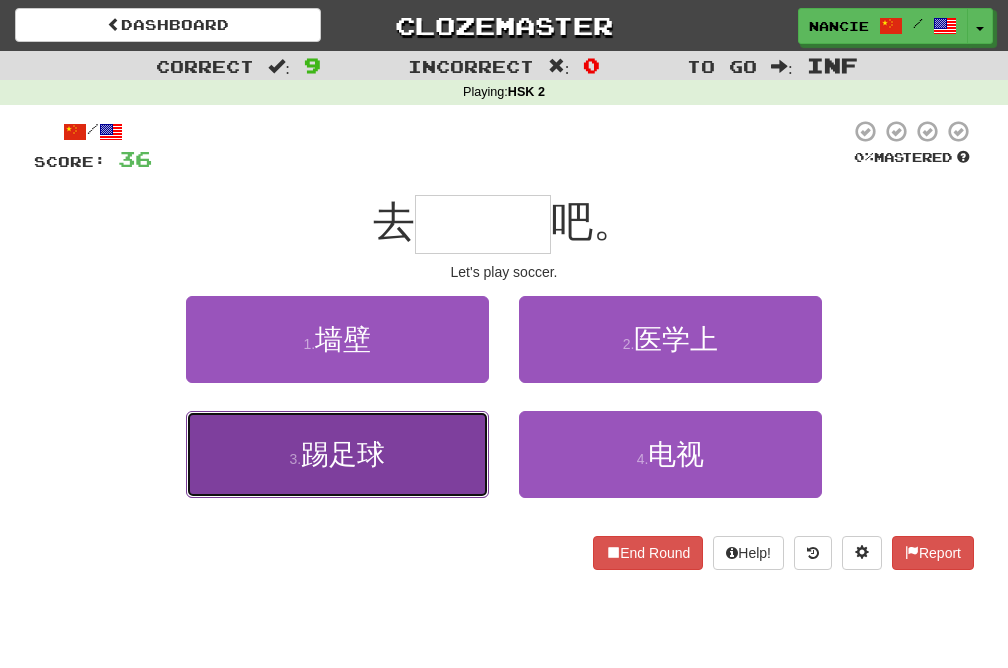 click on "3 .  踢足球" at bounding box center (337, 454) 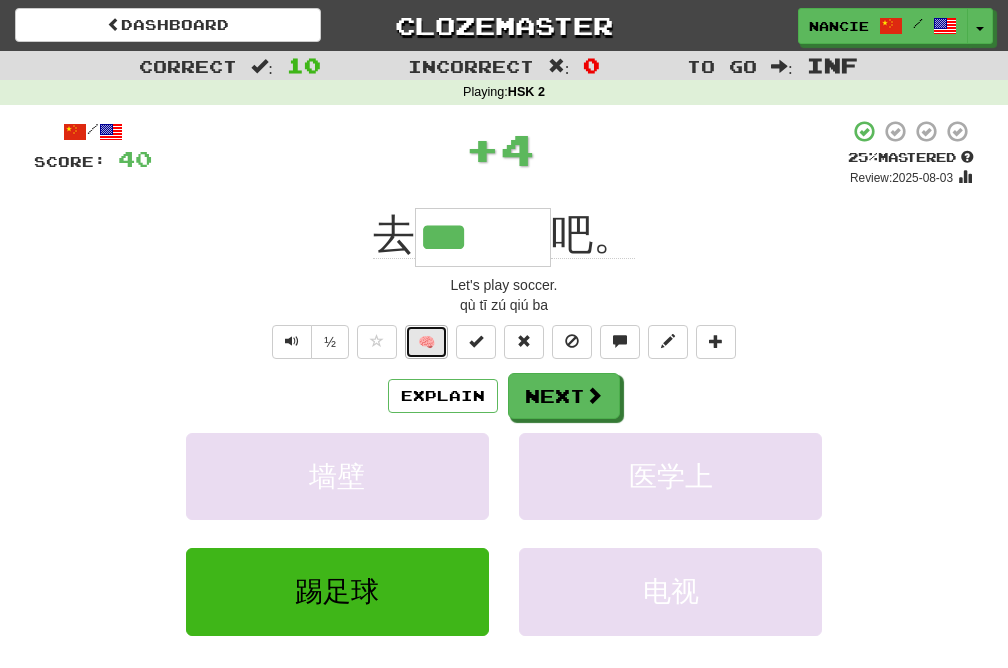 click on "🧠" at bounding box center [426, 342] 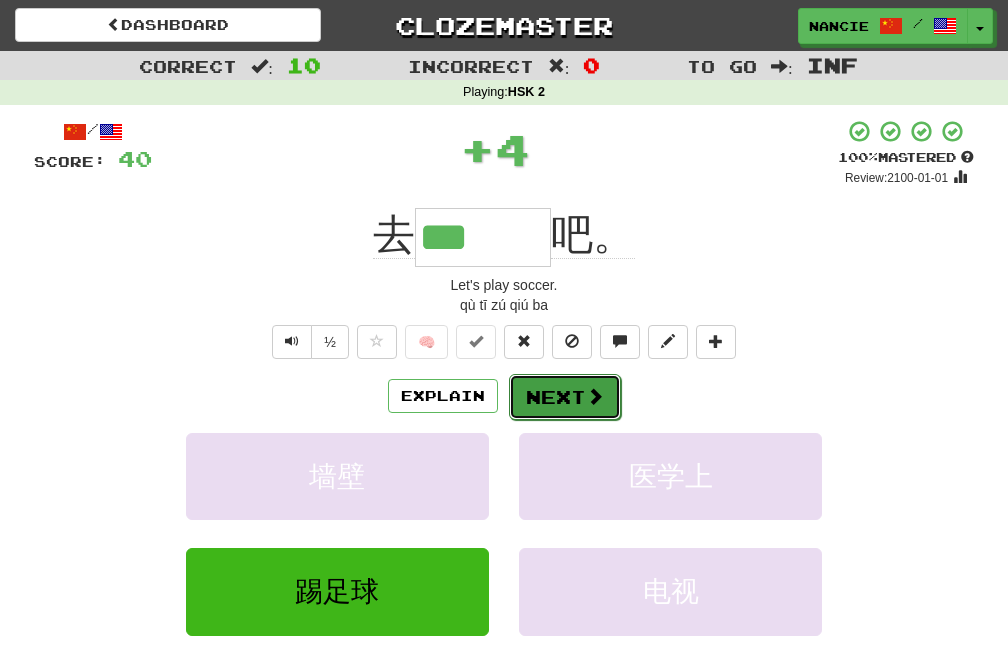 click on "Next" at bounding box center [565, 397] 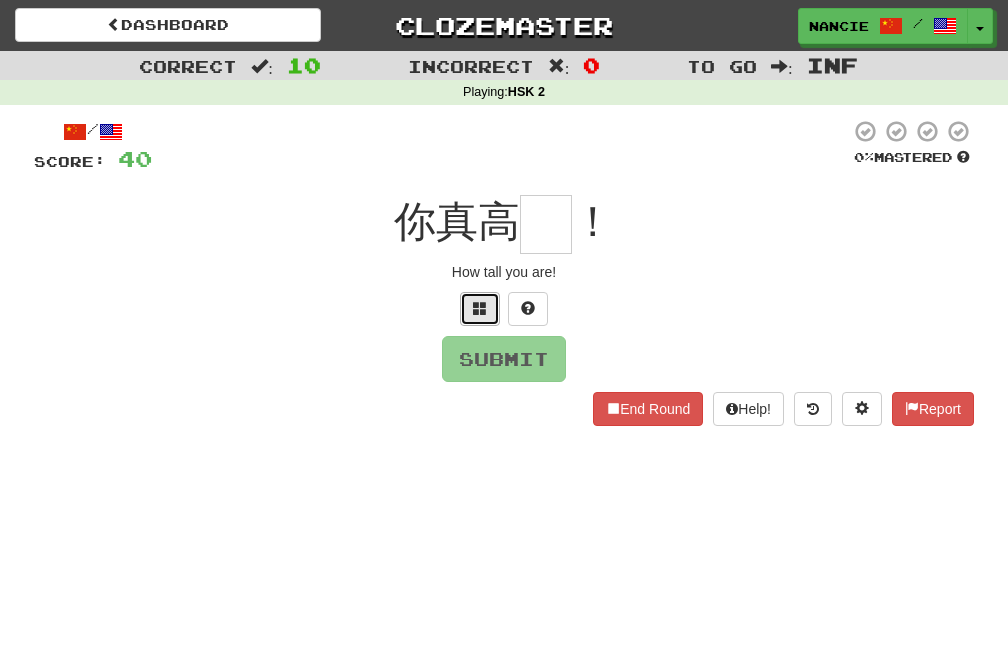 click at bounding box center (480, 309) 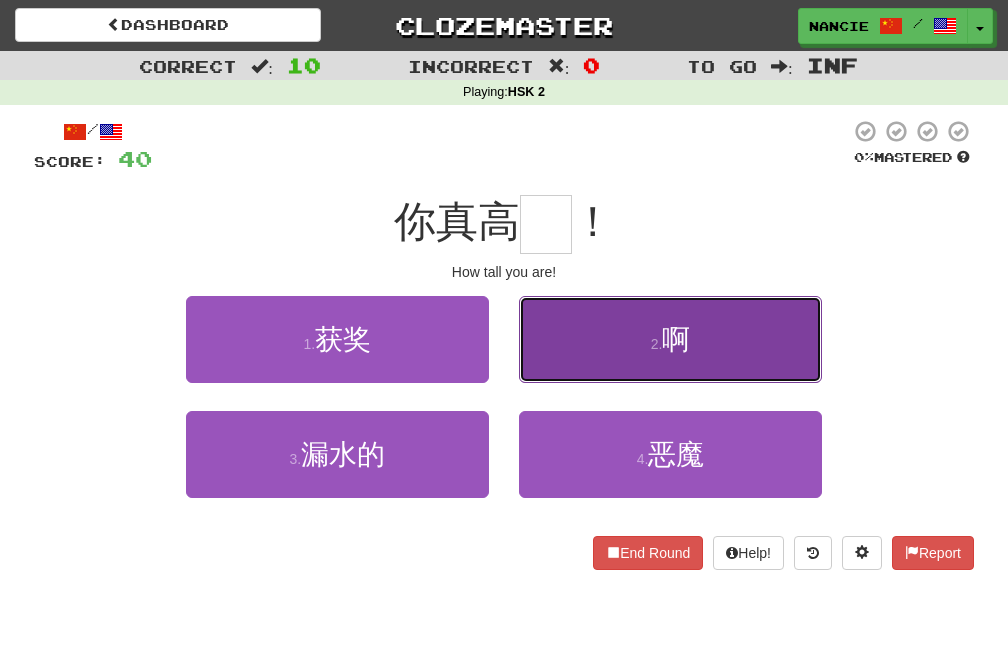 click on "2 .  啊" at bounding box center (670, 339) 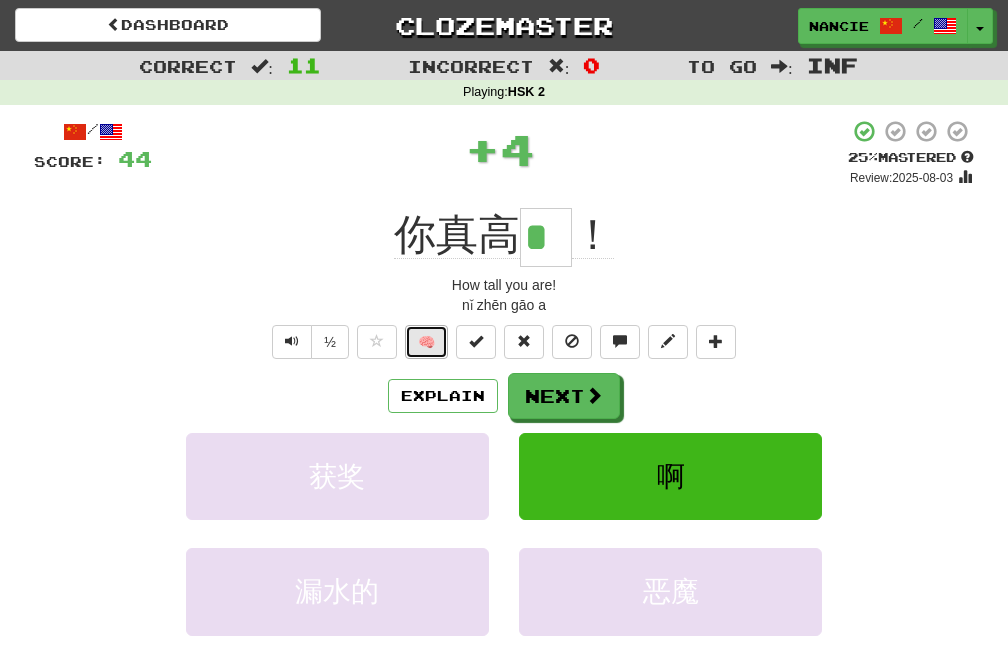 click on "🧠" at bounding box center [426, 342] 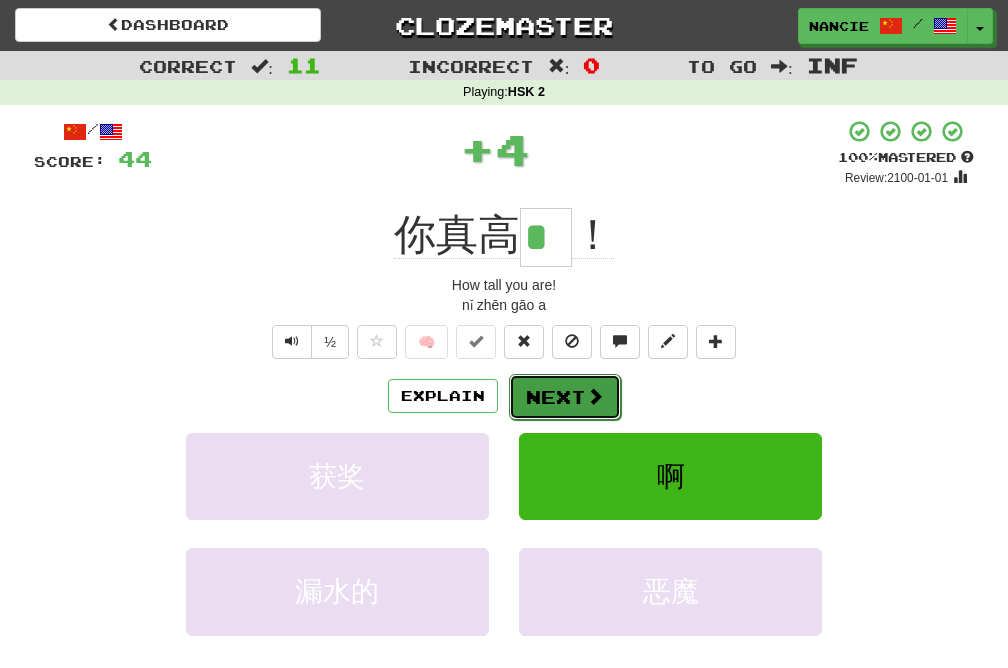 click on "Next" at bounding box center (565, 397) 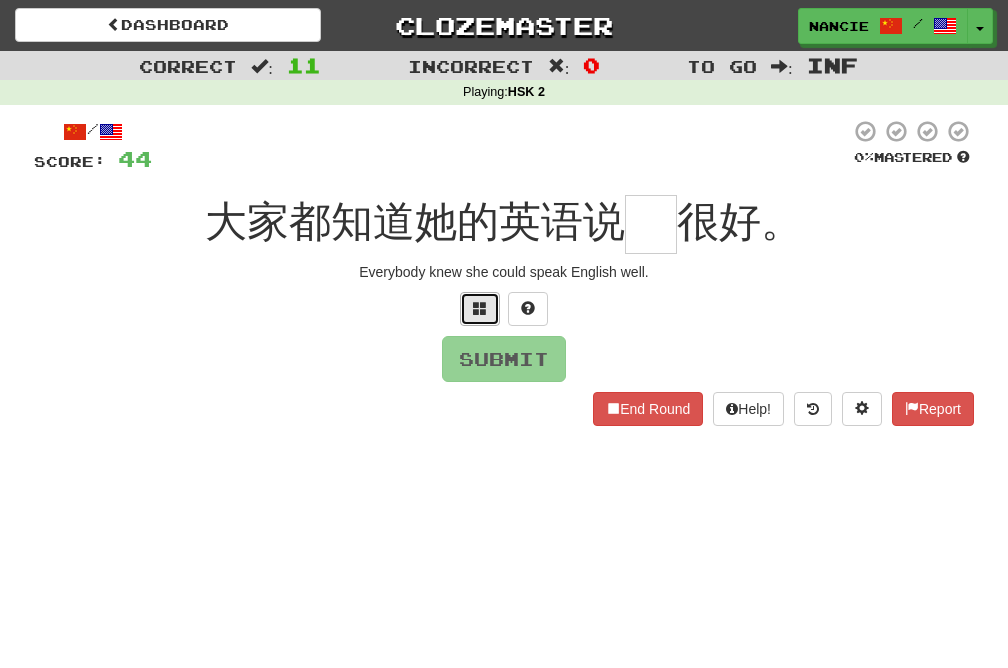 click at bounding box center (480, 308) 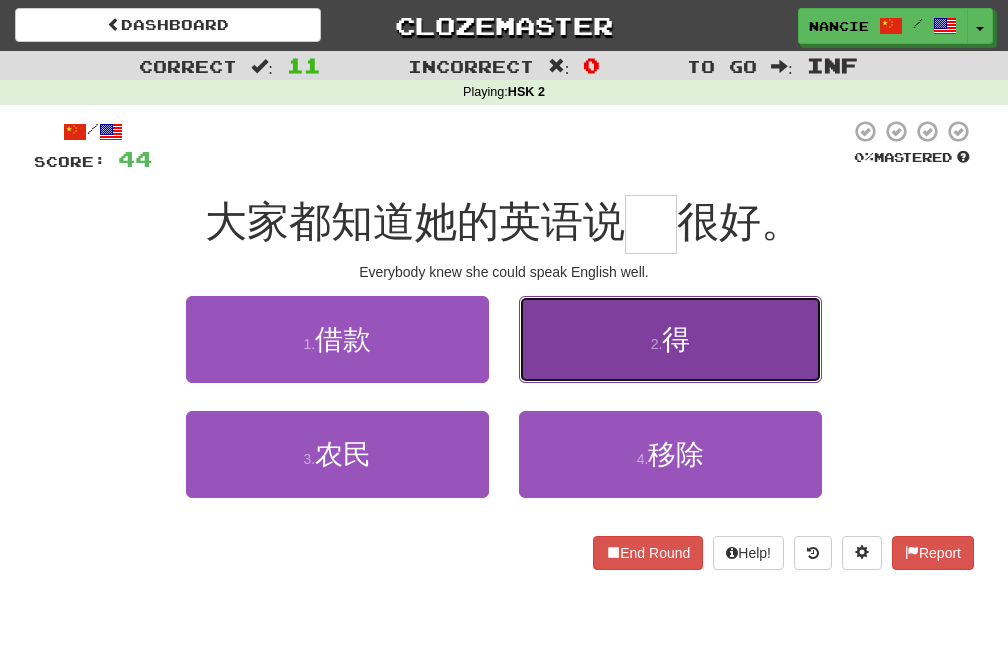 click on "2 .  得" at bounding box center (670, 339) 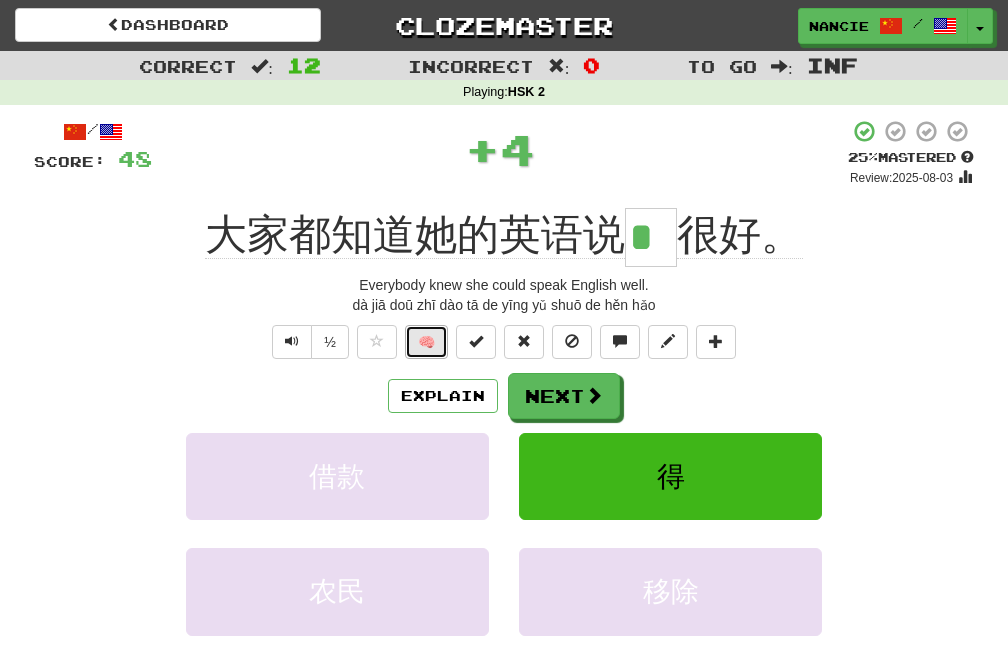click on "🧠" at bounding box center [426, 342] 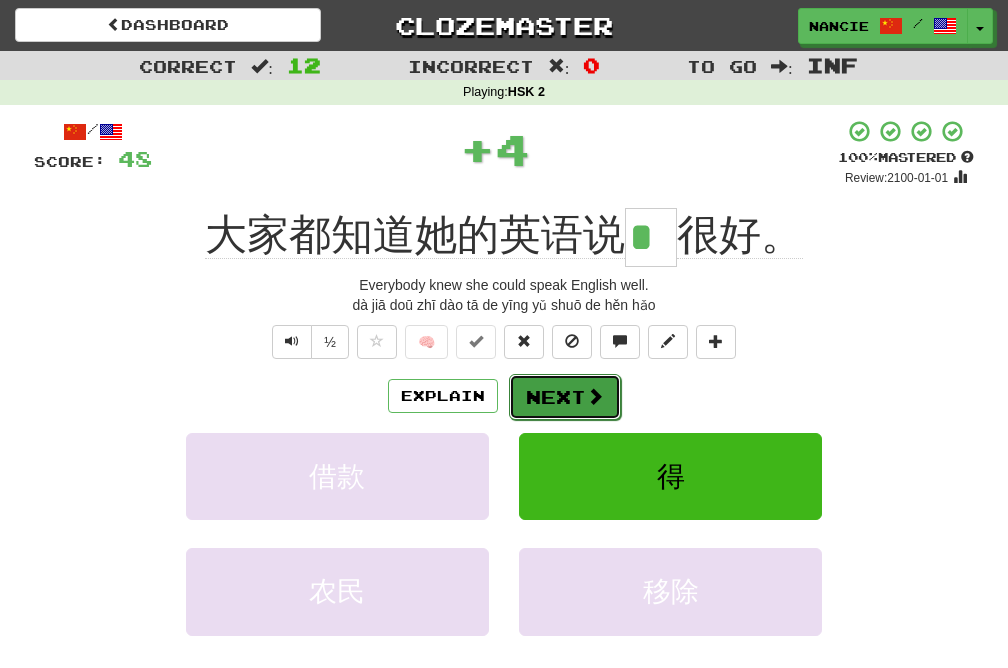 click on "Next" at bounding box center [565, 397] 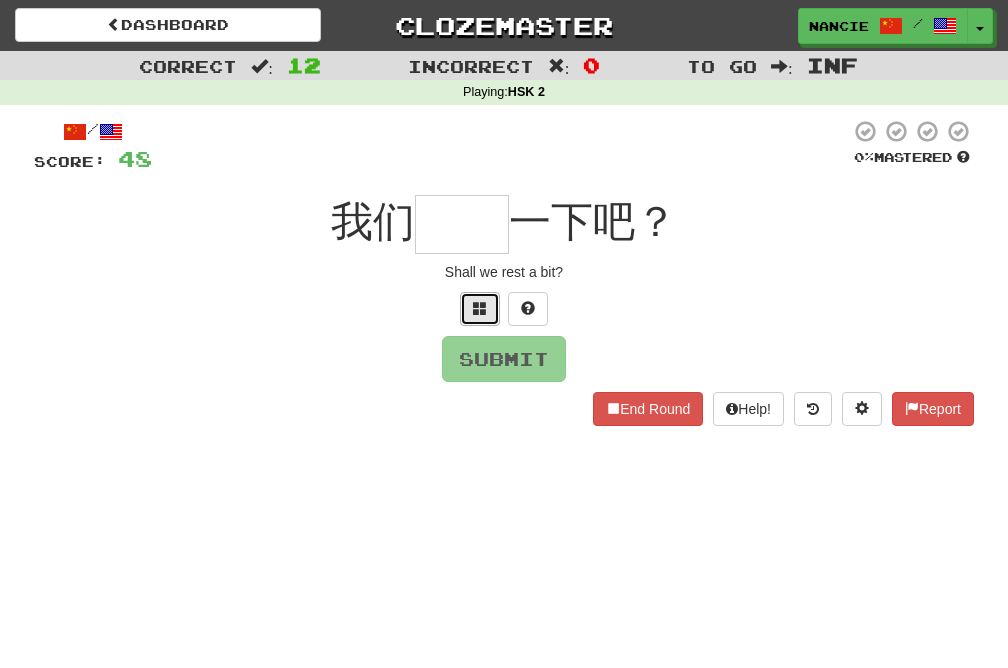 click at bounding box center [480, 308] 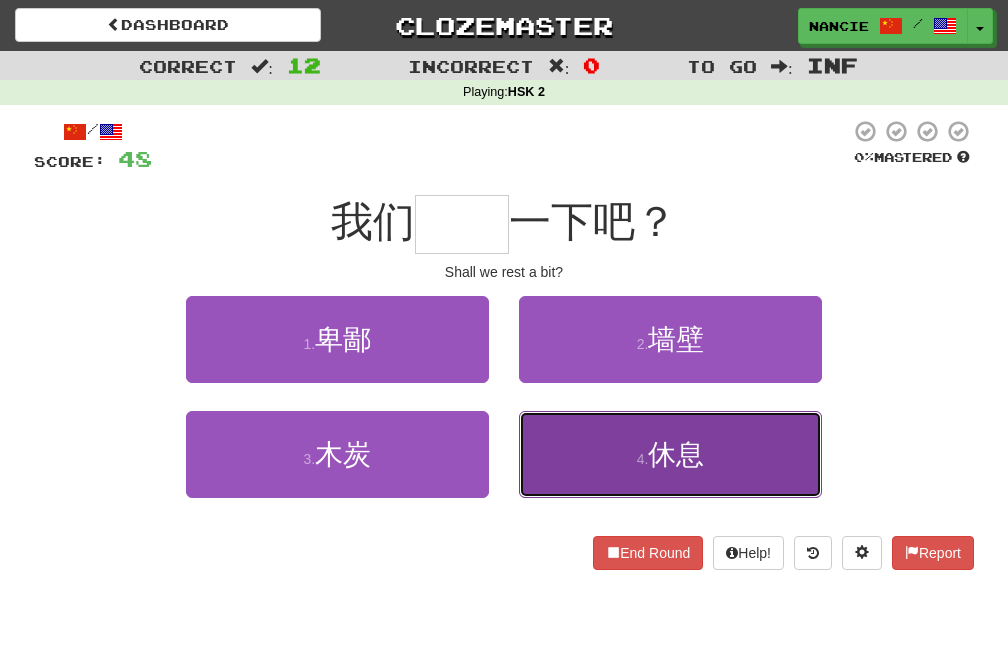 click on "4 .  休息" at bounding box center [670, 454] 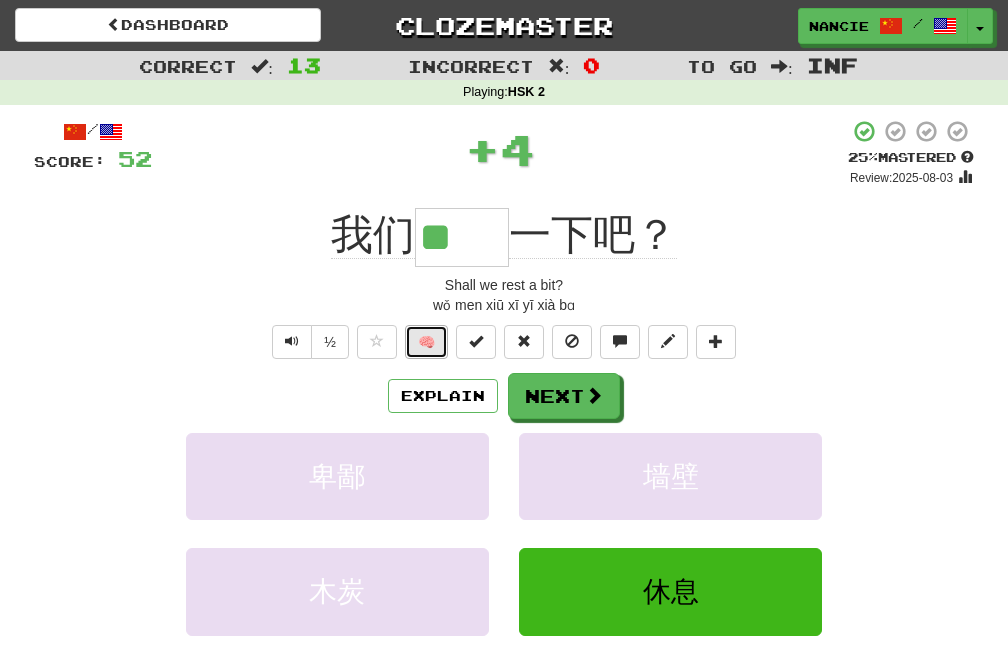 click on "🧠" at bounding box center [426, 342] 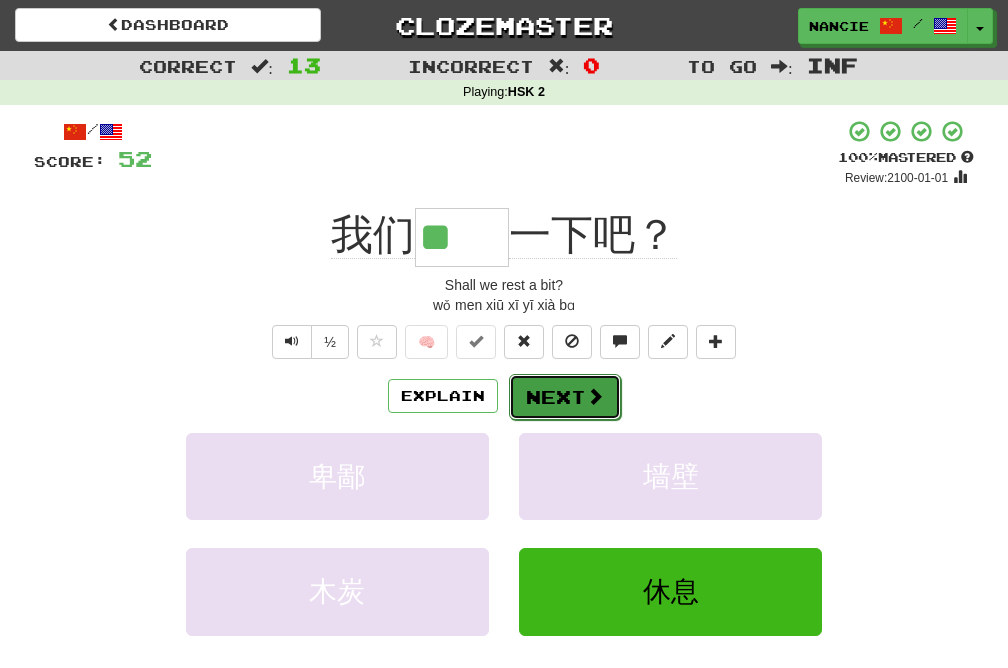 click on "Next" at bounding box center [565, 397] 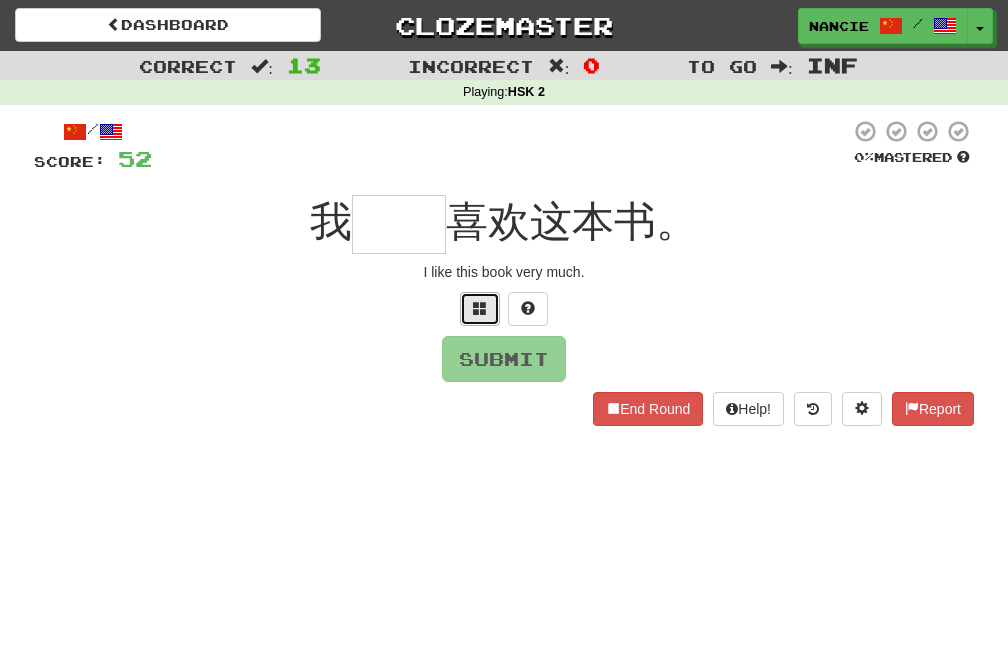 click at bounding box center (480, 309) 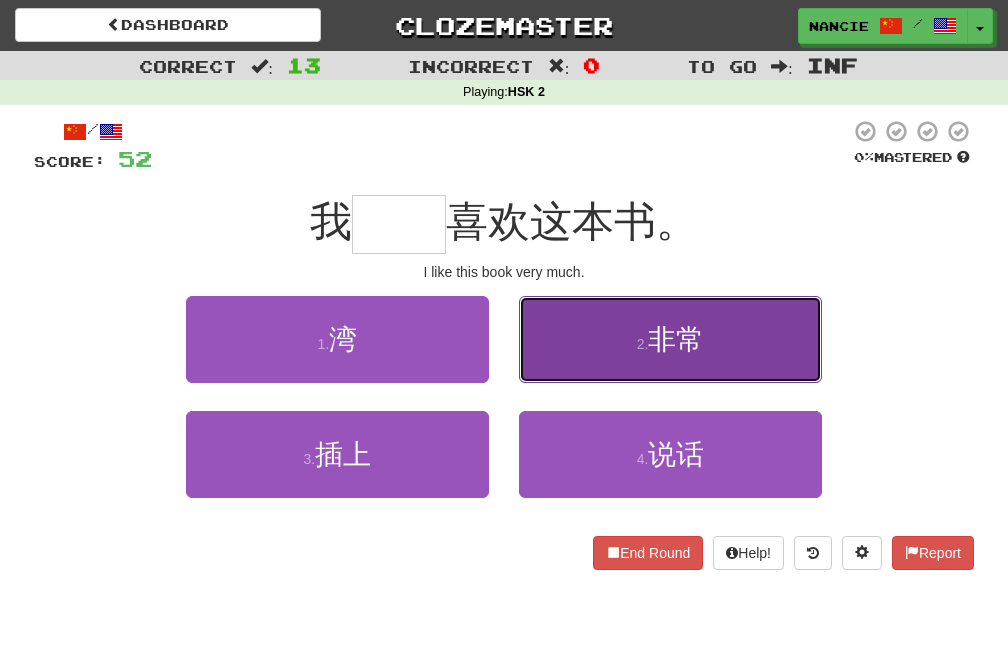 click on "2 .  非常" at bounding box center [670, 339] 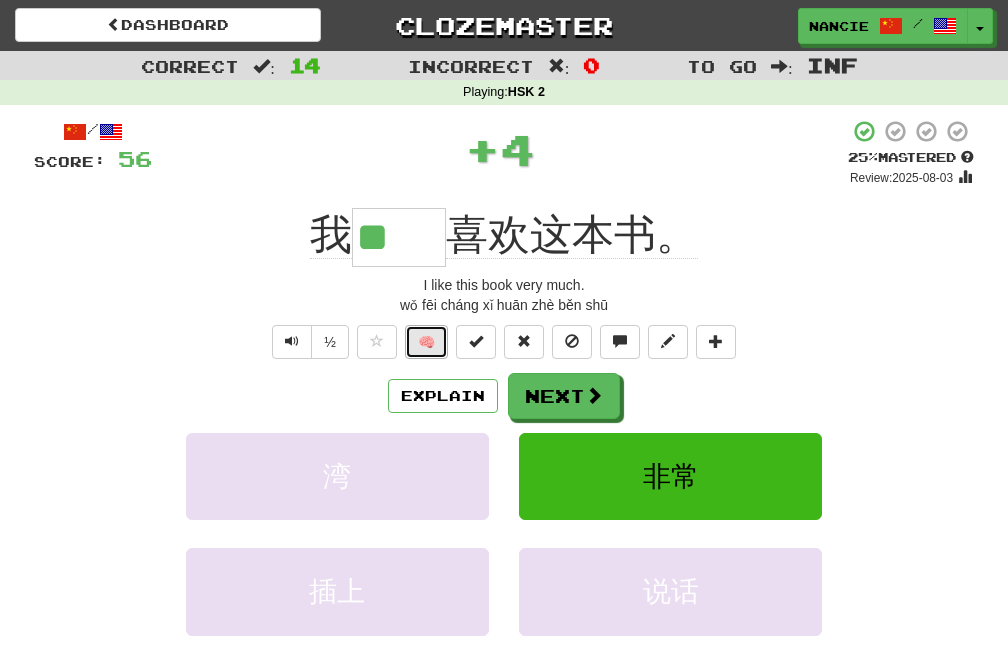 click on "🧠" at bounding box center [426, 342] 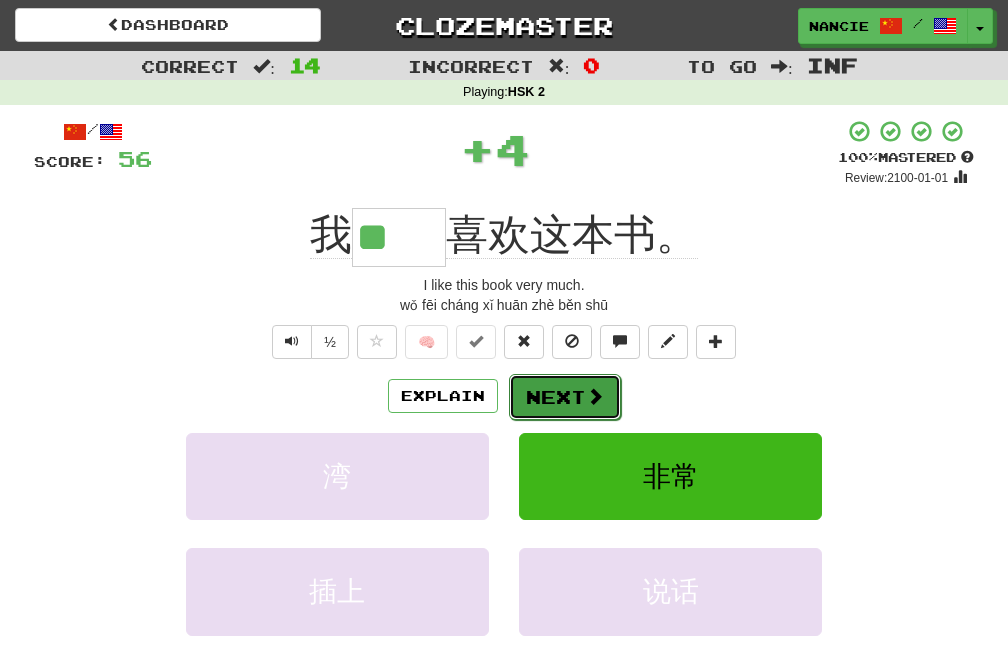 click on "Next" at bounding box center [565, 397] 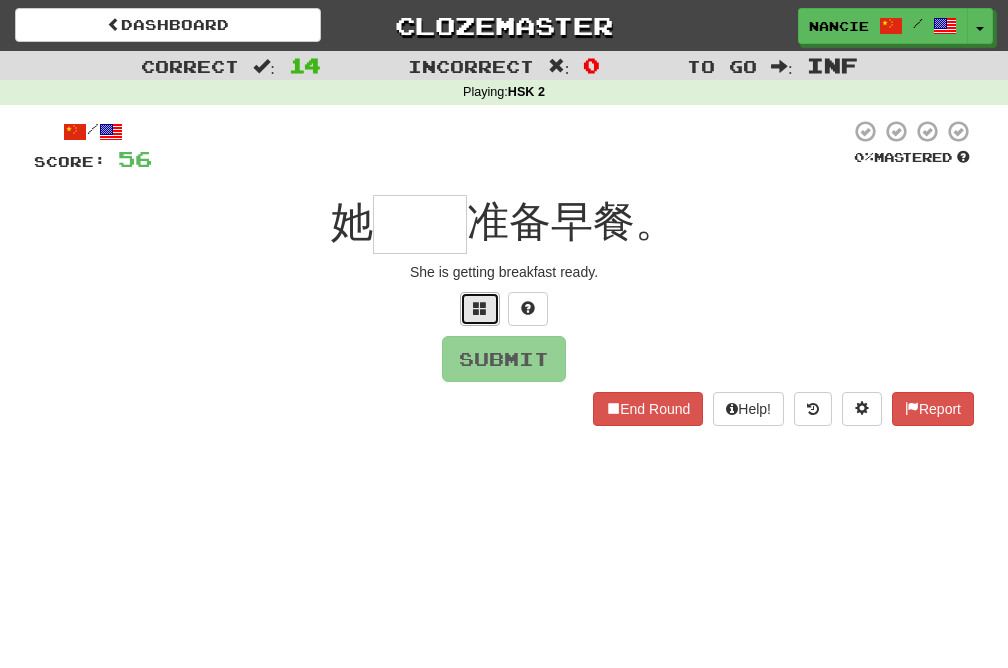 click at bounding box center [480, 309] 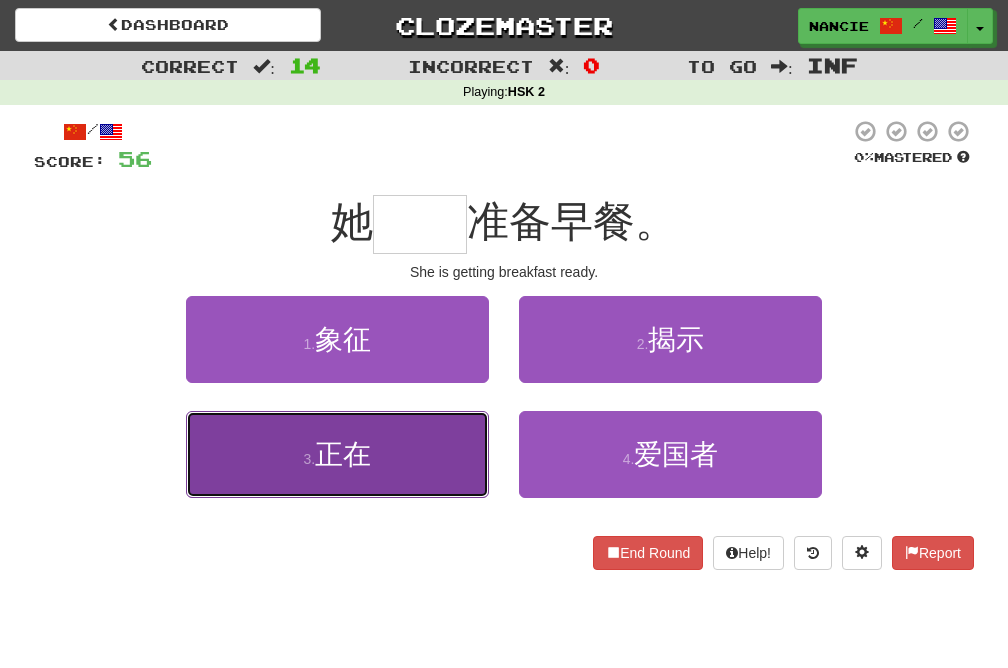 click on "正在" at bounding box center (343, 454) 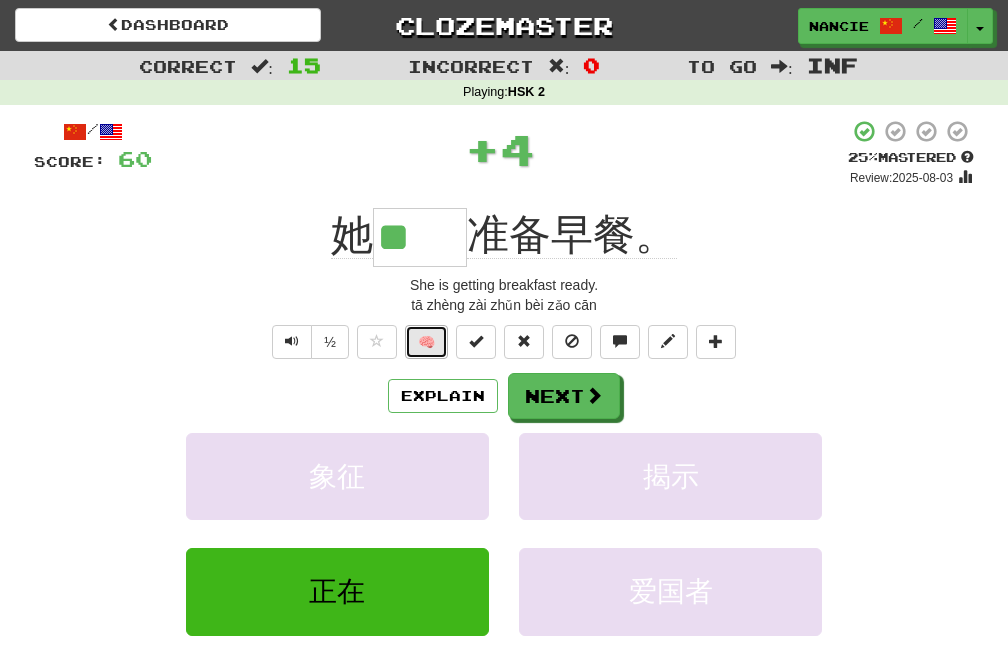 click on "🧠" at bounding box center (426, 342) 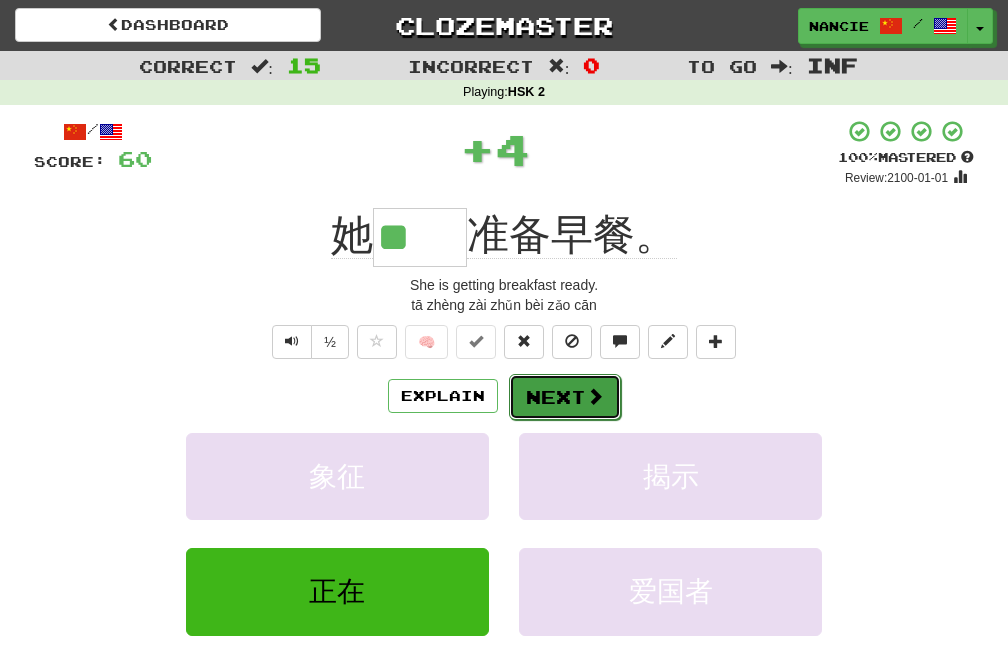 click on "Next" at bounding box center (565, 397) 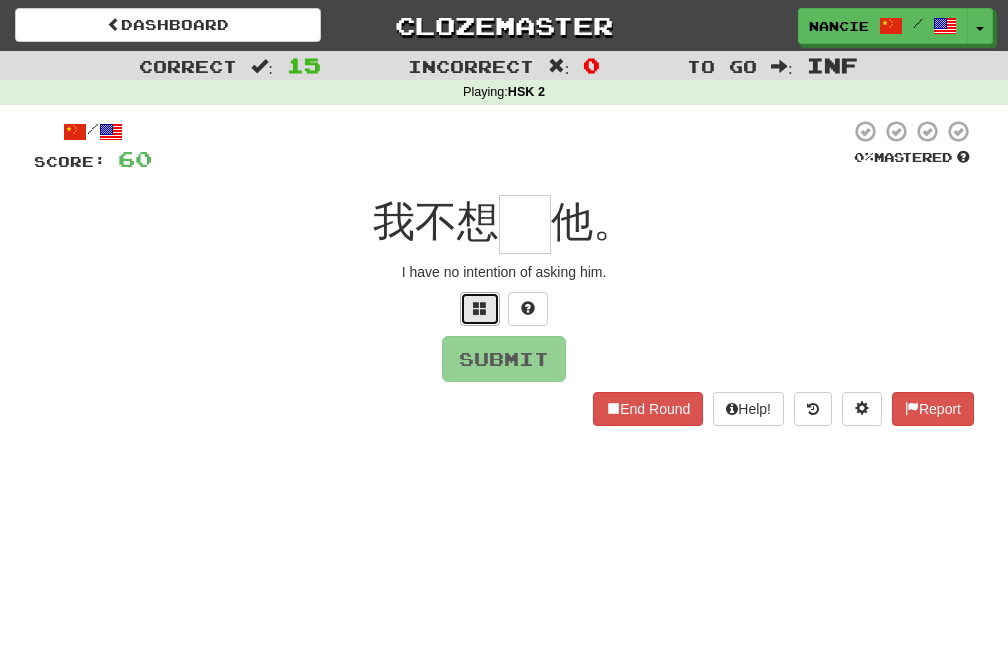 click at bounding box center [480, 308] 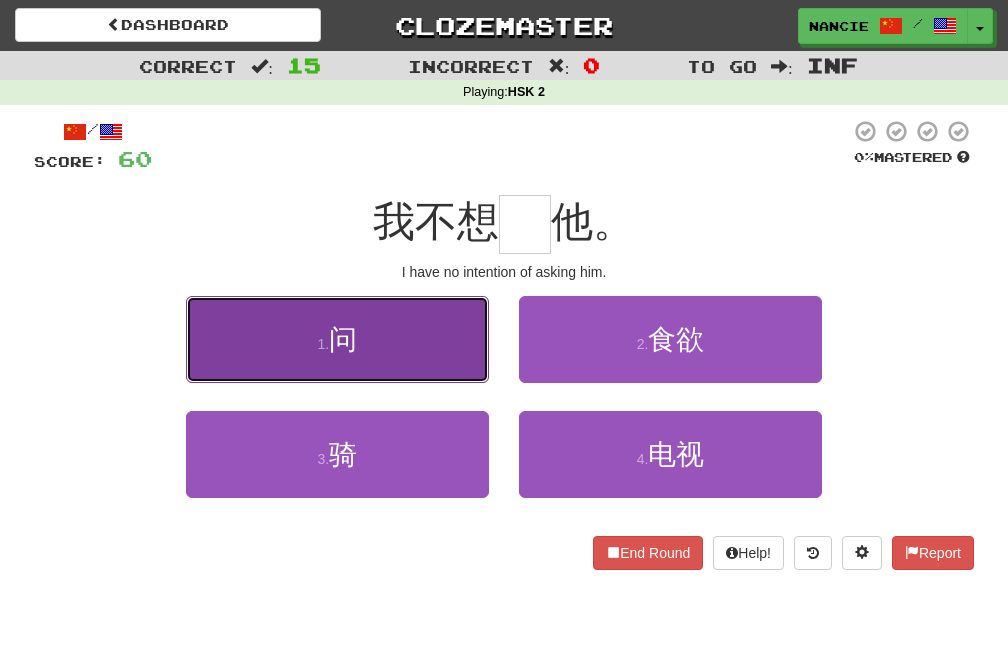 click on "1 .  问" at bounding box center (337, 339) 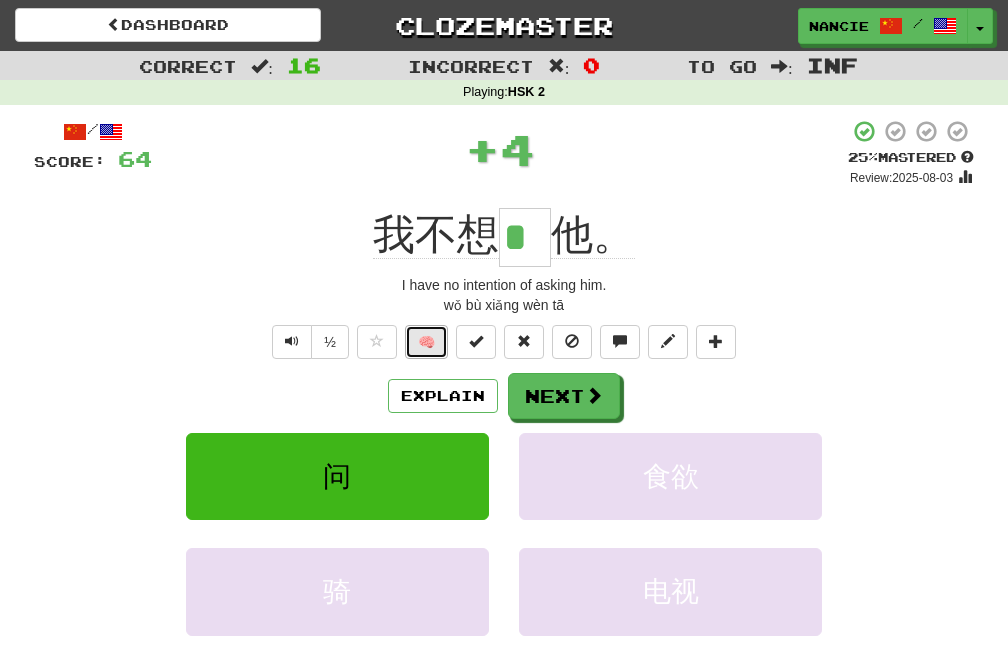 click on "🧠" at bounding box center (426, 342) 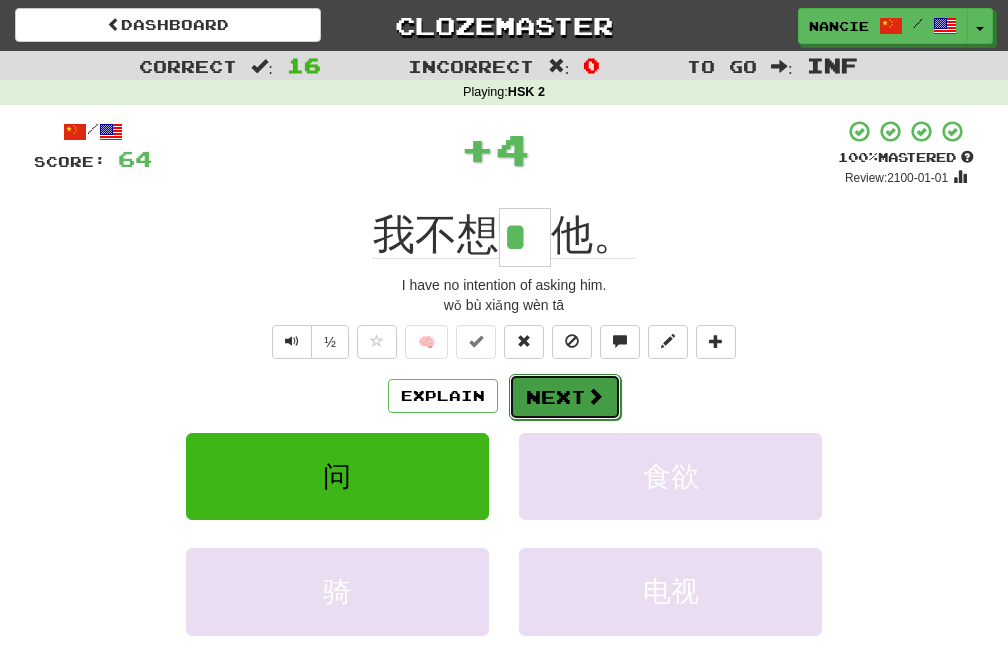 click on "Next" at bounding box center [565, 397] 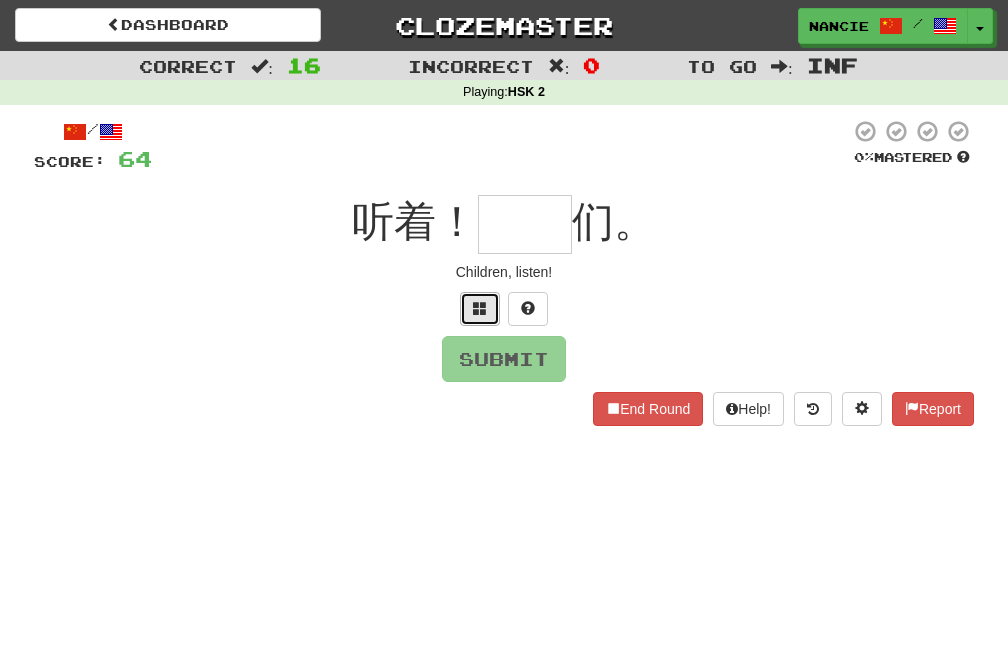 click at bounding box center [480, 309] 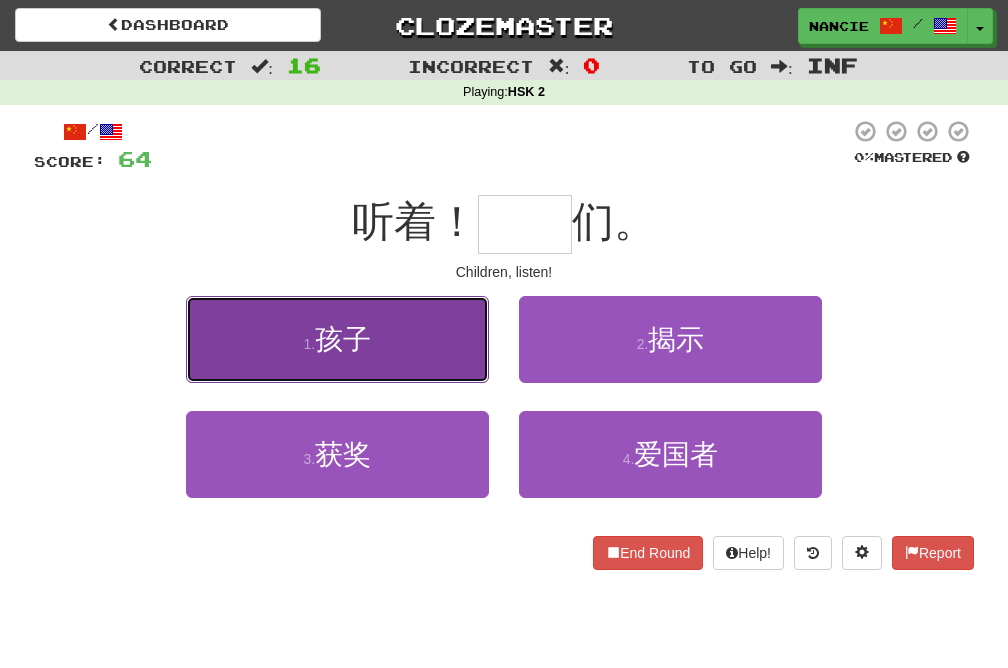 click on "1 .  孩子" at bounding box center (337, 339) 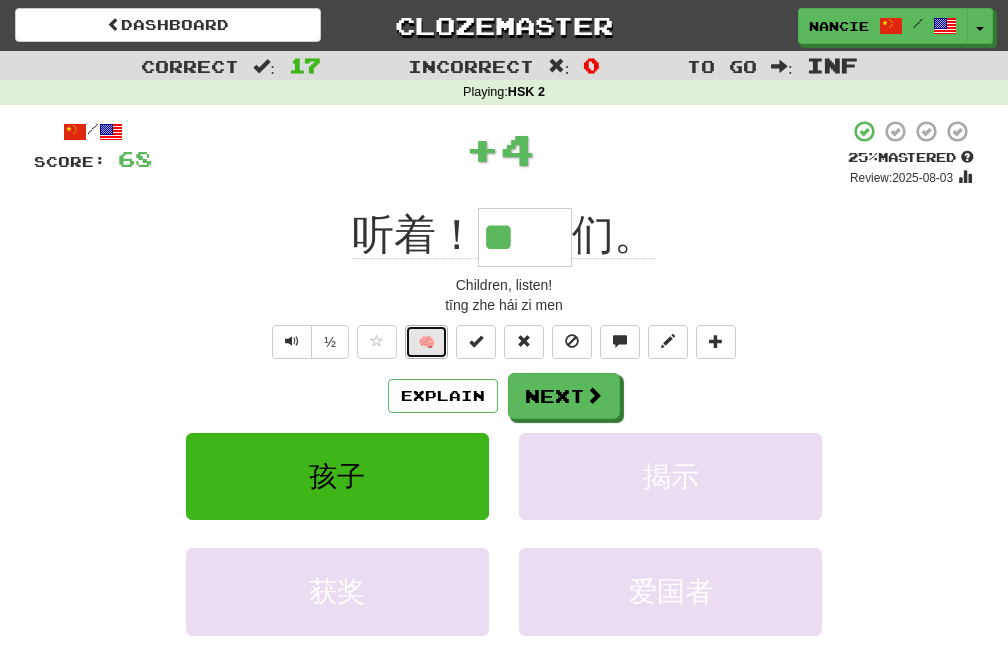 click on "🧠" at bounding box center [426, 342] 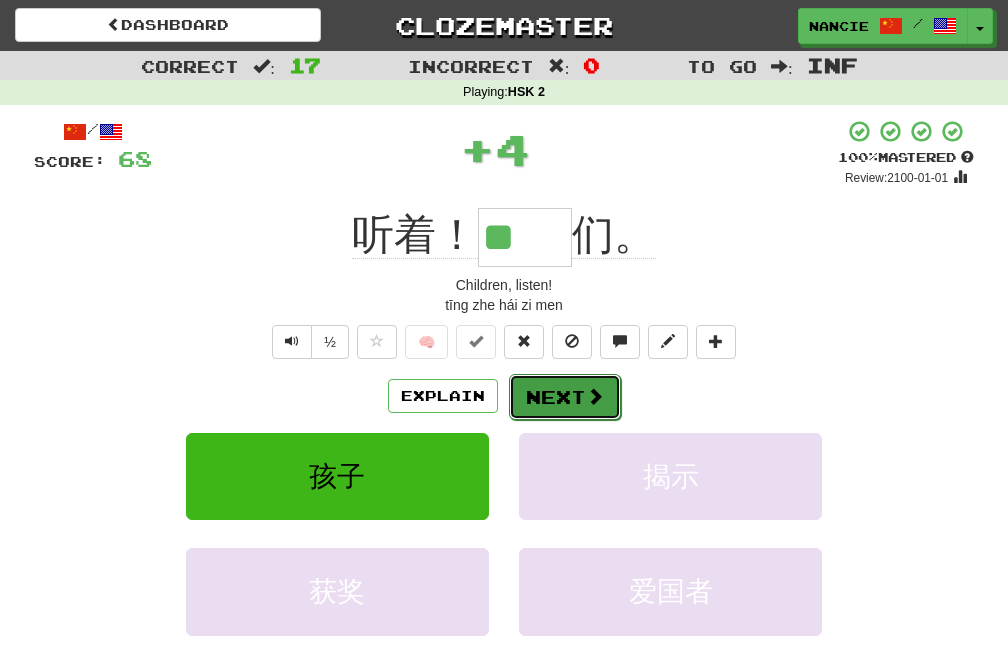 click on "Next" at bounding box center [565, 397] 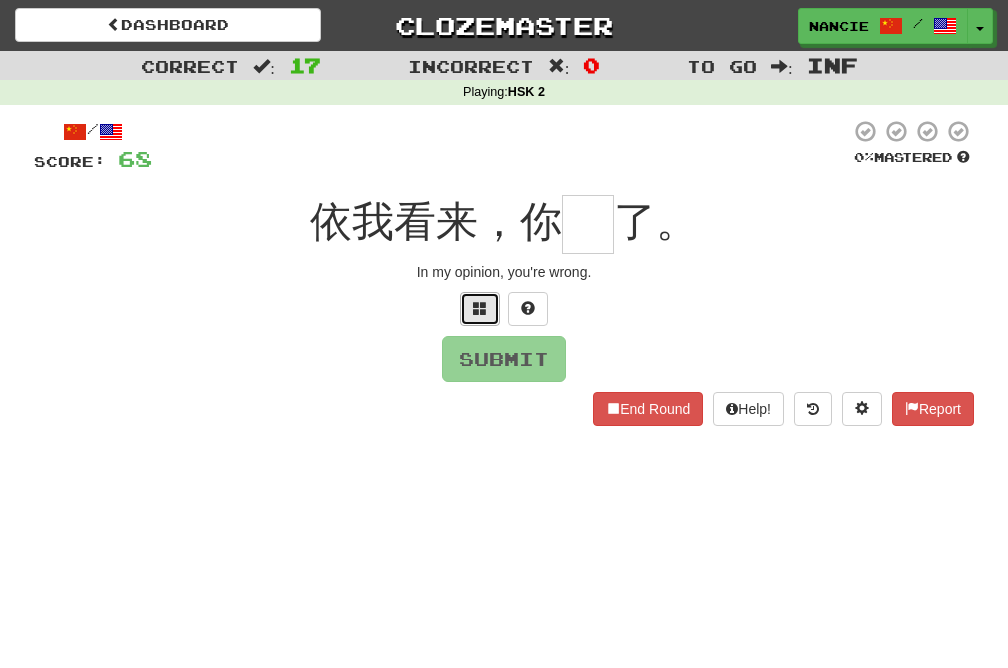 click at bounding box center (480, 309) 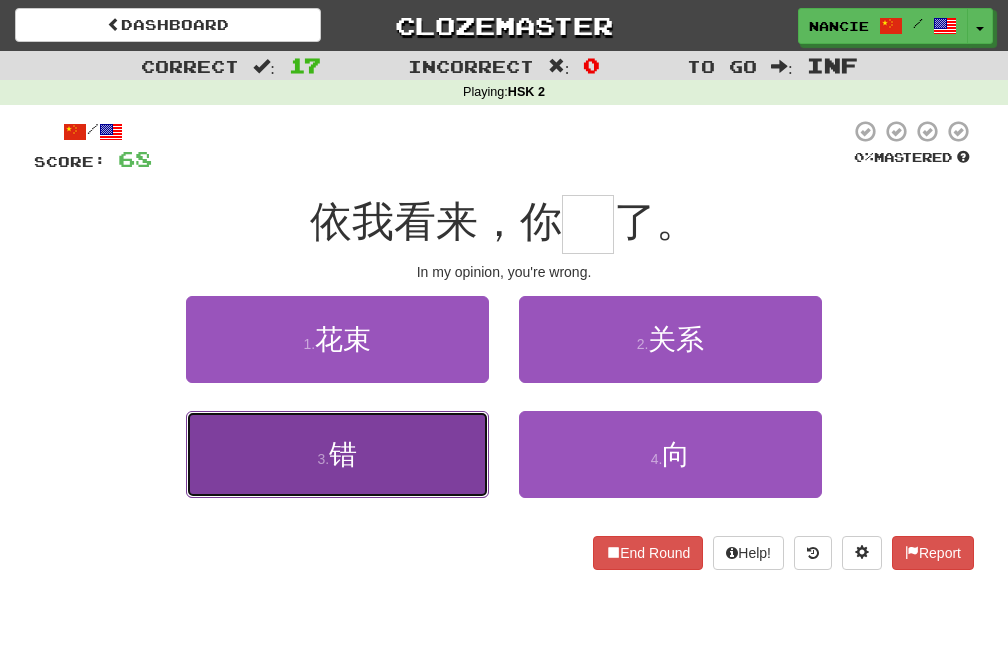 click on "3 .  错" at bounding box center [337, 454] 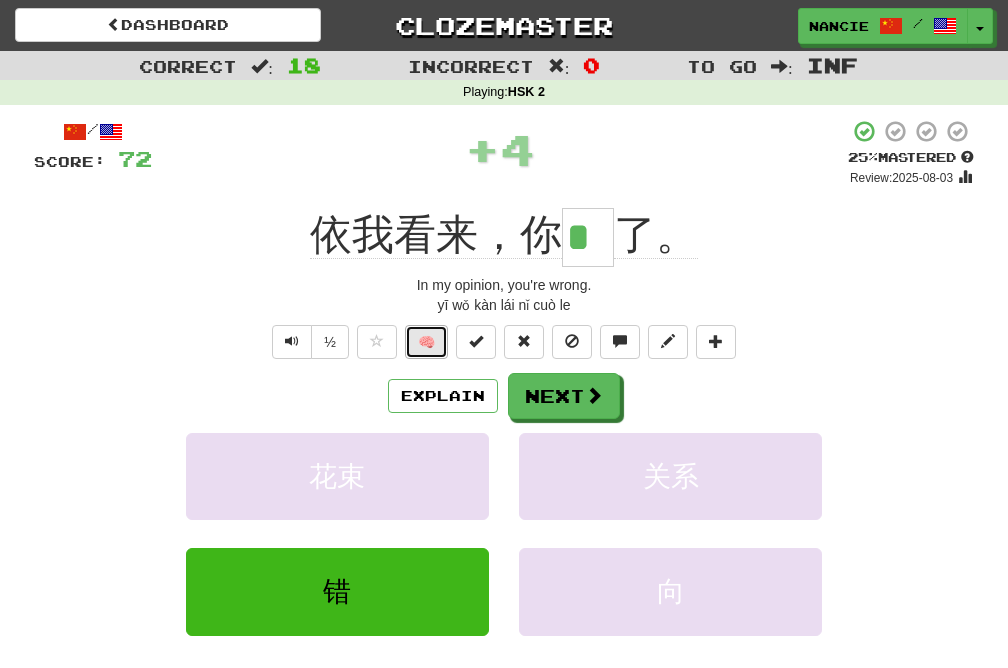 click on "🧠" at bounding box center (426, 342) 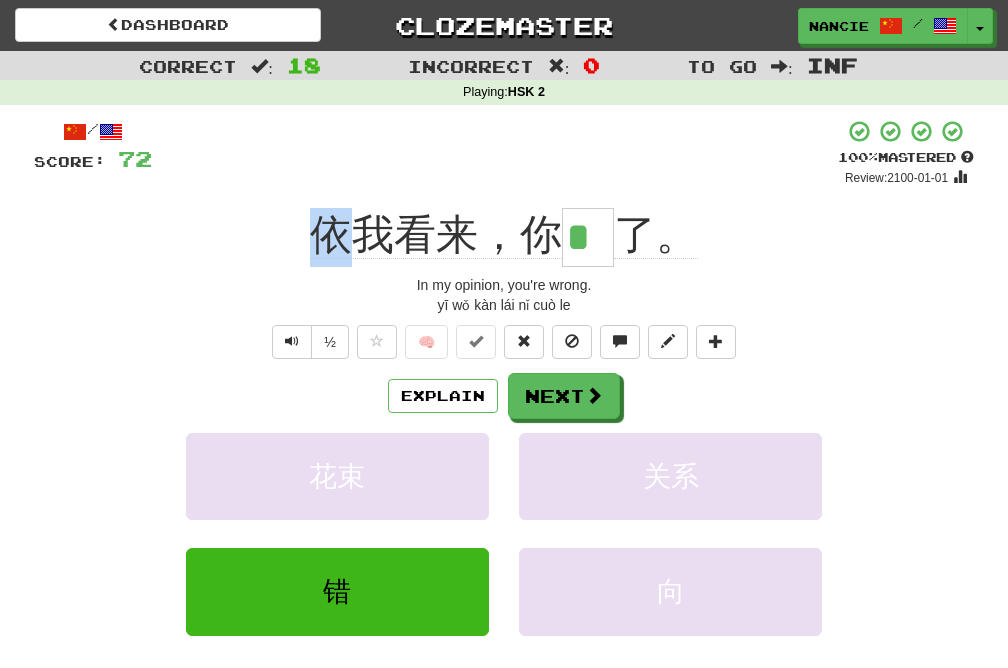 drag, startPoint x: 347, startPoint y: 246, endPoint x: 319, endPoint y: 236, distance: 29.732138 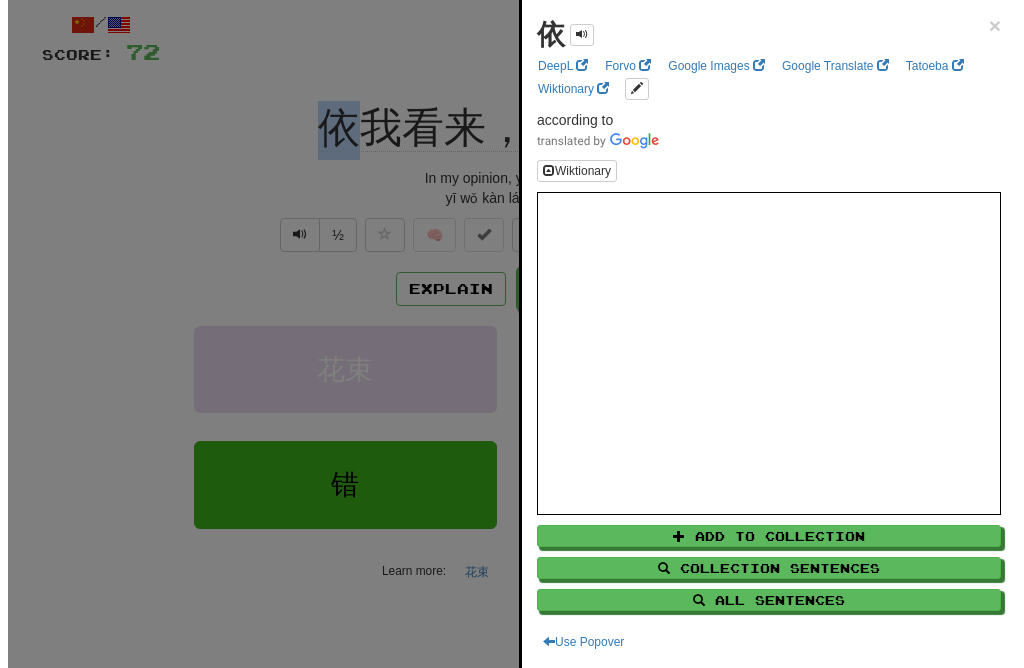 scroll, scrollTop: 0, scrollLeft: 0, axis: both 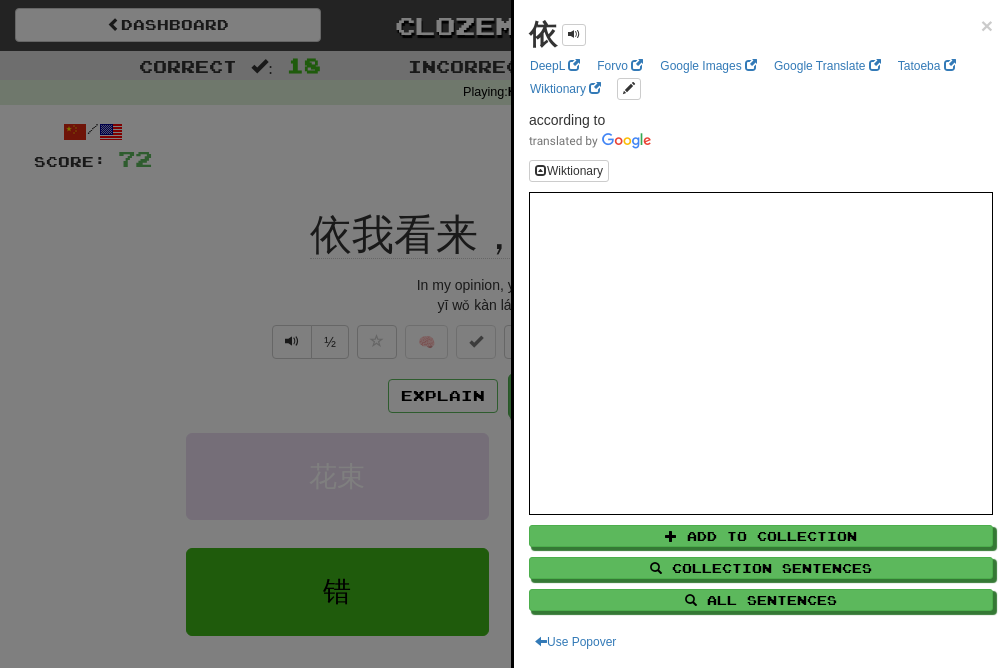 click on "依 × DeepL   Forvo   Google Images   Google Translate   Tatoeba   Wiktionary   according to  Wiktionary   Add to Collection   Collection Sentences   All Sentences  Use Popover" at bounding box center (761, 334) 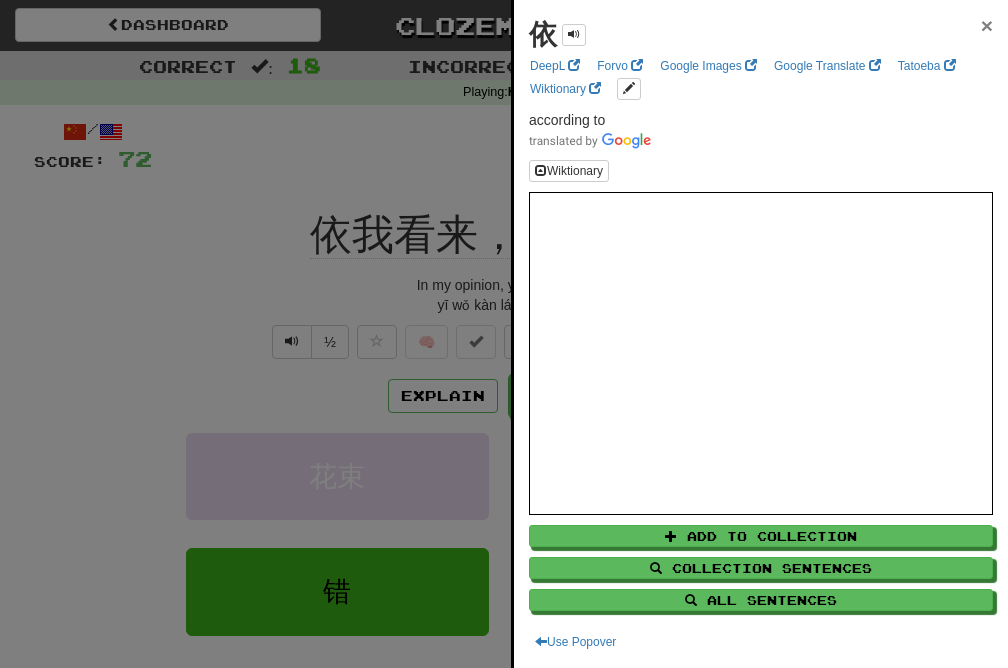 click on "×" at bounding box center (987, 25) 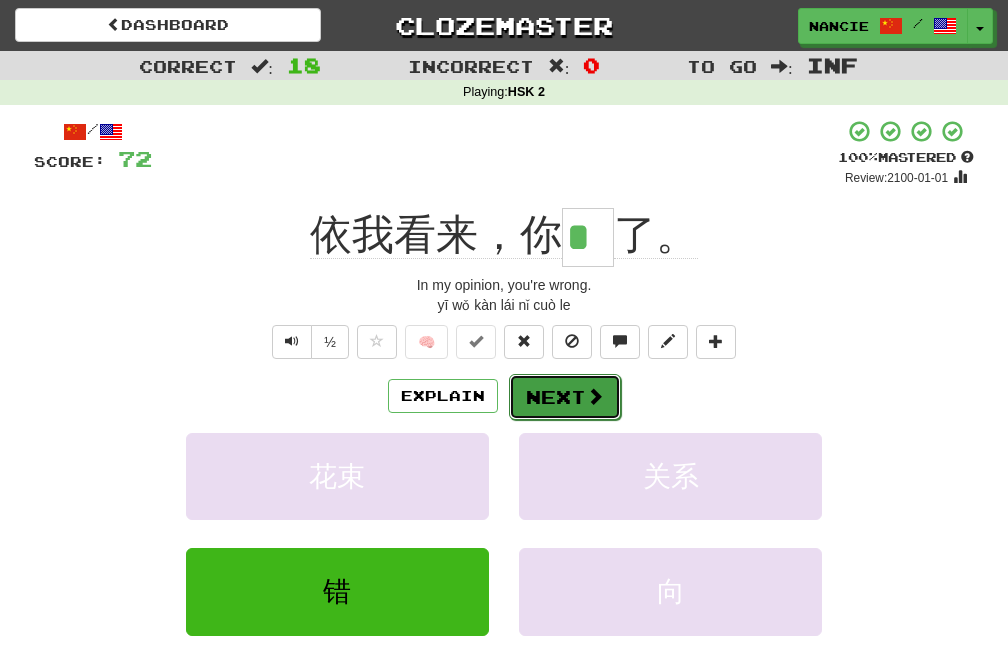 click on "Next" at bounding box center [565, 397] 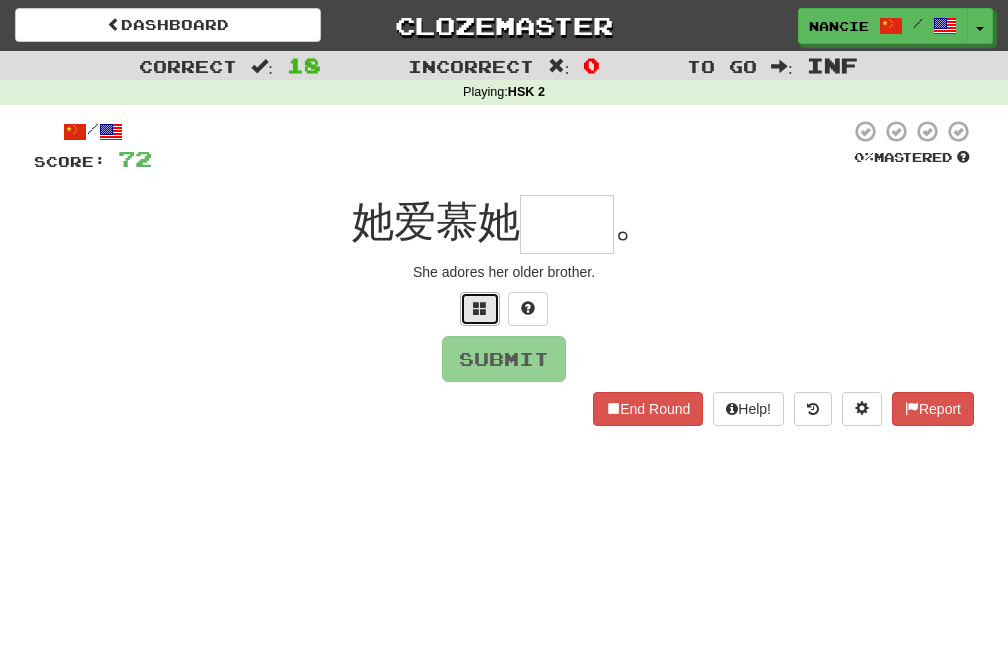click at bounding box center [480, 308] 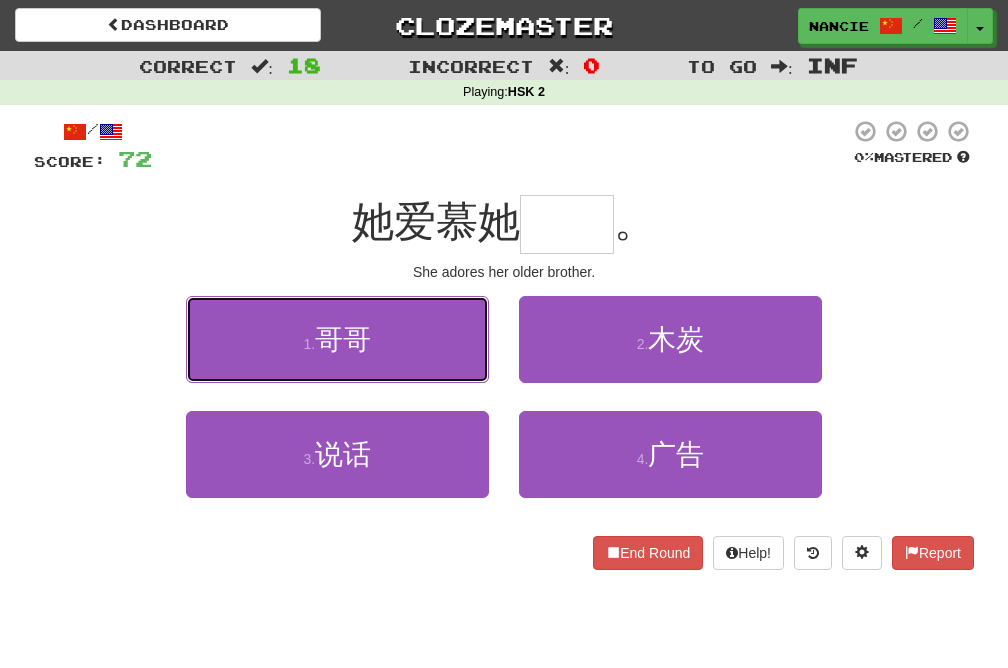 click on "1 .  哥哥" at bounding box center (337, 339) 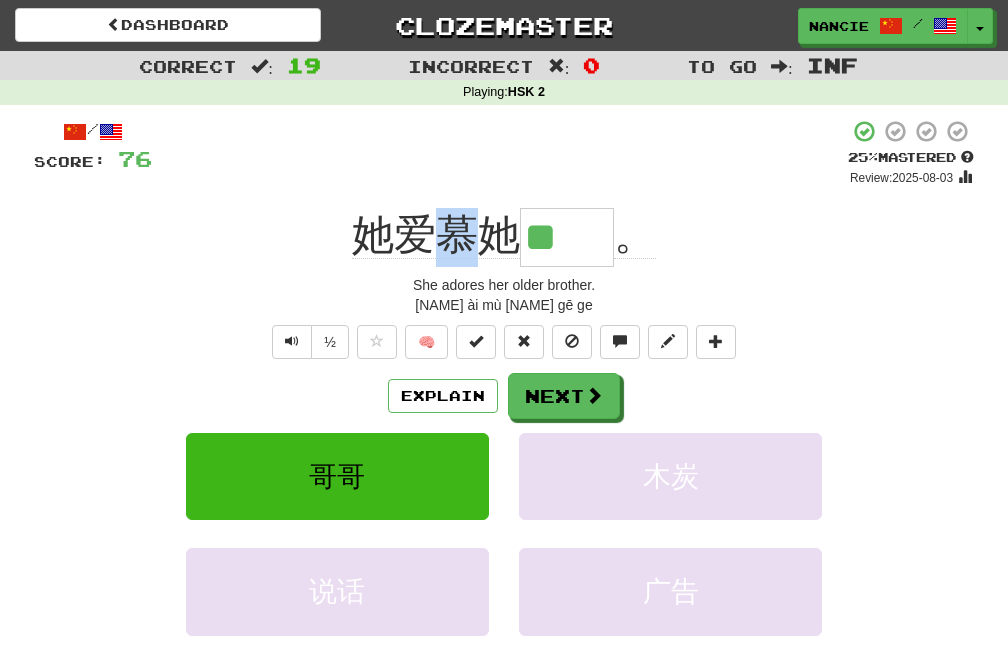 drag, startPoint x: 433, startPoint y: 232, endPoint x: 477, endPoint y: 228, distance: 44.181442 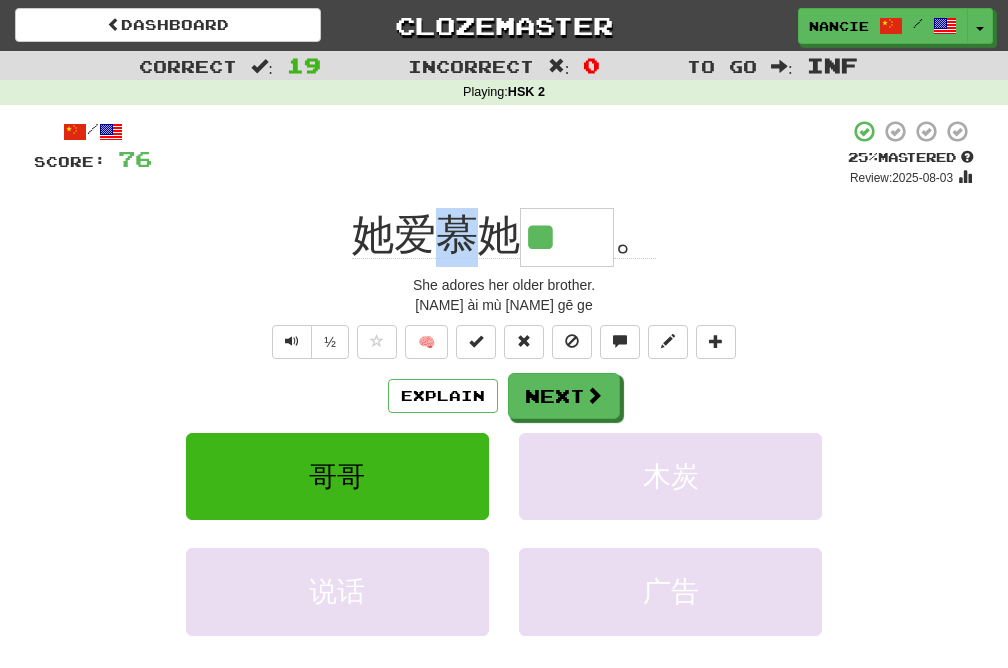 click on "她爱慕她" 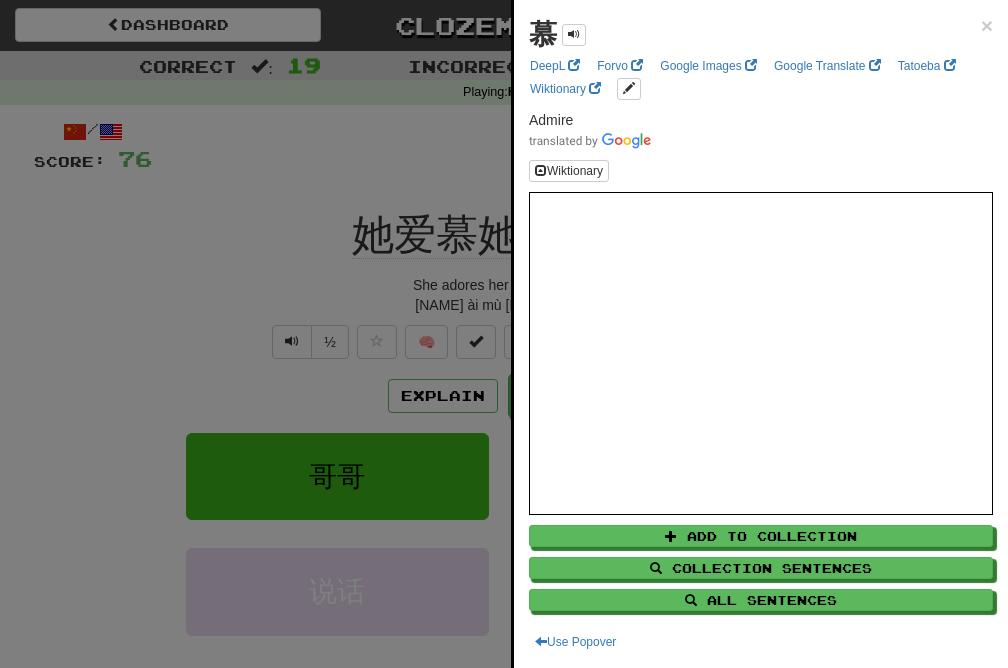 click on "慕 × DeepL   Forvo   Google Images   Google Translate   Tatoeba   Wiktionary   Admire  Wiktionary   Add to Collection   Collection Sentences   All Sentences  Use Popover" at bounding box center (761, 334) 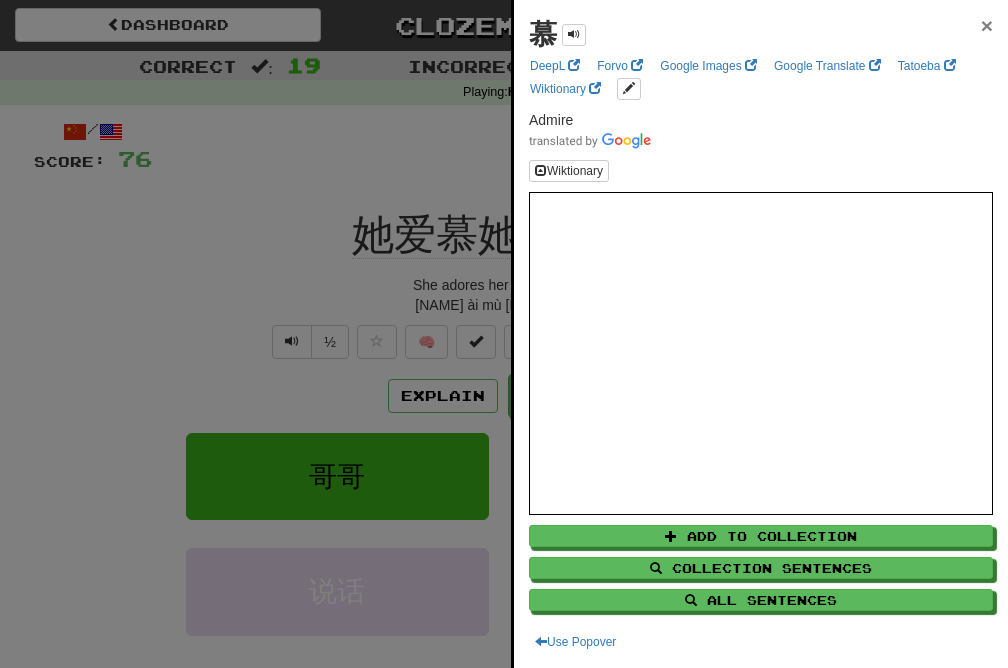 click on "×" at bounding box center (987, 25) 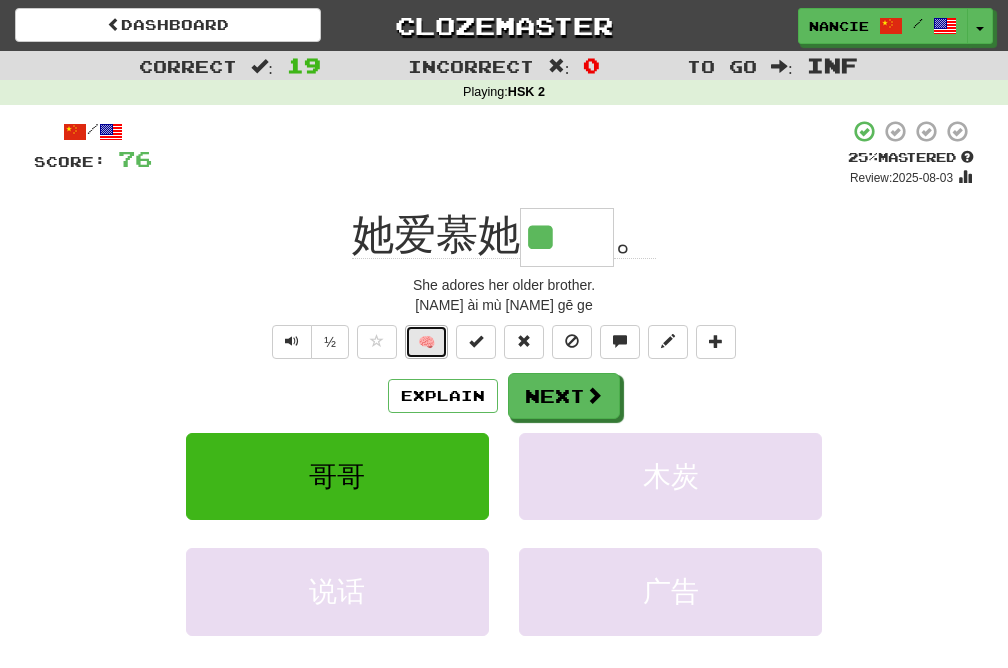 click on "🧠" at bounding box center [426, 342] 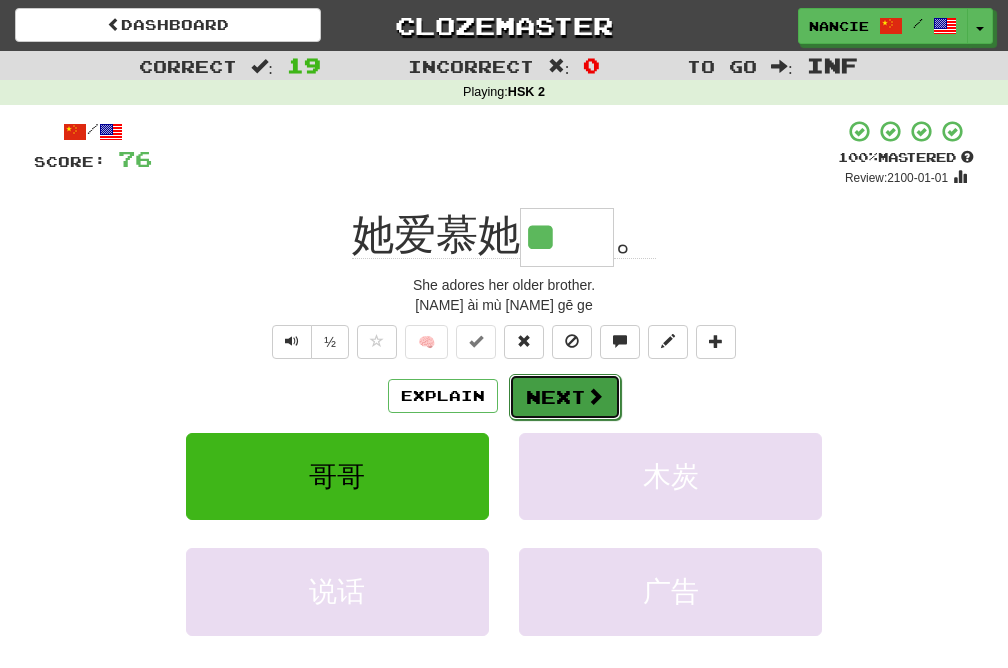 click on "Next" at bounding box center (565, 397) 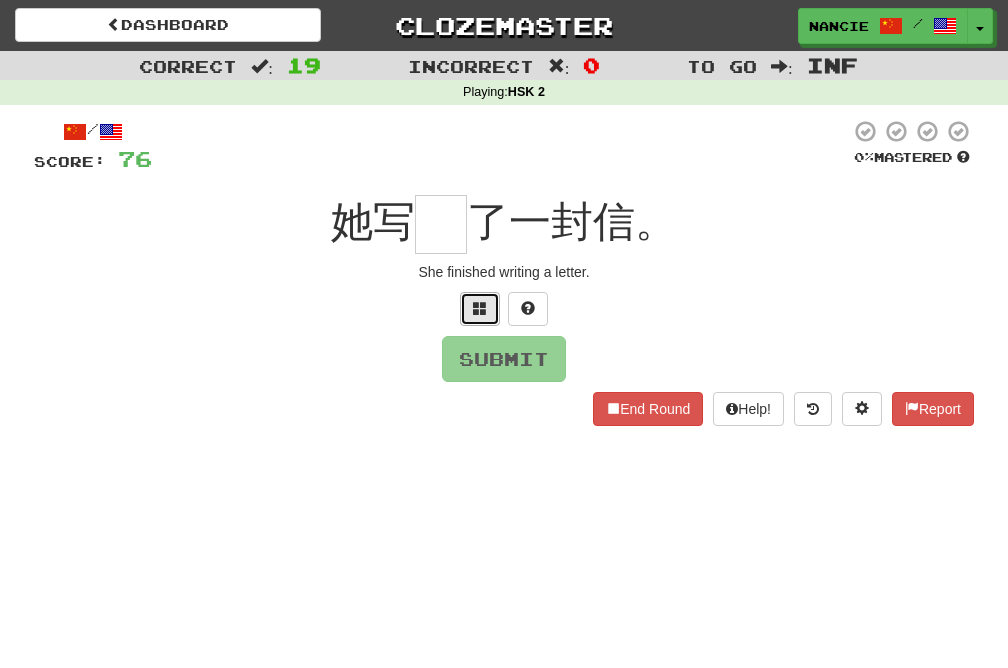 click at bounding box center [480, 308] 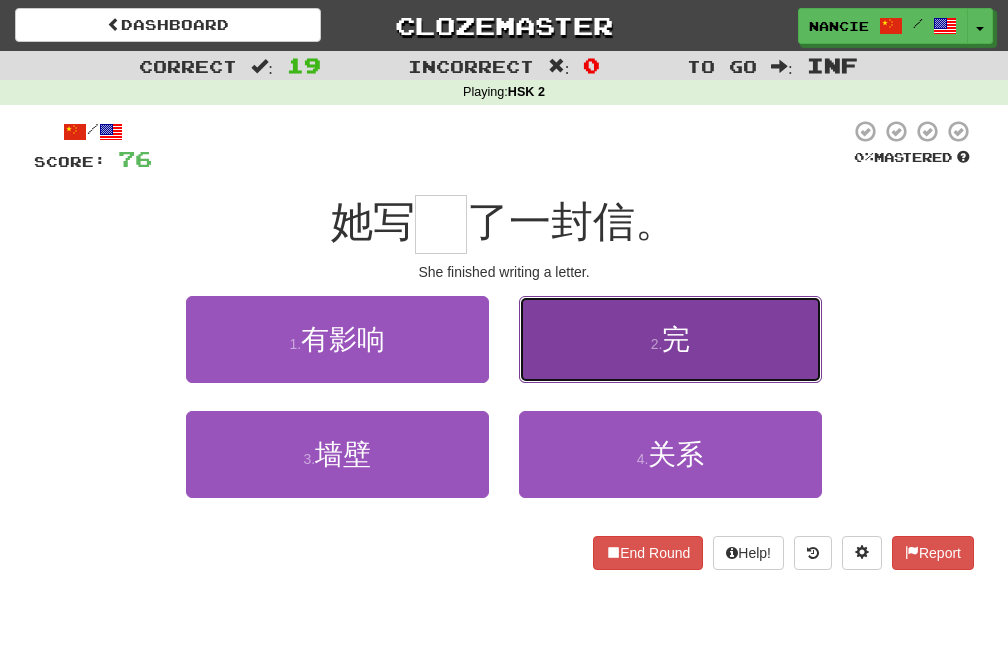 click on "2 .  完" at bounding box center (670, 339) 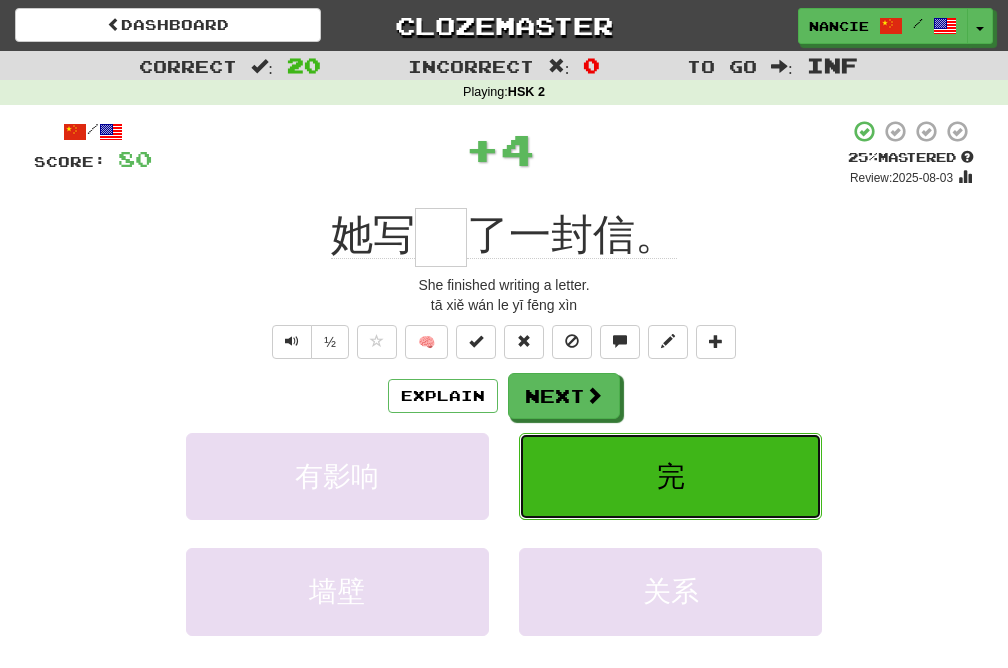 type on "*" 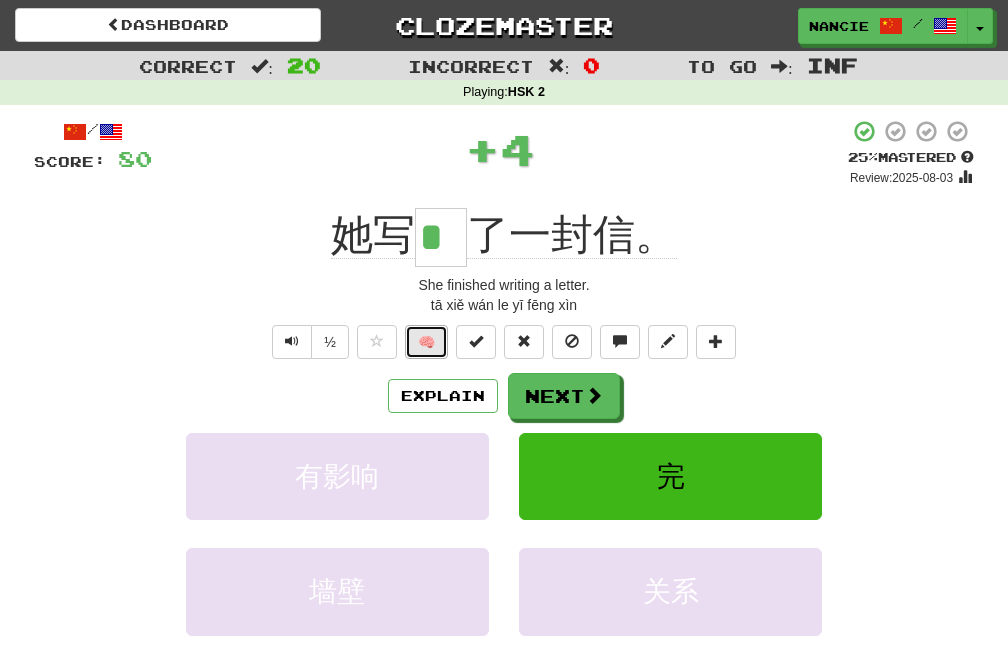 click on "🧠" at bounding box center (426, 342) 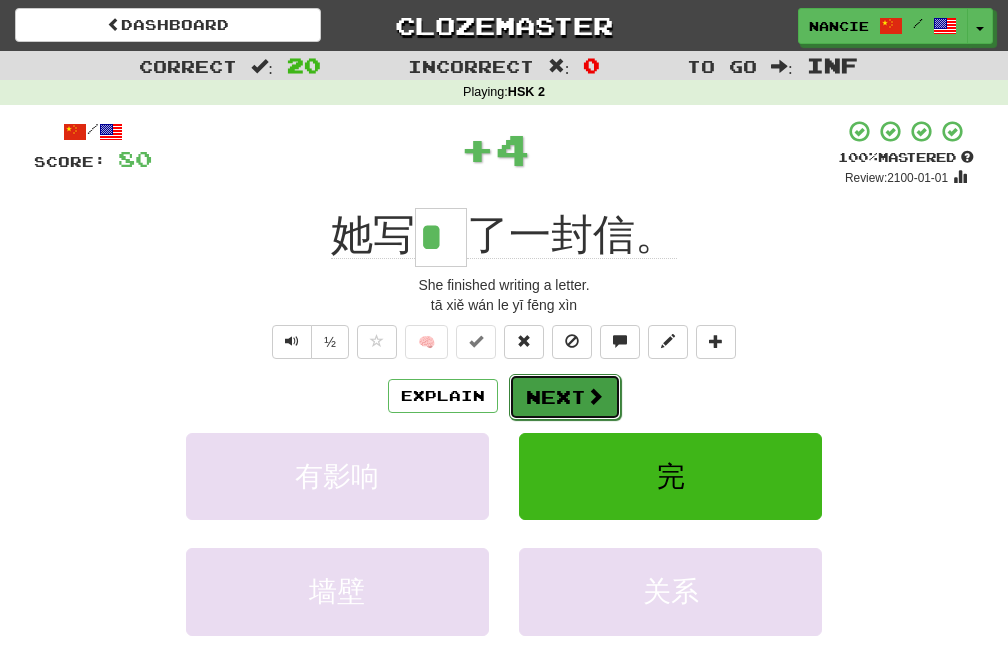 click on "Next" at bounding box center [565, 397] 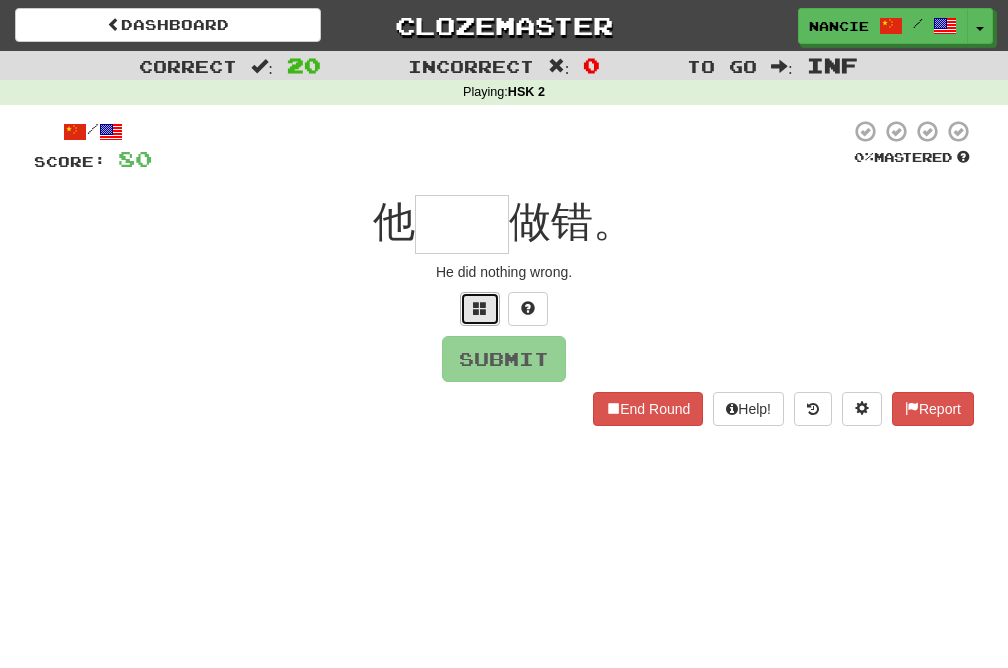 click at bounding box center (480, 308) 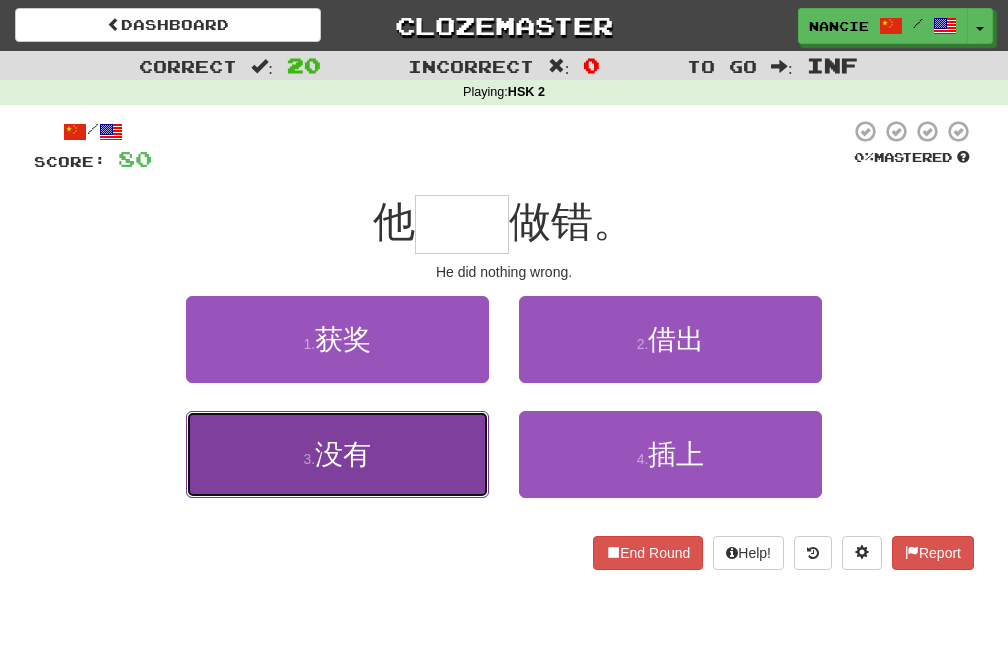 click on "3 .  没有" at bounding box center (337, 454) 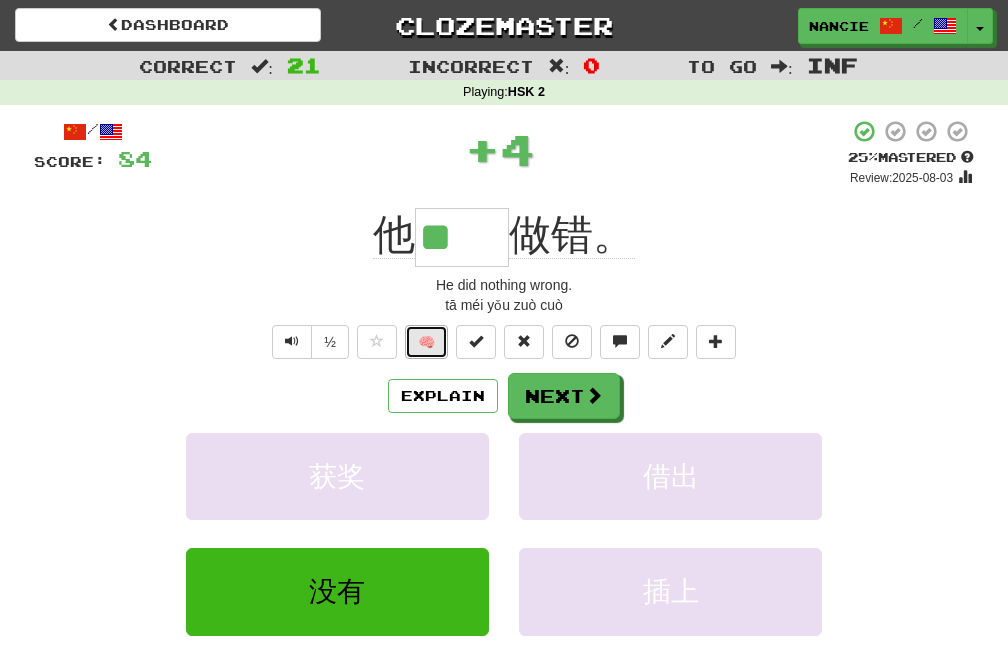 click on "🧠" at bounding box center (426, 342) 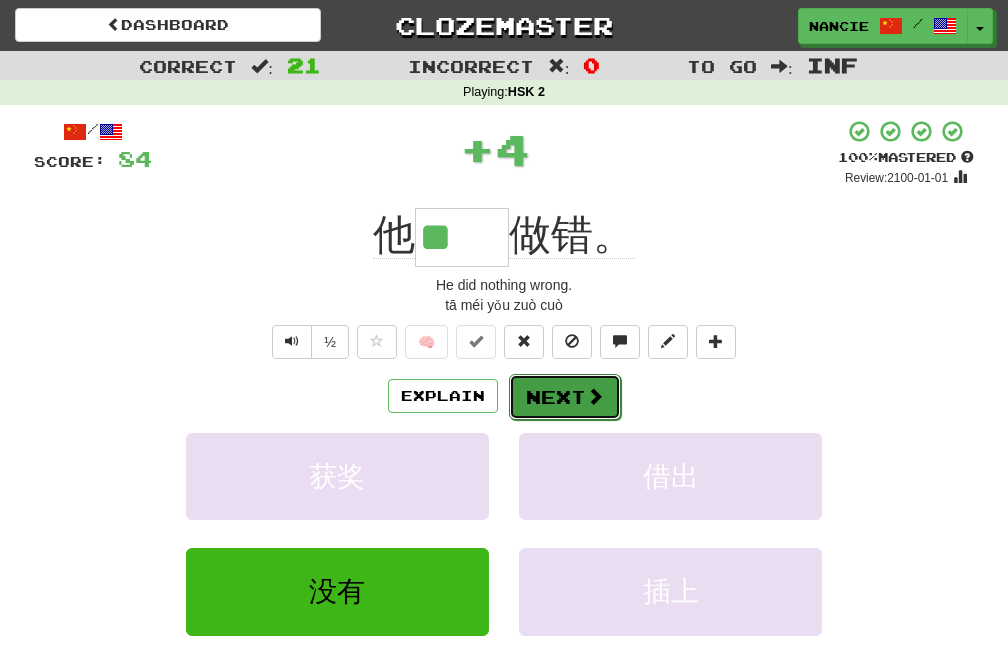 click on "Next" at bounding box center [565, 397] 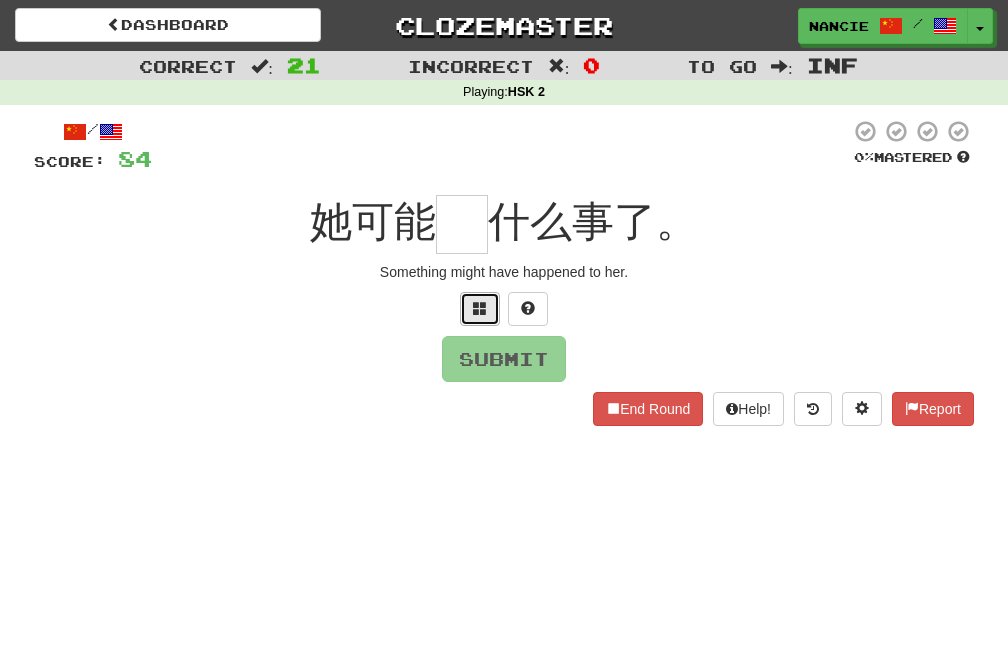 click at bounding box center (480, 308) 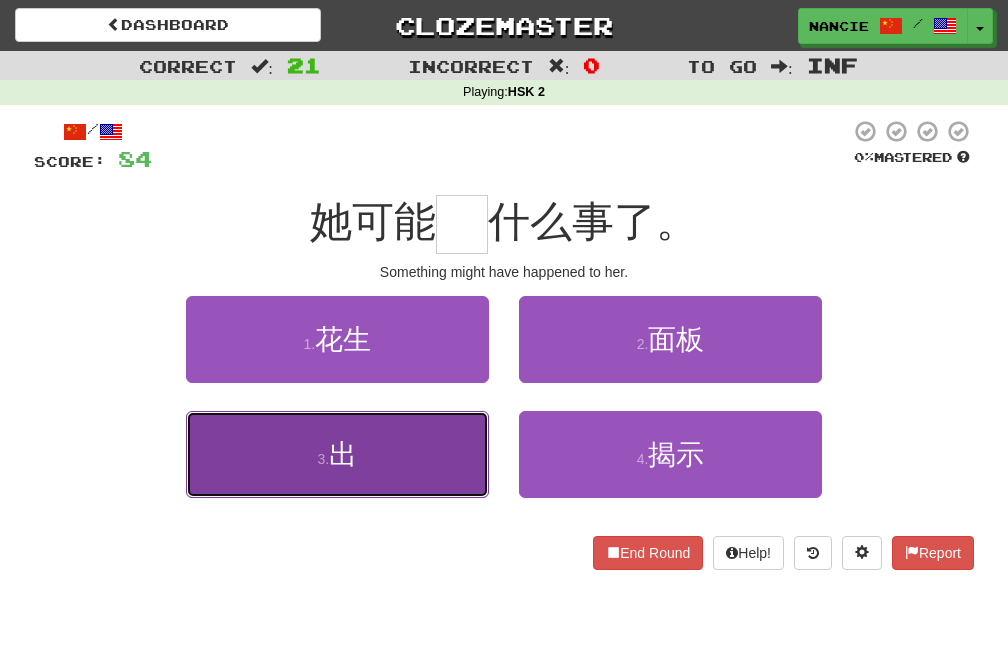 click on "3 .  出" at bounding box center (337, 454) 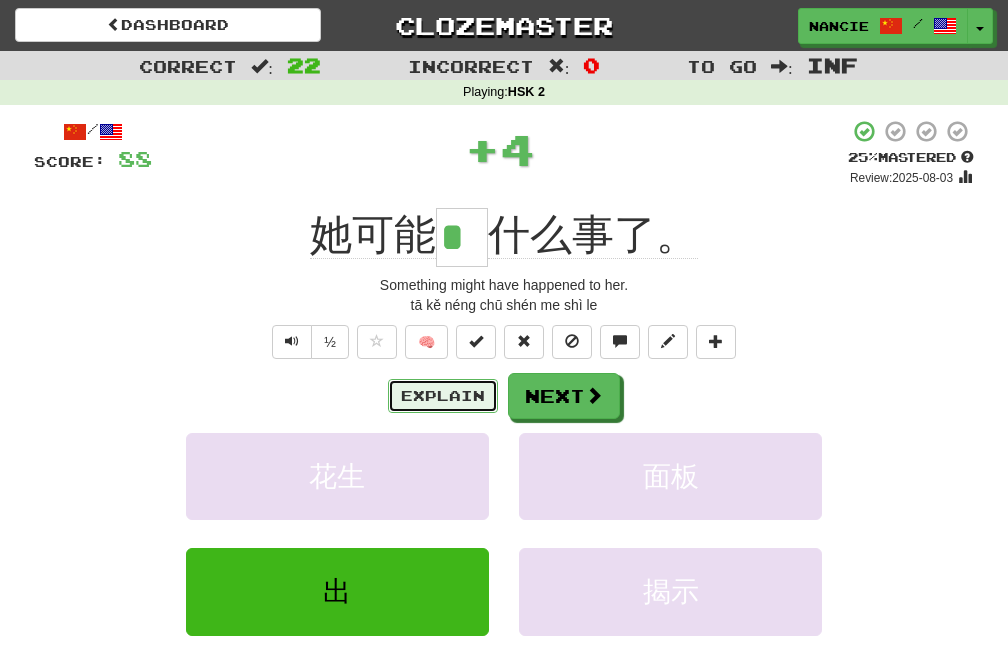 click on "Explain" at bounding box center (443, 396) 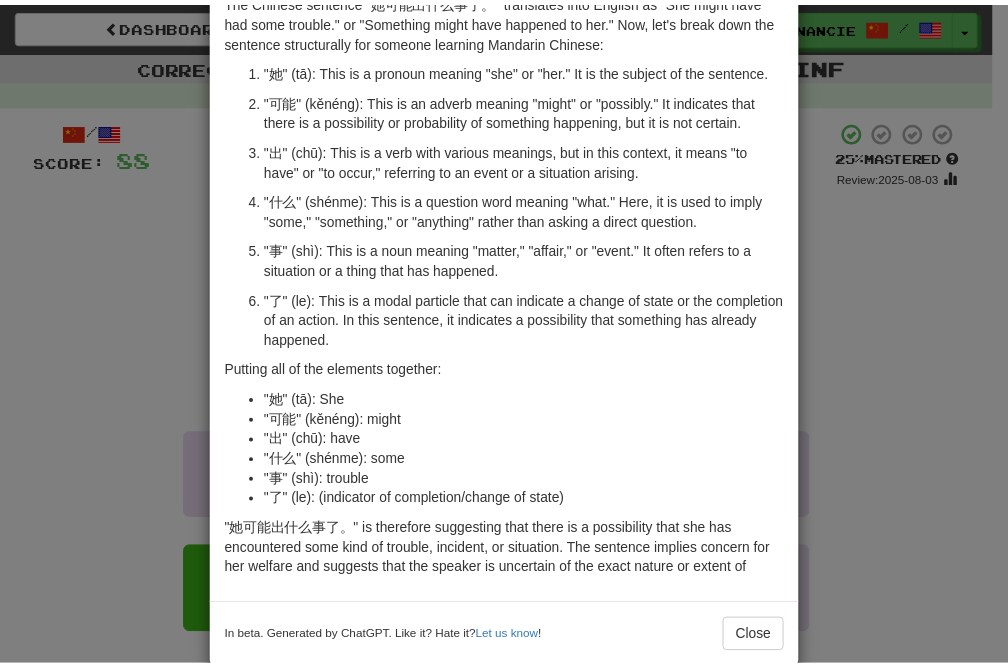 scroll, scrollTop: 0, scrollLeft: 0, axis: both 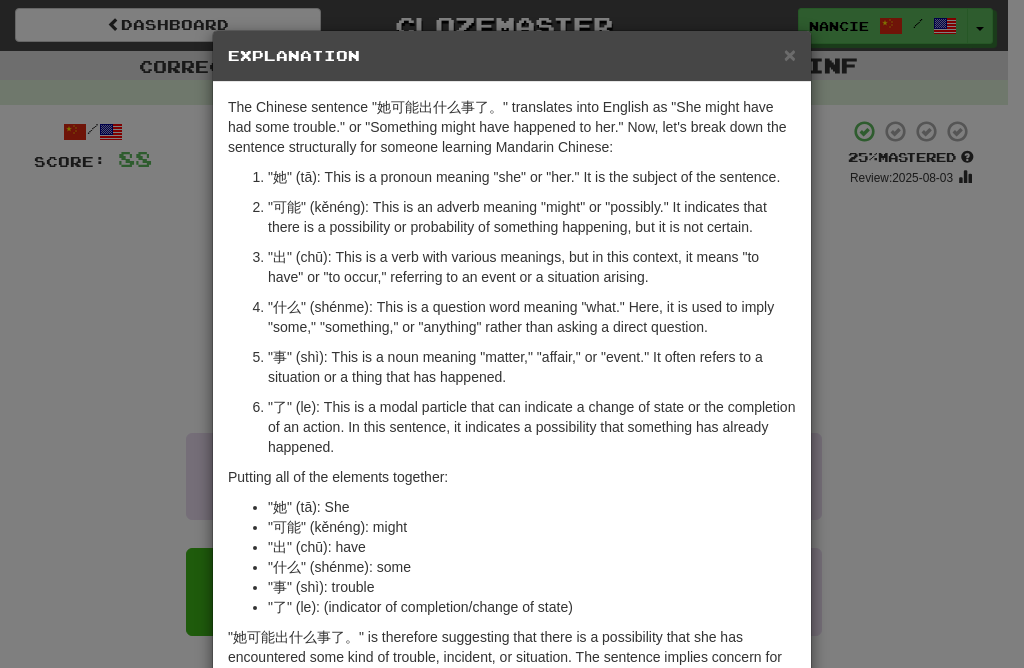 click on "× Explanation The Chinese sentence "她可能出什么事了。" translates into English as "She might have had some trouble." or "Something might have happened to her." Now, let's break down the sentence structurally for someone learning Mandarin Chinese:
"她" (tā): This is a pronoun meaning "she" or "her." It is the subject of the sentence.
"可能" (kěnéng): This is an adverb meaning "might" or "possibly." It indicates that there is a possibility or probability of something happening, but it is not certain.
"出" (chū): This is a verb with various meanings, but in this context, it means "to have" or "to occur," referring to an event or a situation arising.
"什么" (shénme): This is a question word meaning "what." Here, it is used to imply "some," "something," or "anything" rather than asking a direct question.
"事" (shì): This is a noun meaning "matter," "affair," or "event." It often refers to a situation or a thing that has happened.
!" at bounding box center [512, 334] 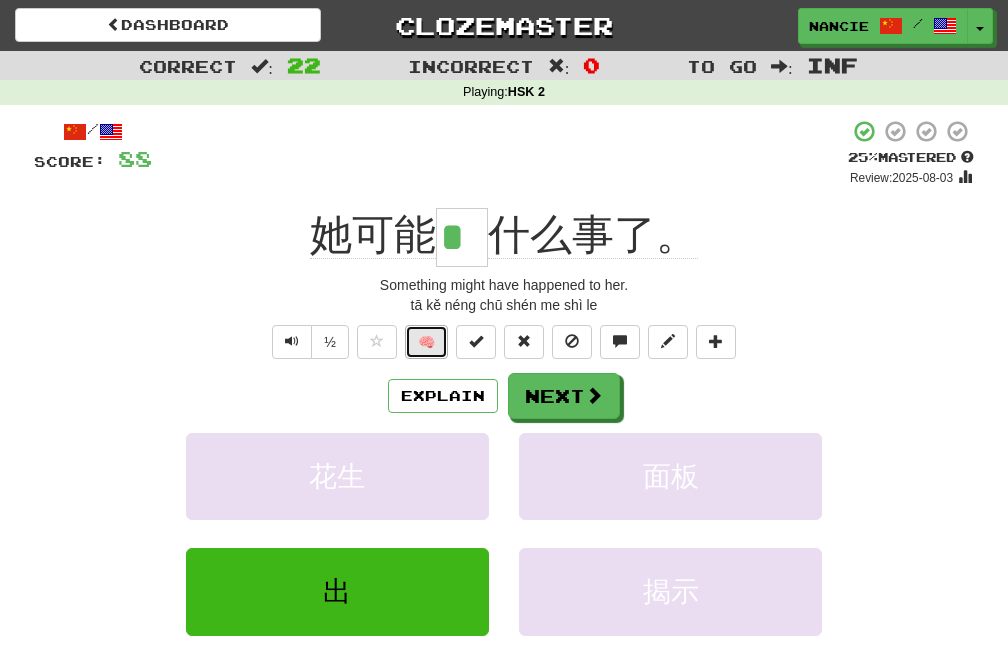 click on "🧠" at bounding box center (426, 342) 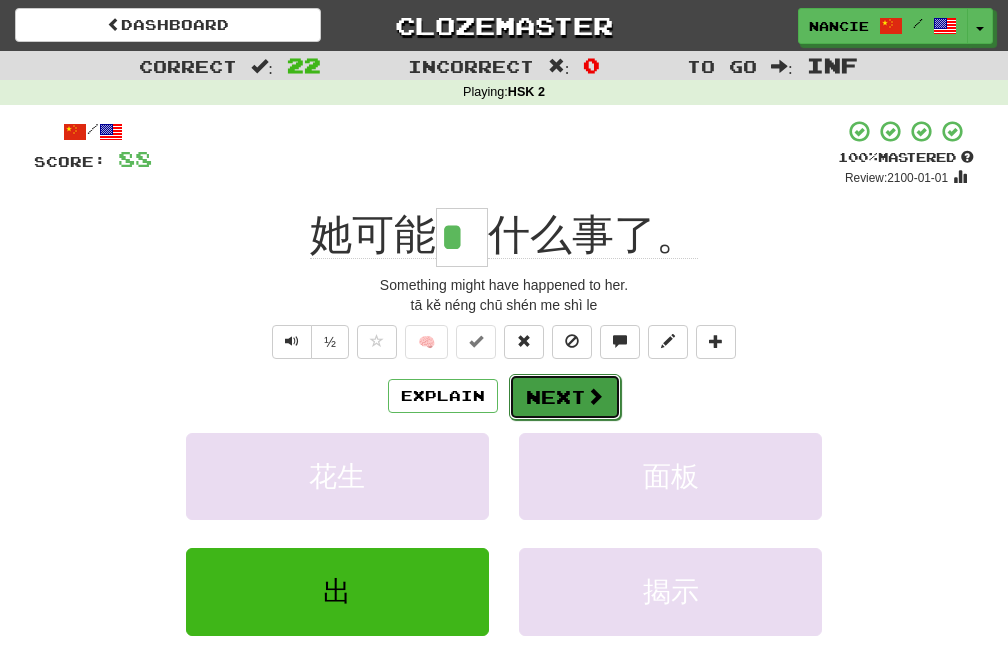 click on "Next" at bounding box center (565, 397) 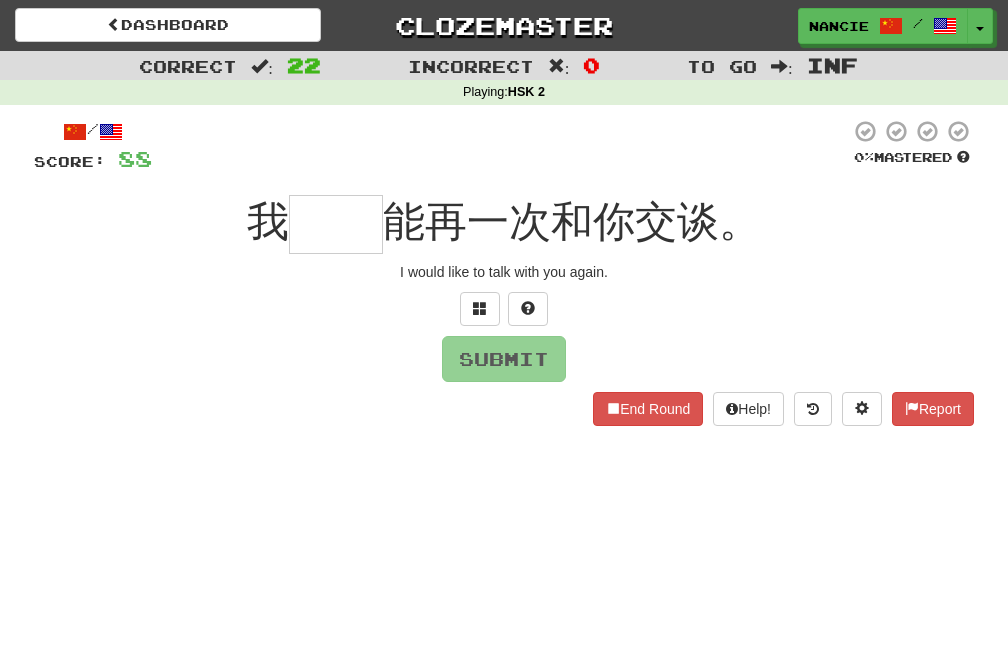 click at bounding box center [504, 309] 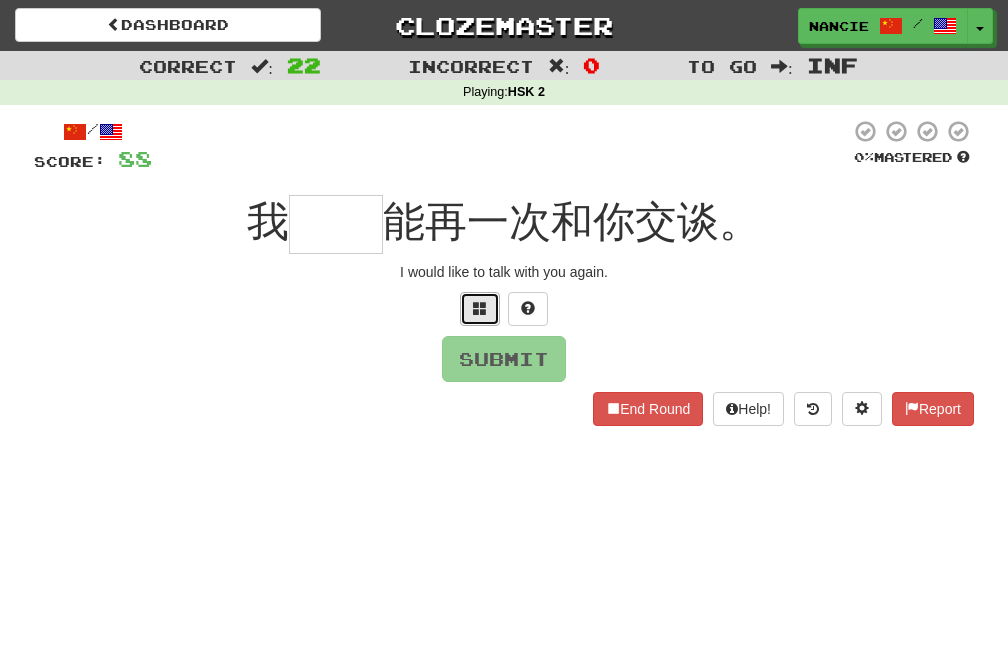 click at bounding box center [480, 309] 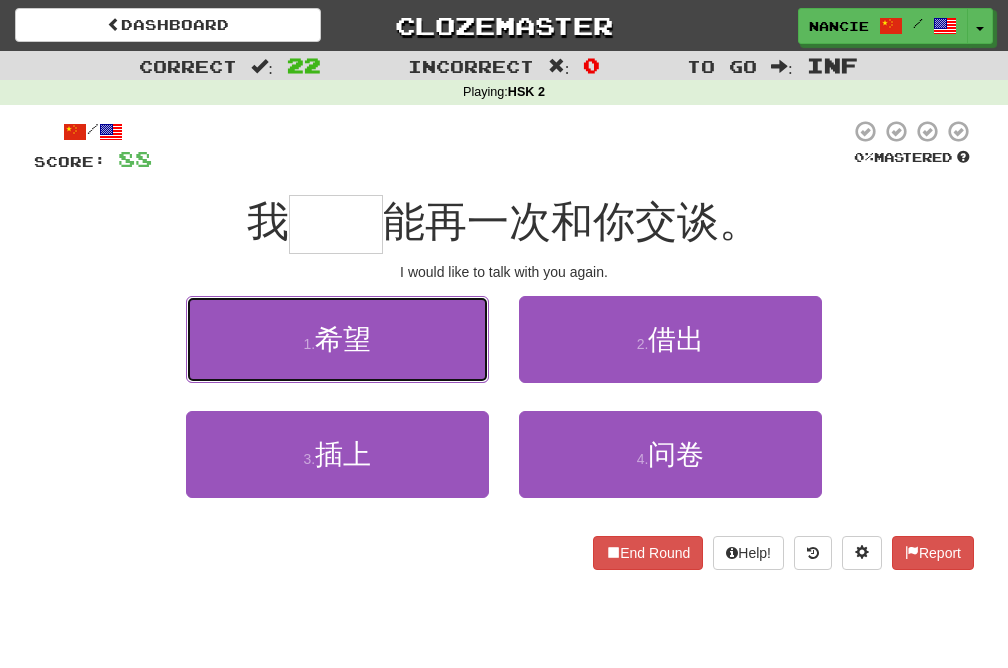 click on "1 .  希望" at bounding box center (337, 339) 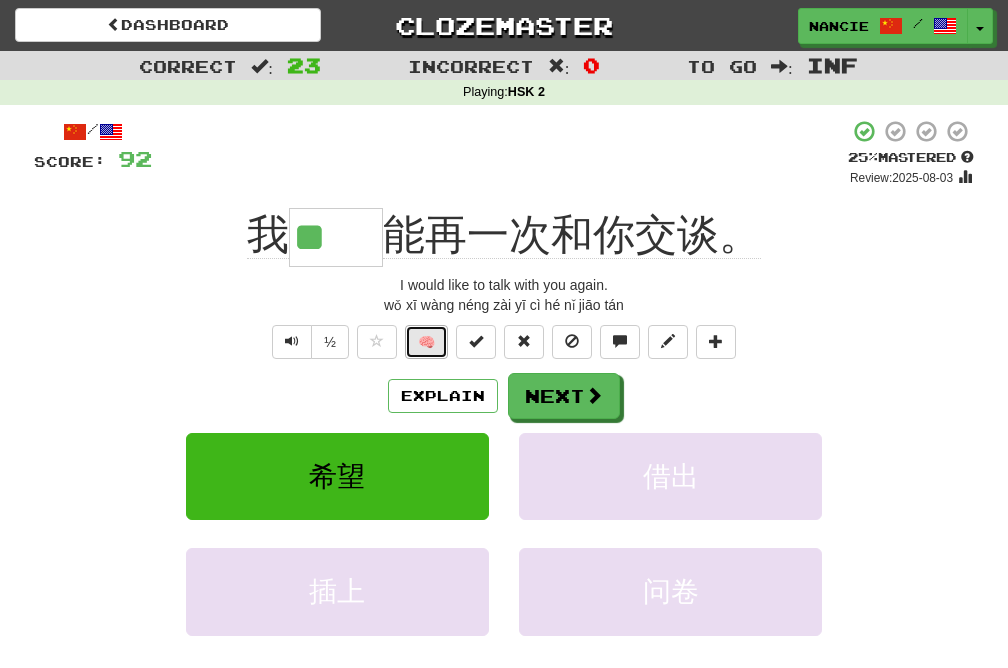 click on "🧠" at bounding box center [426, 342] 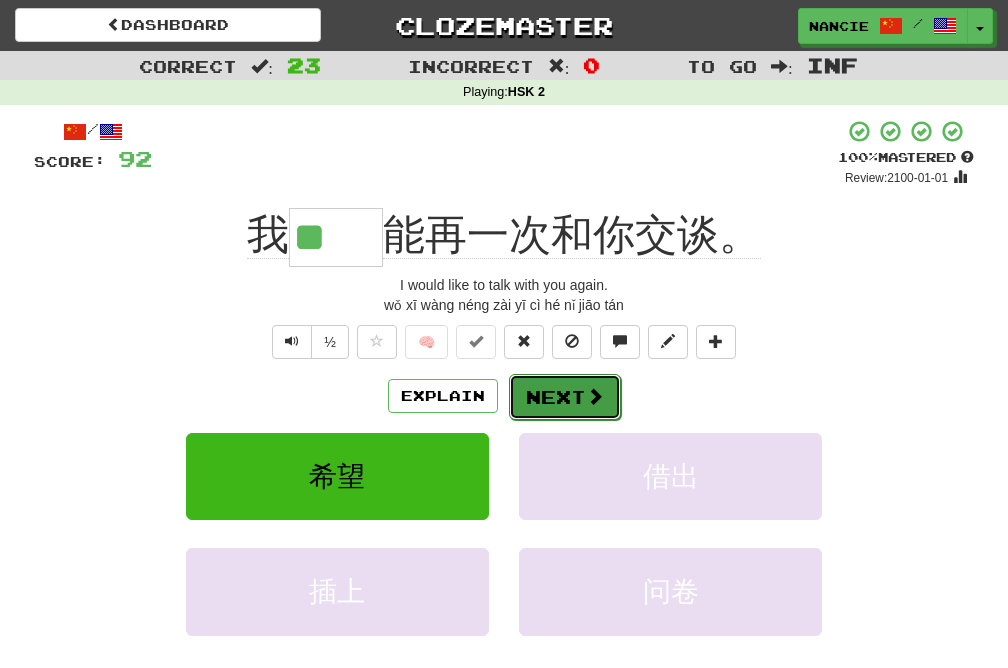 click on "Next" at bounding box center [565, 397] 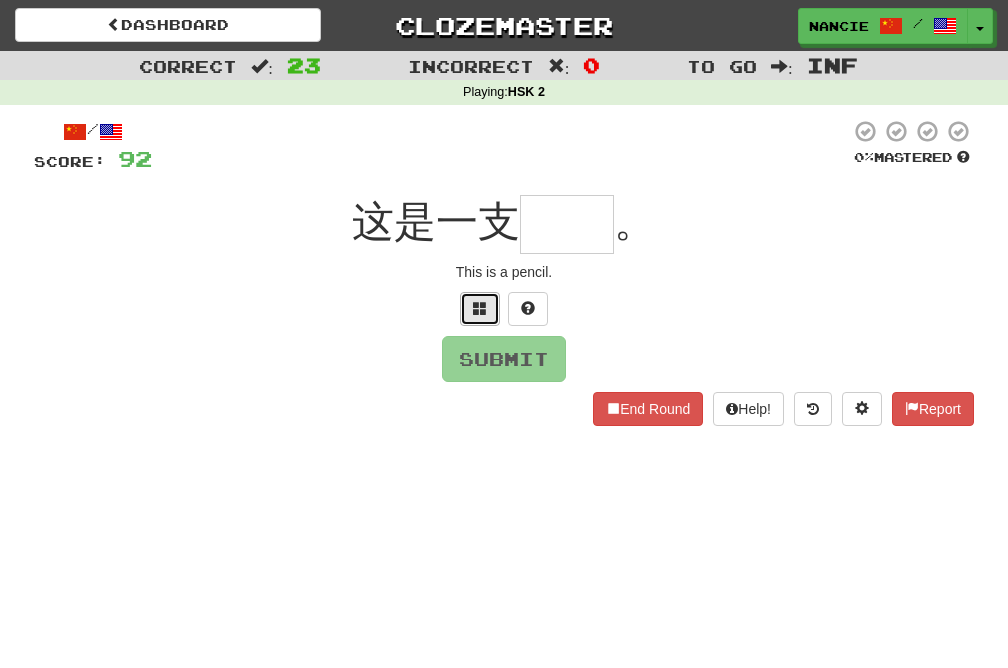 click at bounding box center [480, 308] 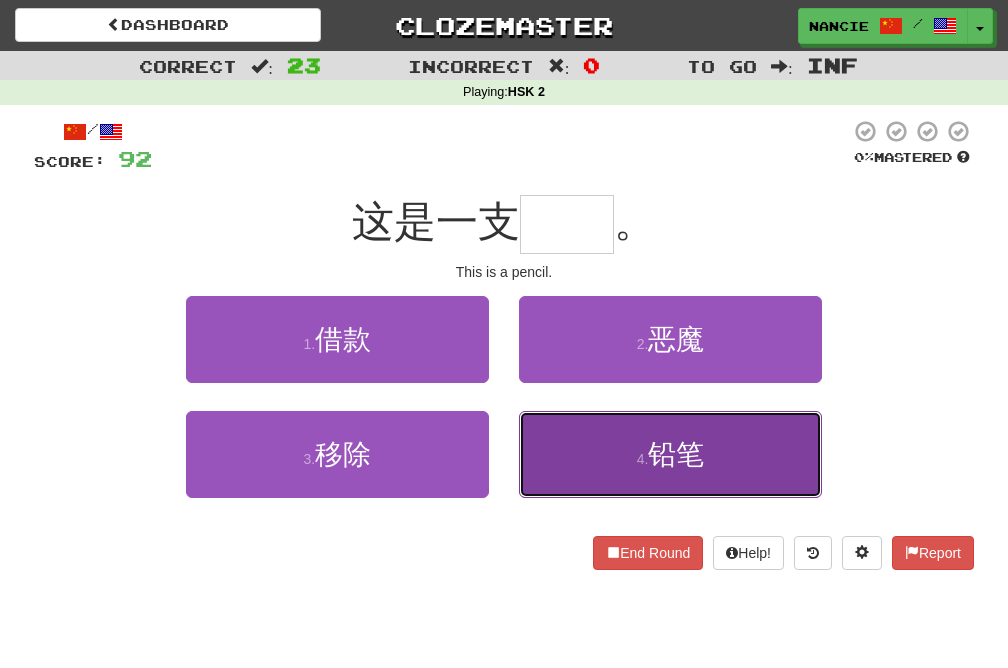 click on "4 .  铅笔" at bounding box center (670, 454) 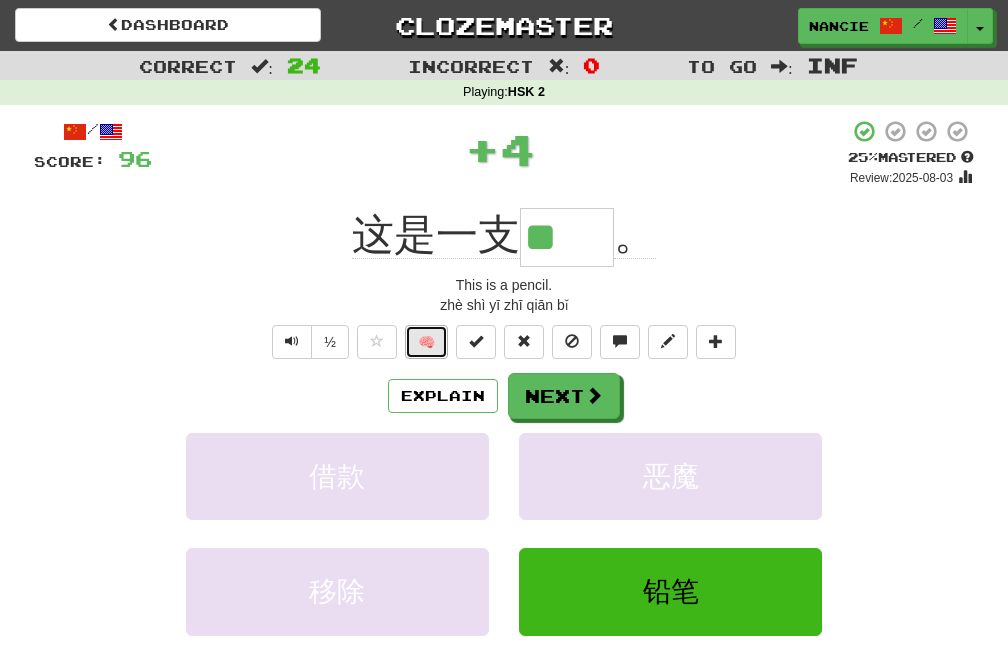 click on "🧠" at bounding box center (426, 342) 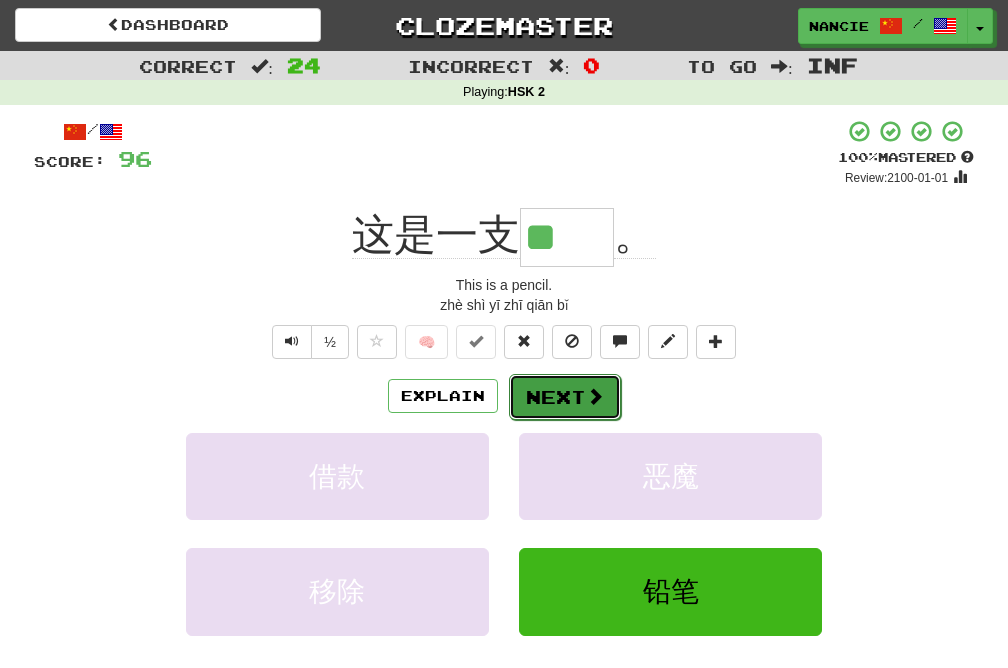 click on "Next" at bounding box center (565, 397) 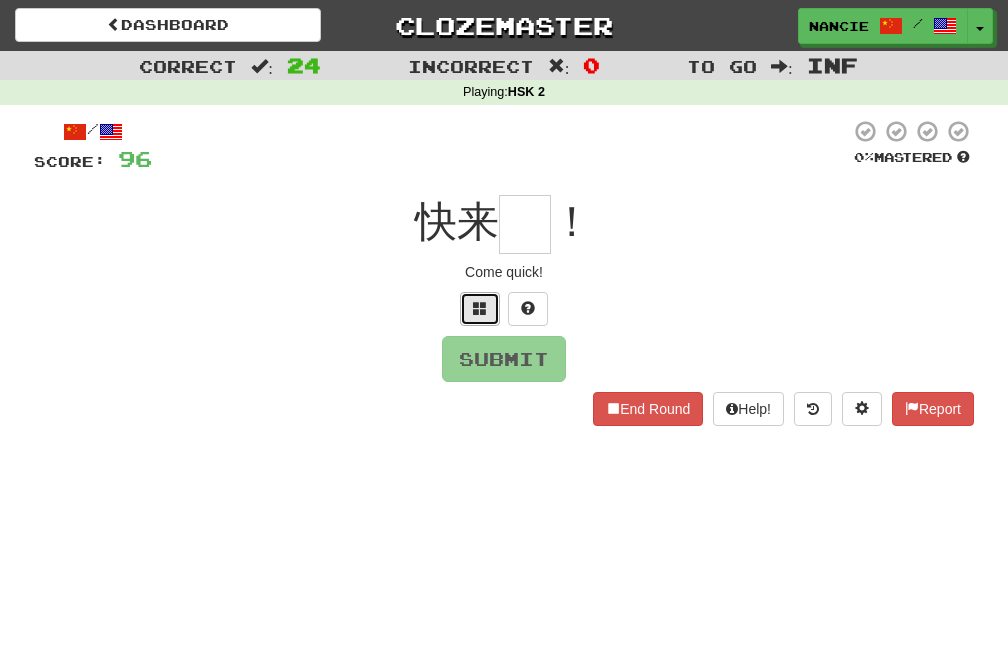click at bounding box center (480, 309) 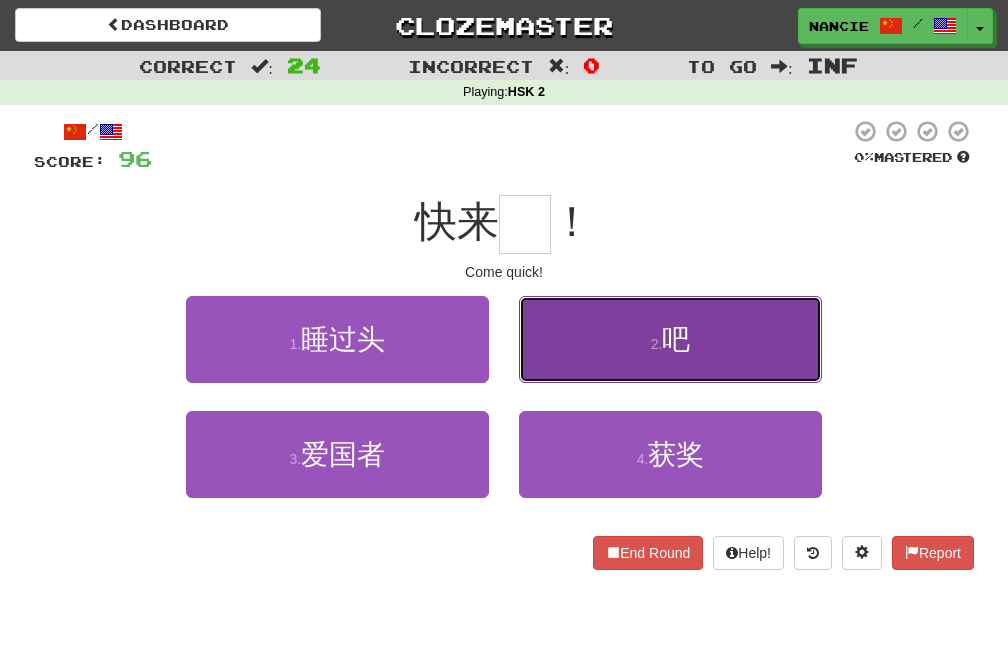 click on "2 .  吧" at bounding box center [670, 339] 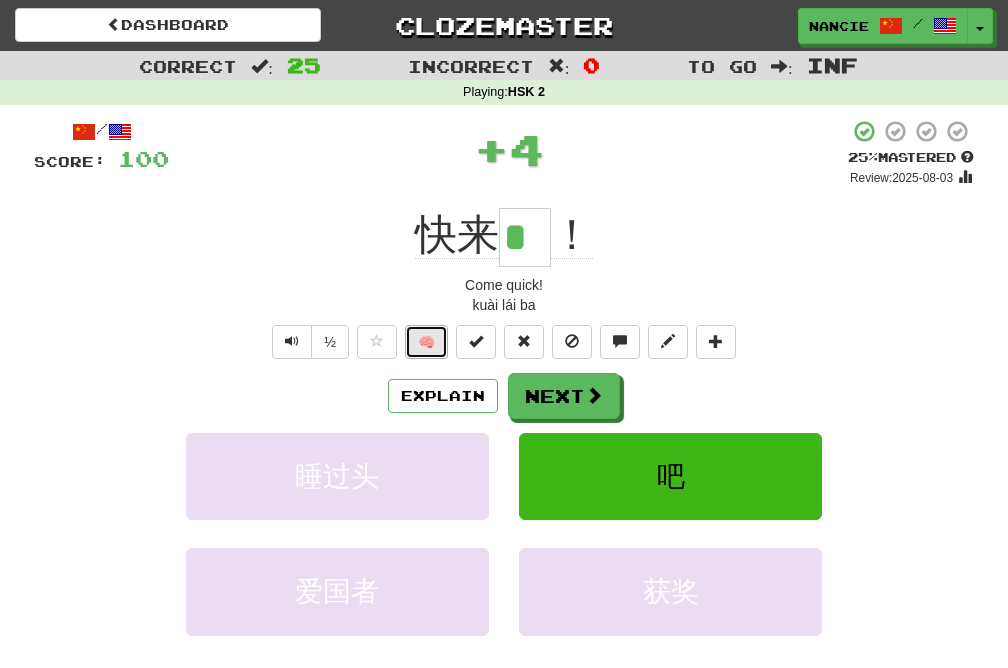 click on "🧠" at bounding box center (426, 342) 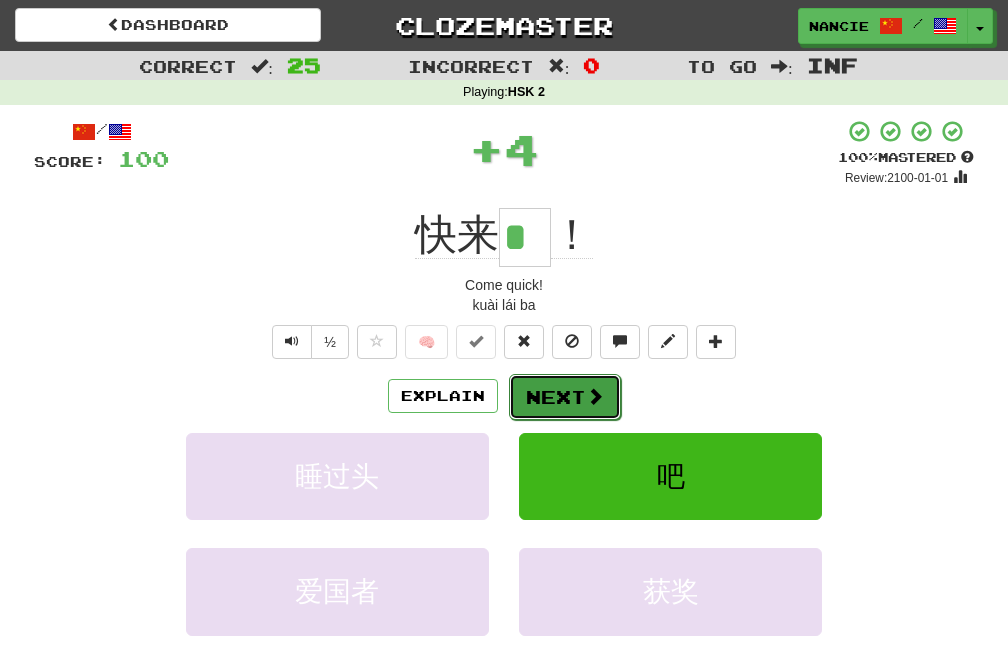 click on "Next" at bounding box center [565, 397] 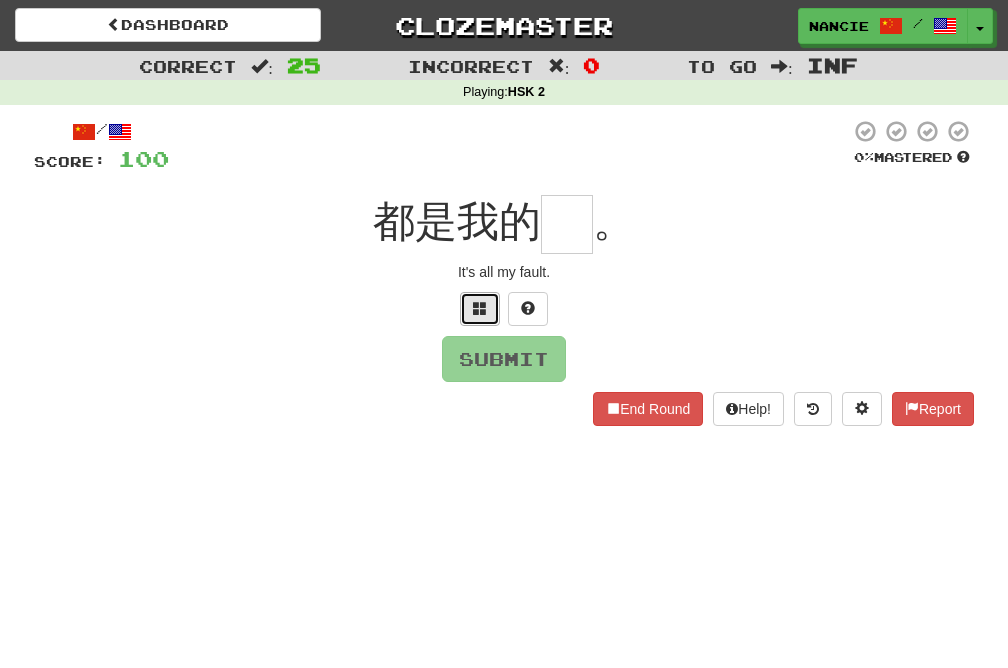 click at bounding box center [480, 309] 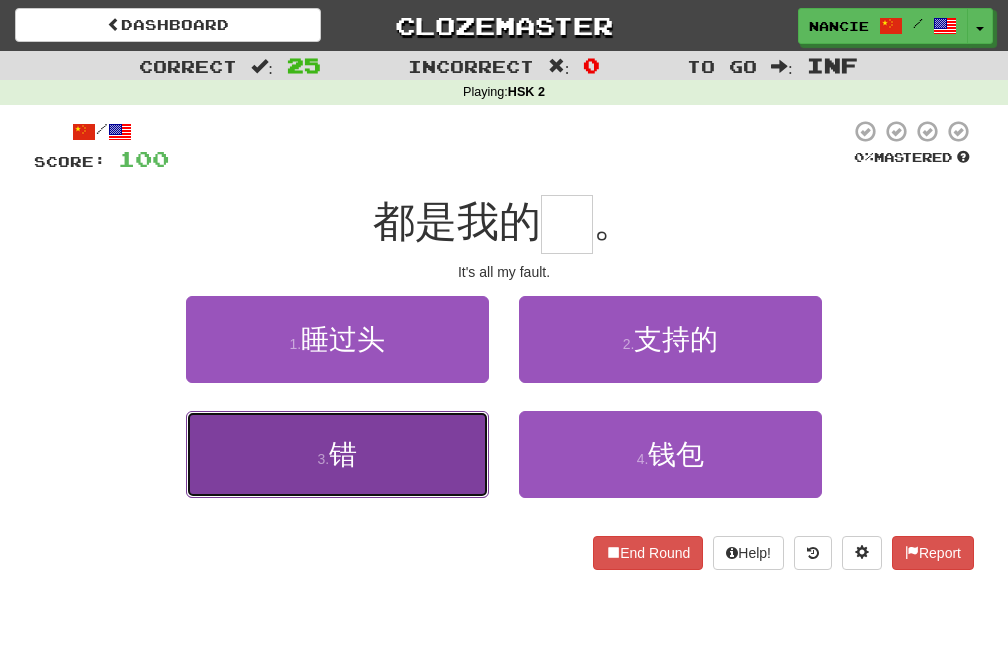 click on "3 .  错" at bounding box center [337, 454] 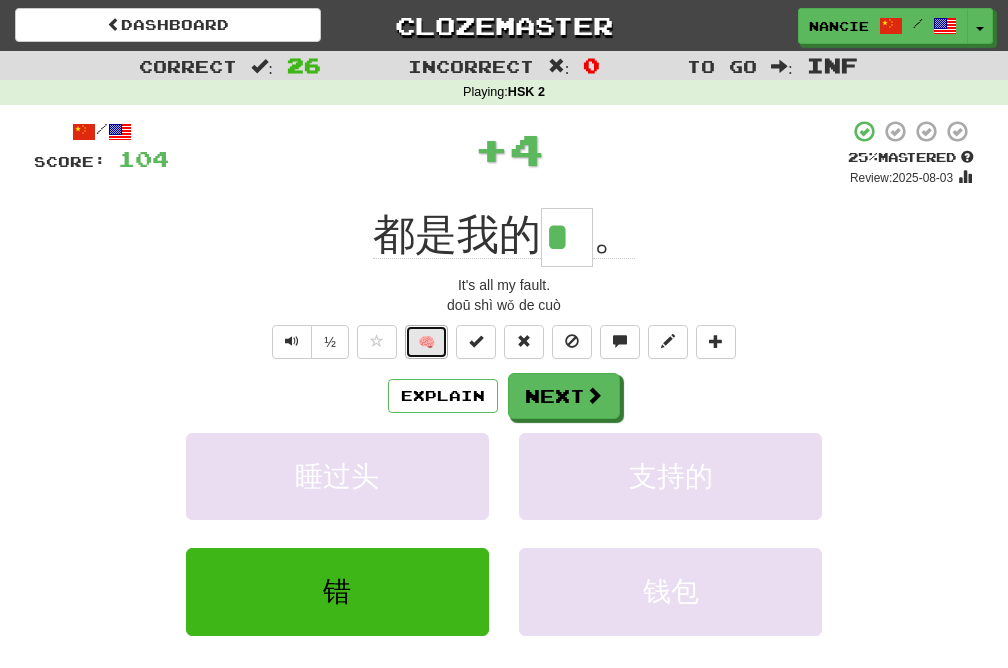 click on "🧠" at bounding box center [426, 342] 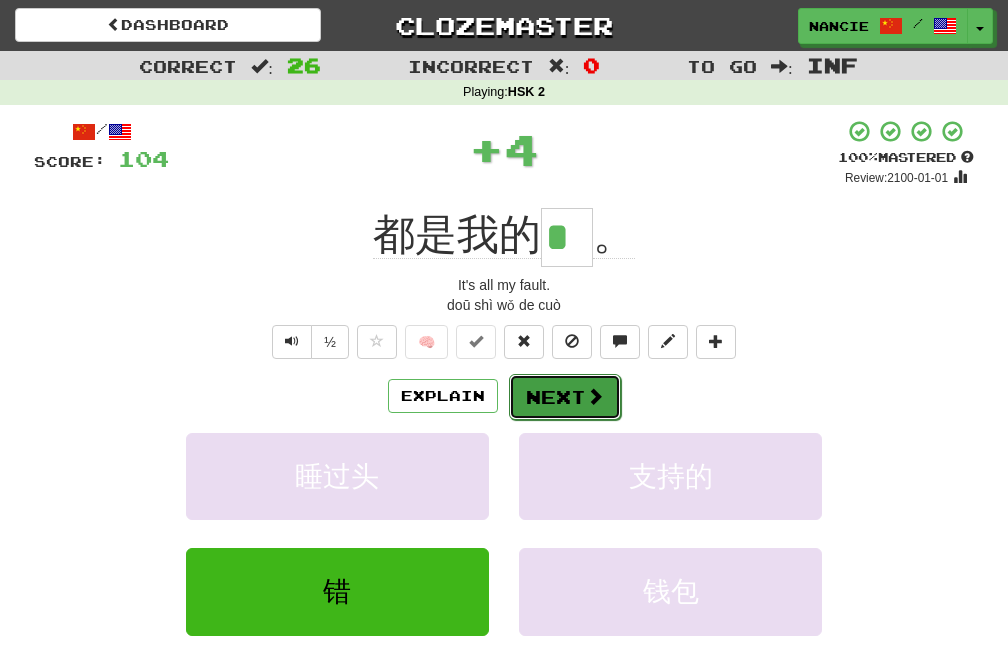 click at bounding box center (595, 396) 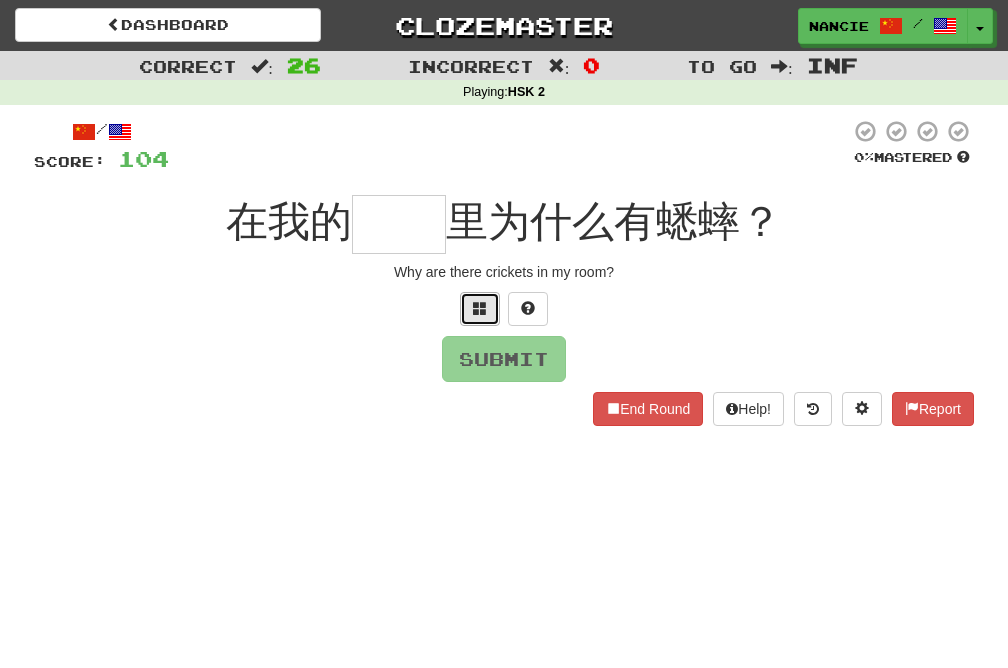 click at bounding box center [480, 308] 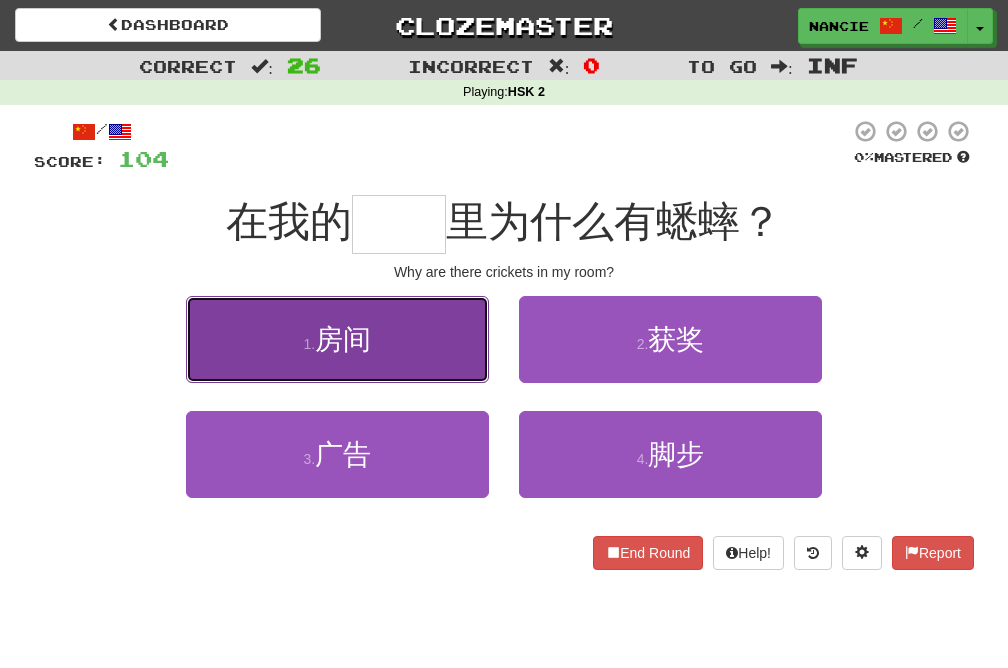 click on "1 .  房间" at bounding box center [337, 339] 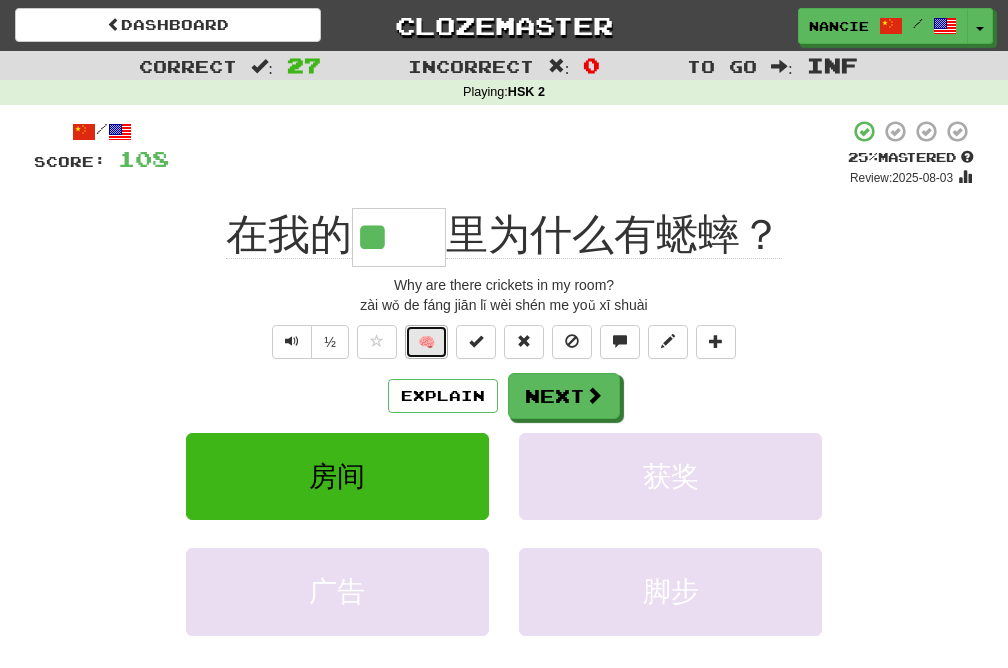 click on "🧠" at bounding box center (426, 342) 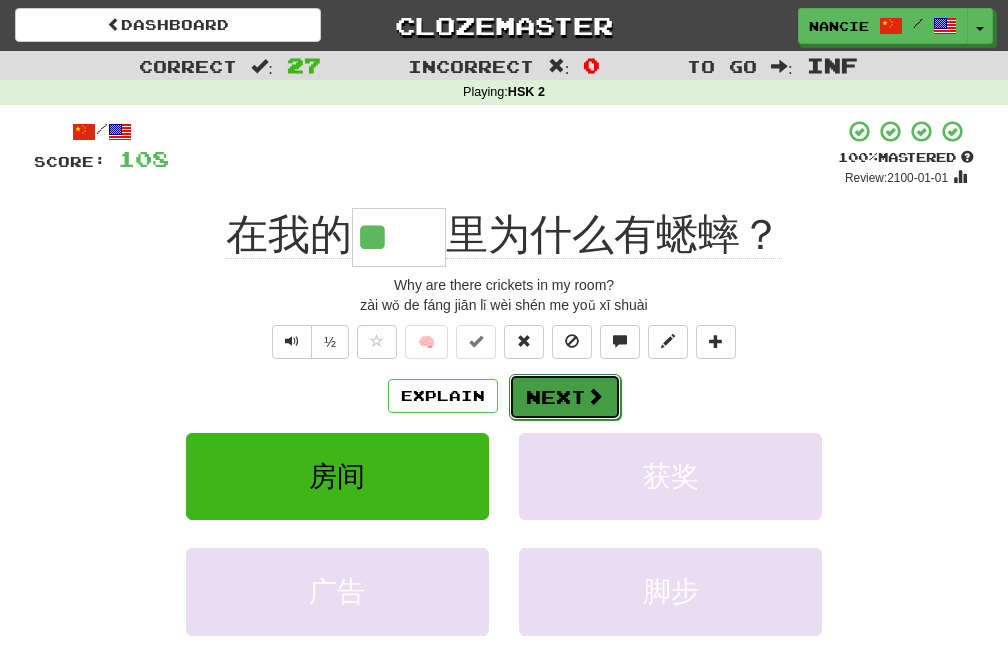 click on "Next" at bounding box center [565, 397] 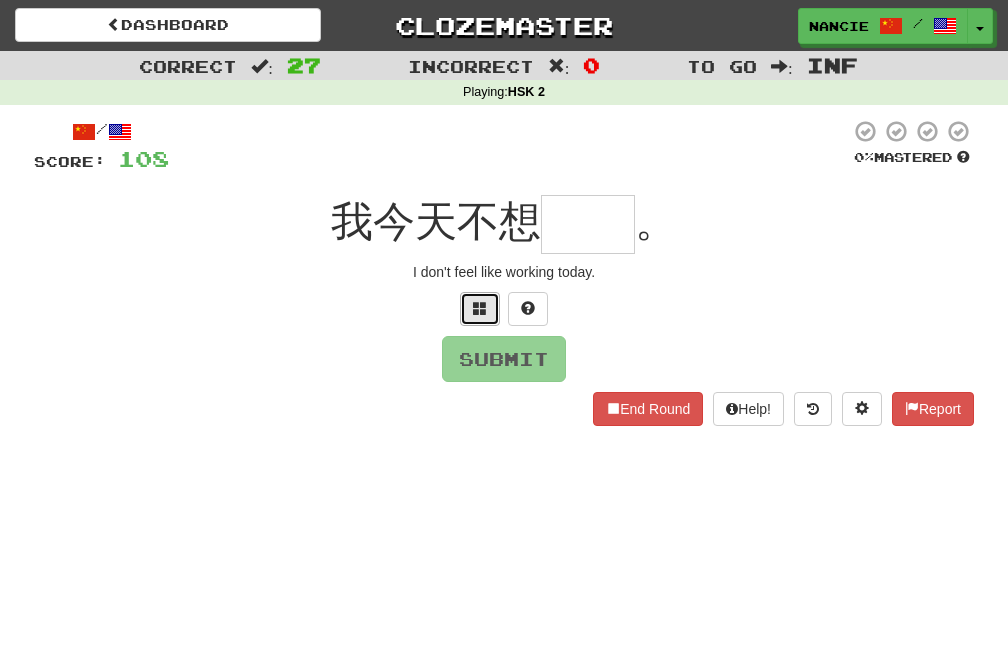 click at bounding box center (480, 309) 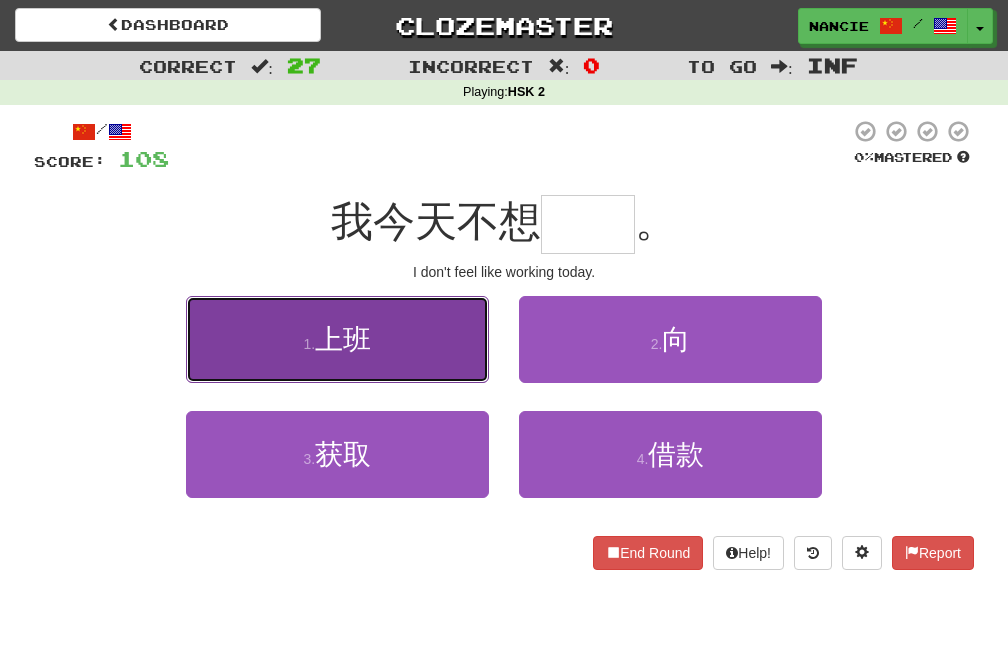 click on "1 .  上班" at bounding box center [337, 339] 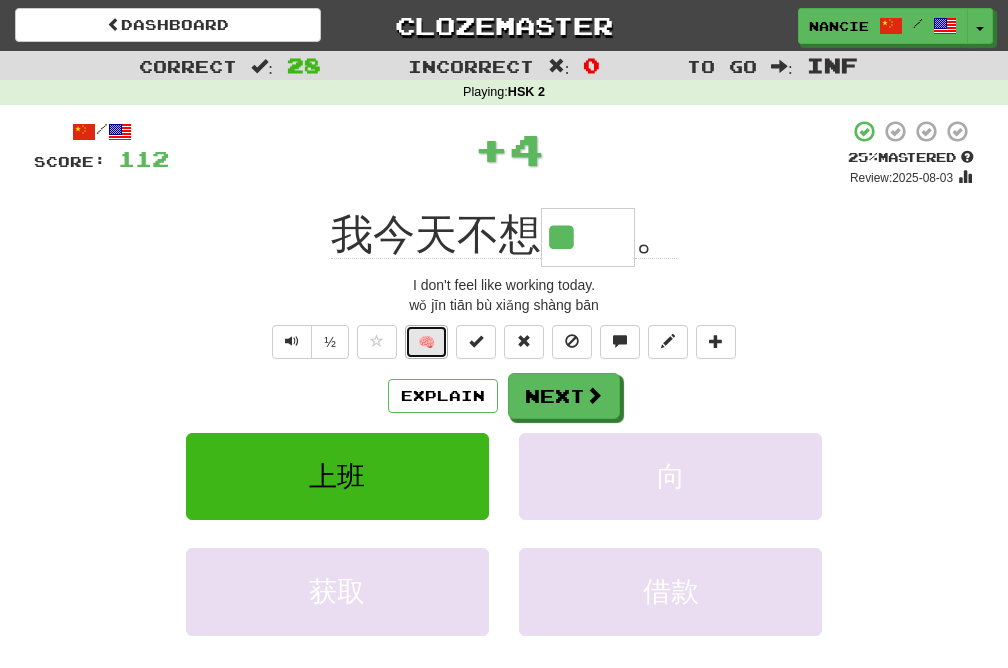 click on "🧠" at bounding box center [426, 342] 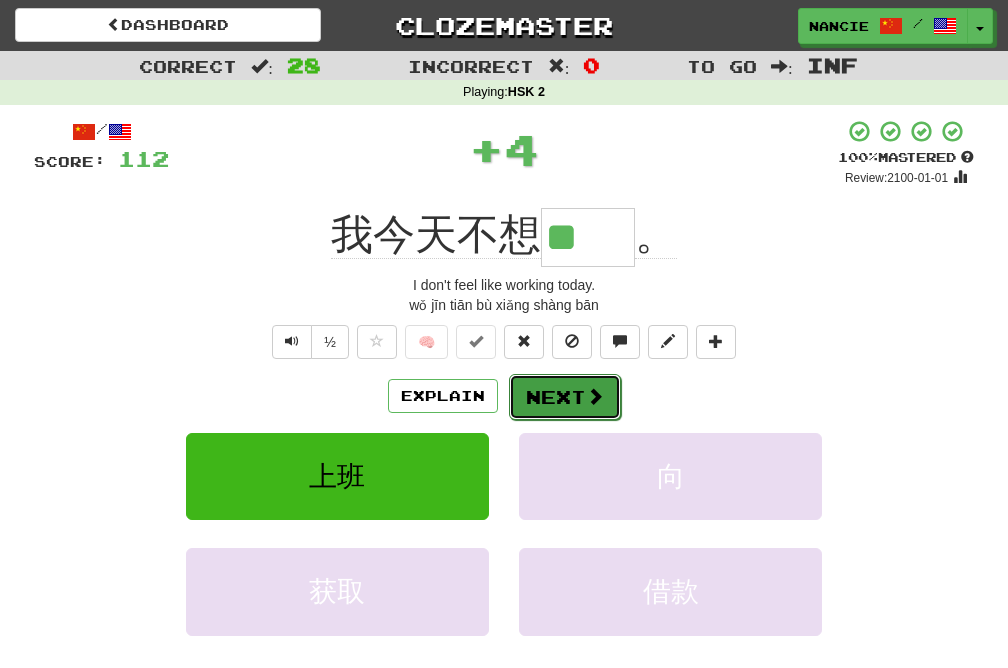 click on "Next" at bounding box center (565, 397) 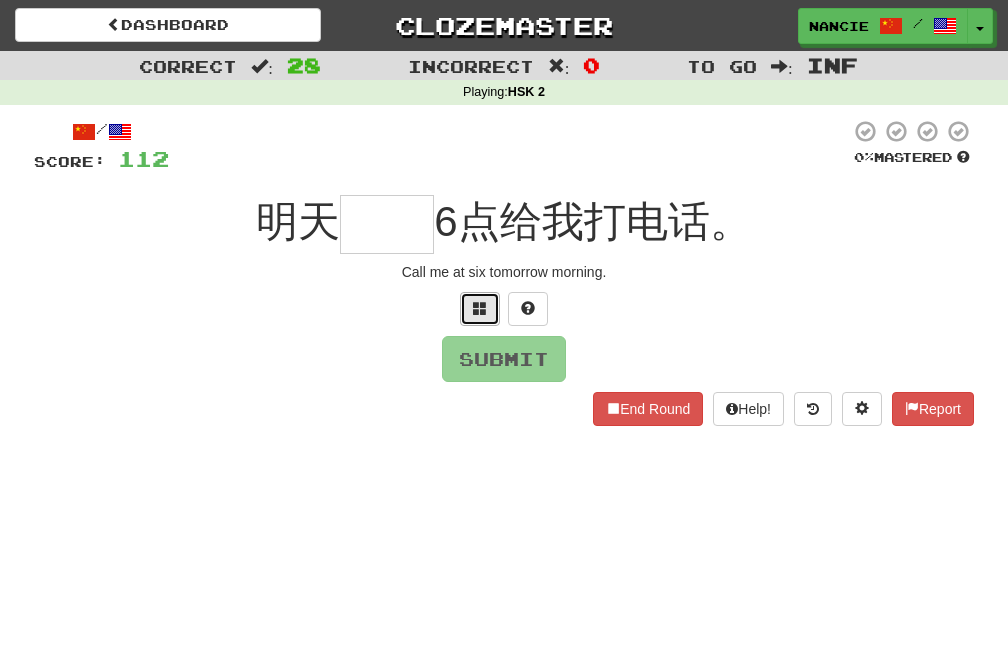 click at bounding box center [480, 309] 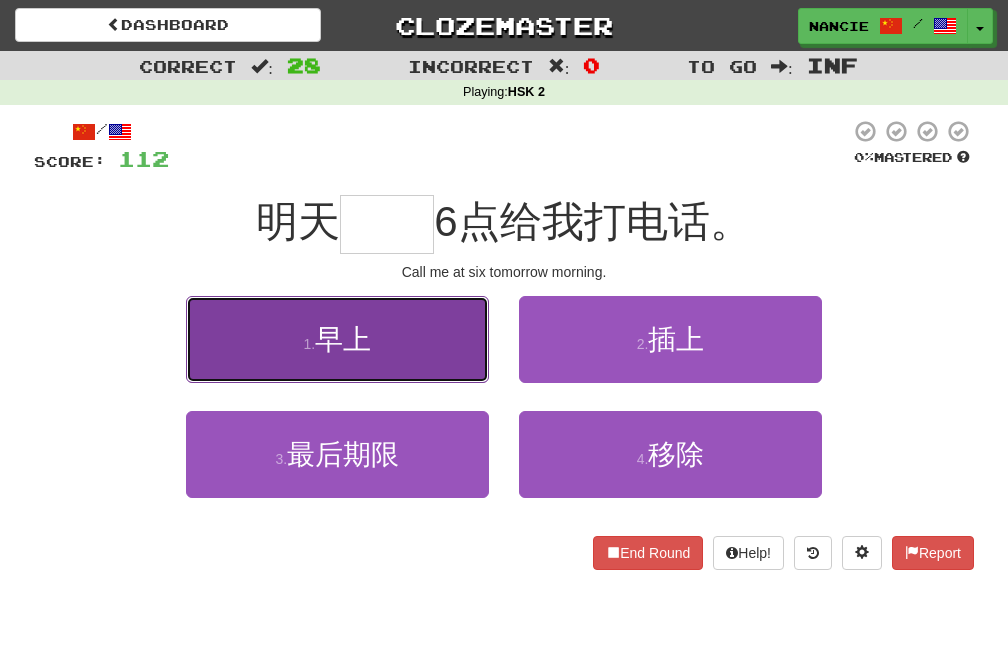 click on "1 .  早上" at bounding box center [337, 339] 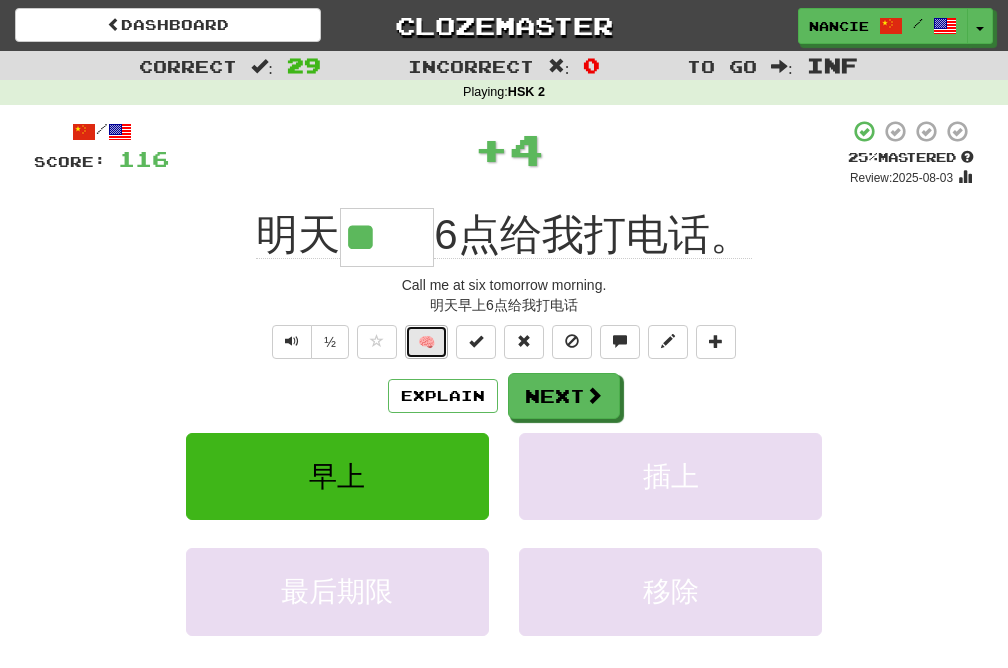 click on "🧠" at bounding box center (426, 342) 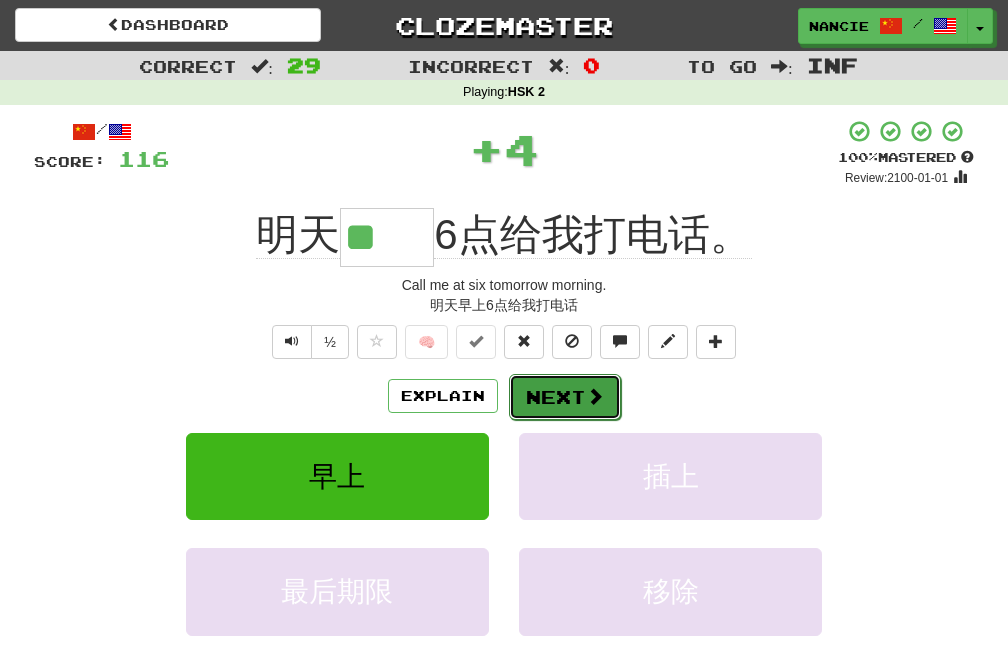 click on "Next" at bounding box center (565, 397) 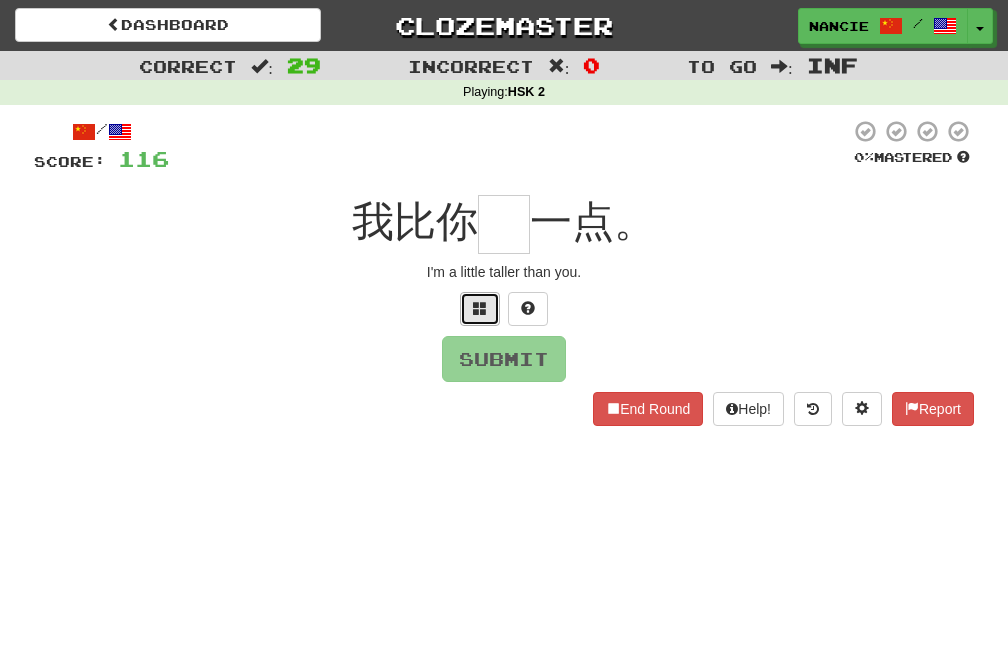 click at bounding box center [480, 309] 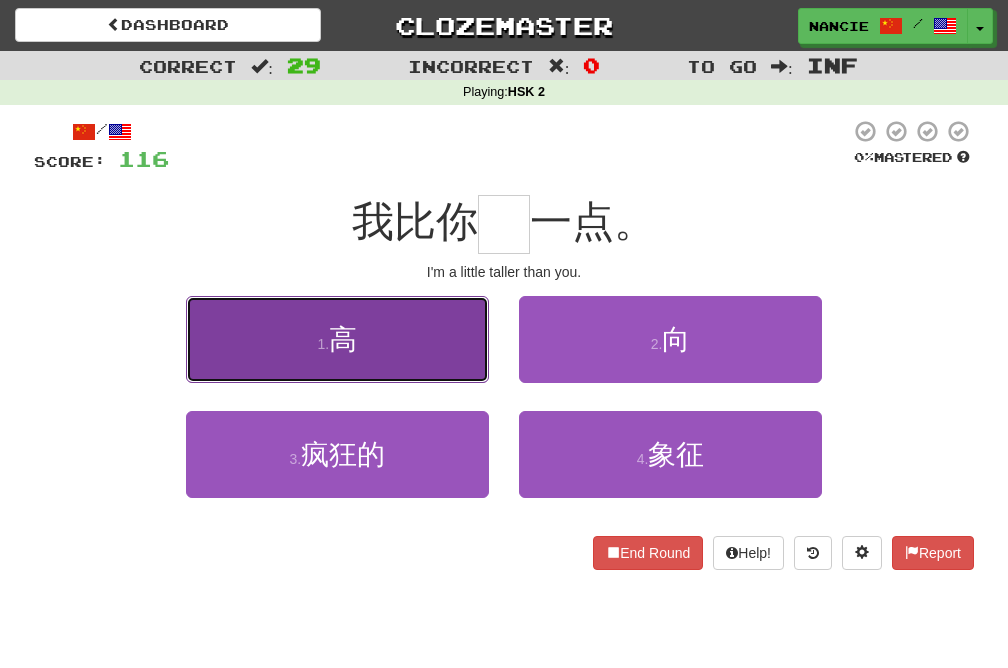 click on "1 .  高" at bounding box center (337, 339) 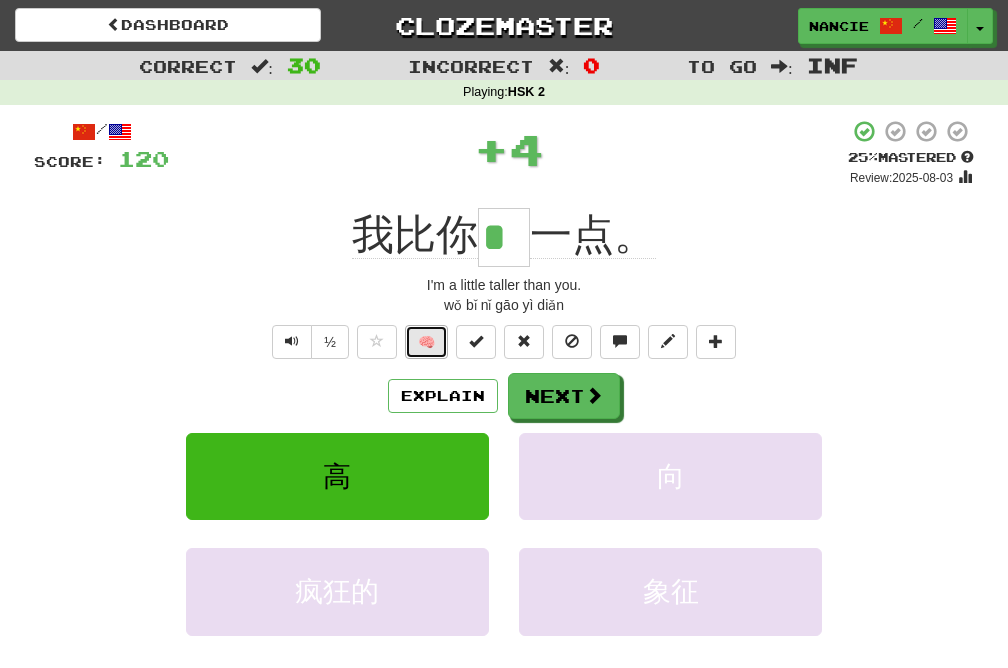 click on "🧠" at bounding box center (426, 342) 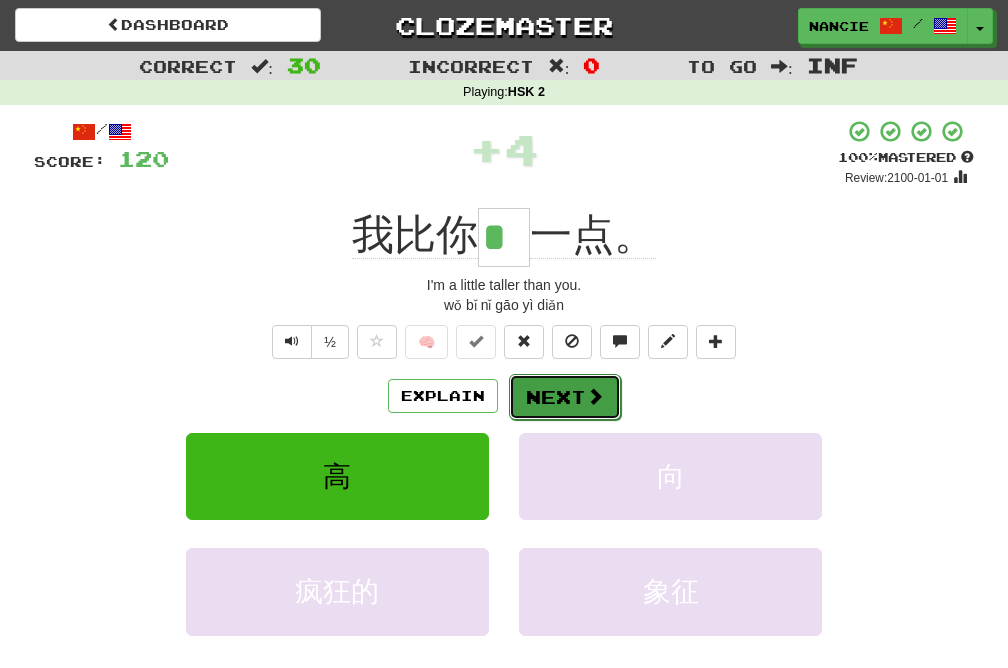 click on "Next" at bounding box center [565, 397] 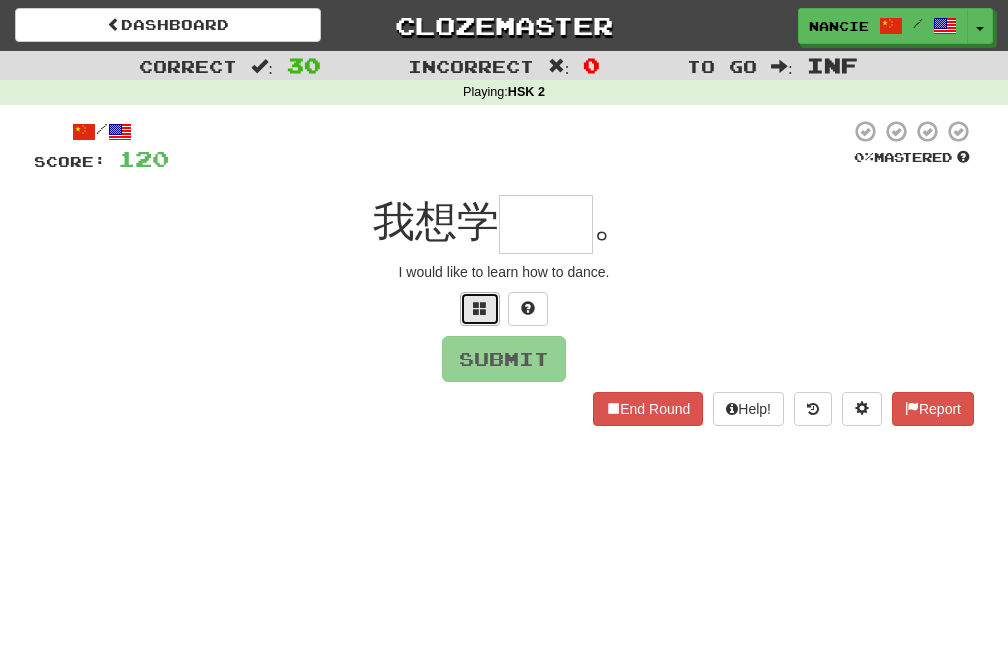 click at bounding box center [480, 308] 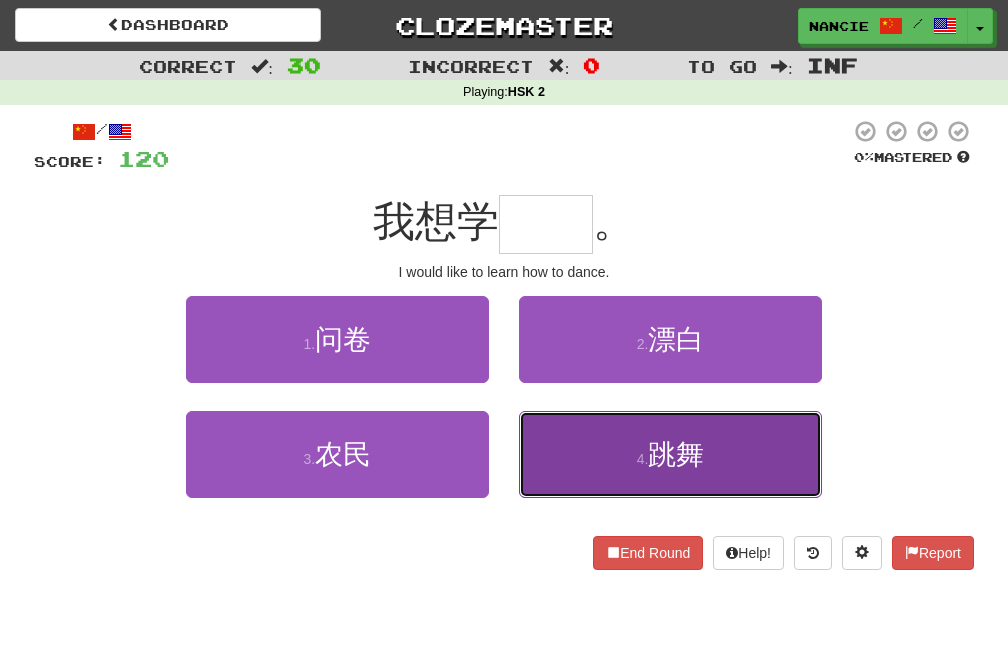 click on "4 .  跳舞" at bounding box center (670, 454) 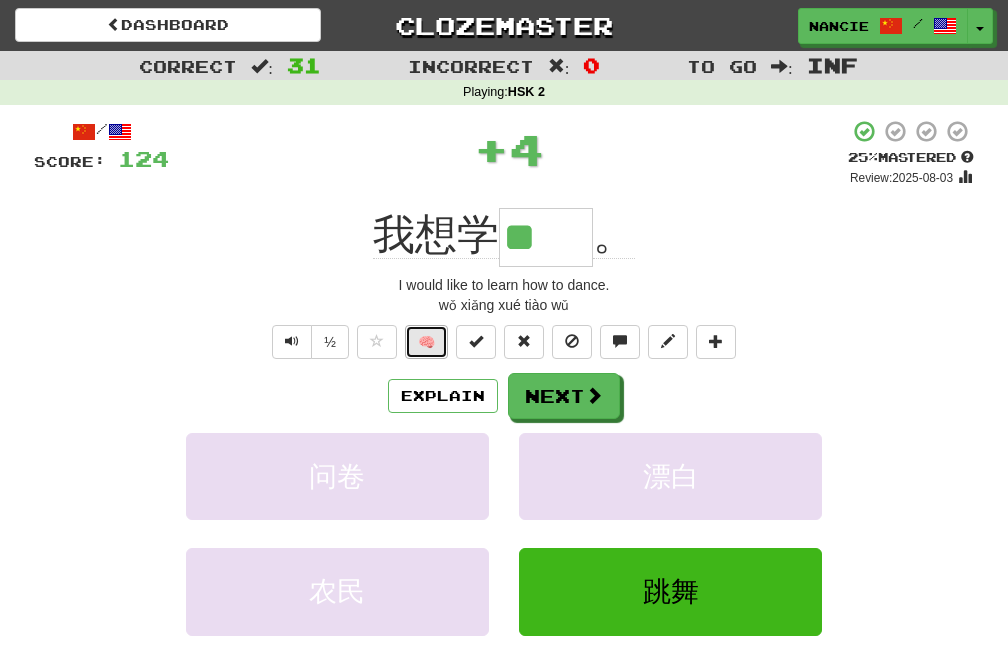 click on "🧠" at bounding box center (426, 342) 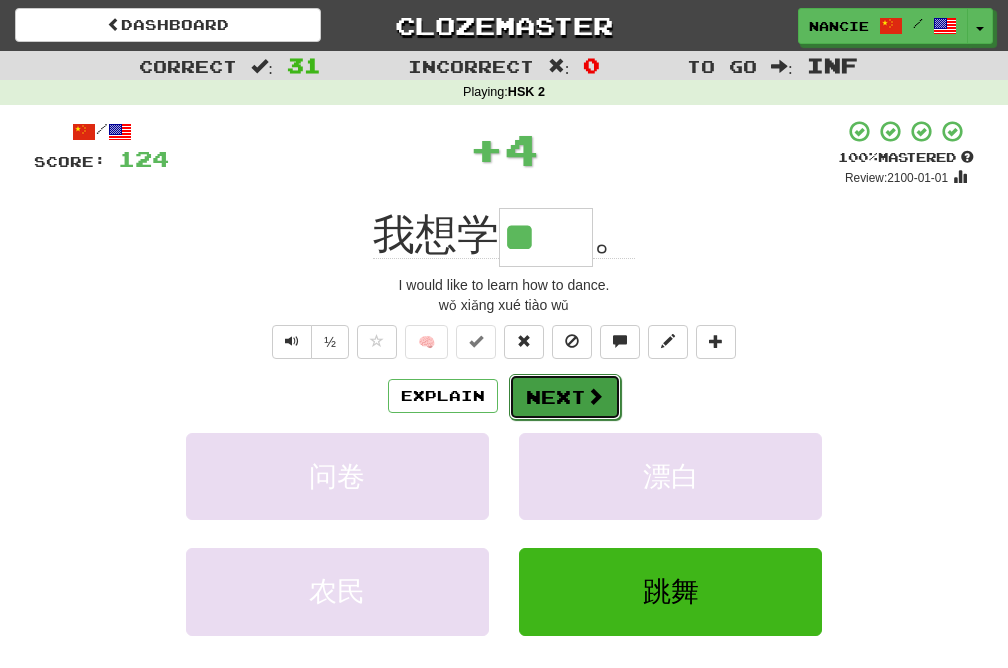 click on "Next" at bounding box center (565, 397) 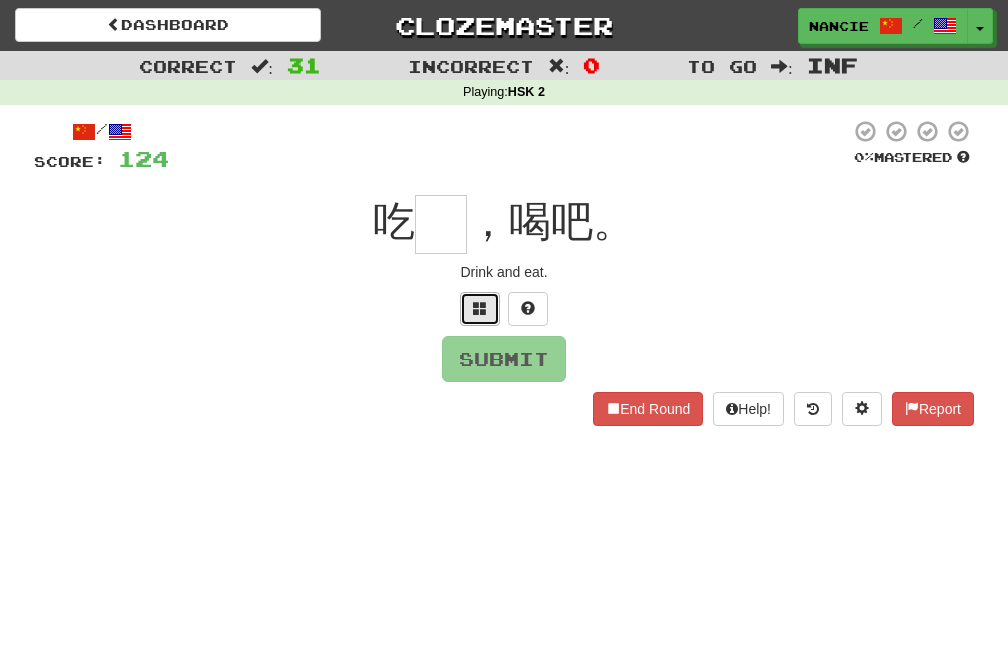 click at bounding box center [480, 308] 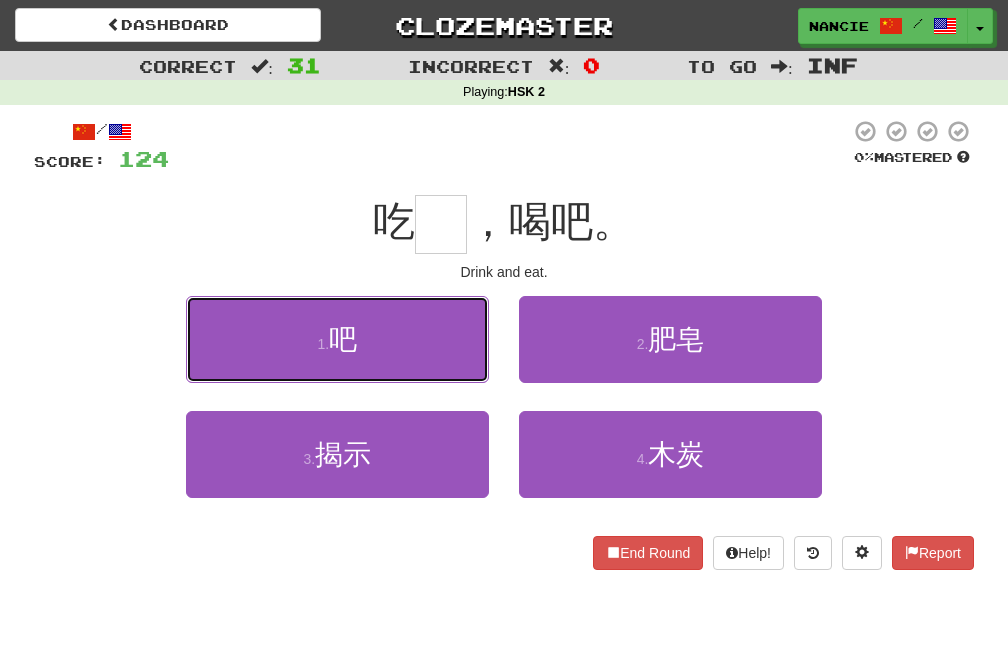 click on "1 .  吧" at bounding box center (337, 339) 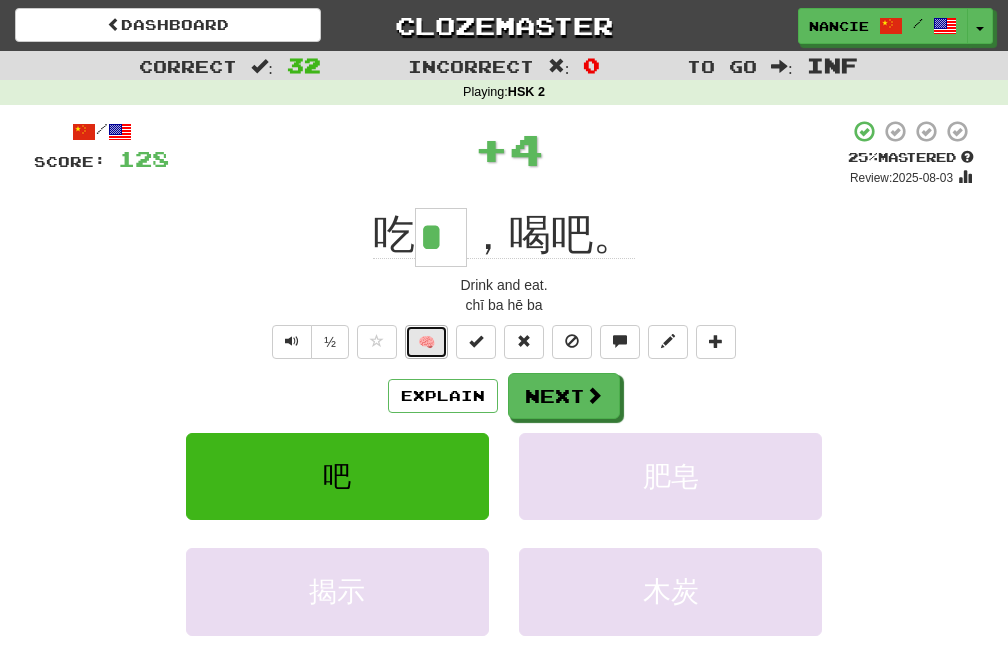 click on "🧠" at bounding box center [426, 342] 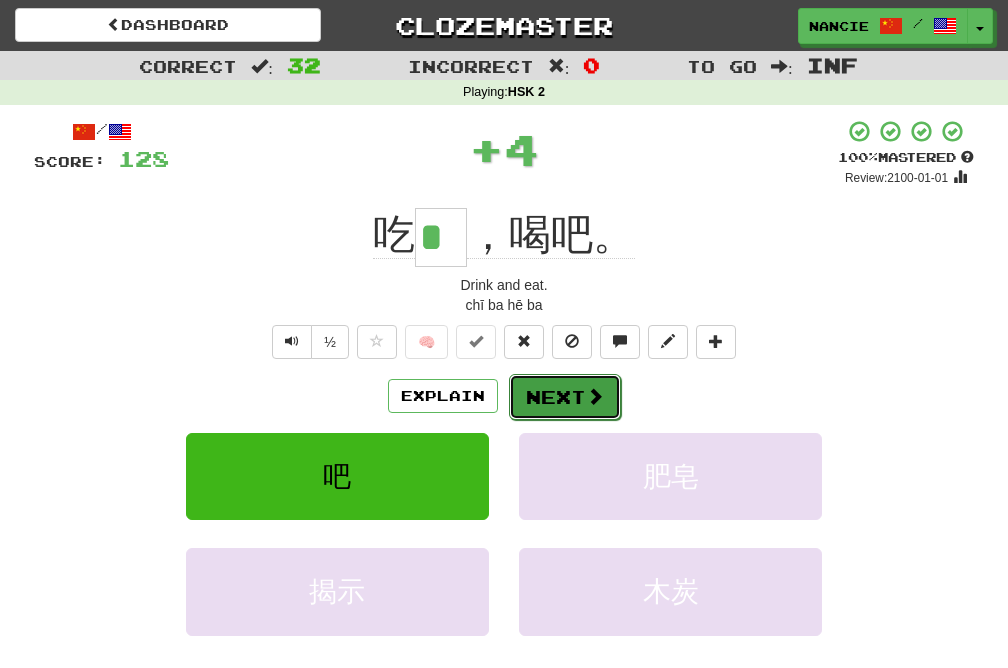 click at bounding box center (595, 396) 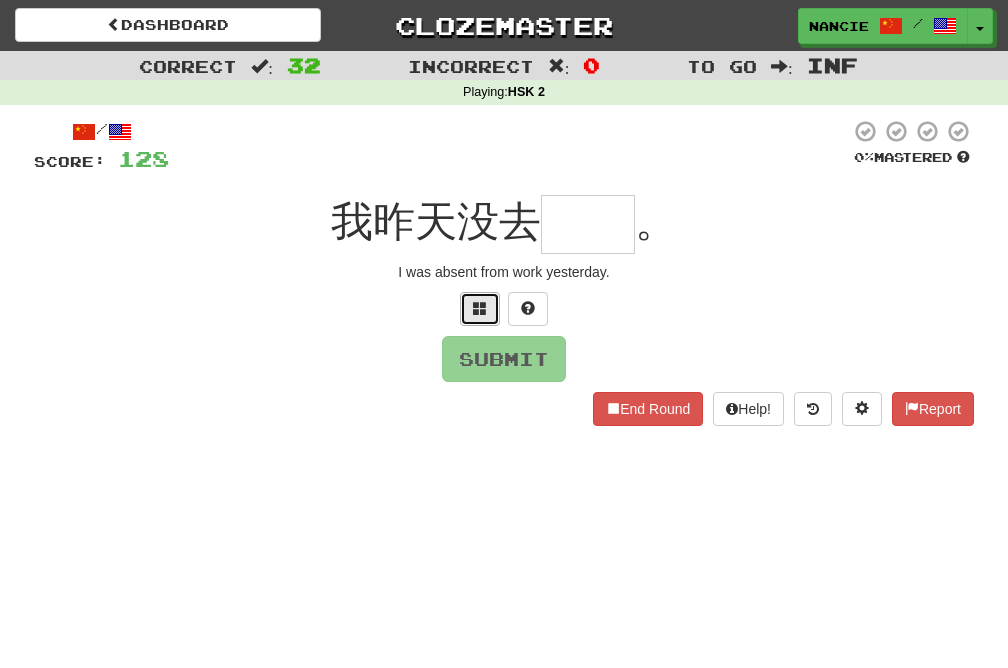click at bounding box center [480, 309] 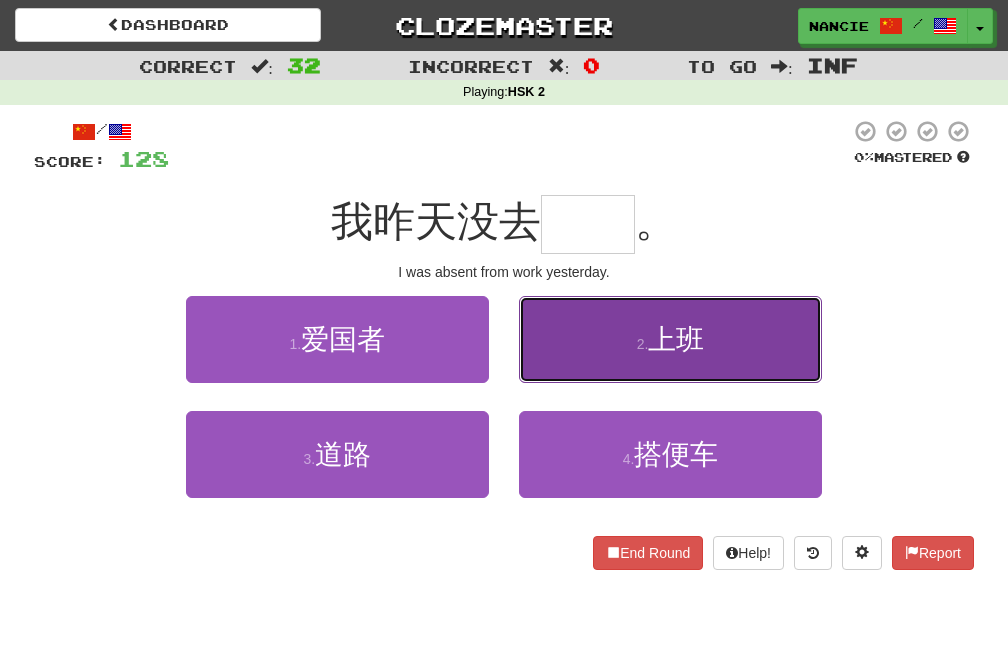 click on "2 .  上班" at bounding box center [670, 339] 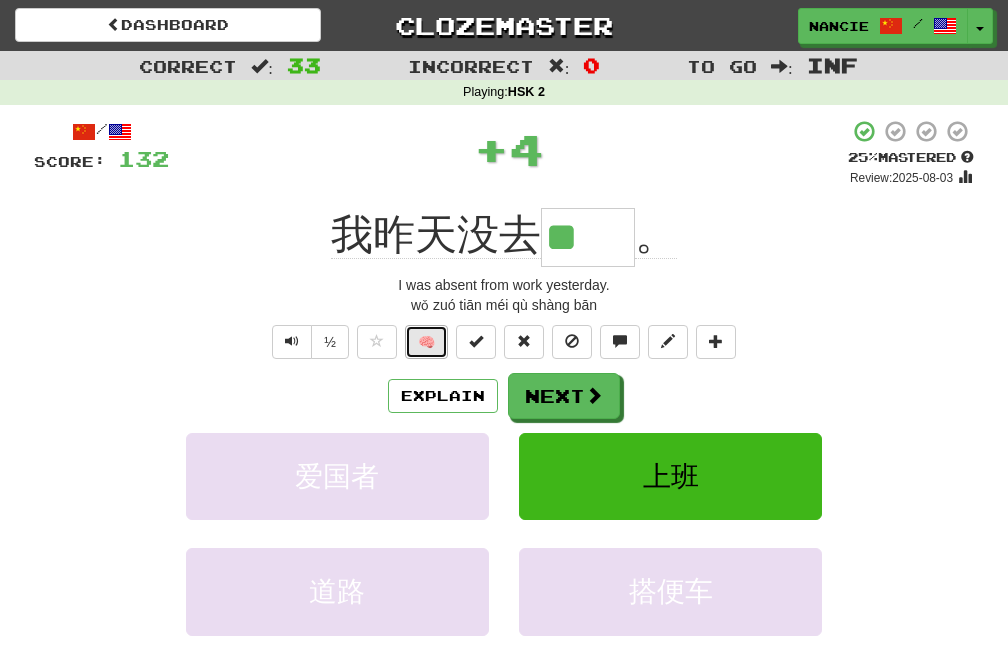 click on "🧠" at bounding box center [426, 342] 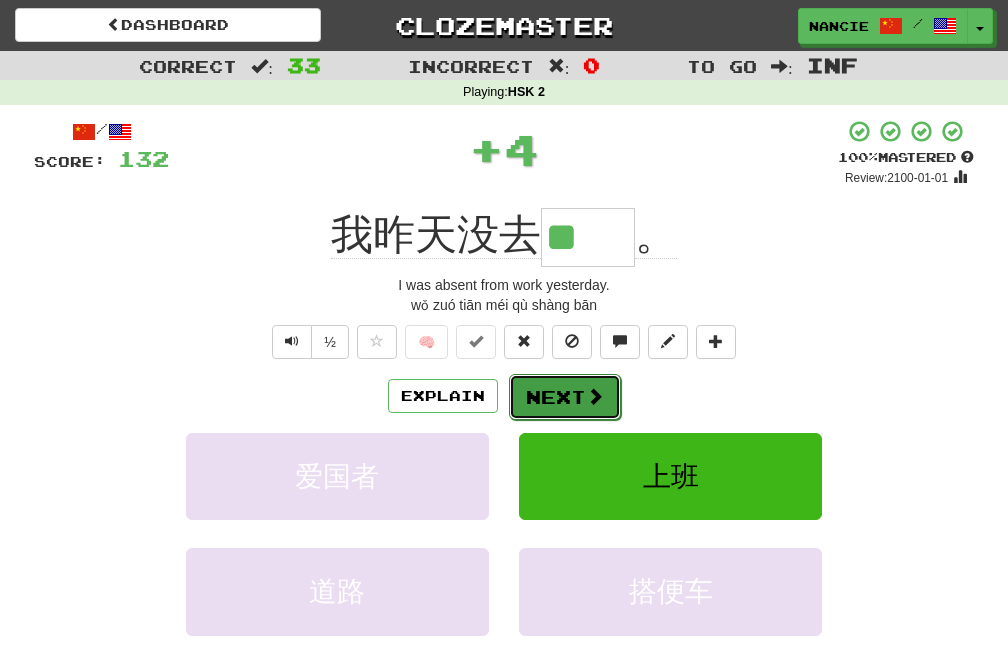 click on "Next" at bounding box center [565, 397] 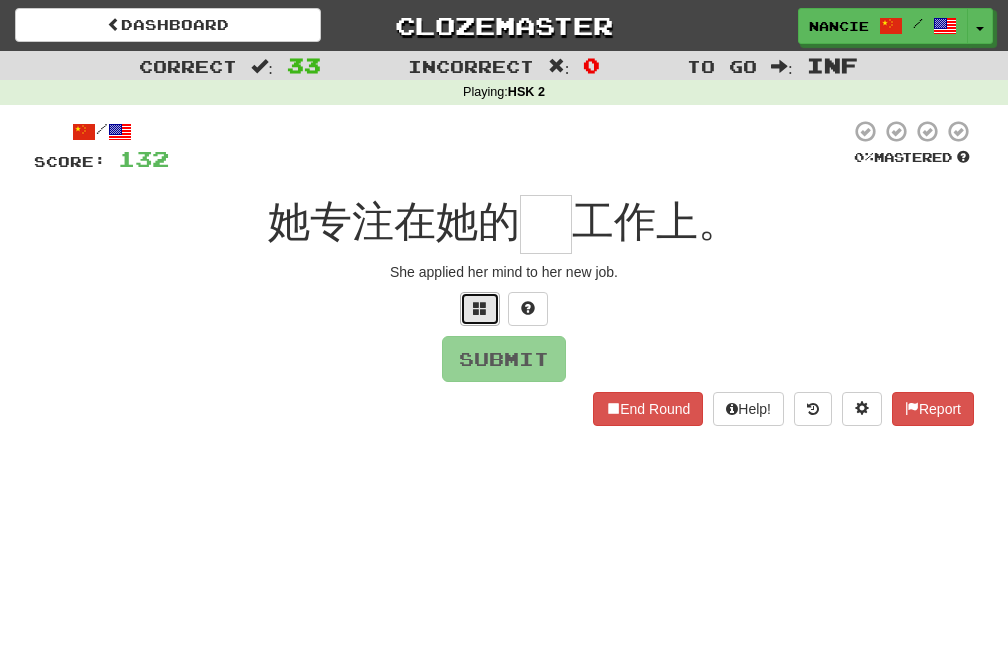 click at bounding box center [480, 309] 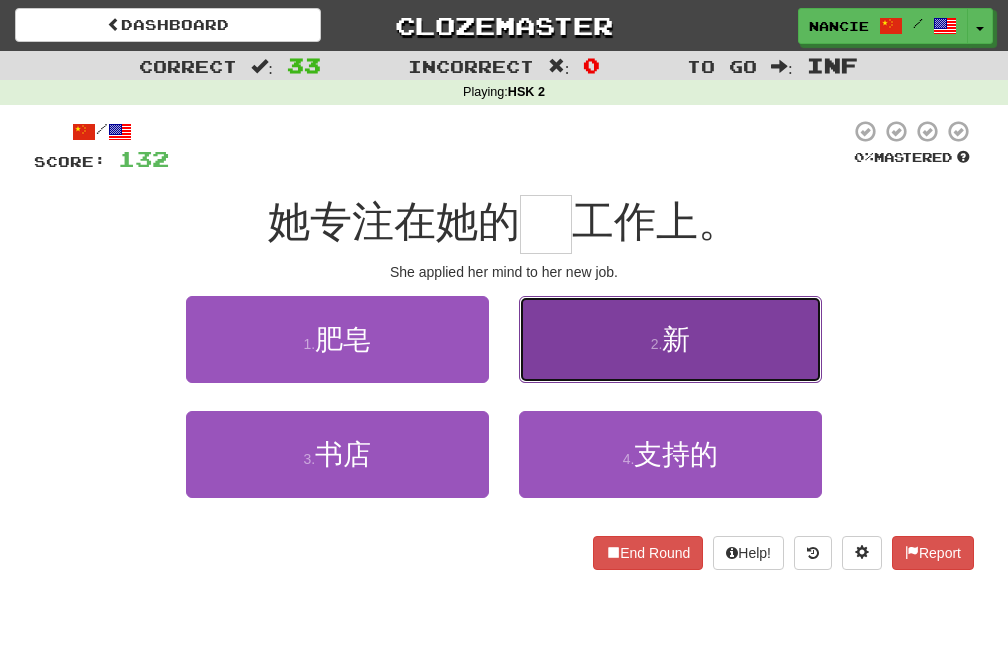 click on "2 .  新" at bounding box center (670, 339) 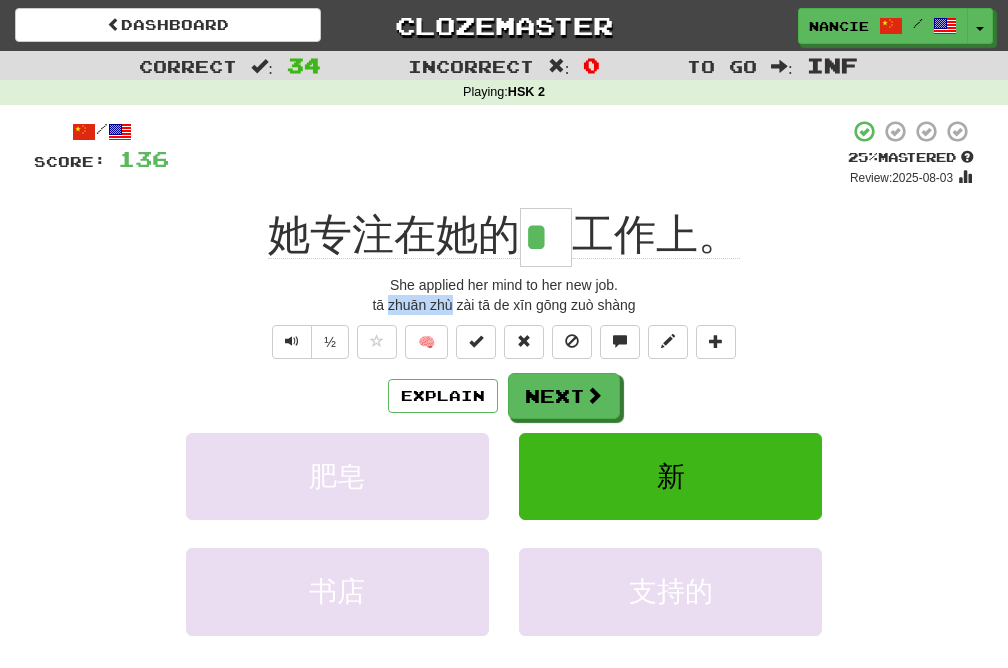 drag, startPoint x: 389, startPoint y: 300, endPoint x: 453, endPoint y: 294, distance: 64.28063 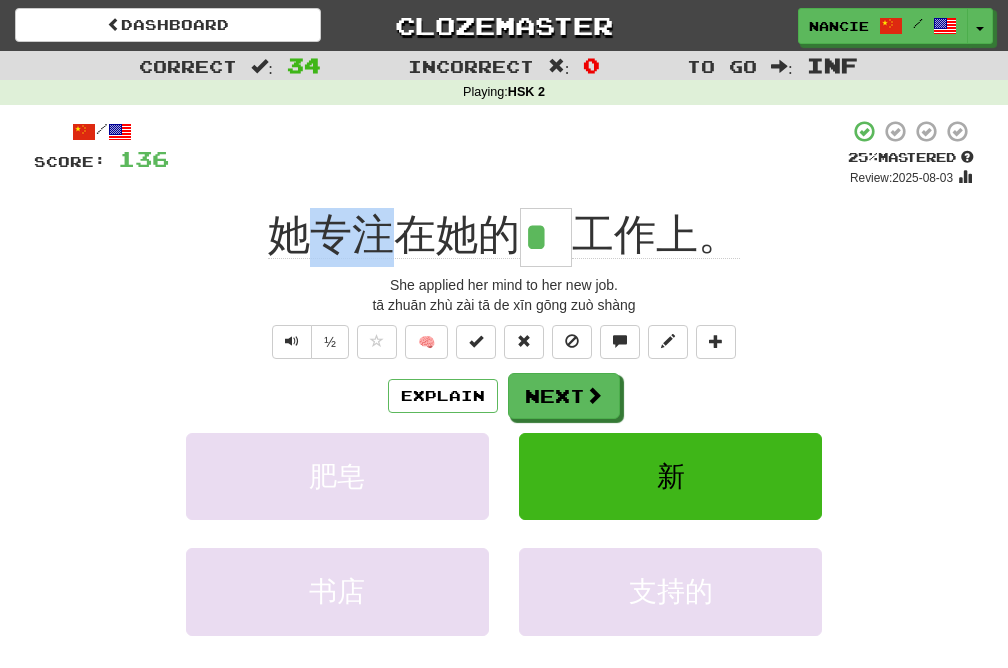 drag, startPoint x: 317, startPoint y: 246, endPoint x: 381, endPoint y: 250, distance: 64.12488 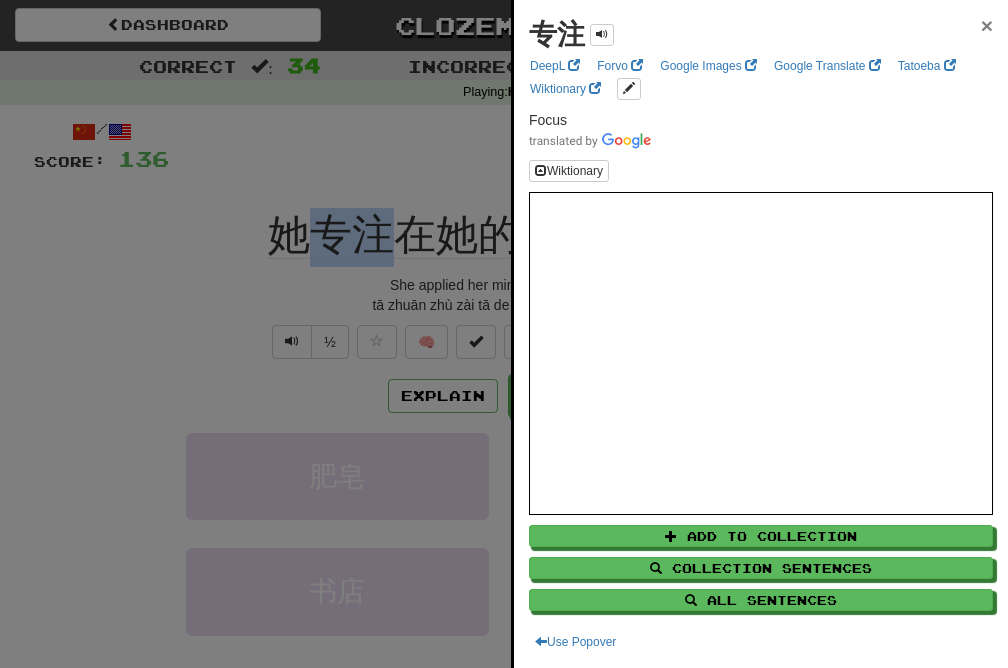click on "×" at bounding box center [987, 25] 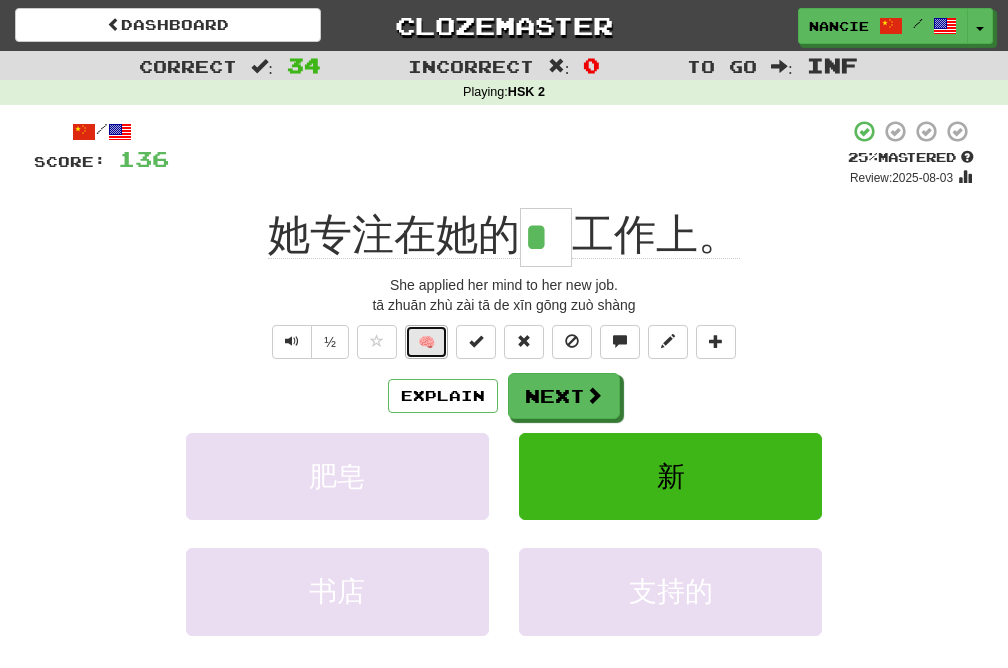 click on "🧠" at bounding box center (426, 342) 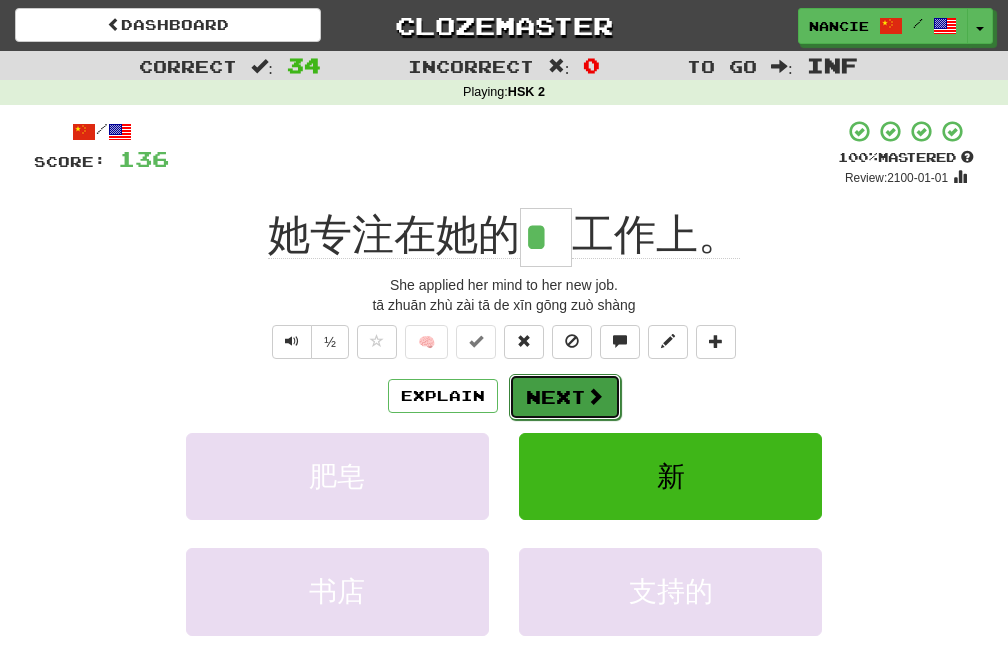 click on "Next" at bounding box center [565, 397] 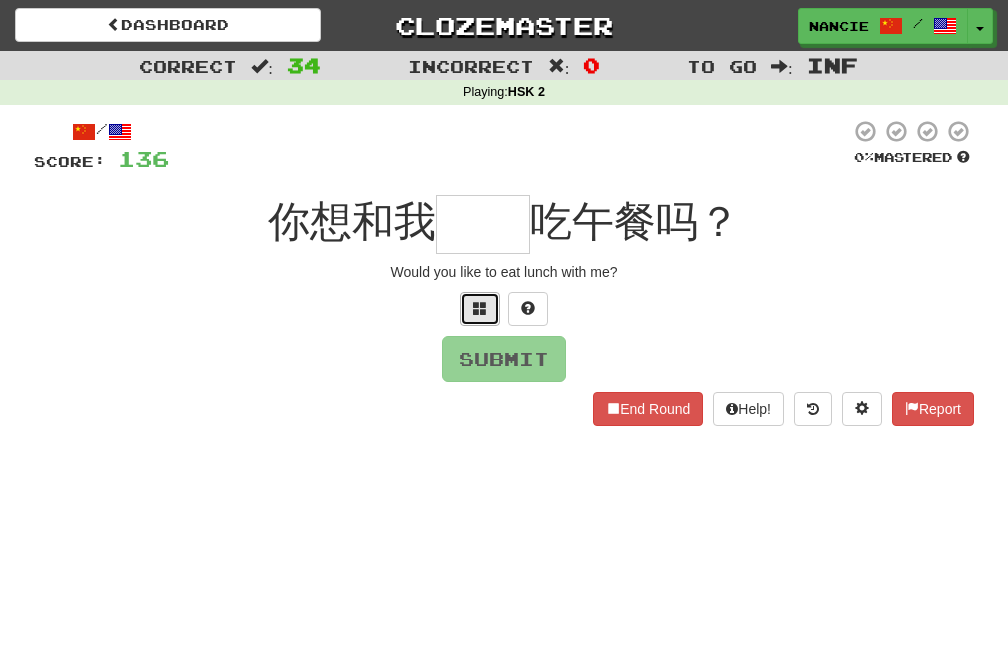 click at bounding box center (480, 309) 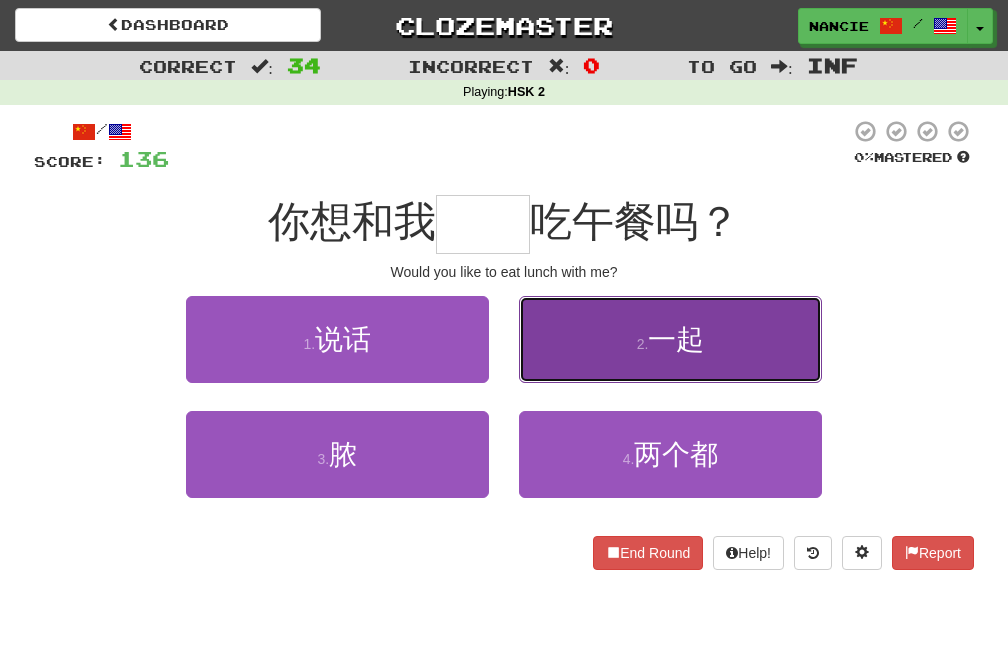 click on "2 .  一起" at bounding box center (670, 339) 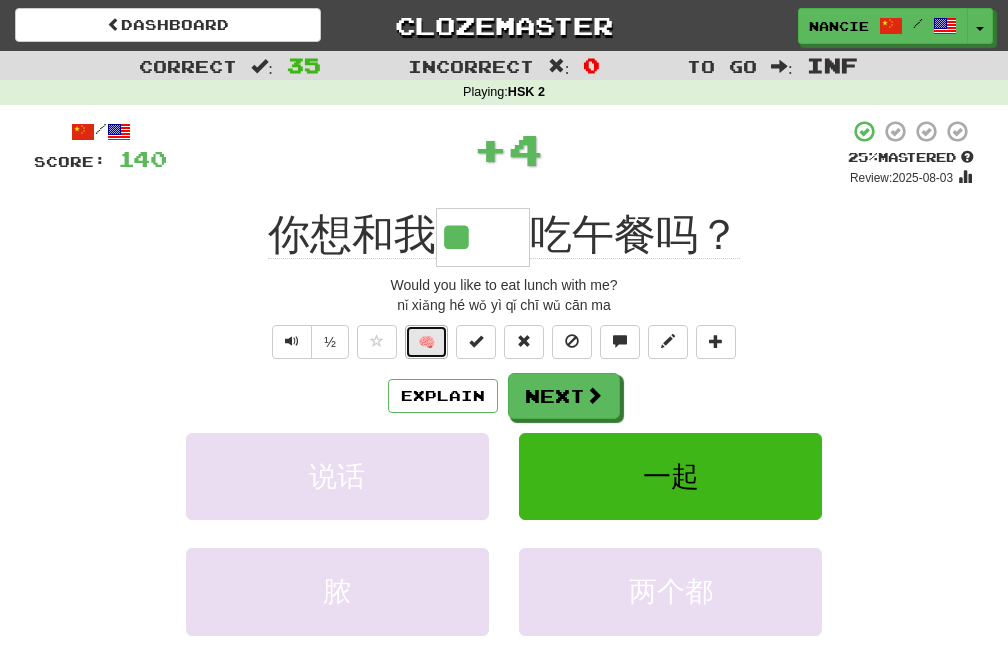 click on "🧠" at bounding box center [426, 342] 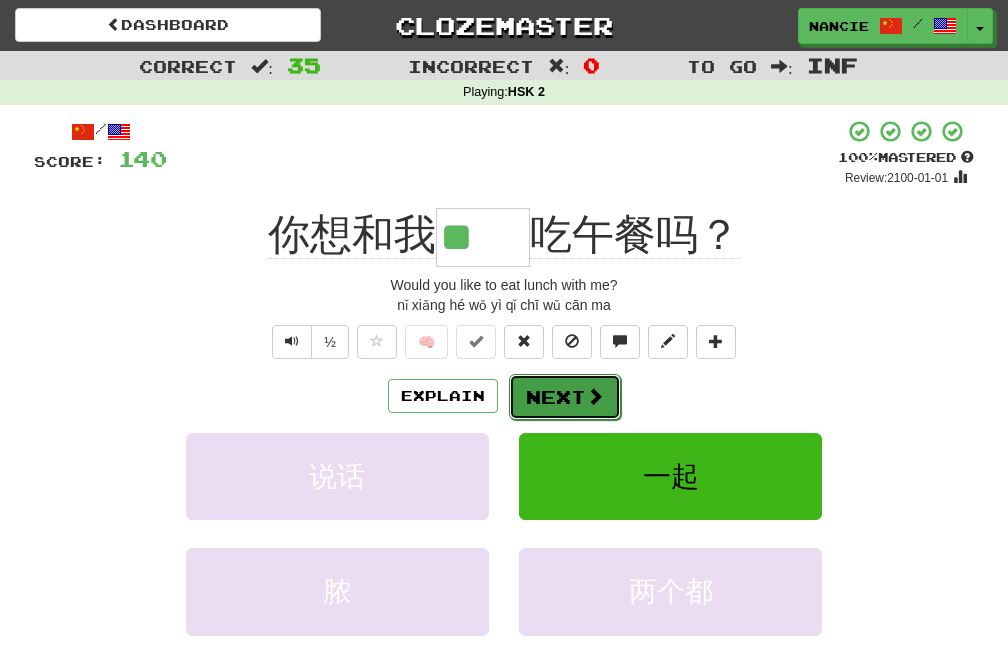 click on "Next" at bounding box center (565, 397) 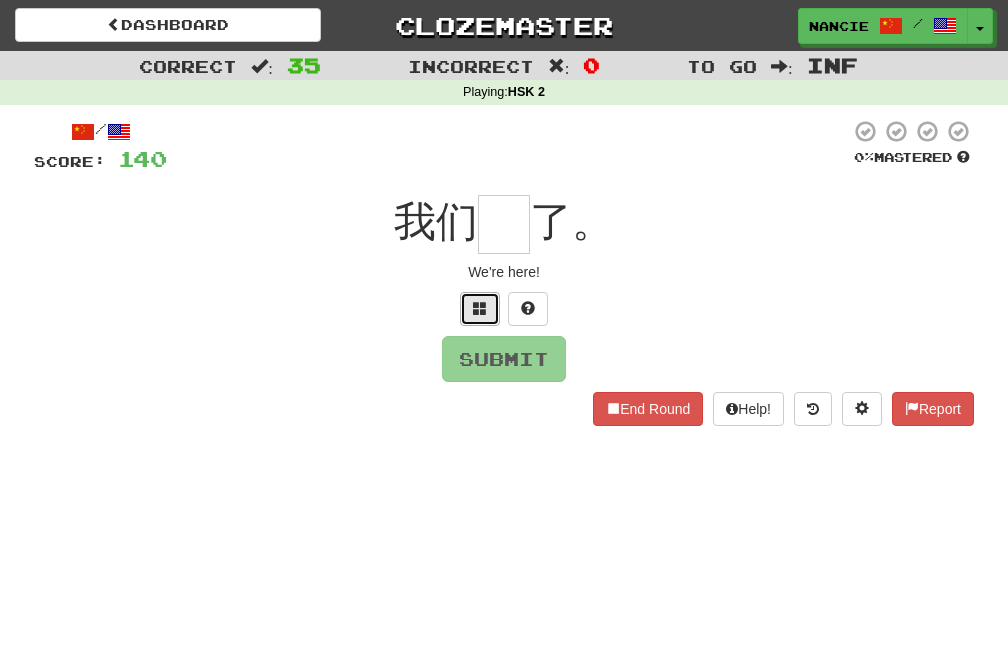 click at bounding box center [480, 308] 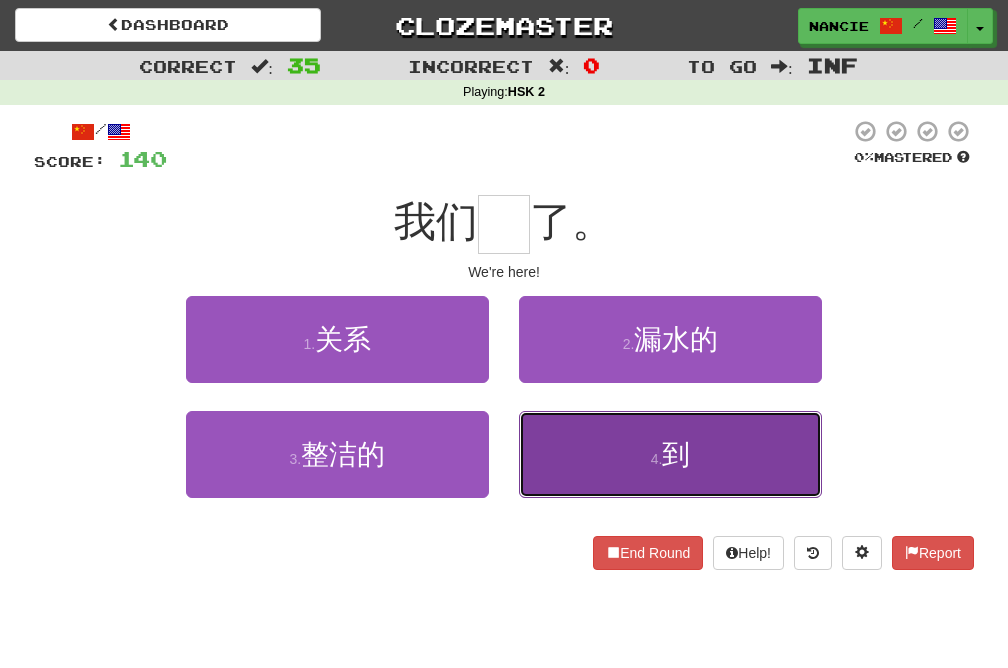 click on "4 .  到" at bounding box center (670, 454) 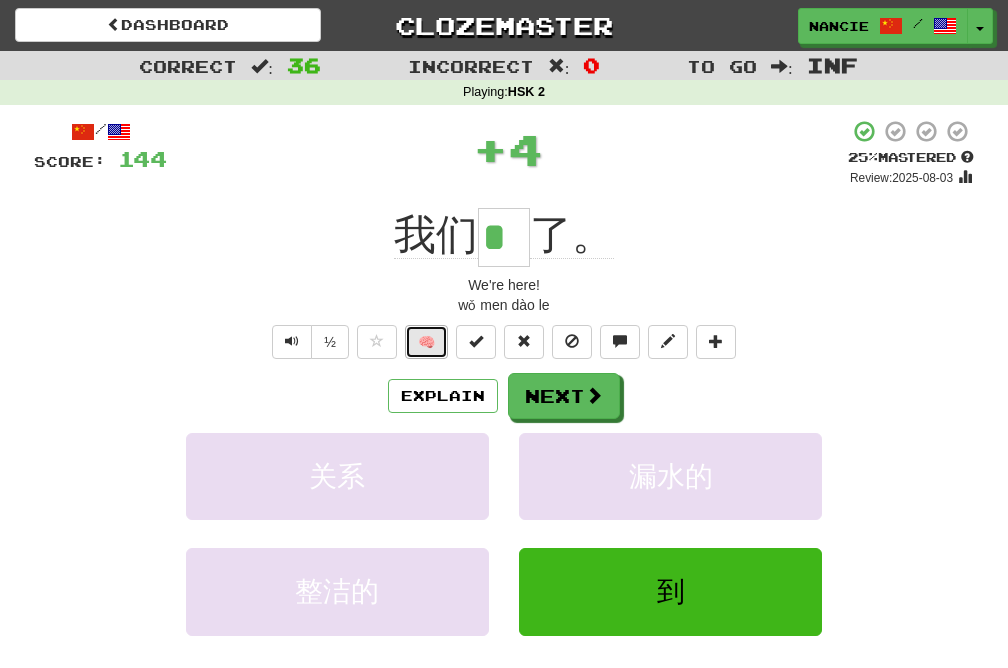 click on "🧠" at bounding box center (426, 342) 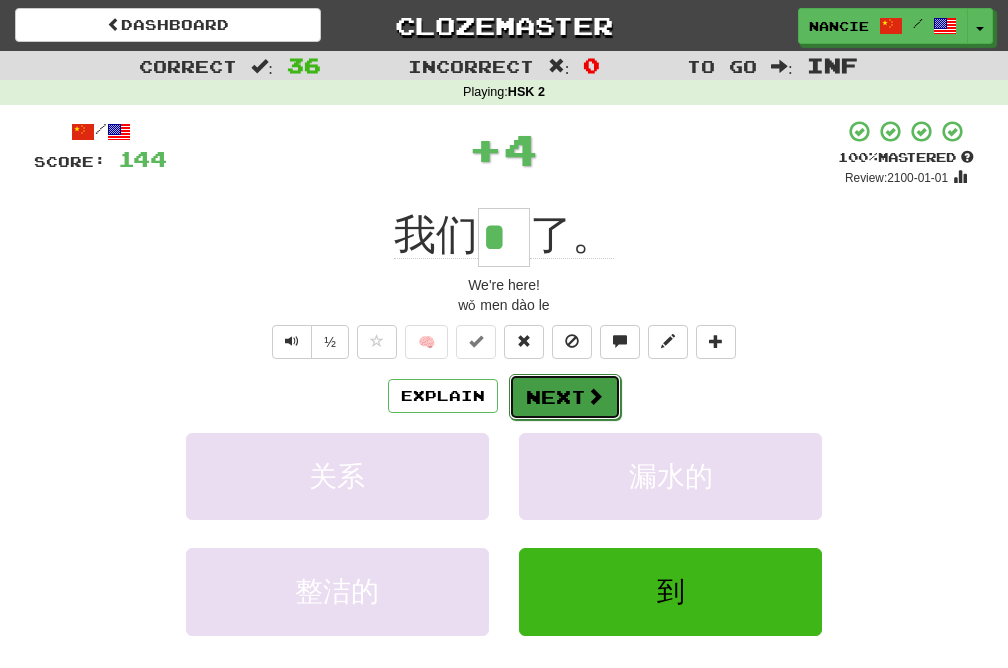 click on "Next" at bounding box center [565, 397] 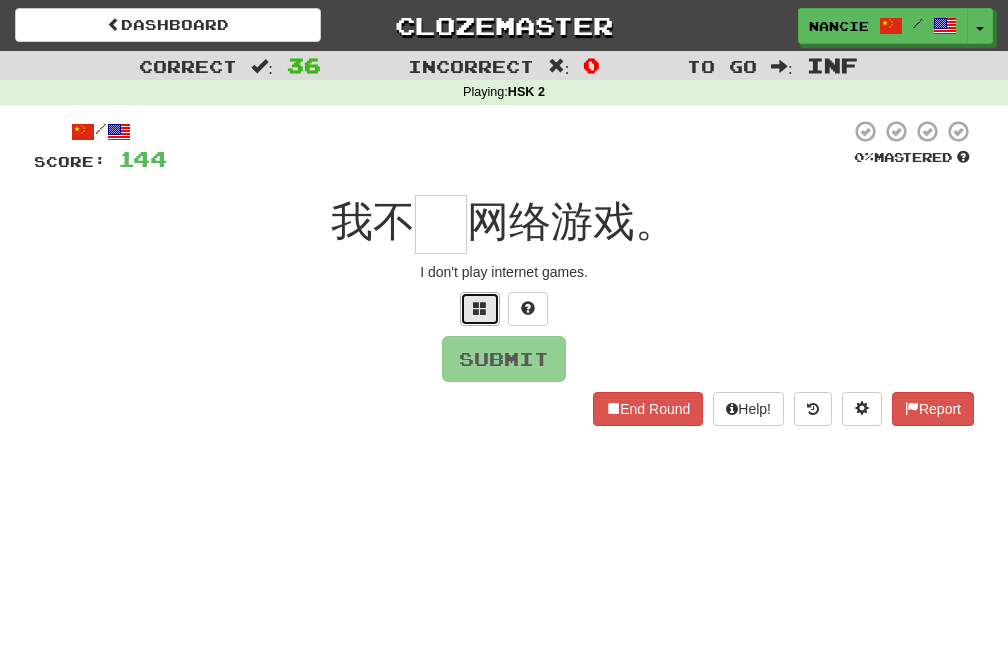 click at bounding box center (480, 309) 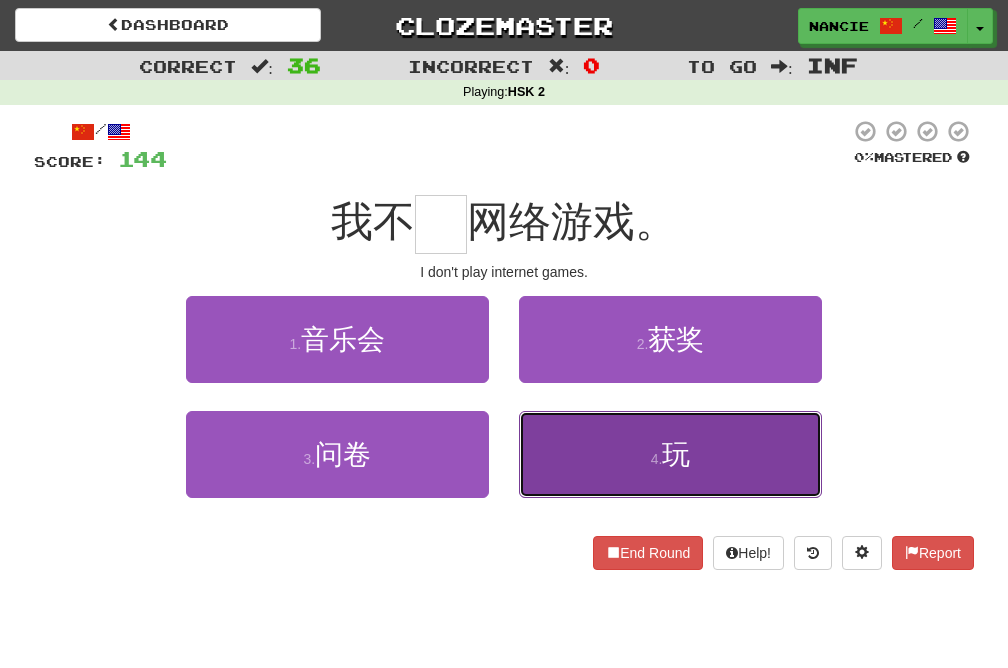 click on "4 .  玩" at bounding box center [670, 454] 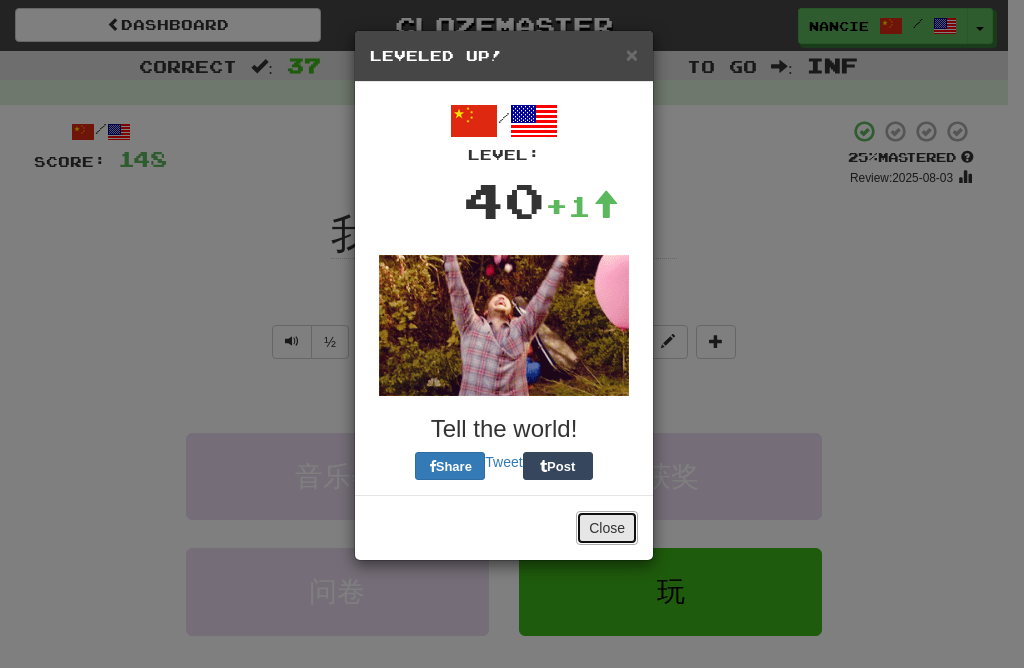 click on "Close" at bounding box center (607, 528) 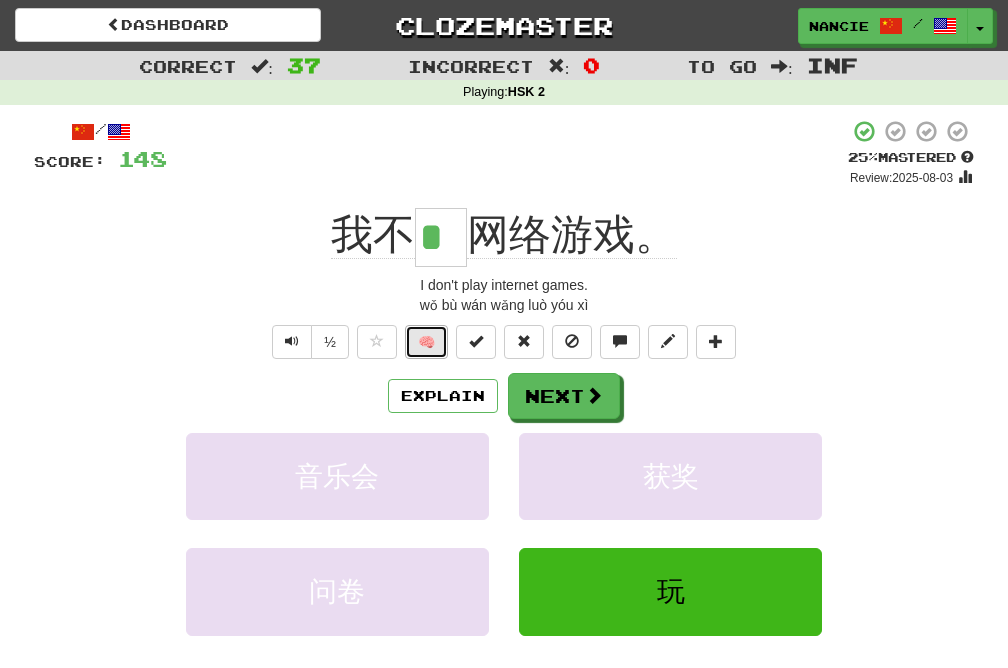 click on "🧠" at bounding box center (426, 342) 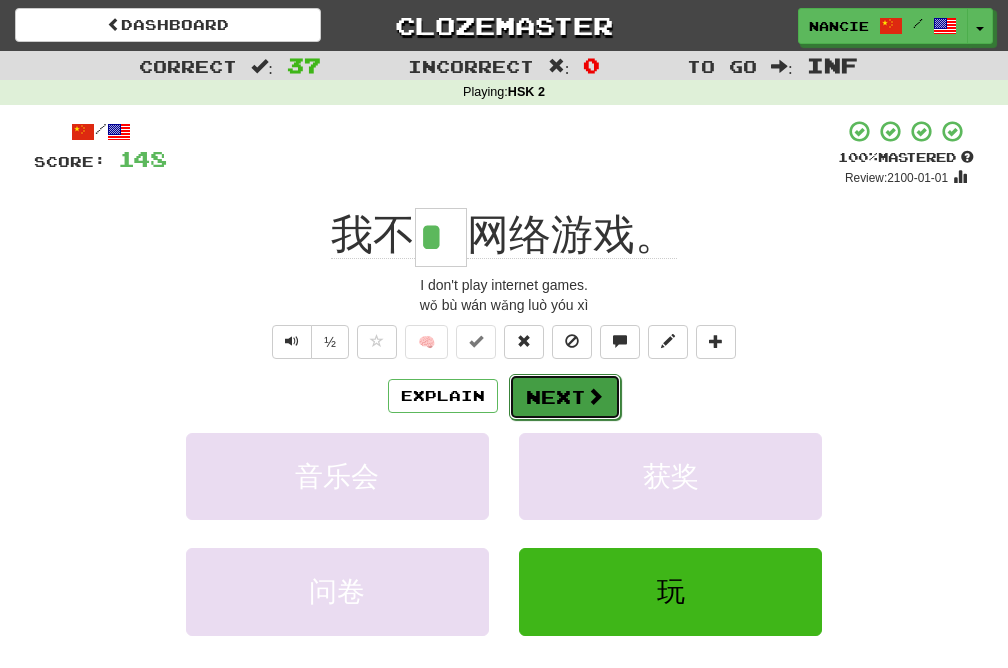 click on "Next" at bounding box center [565, 397] 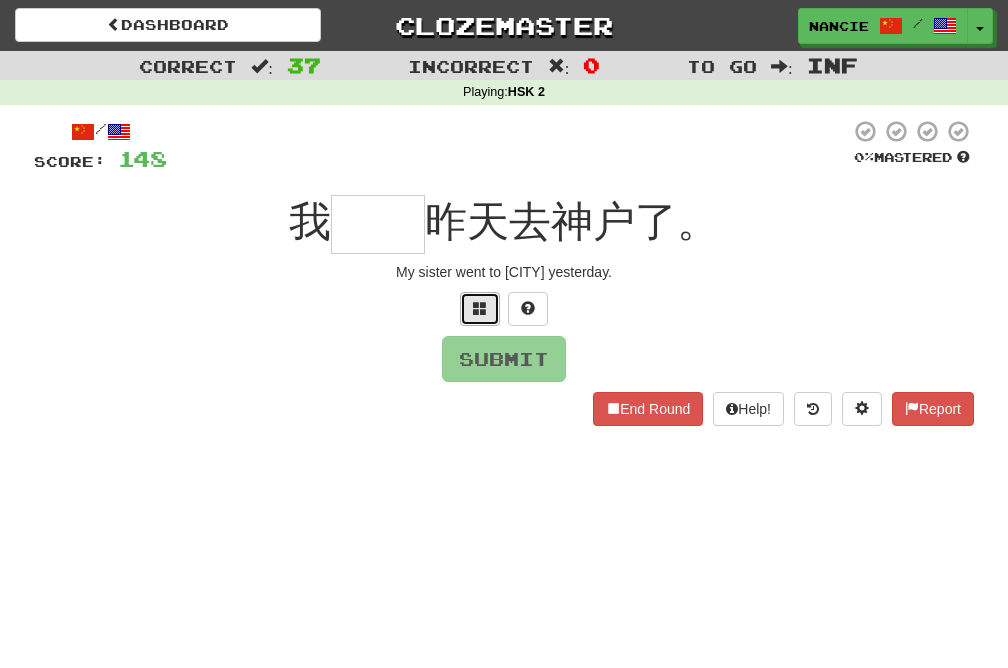 click at bounding box center (480, 308) 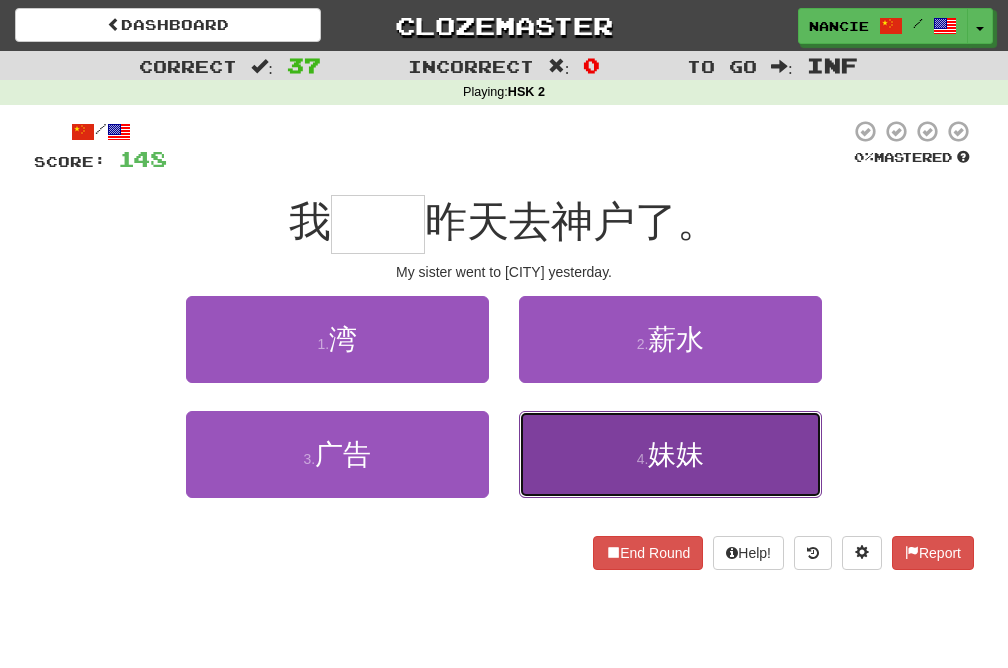 click on "4 .  妹妹" at bounding box center [670, 454] 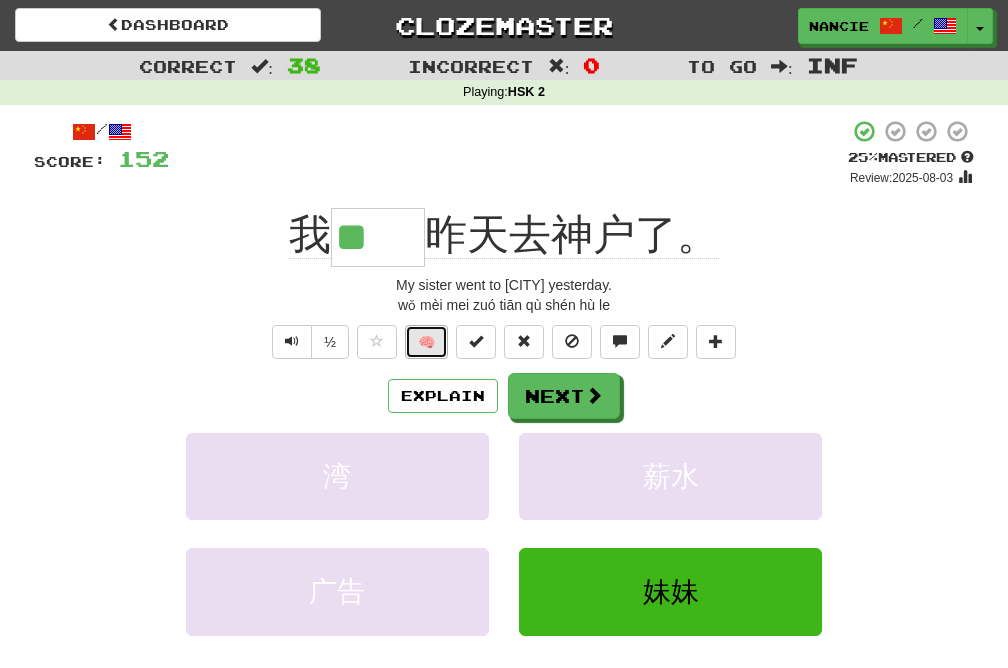 click on "🧠" at bounding box center (426, 342) 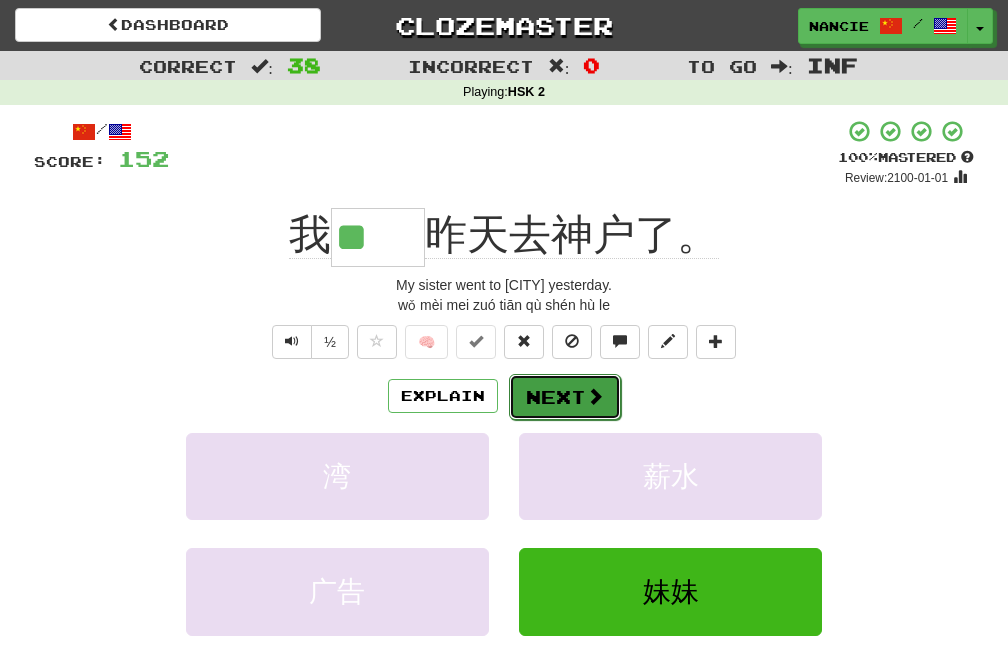 click on "Next" at bounding box center (565, 397) 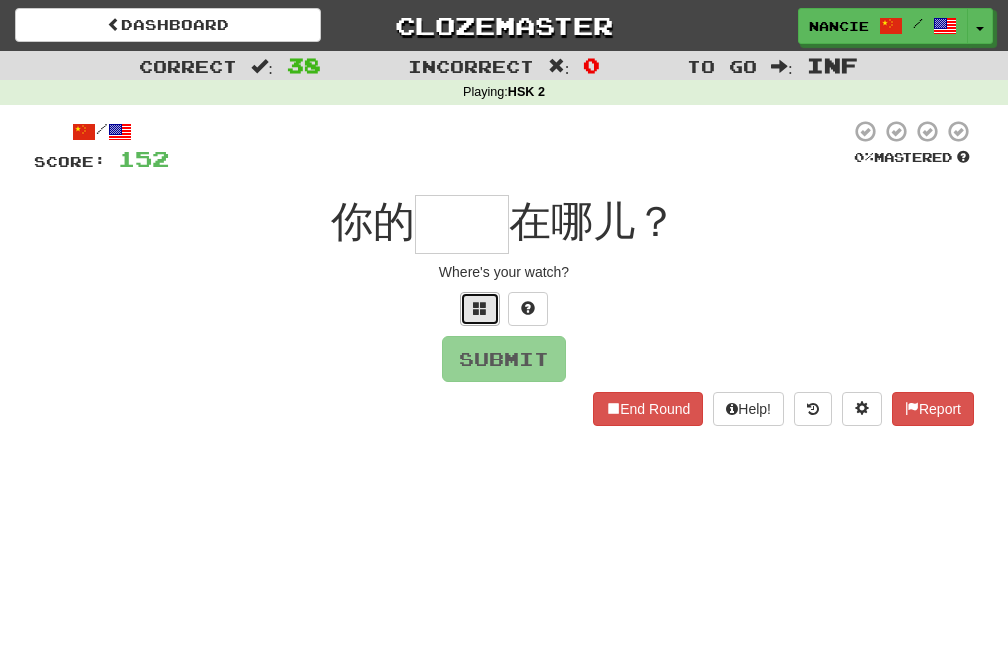 click at bounding box center (480, 309) 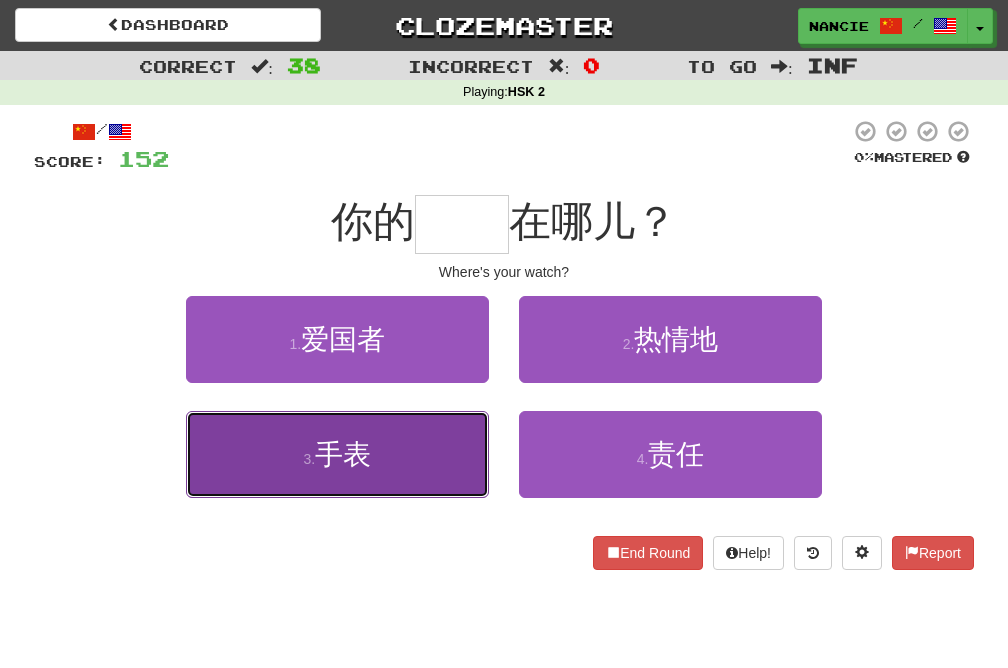 click on "3 .  手表" at bounding box center [337, 454] 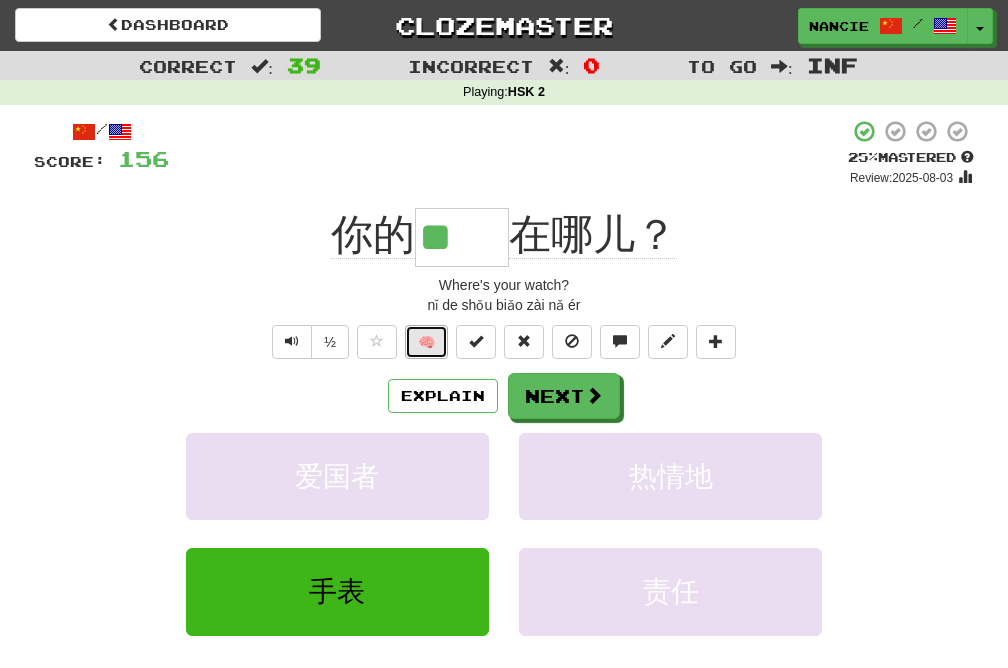 click on "🧠" at bounding box center [426, 342] 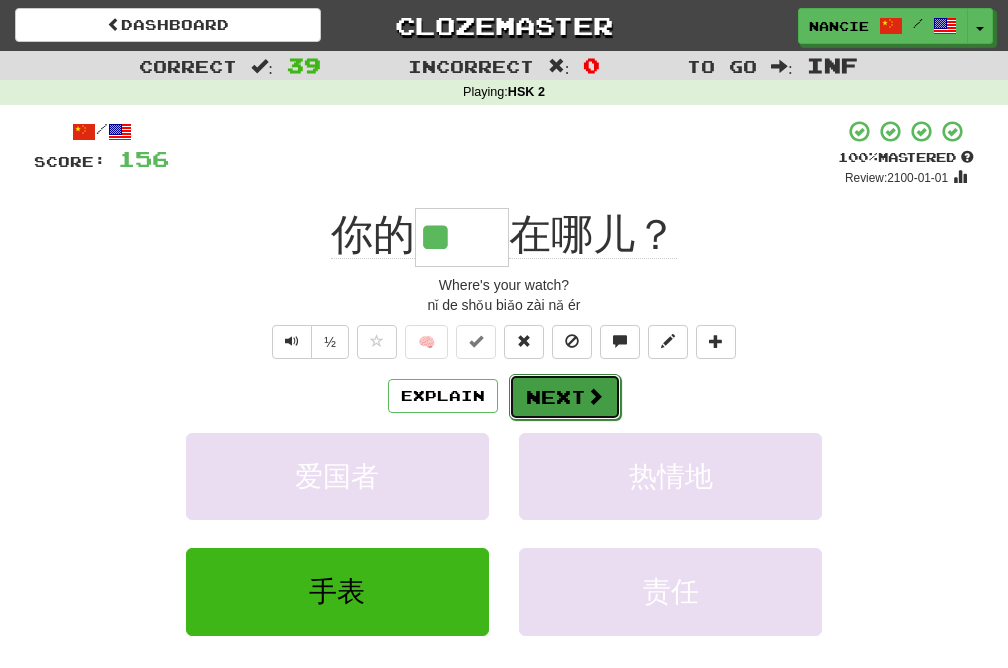 click on "Next" at bounding box center (565, 397) 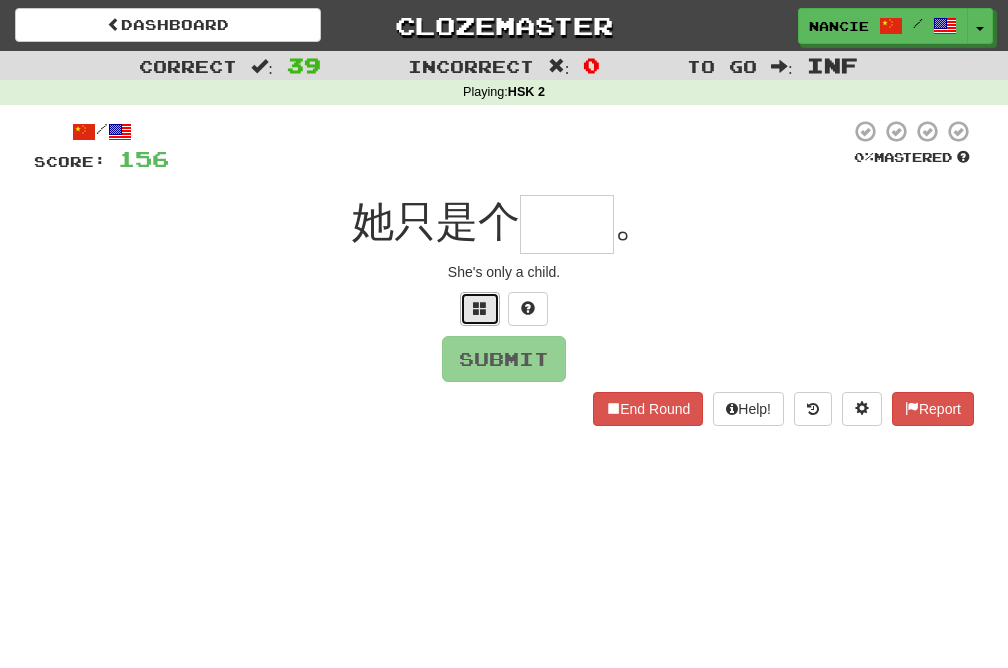 click at bounding box center [480, 309] 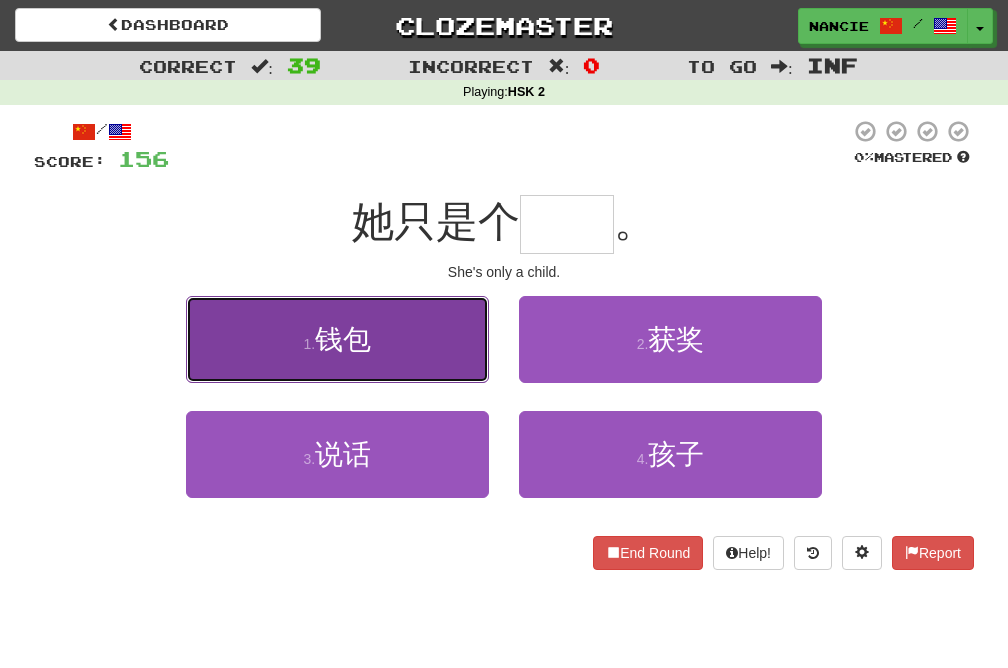 click on "1 .  钱包" at bounding box center (337, 339) 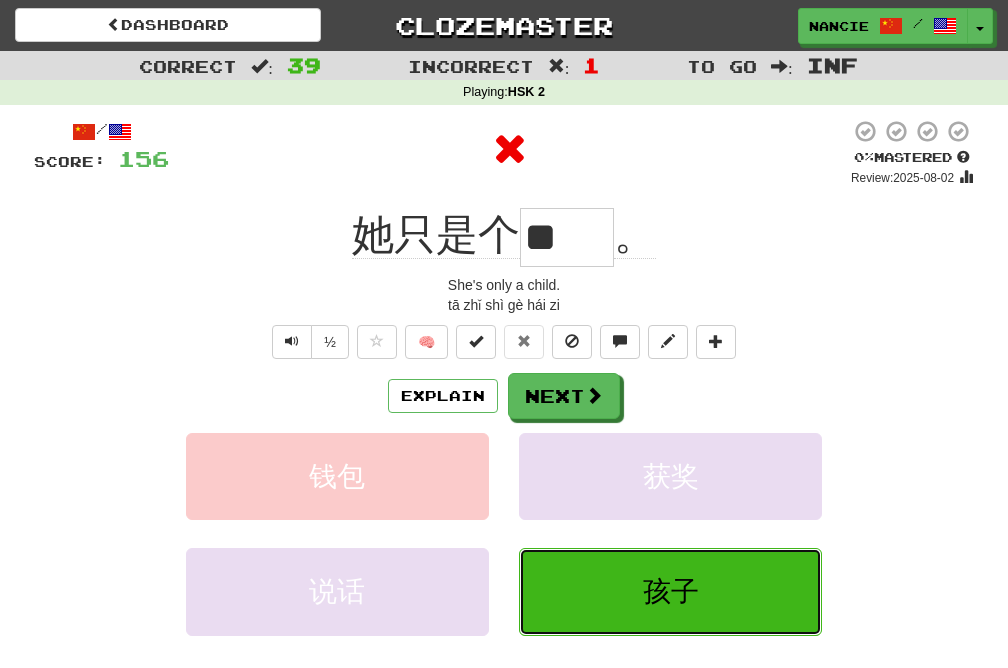 click on "孩子" at bounding box center [670, 591] 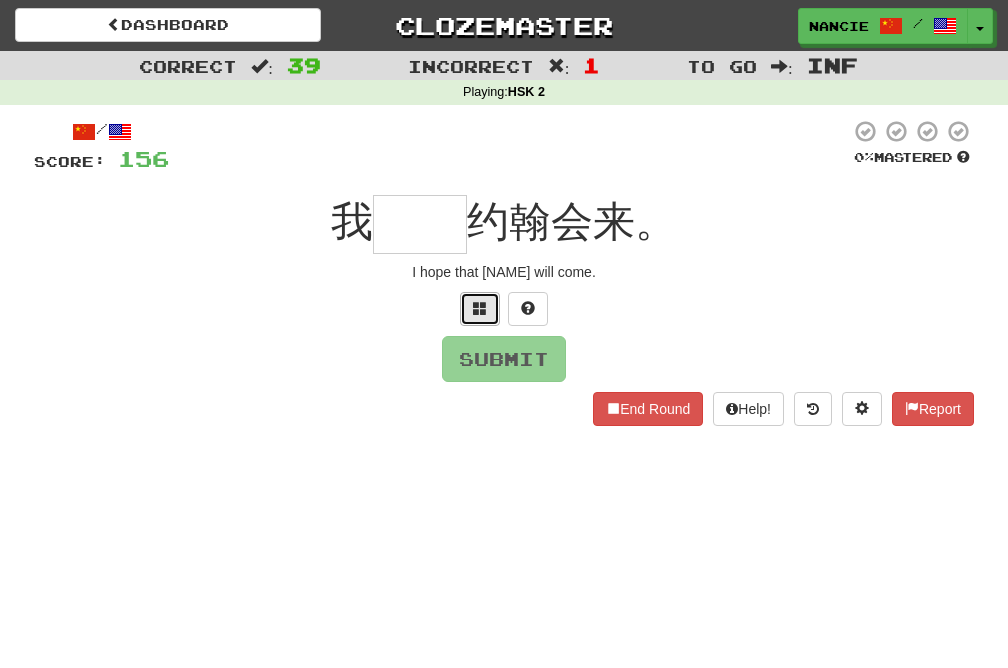 click at bounding box center [480, 309] 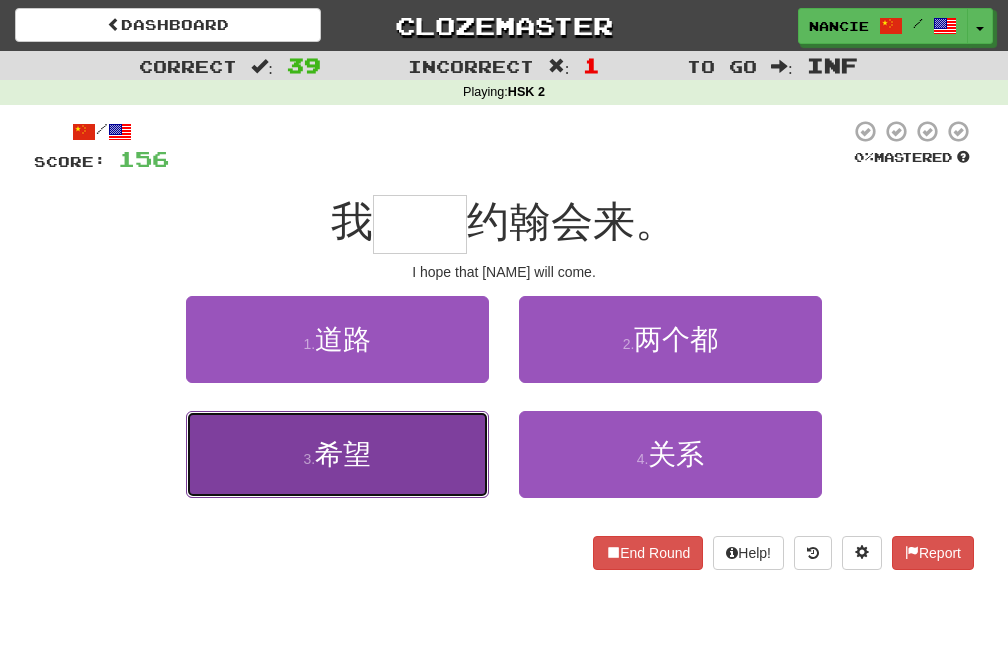 click on "3 .  希望" at bounding box center [337, 454] 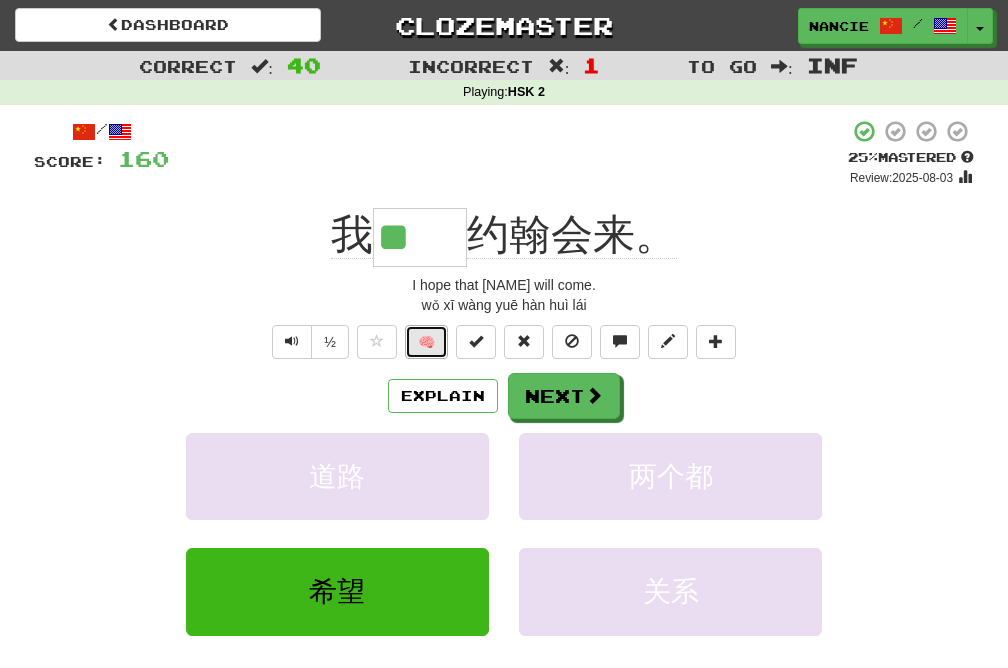 click on "🧠" at bounding box center (426, 342) 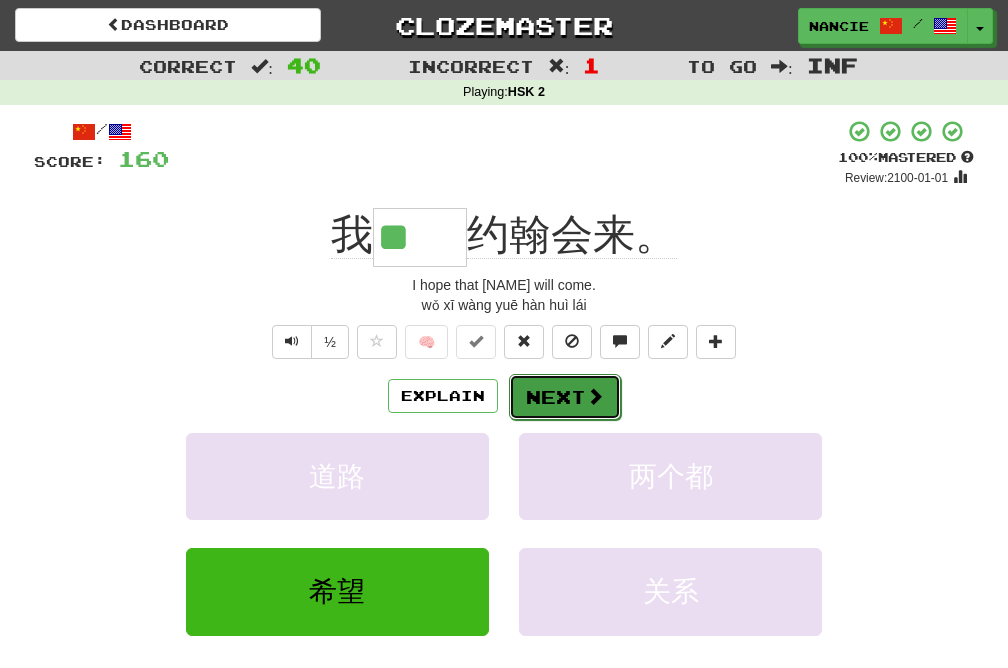 click on "Next" at bounding box center [565, 397] 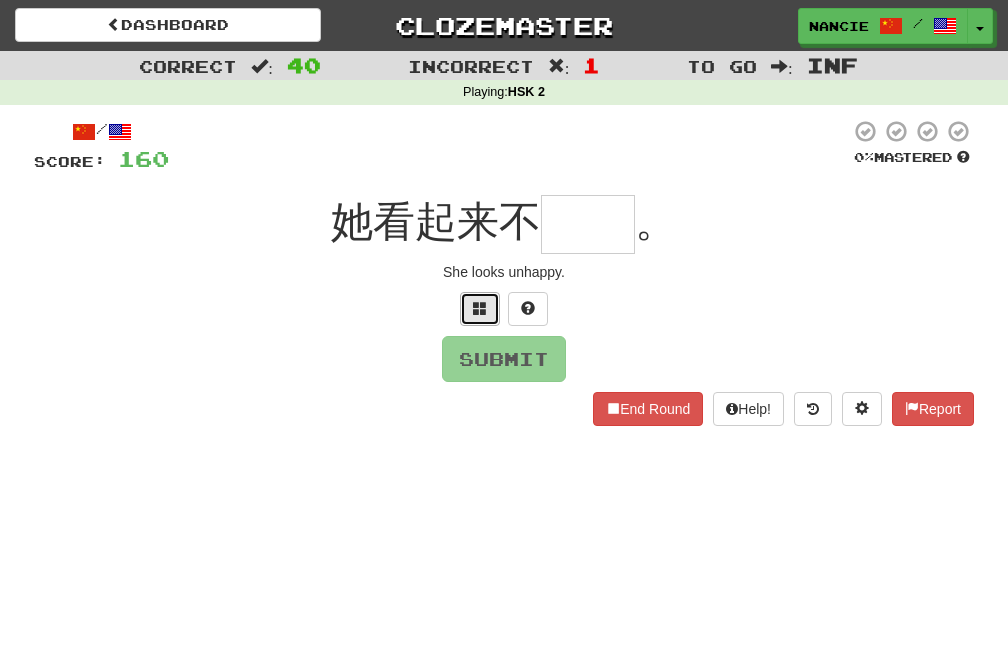 click at bounding box center [480, 309] 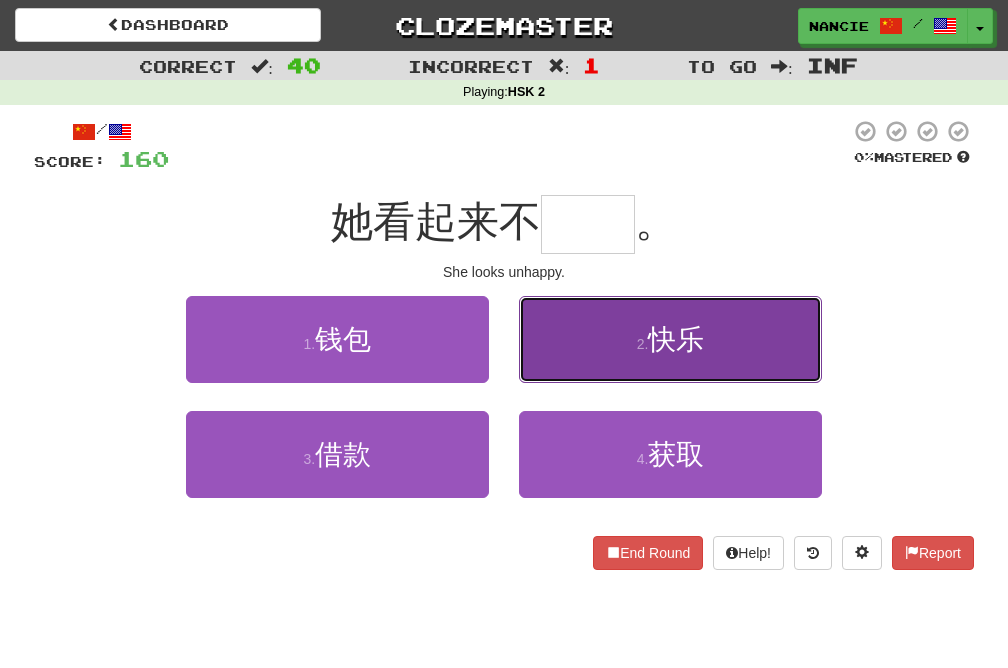 click on "2 .  快乐" at bounding box center [670, 339] 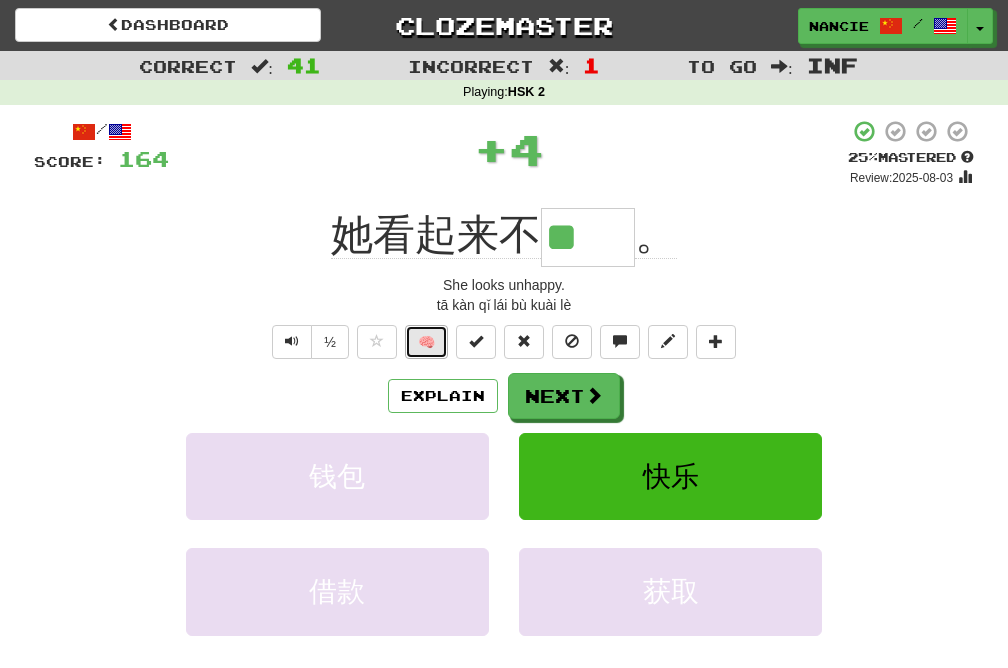 click on "🧠" at bounding box center [426, 342] 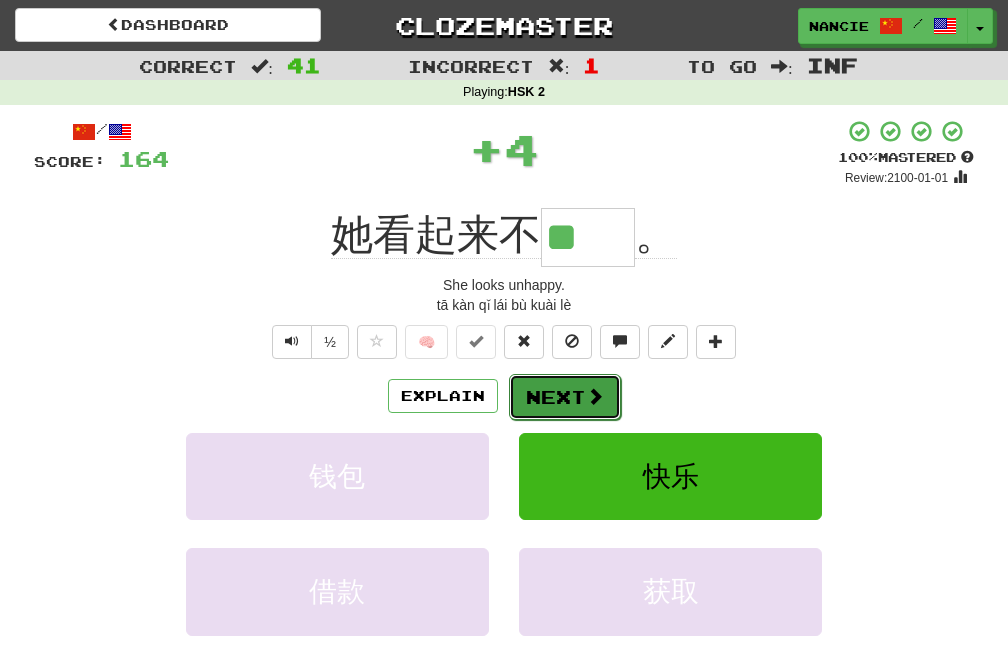 click on "Next" at bounding box center [565, 397] 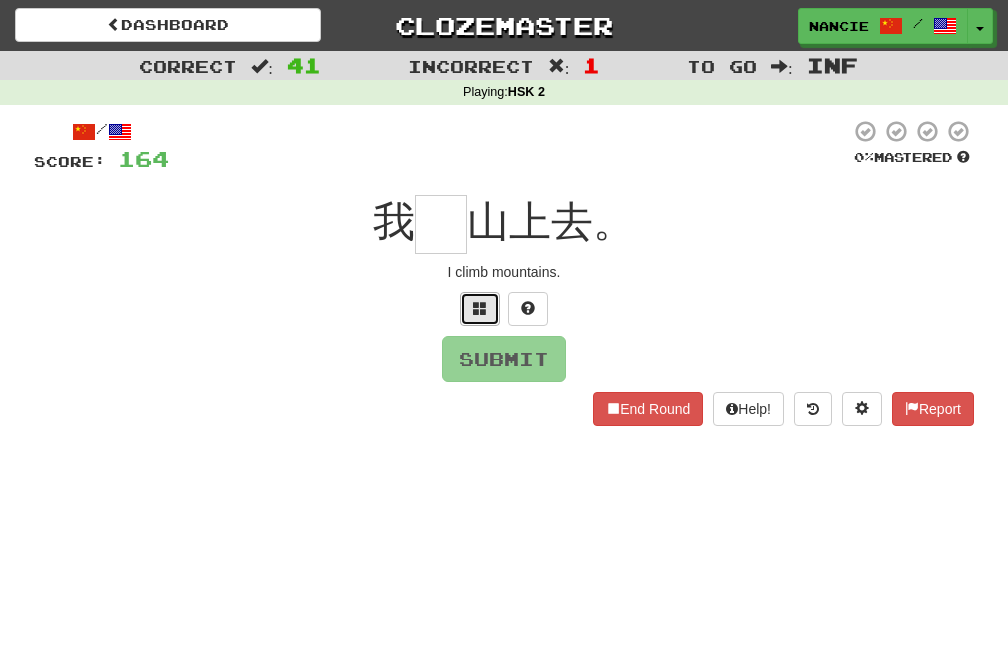 click at bounding box center [480, 308] 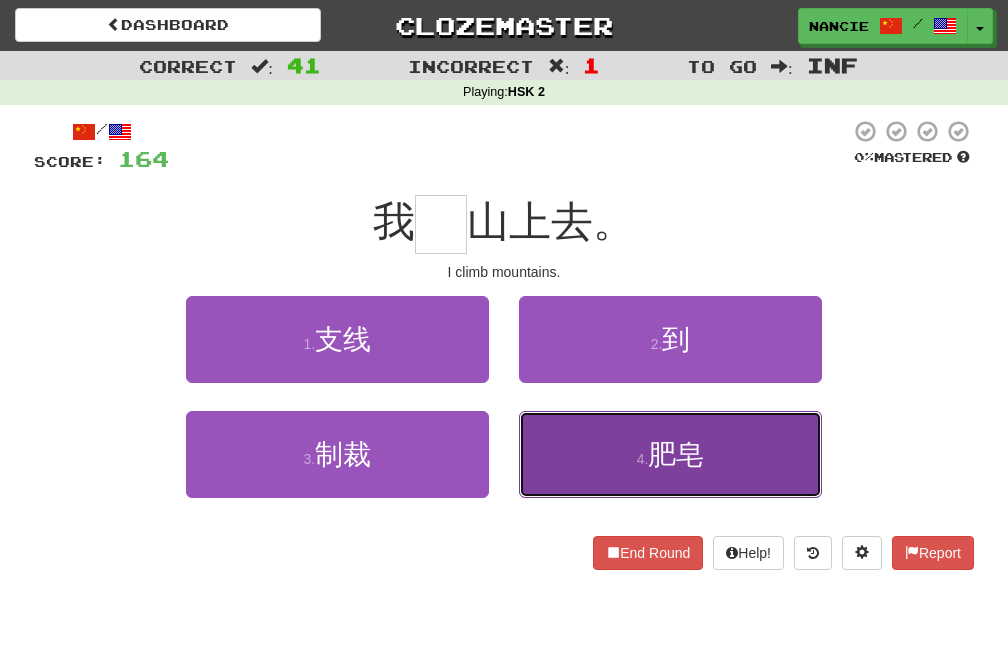 click on "4 .  肥皂" at bounding box center [670, 454] 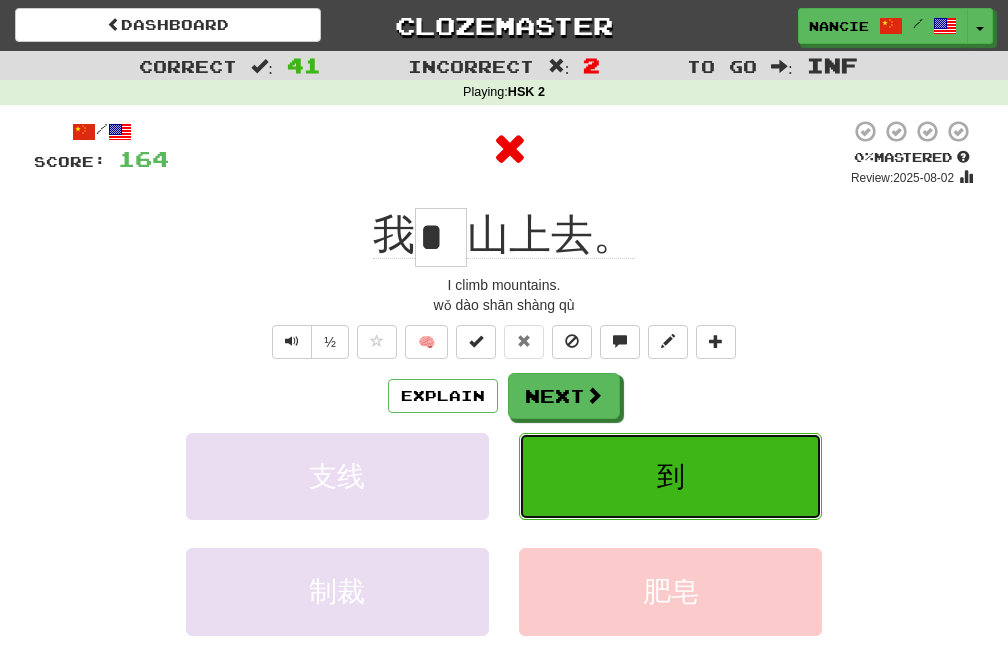 click on "到" at bounding box center [670, 476] 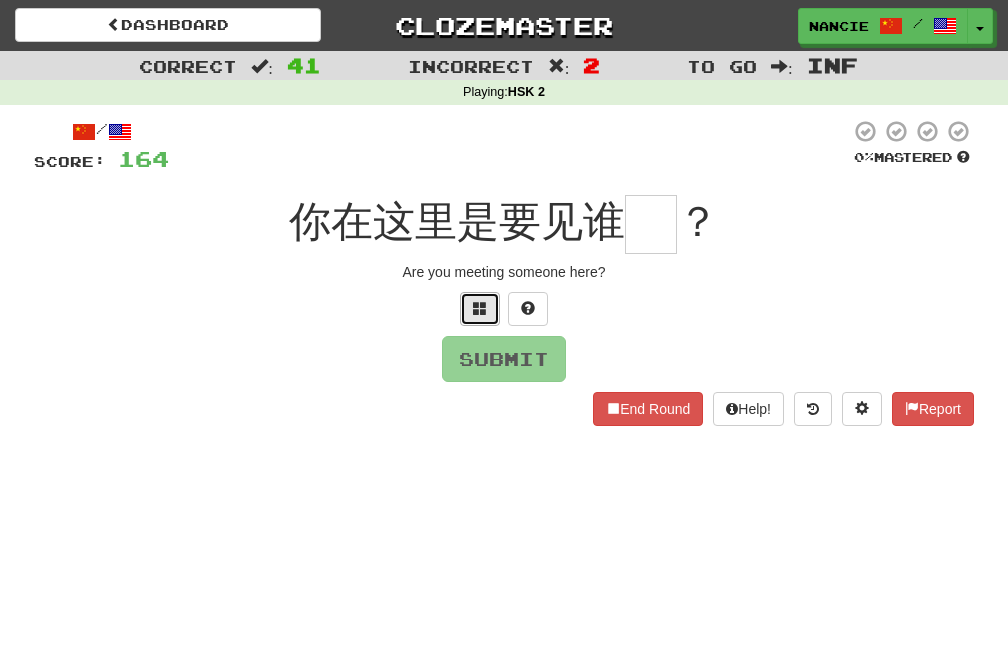 click at bounding box center (480, 309) 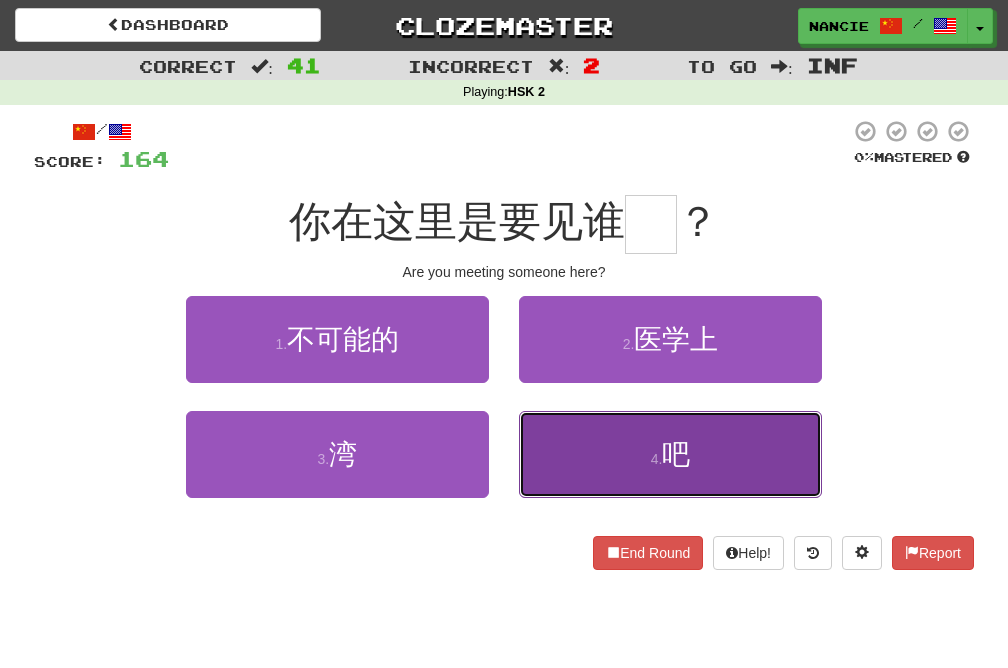 click on "4 .  吧" at bounding box center (670, 454) 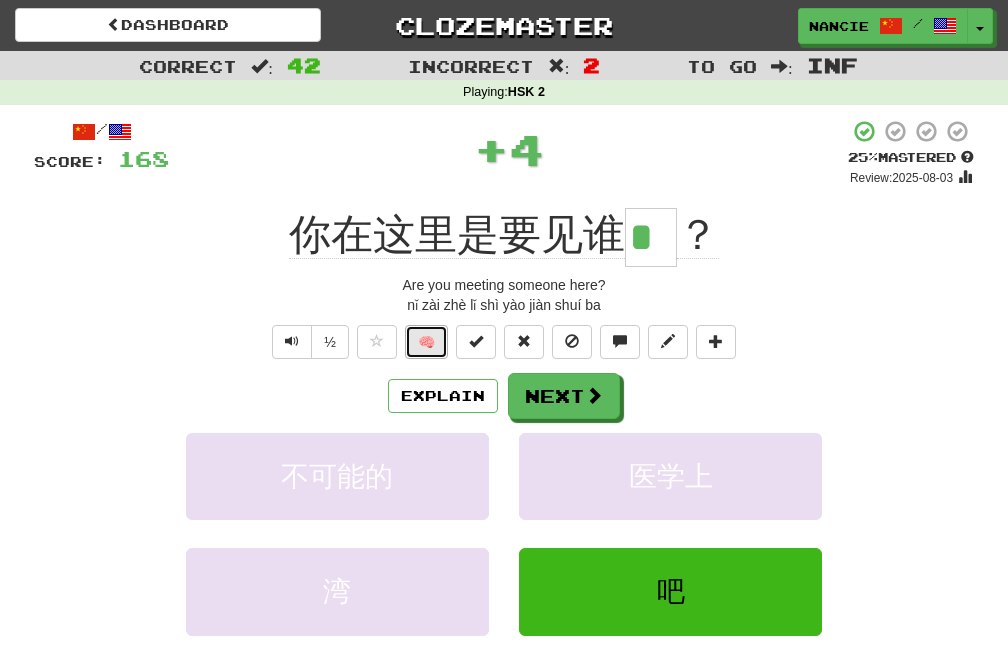click on "🧠" at bounding box center [426, 342] 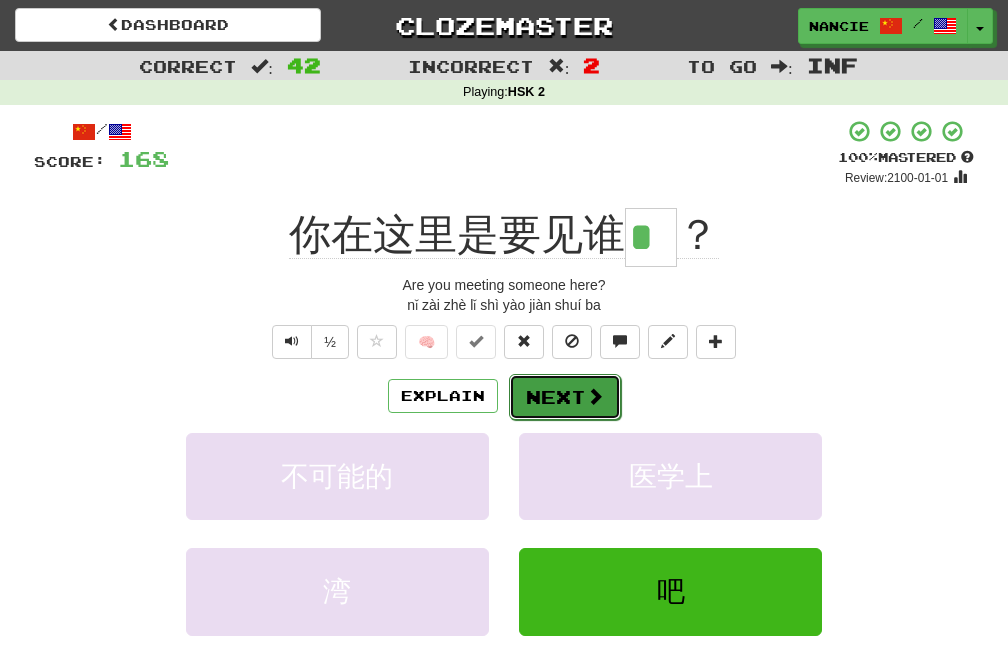 click on "Next" at bounding box center (565, 397) 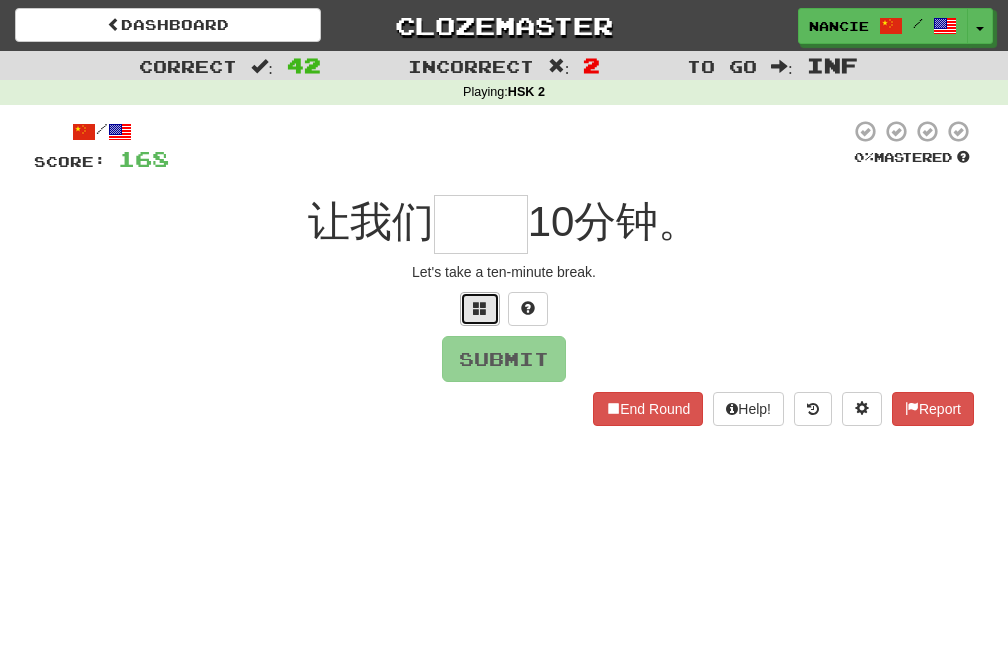 click at bounding box center [480, 308] 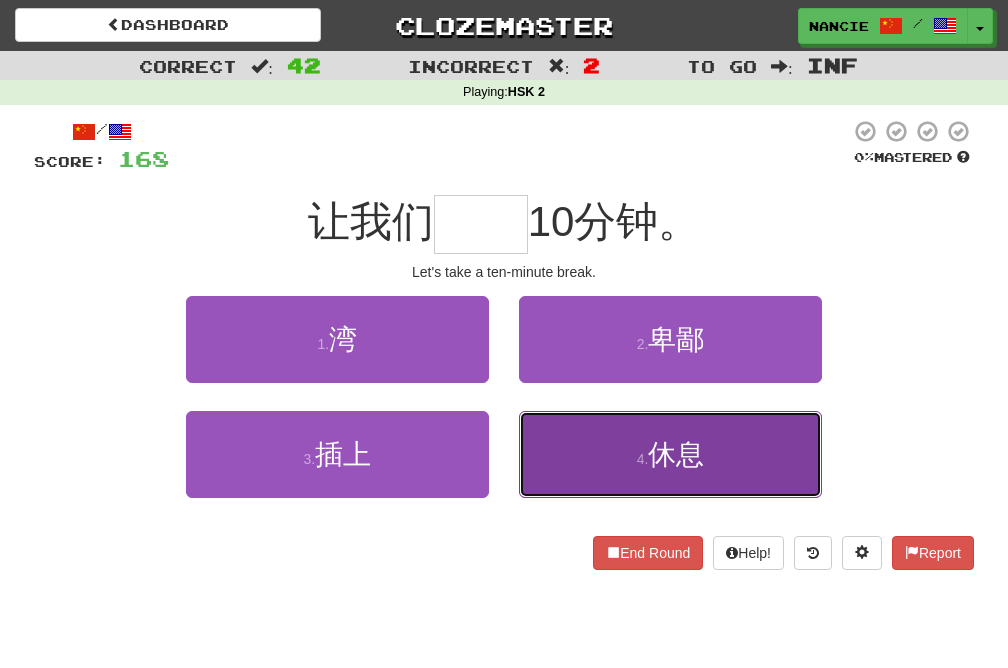 click on "4 .  休息" at bounding box center (670, 454) 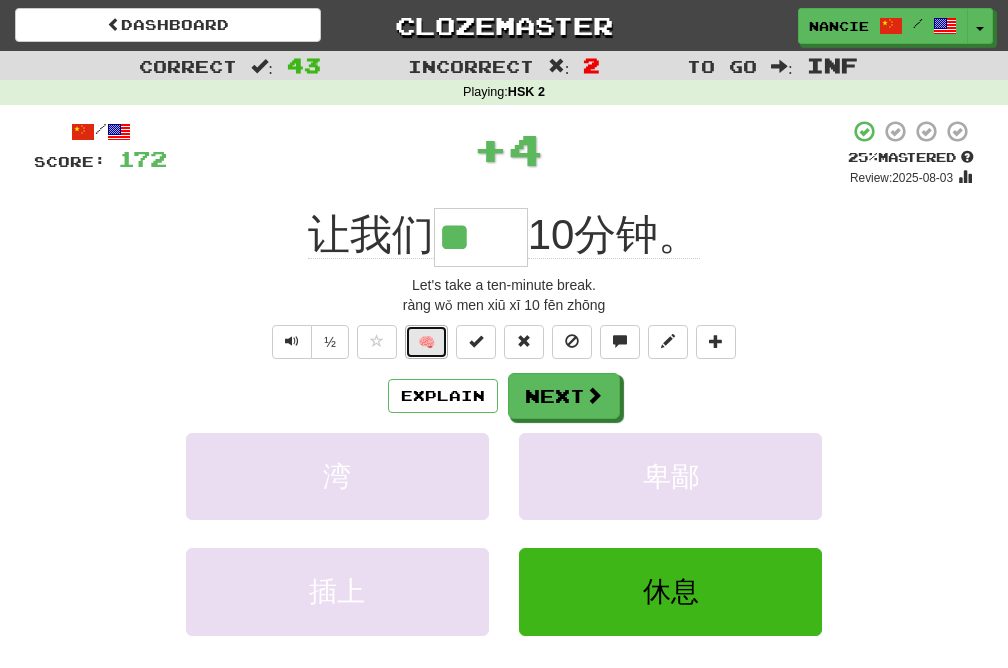 click on "🧠" at bounding box center (426, 342) 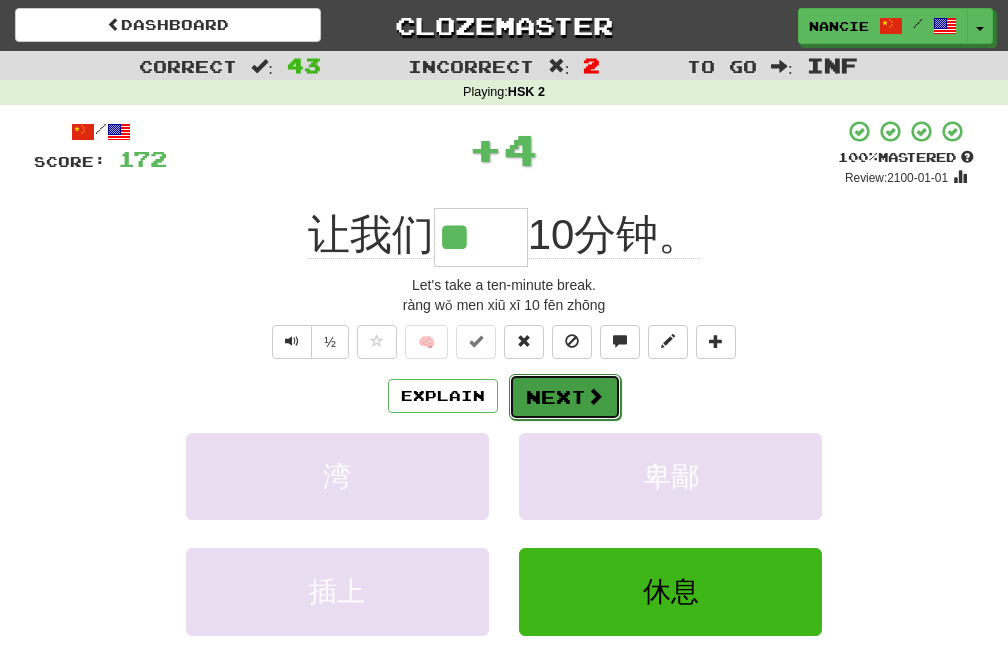 click on "Next" at bounding box center (565, 397) 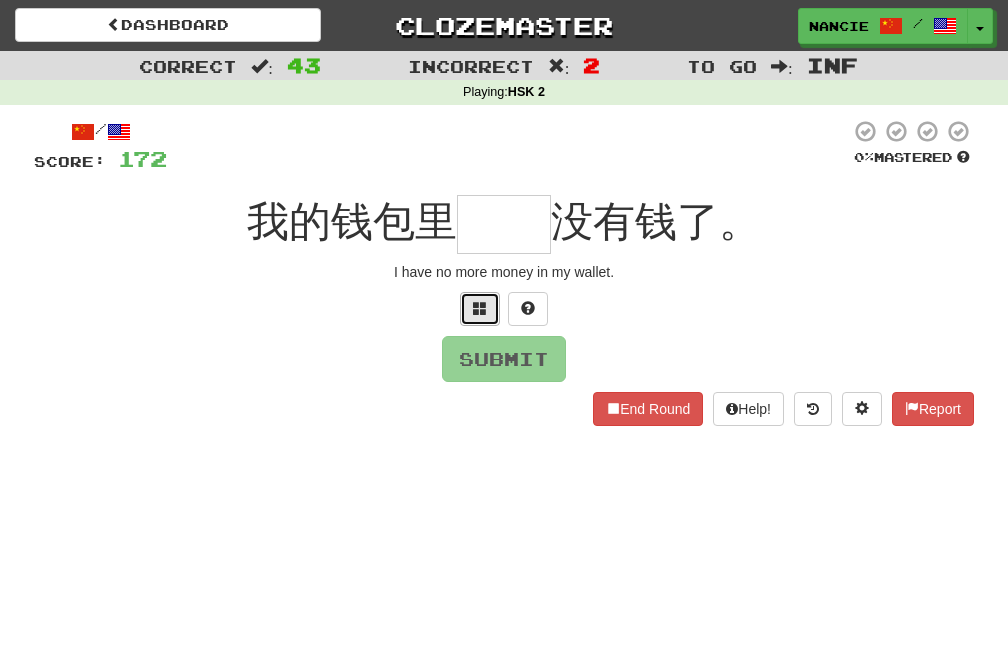 click at bounding box center (480, 309) 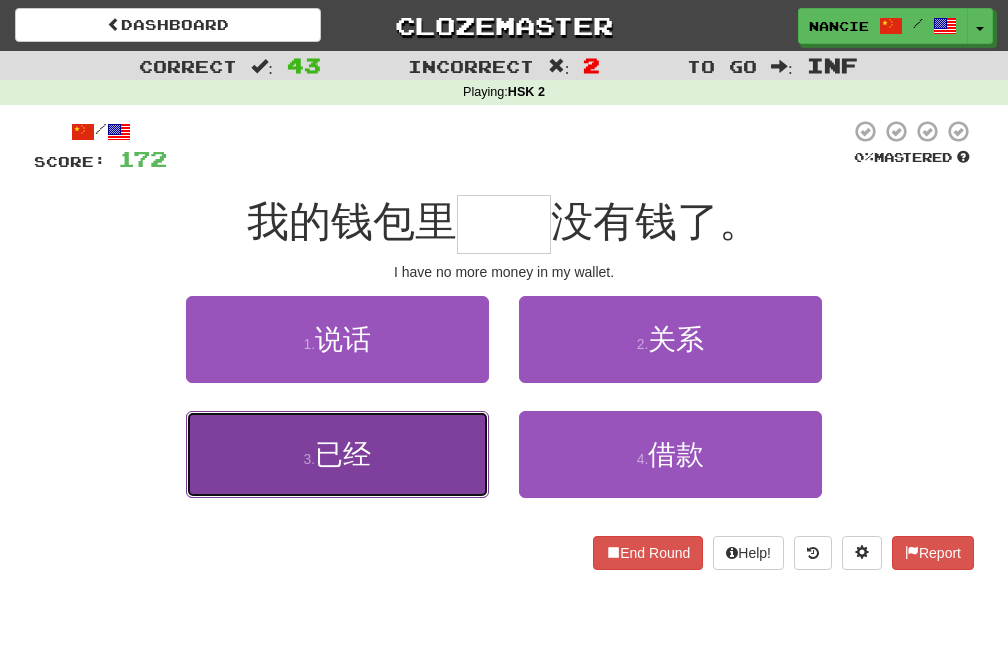 click on "3 .  已经" at bounding box center (337, 454) 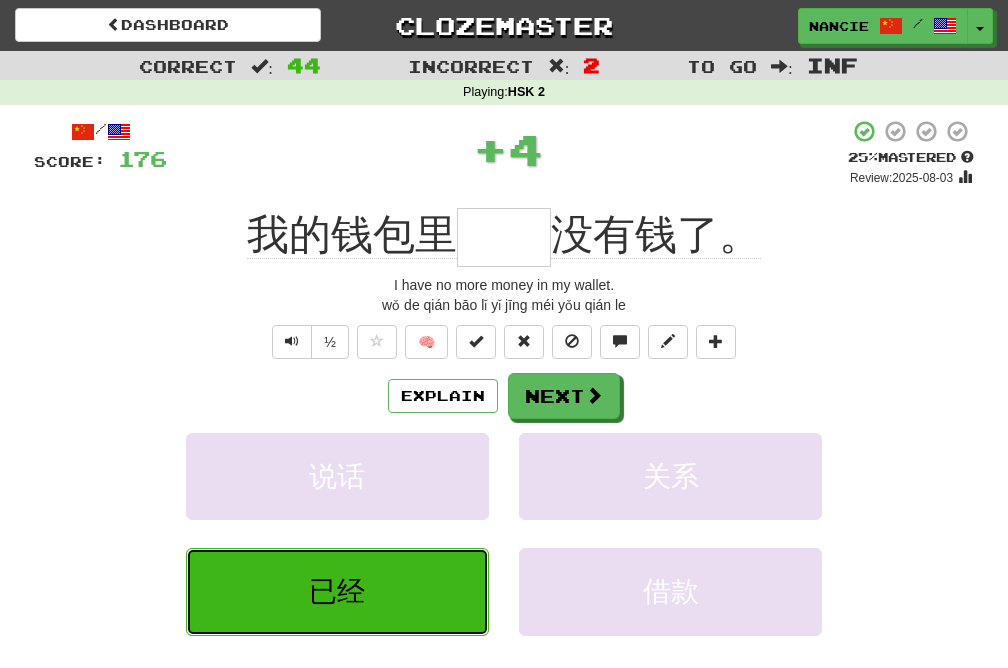 type on "**" 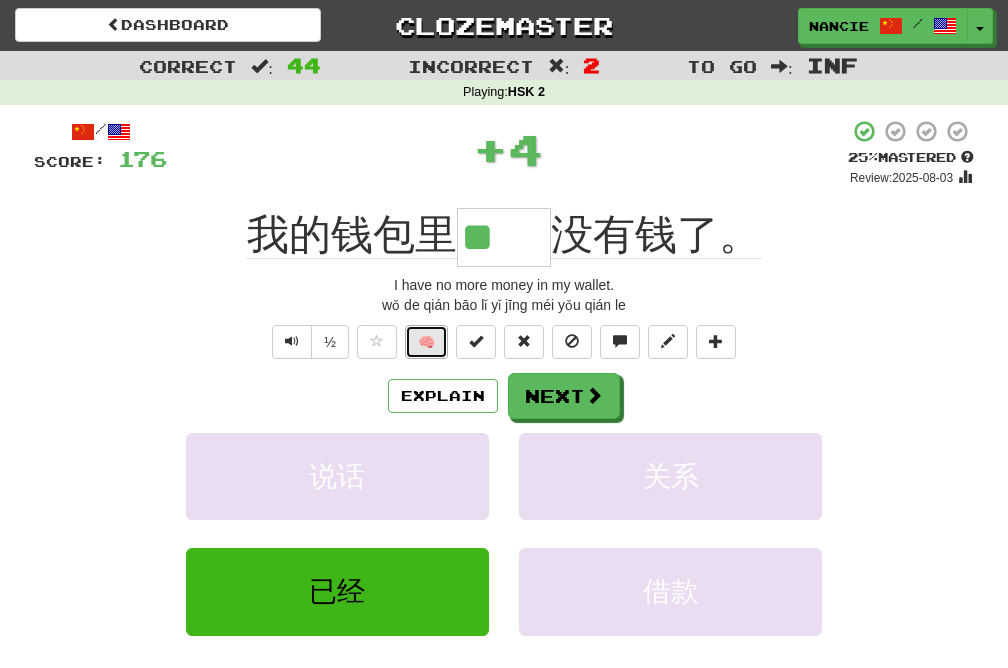 click on "🧠" at bounding box center [426, 342] 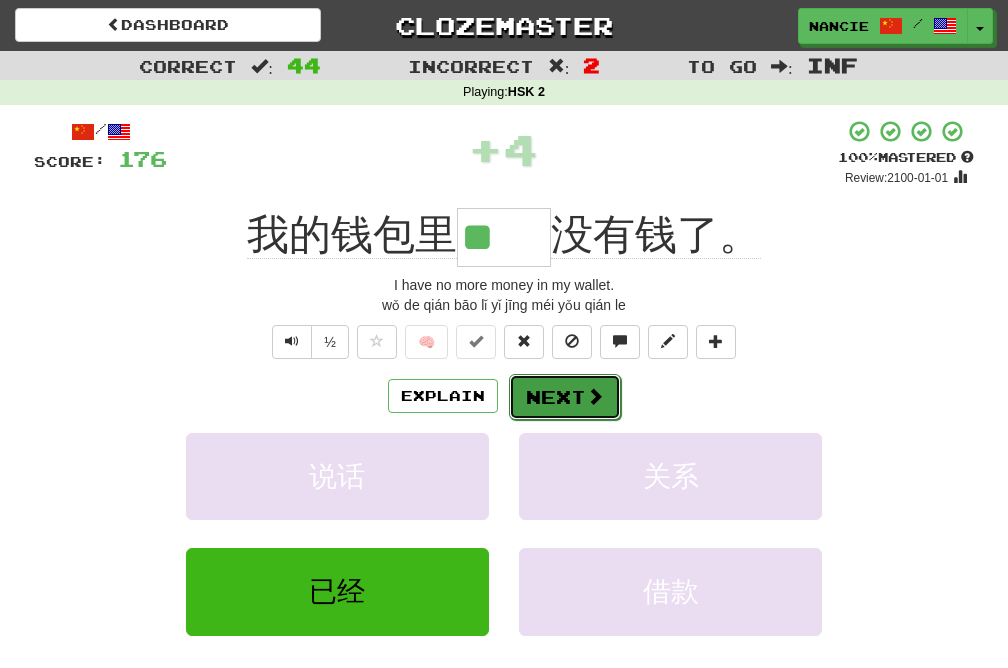 click on "Next" at bounding box center [565, 397] 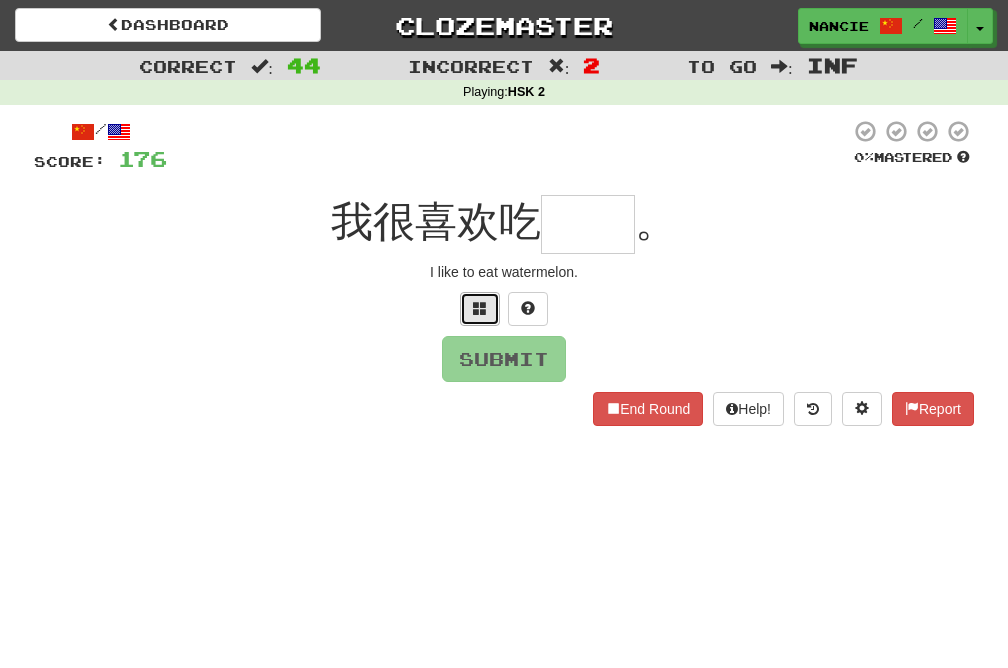 click at bounding box center (480, 309) 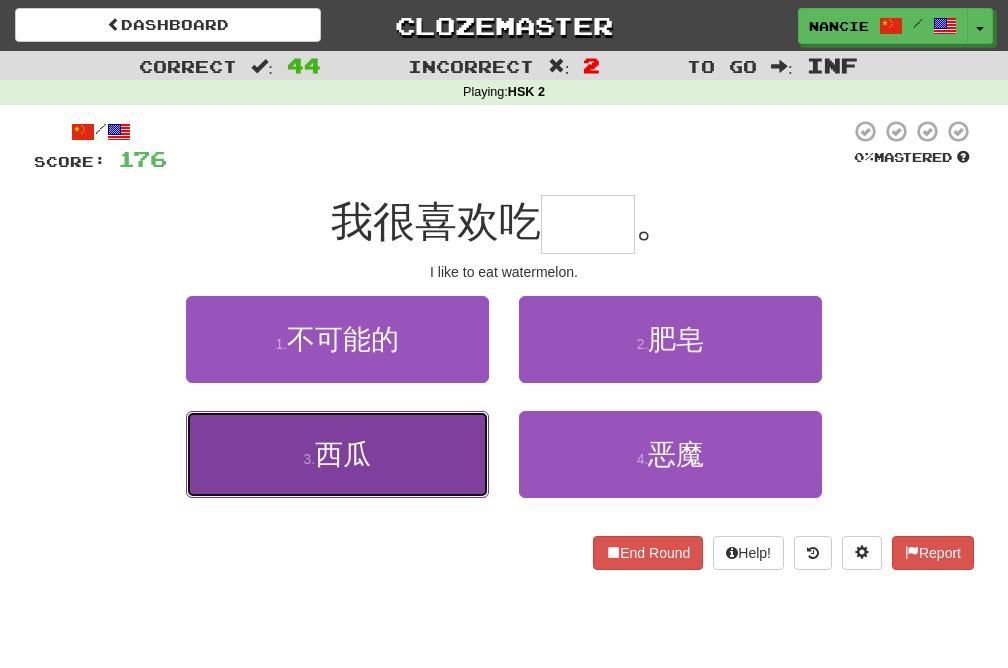 click on "3 .  西瓜" at bounding box center (337, 454) 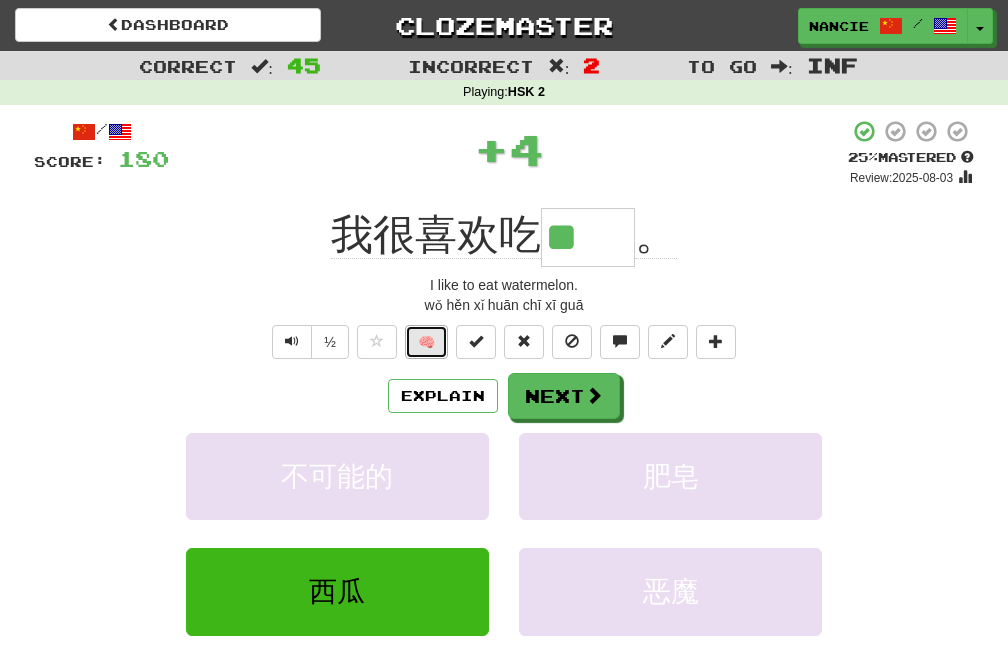 click on "🧠" at bounding box center (426, 342) 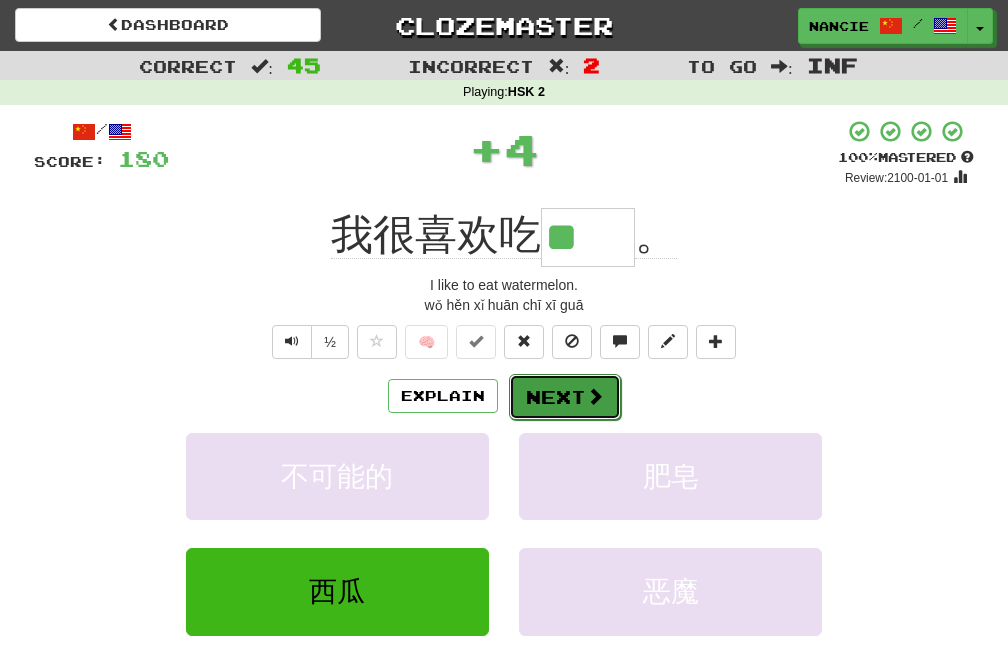 click on "Next" at bounding box center (565, 397) 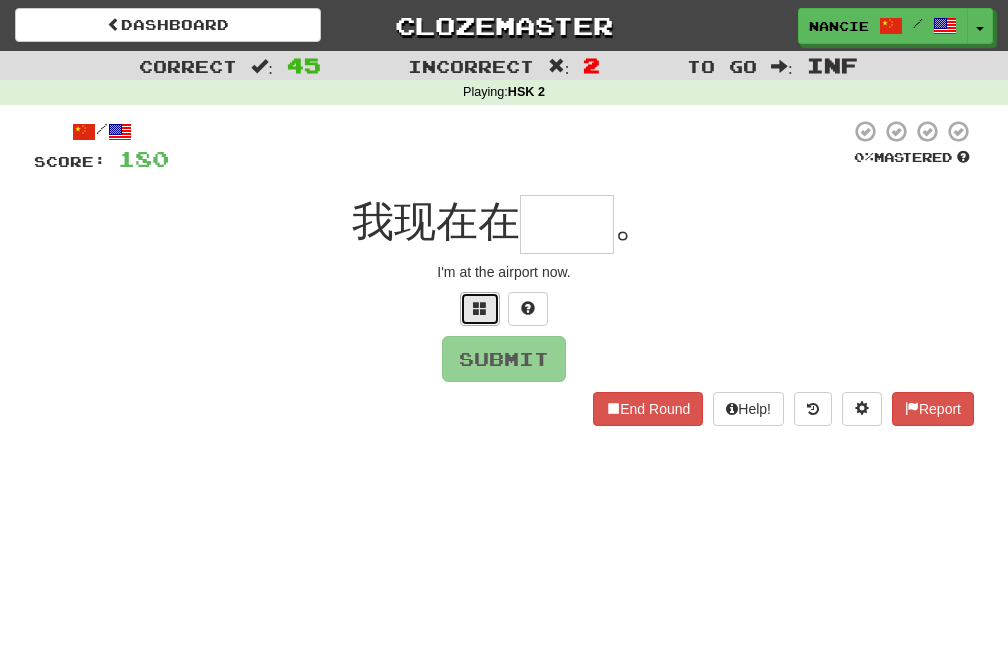 click at bounding box center (480, 309) 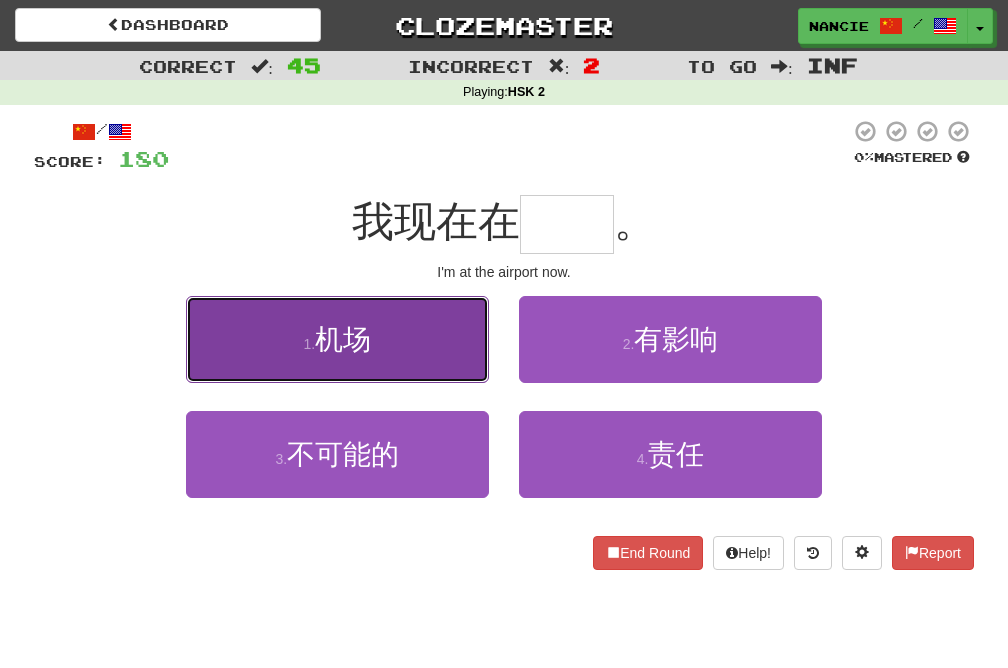 click on "1 .  机场" at bounding box center (337, 339) 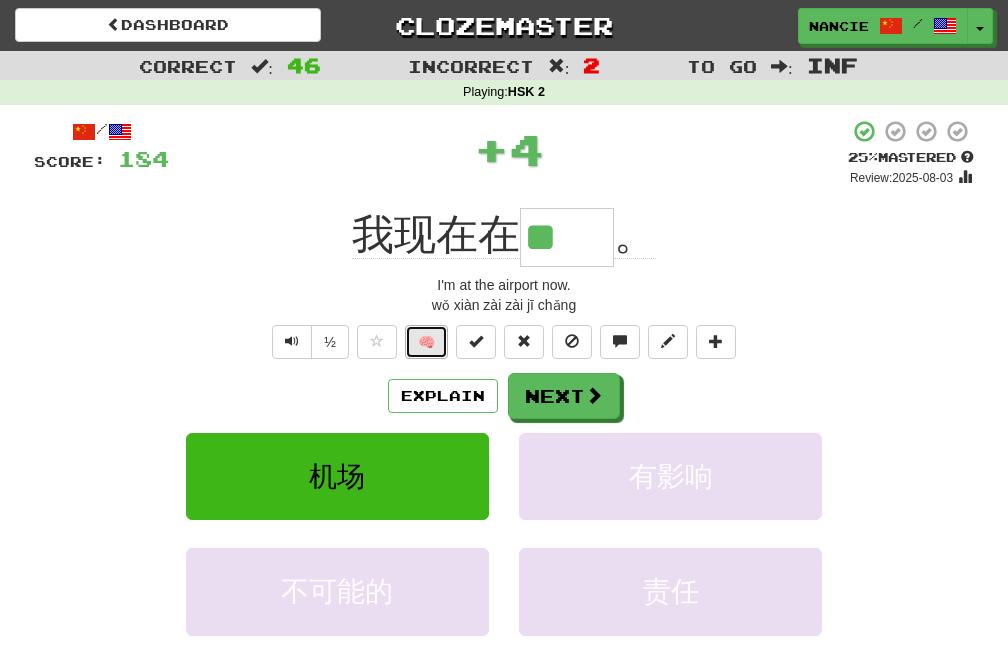 click on "🧠" at bounding box center [426, 342] 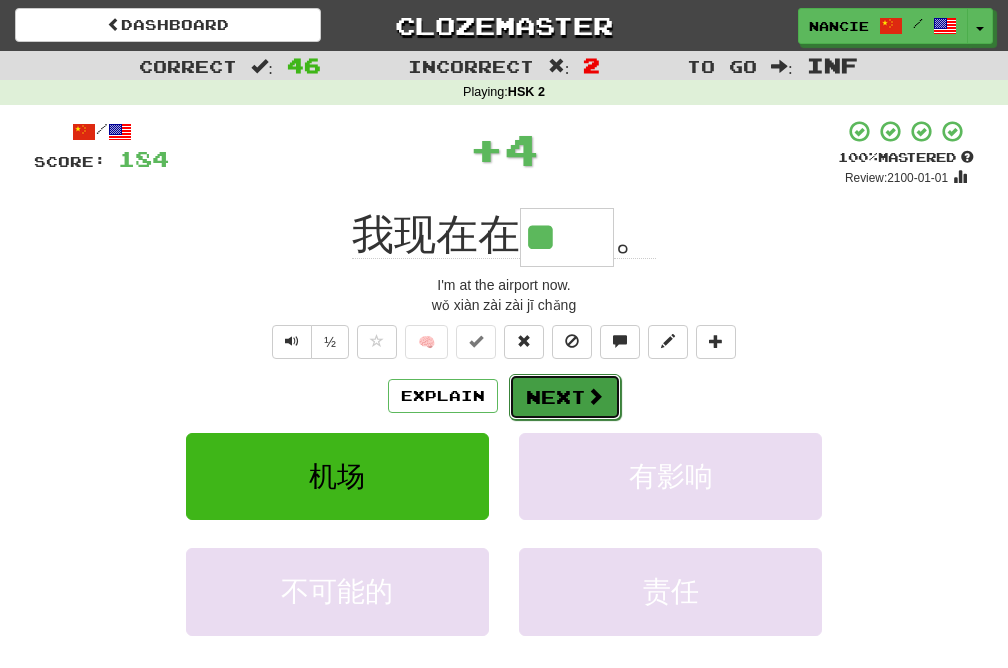 click on "Next" at bounding box center (565, 397) 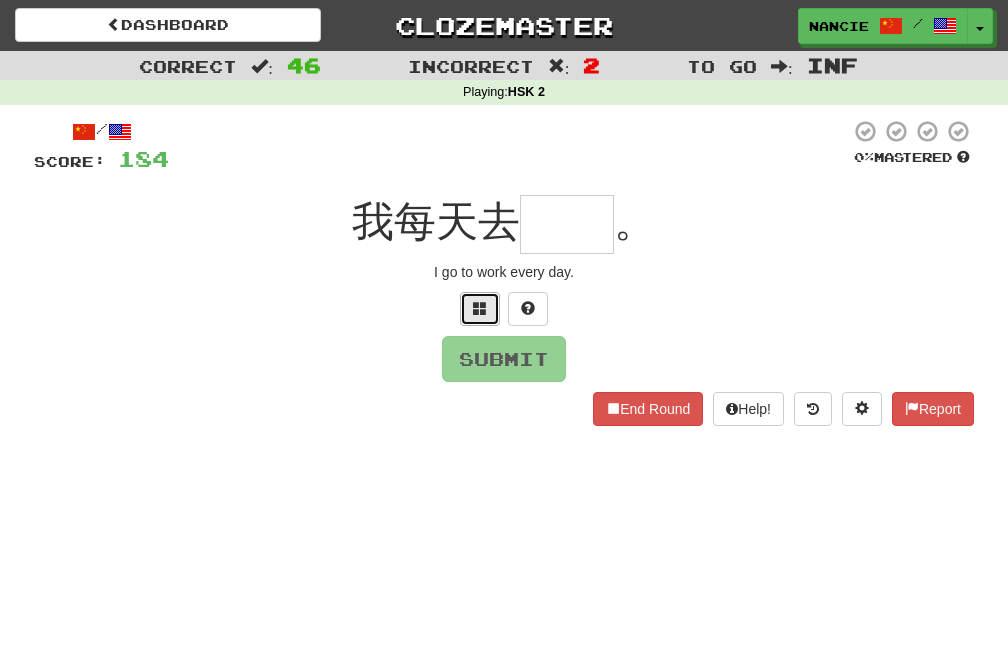 click at bounding box center [480, 308] 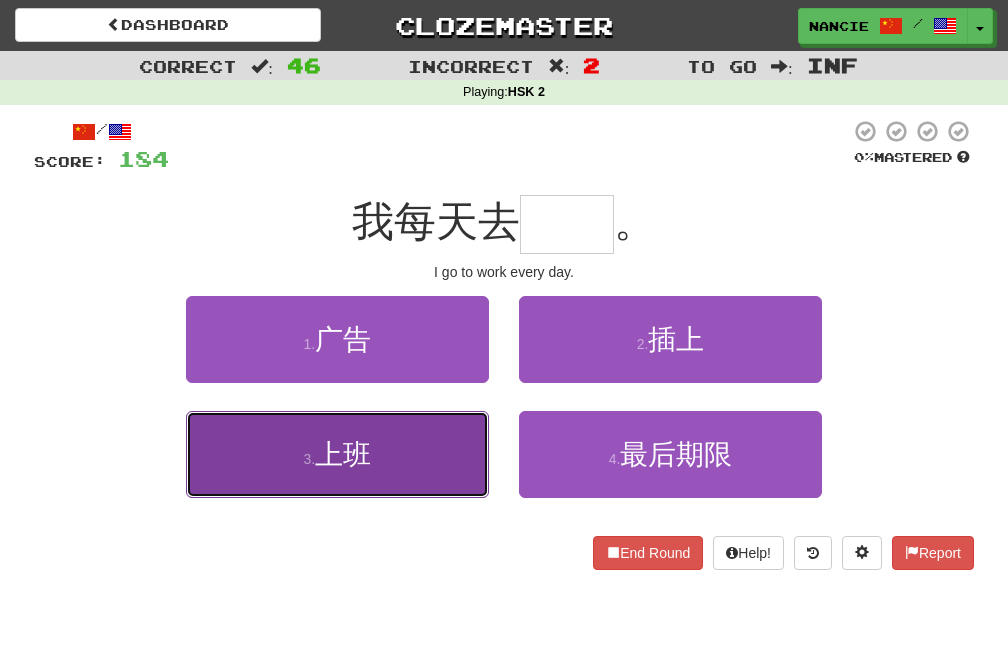 click on "3 .  上班" at bounding box center (337, 454) 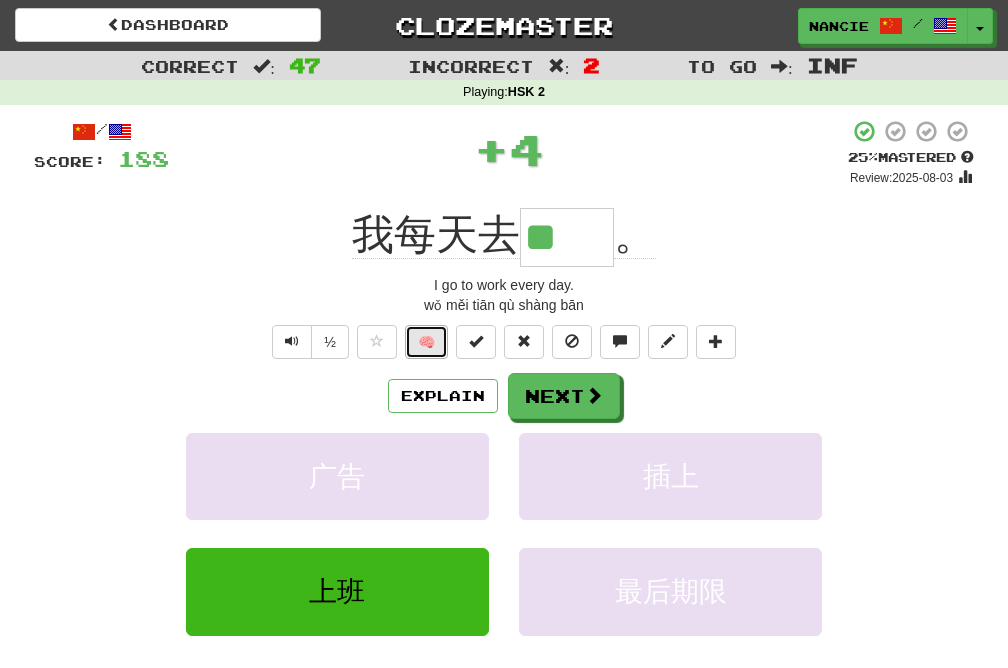 click on "🧠" at bounding box center [426, 342] 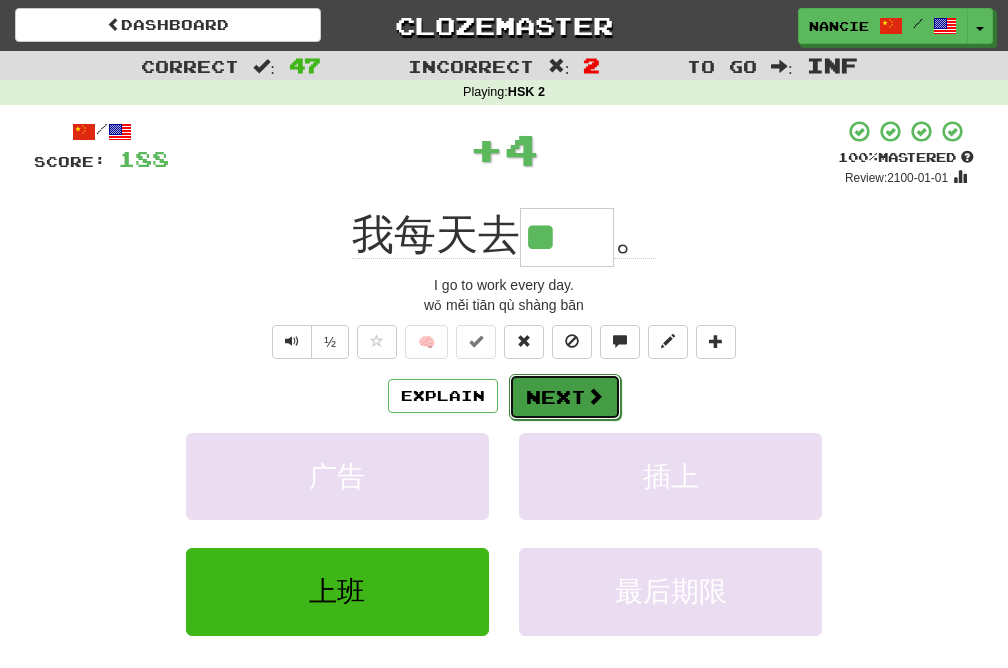 click on "Next" at bounding box center (565, 397) 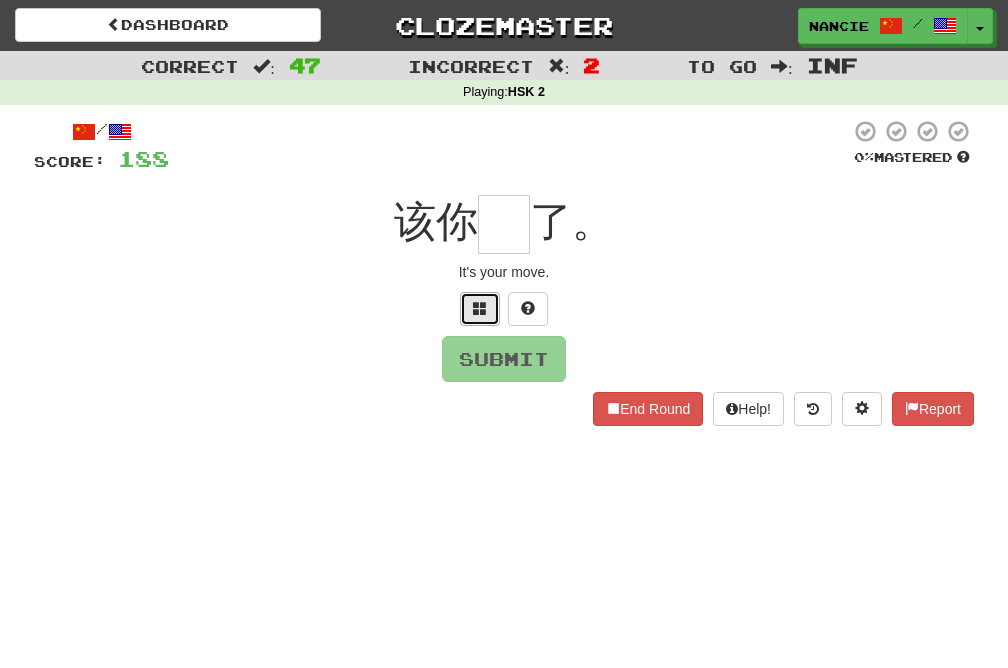 click at bounding box center (480, 308) 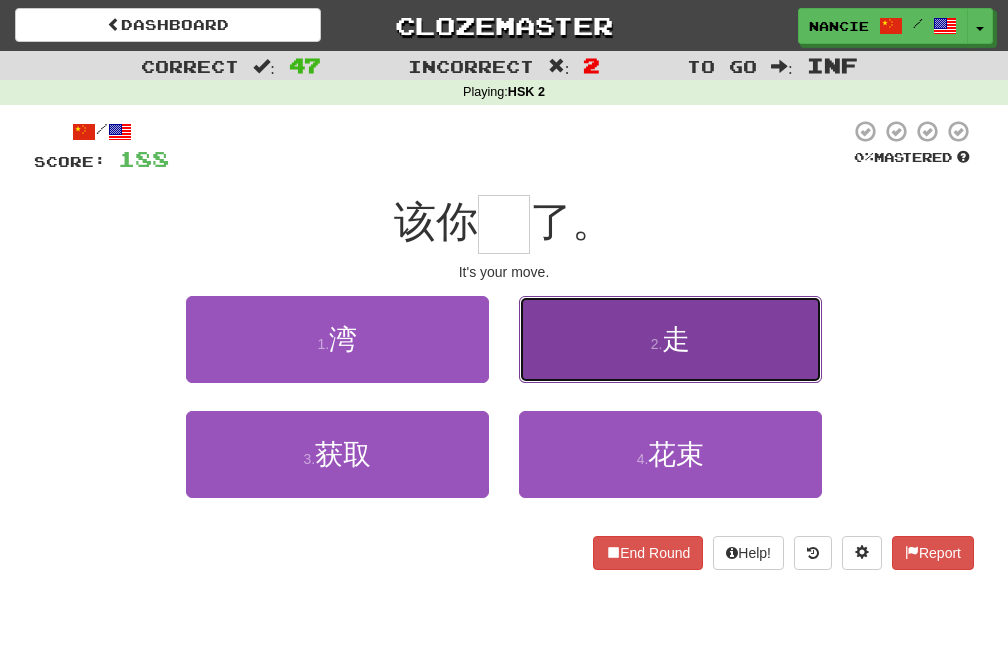 click on "2 .  走" at bounding box center [670, 339] 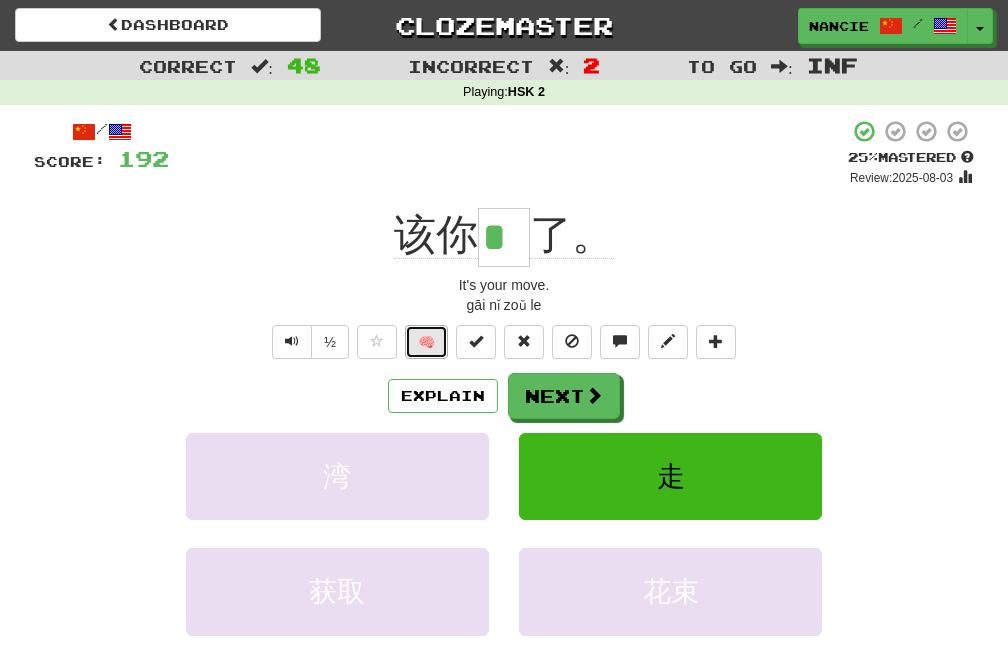 click on "🧠" at bounding box center (426, 342) 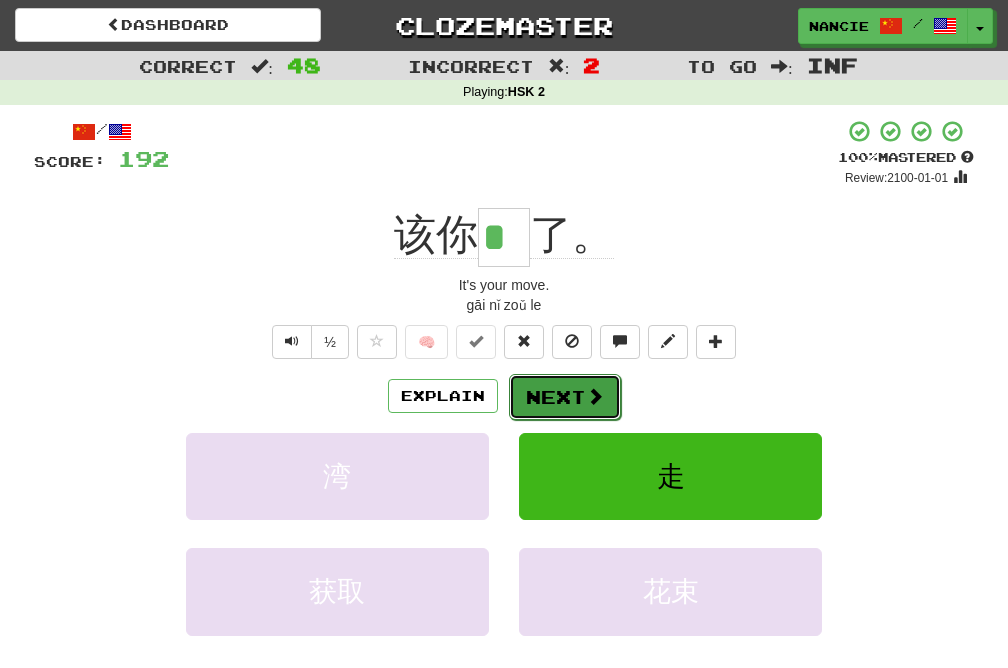 click on "Next" at bounding box center [565, 397] 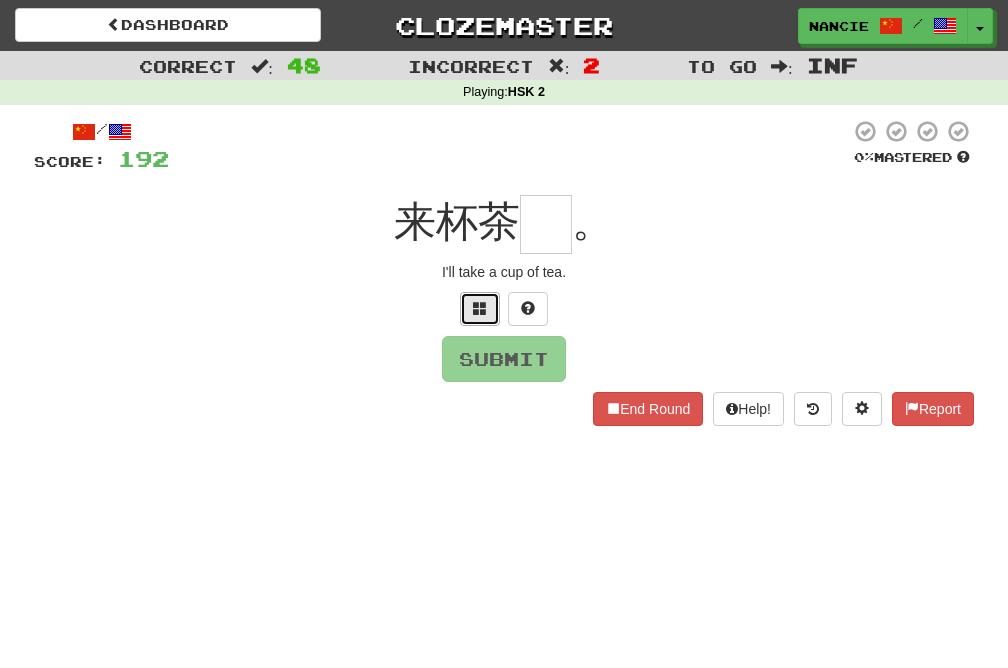 click at bounding box center [480, 309] 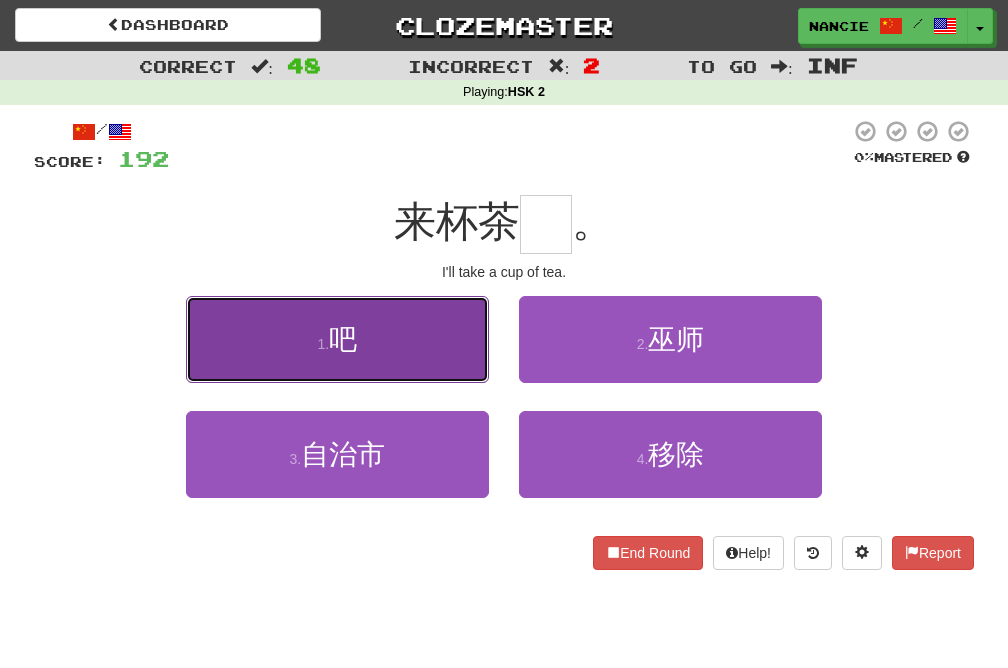 click on "1 .  吧" at bounding box center (337, 339) 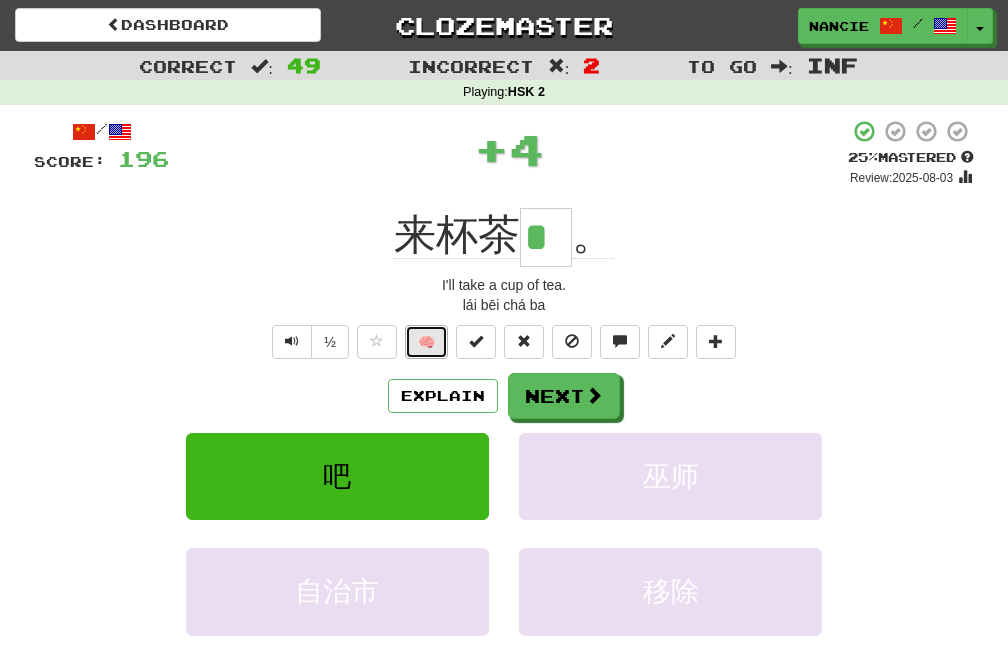 click on "🧠" at bounding box center (426, 342) 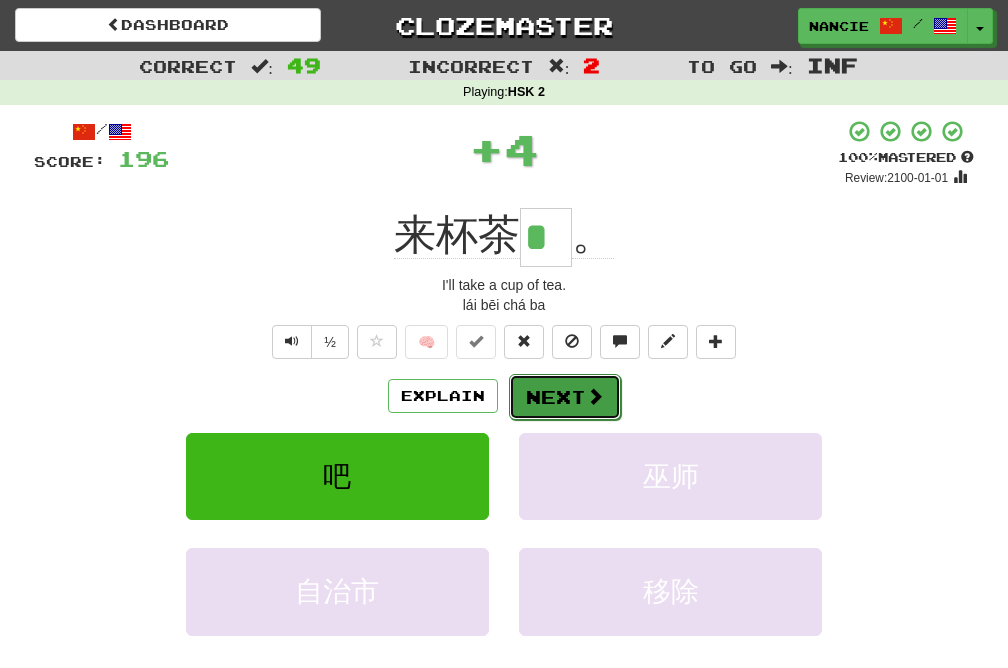 click on "Next" at bounding box center (565, 397) 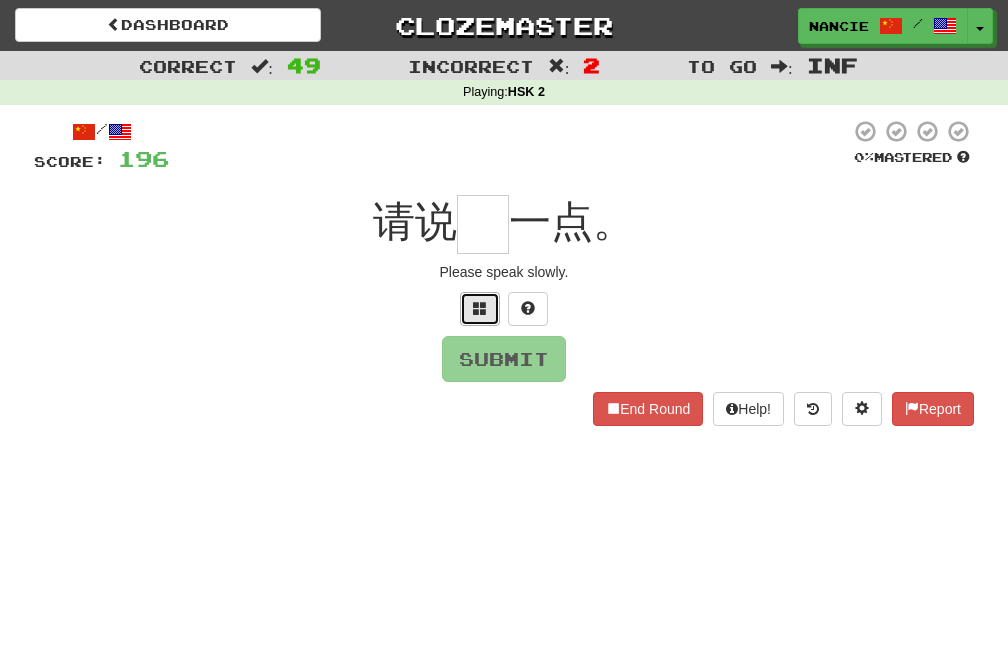 click at bounding box center (480, 309) 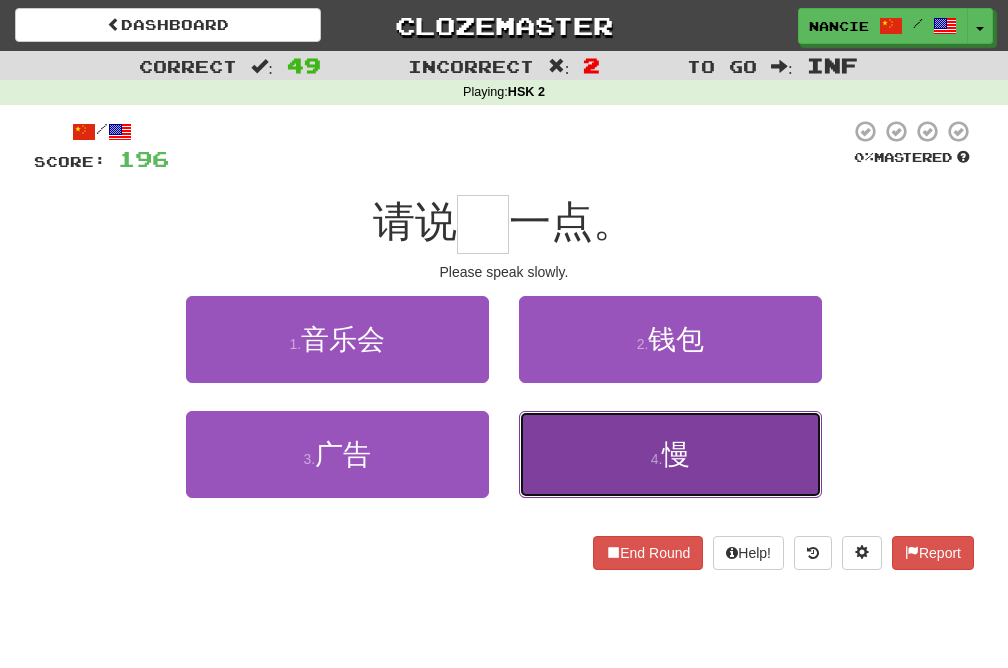 click on "4 .  慢" at bounding box center [670, 454] 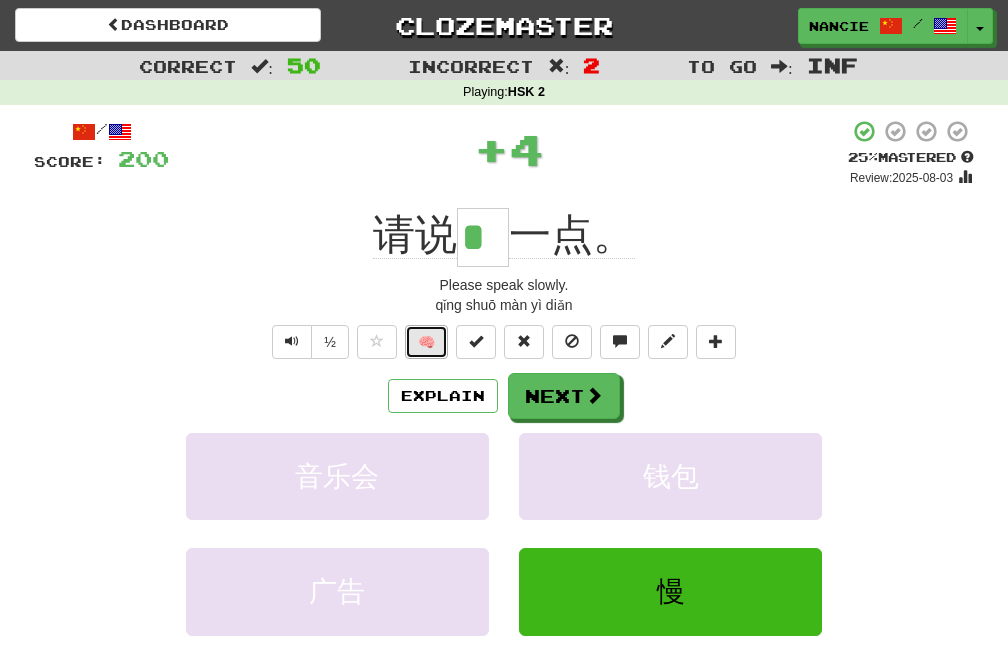 click on "🧠" at bounding box center [426, 342] 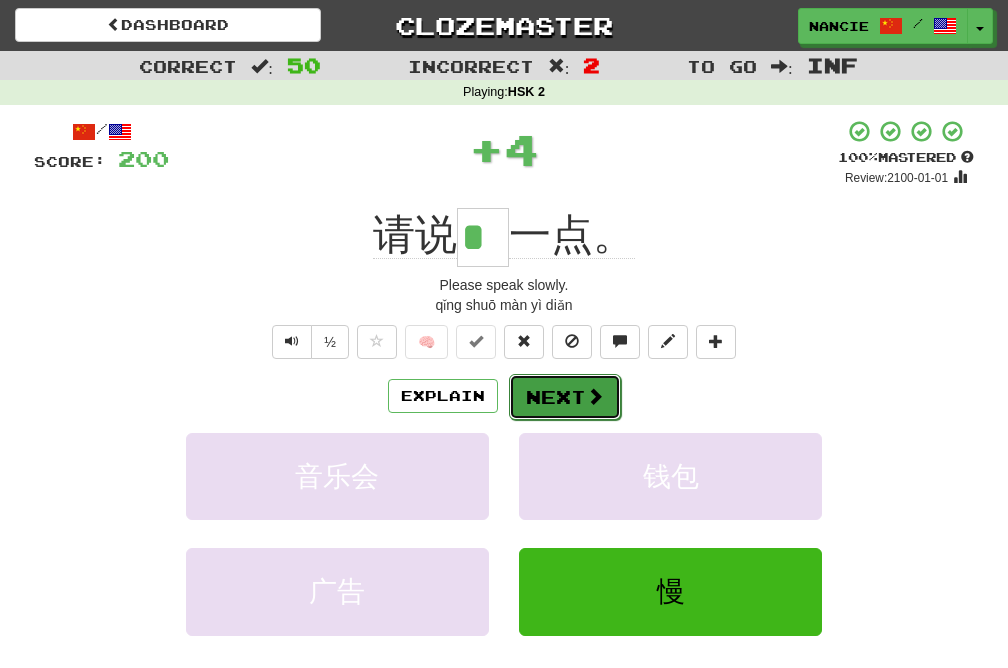 click on "Next" at bounding box center (565, 397) 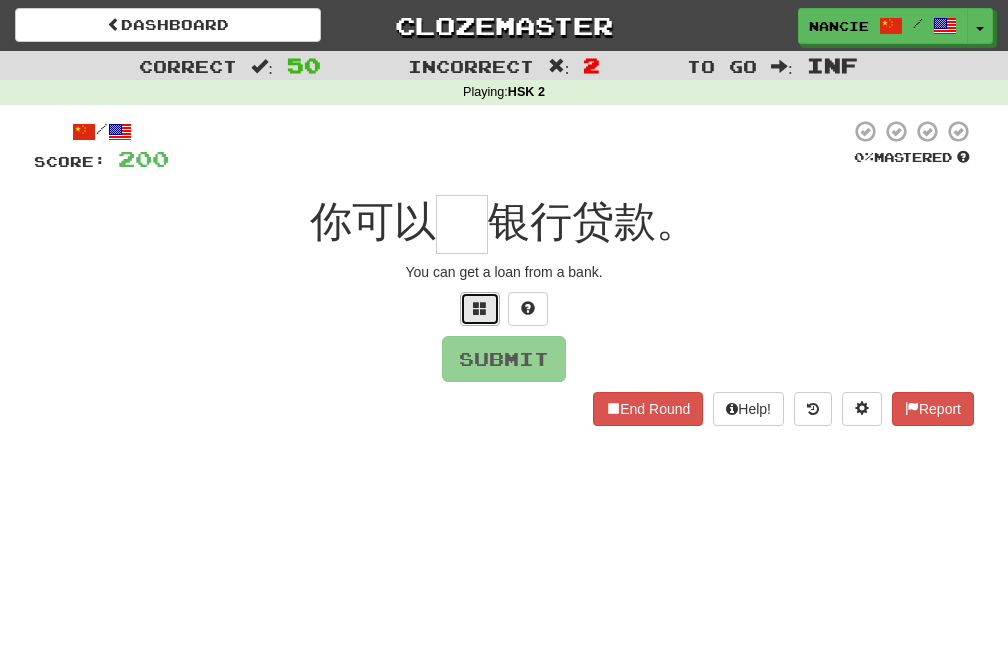 click at bounding box center [480, 309] 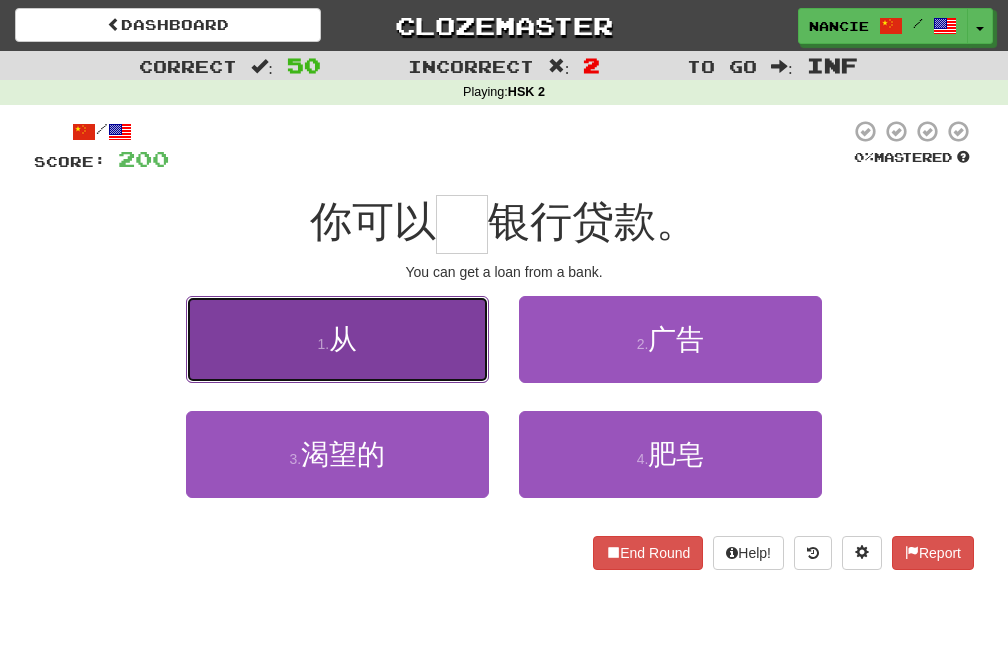 click on "1 .  从" at bounding box center (337, 339) 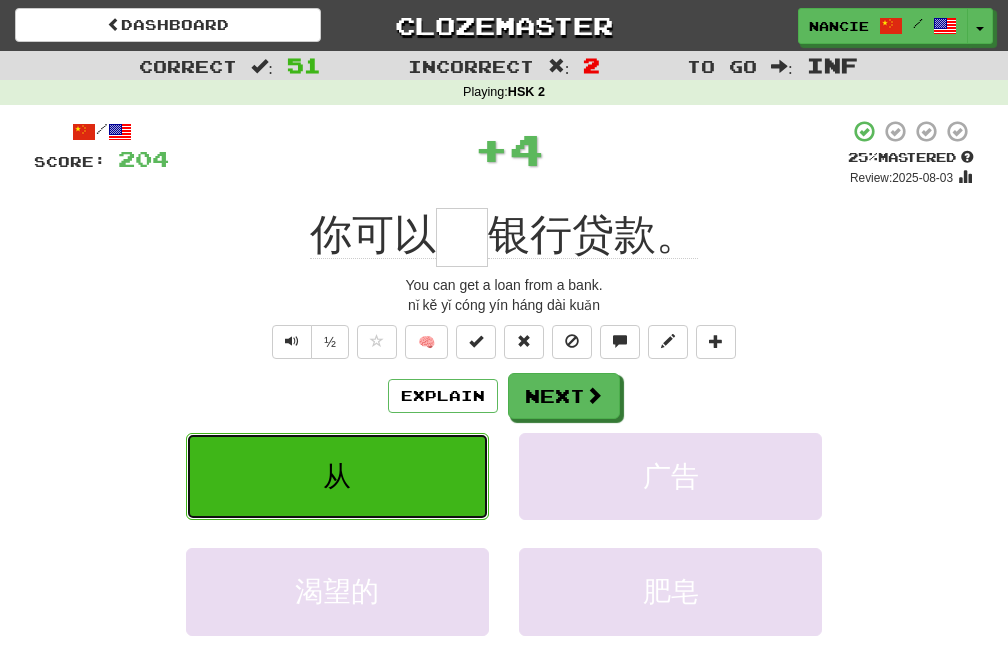 type on "*" 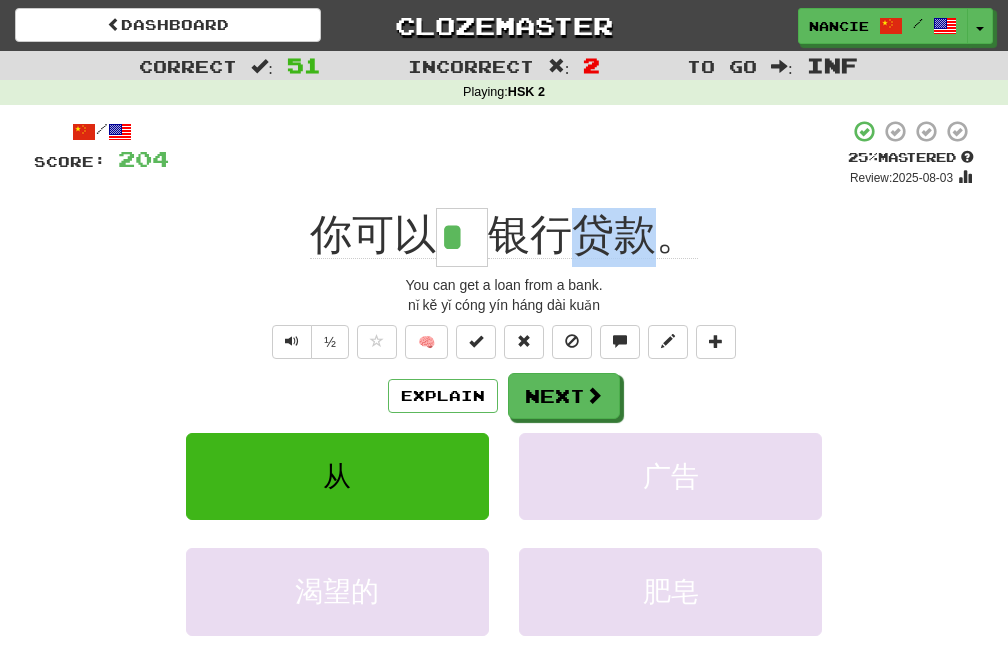 drag, startPoint x: 570, startPoint y: 239, endPoint x: 654, endPoint y: 249, distance: 84.59315 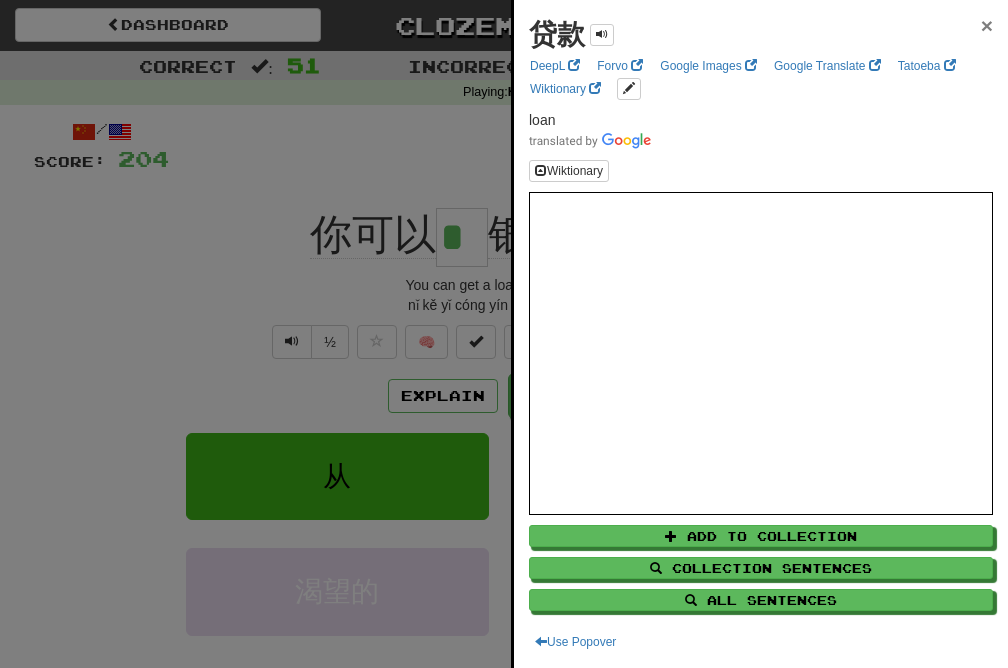 click on "×" at bounding box center [987, 25] 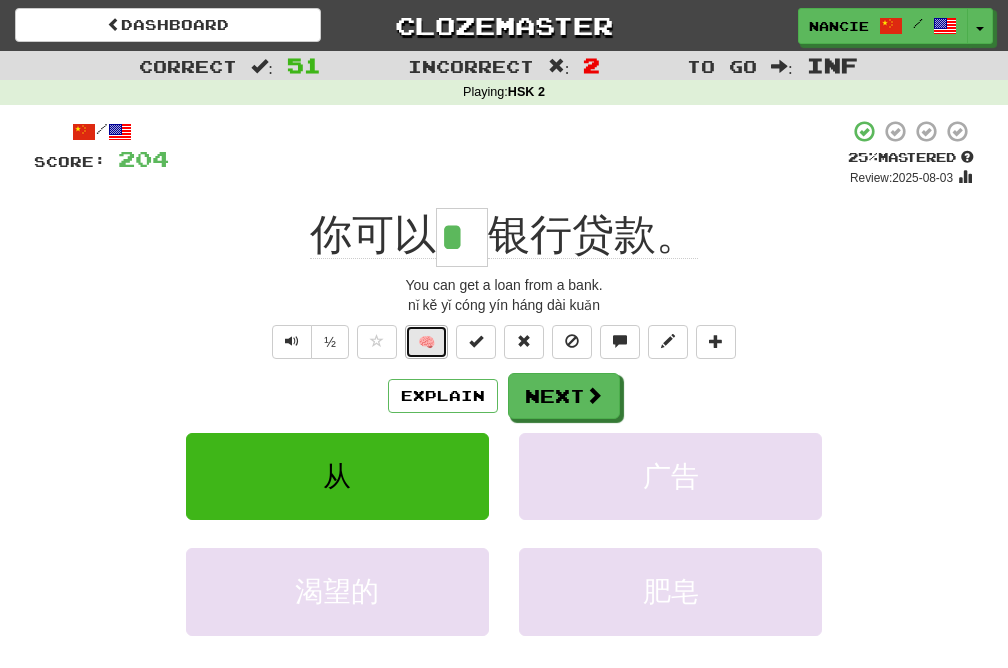 click on "🧠" at bounding box center [426, 342] 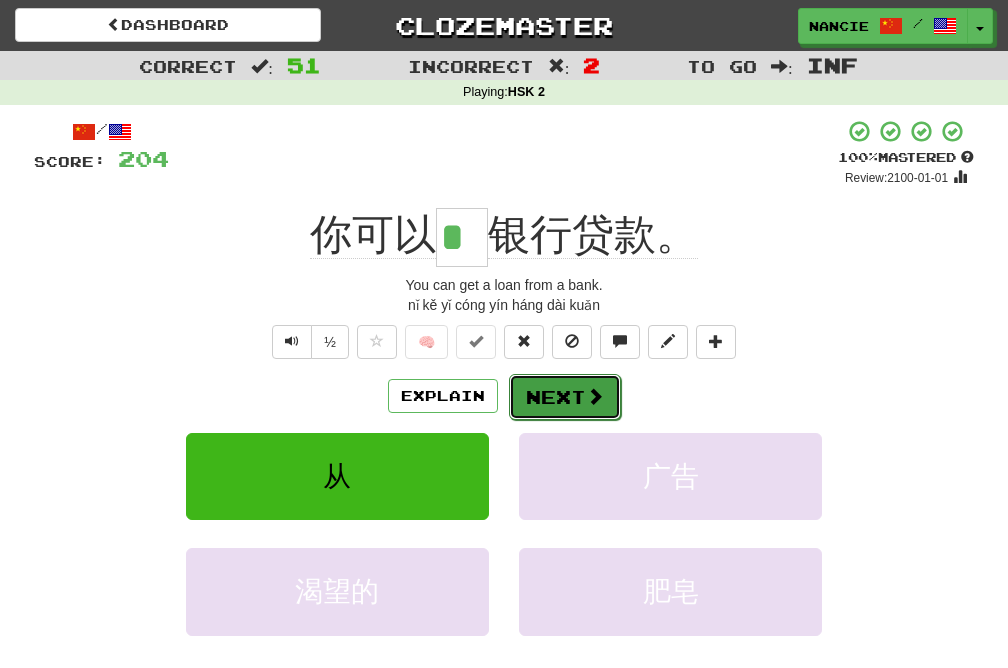 click on "Next" at bounding box center [565, 397] 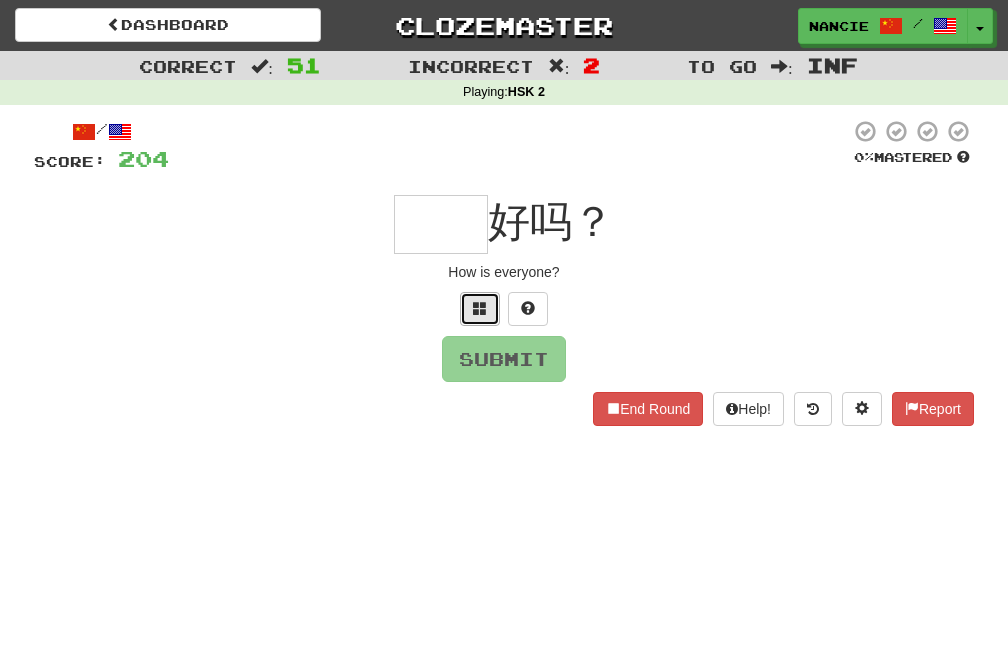 click at bounding box center [480, 308] 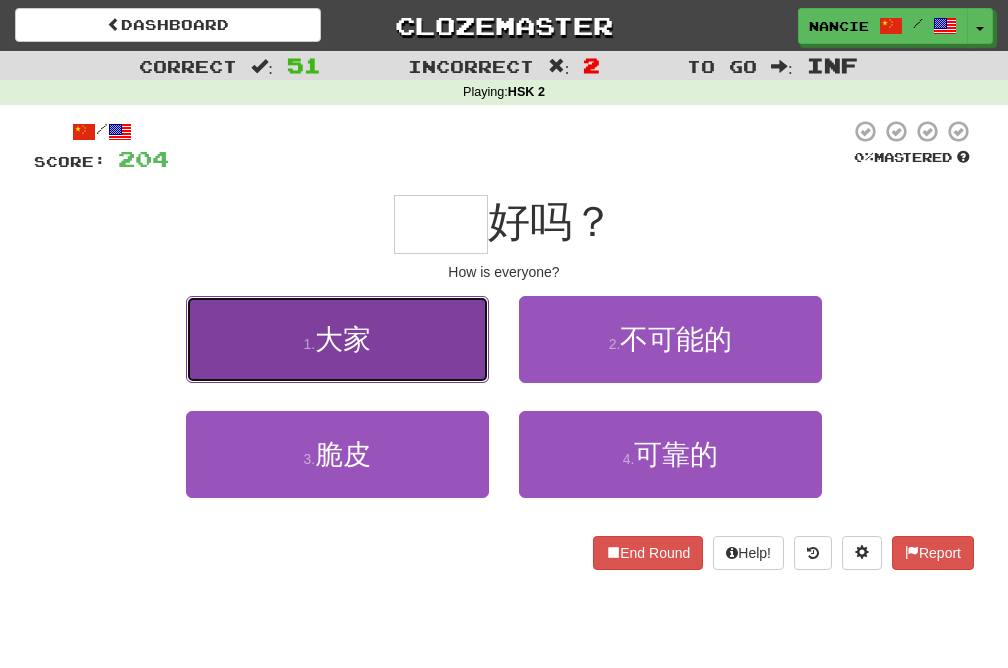 click on "1 .  大家" at bounding box center (337, 339) 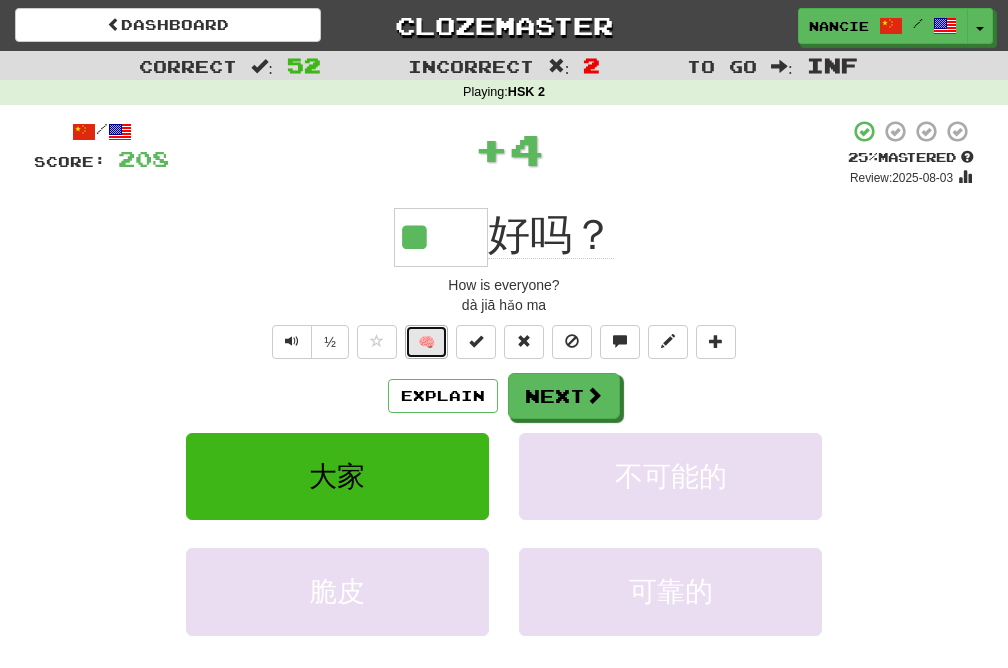 click on "🧠" at bounding box center [426, 342] 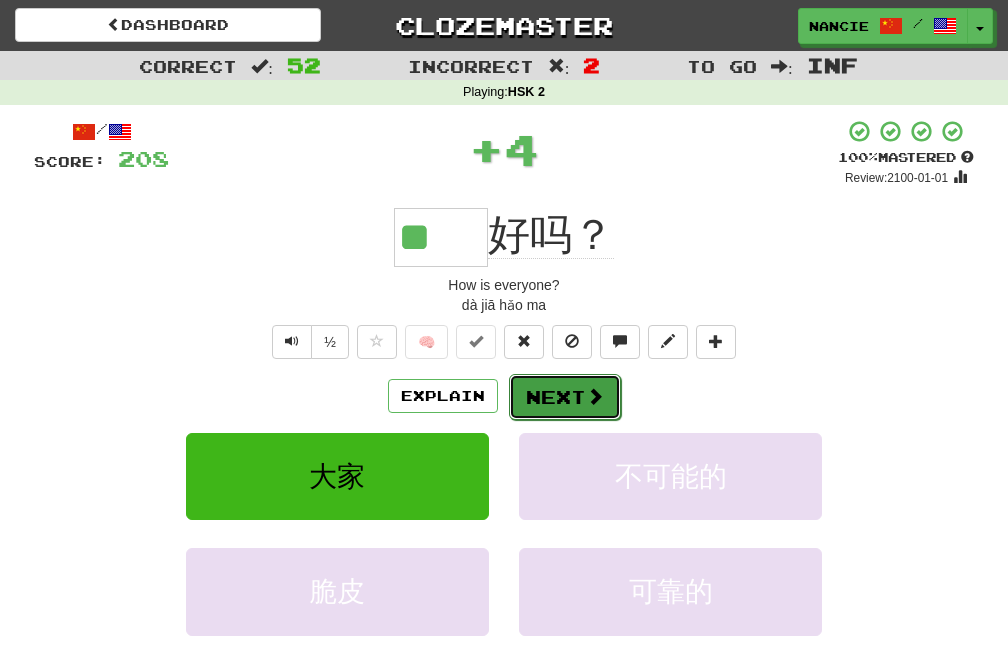 click on "Next" at bounding box center [565, 397] 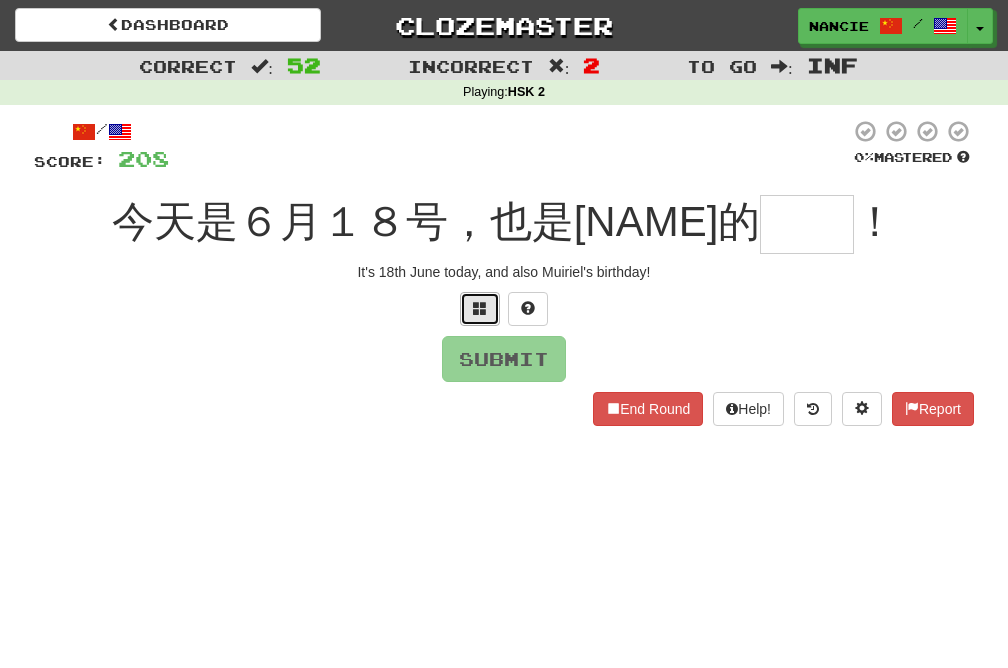 click at bounding box center (480, 309) 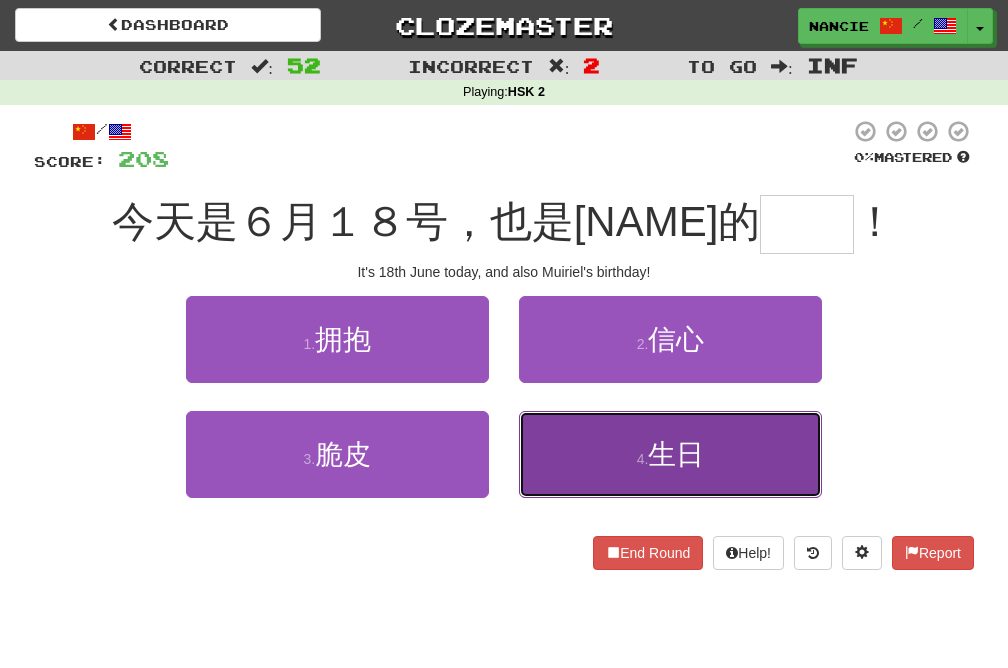 click on "4 .  生日" at bounding box center [670, 454] 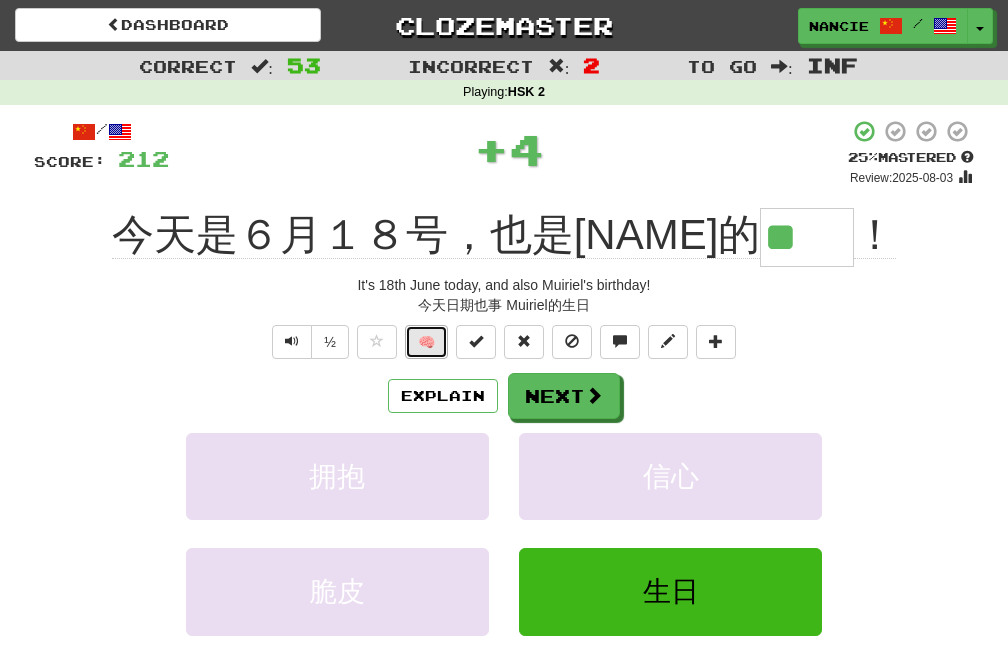 click on "🧠" at bounding box center [426, 342] 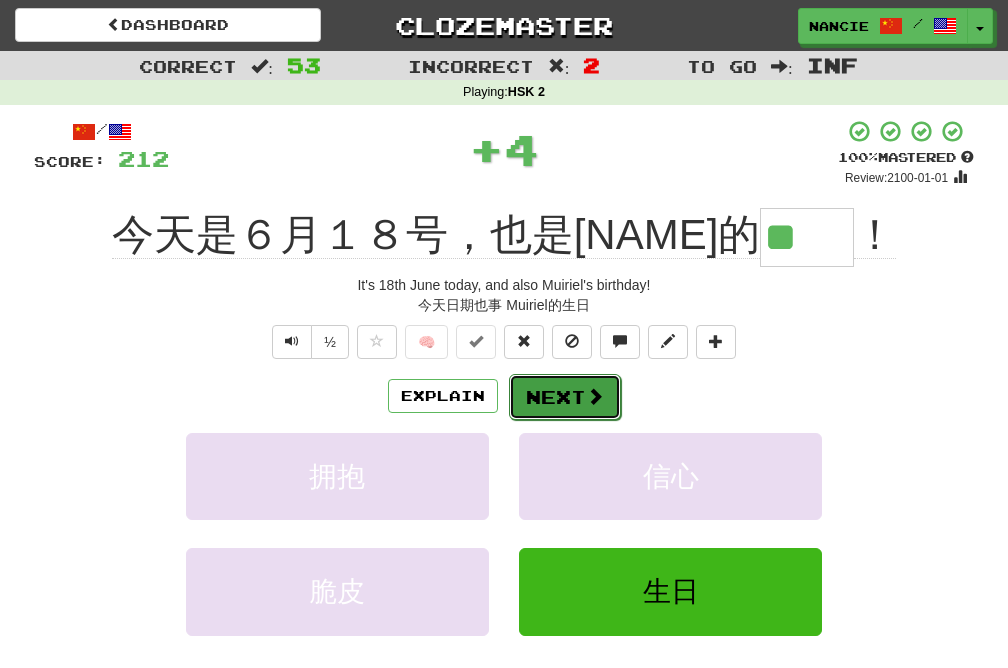 click on "Next" at bounding box center [565, 397] 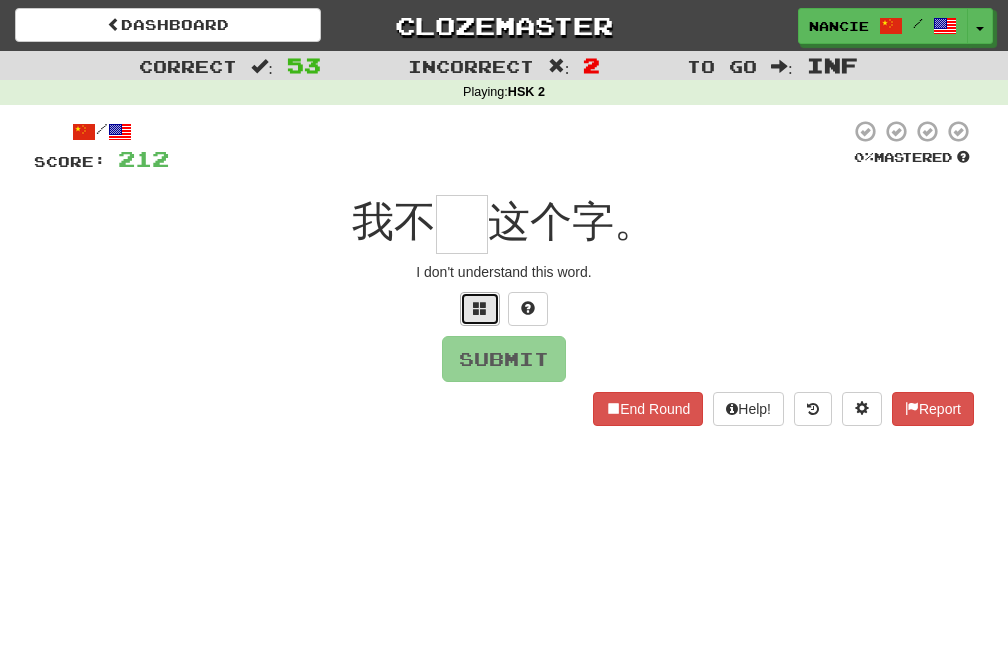 click at bounding box center (480, 309) 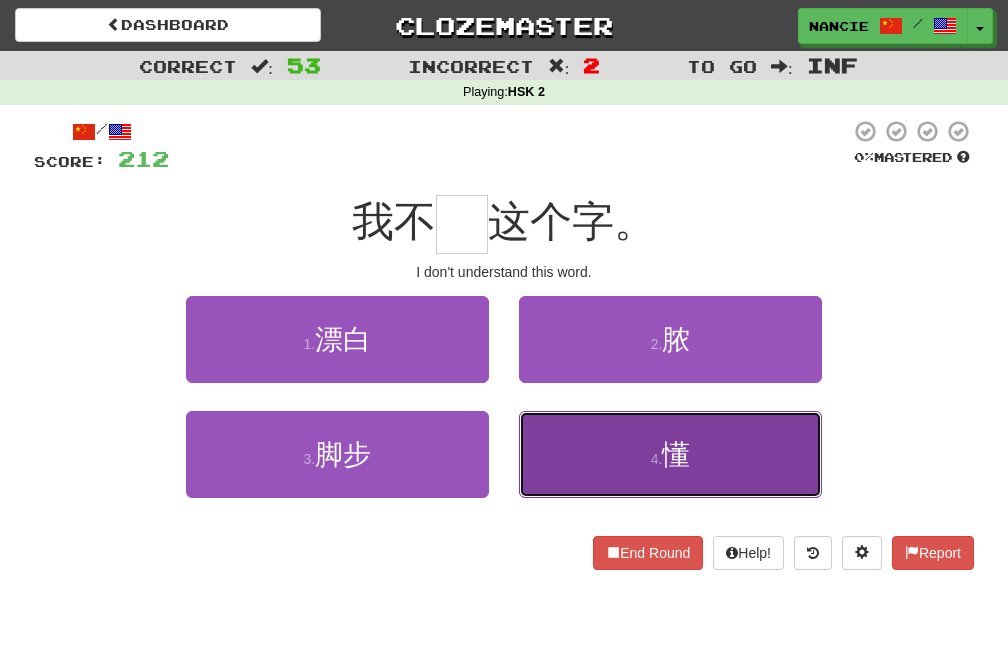 click on "4 .  懂" at bounding box center [670, 454] 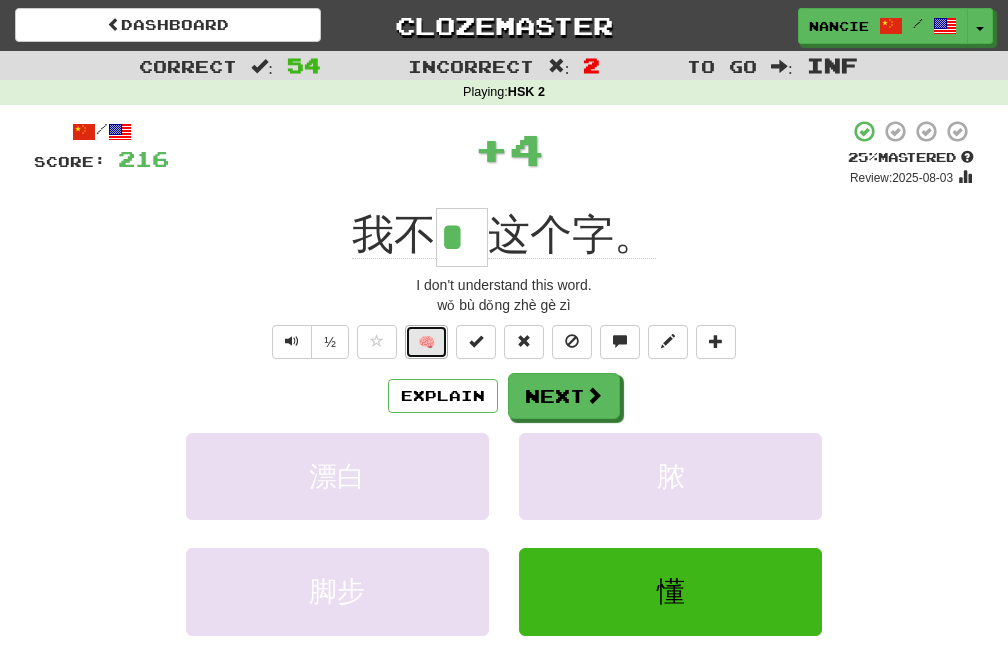 click on "🧠" at bounding box center (426, 342) 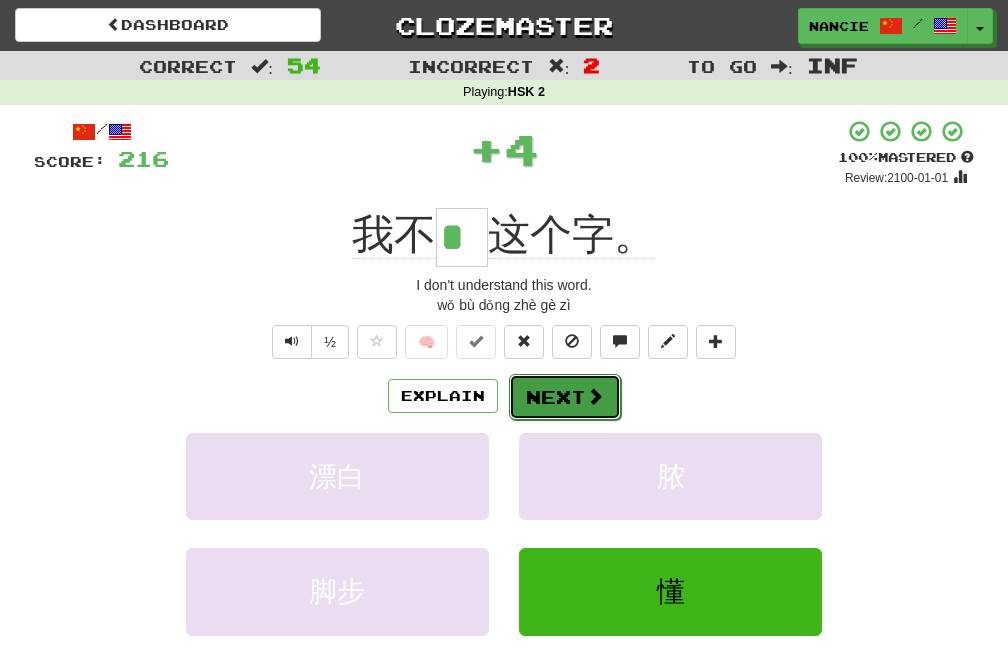 click at bounding box center (595, 396) 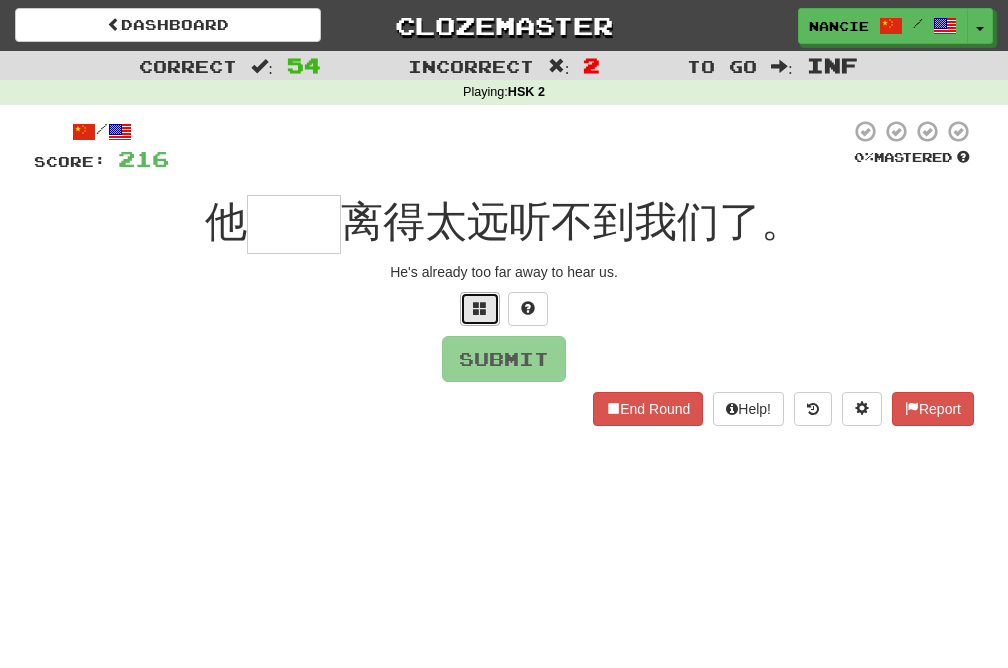 click at bounding box center [480, 309] 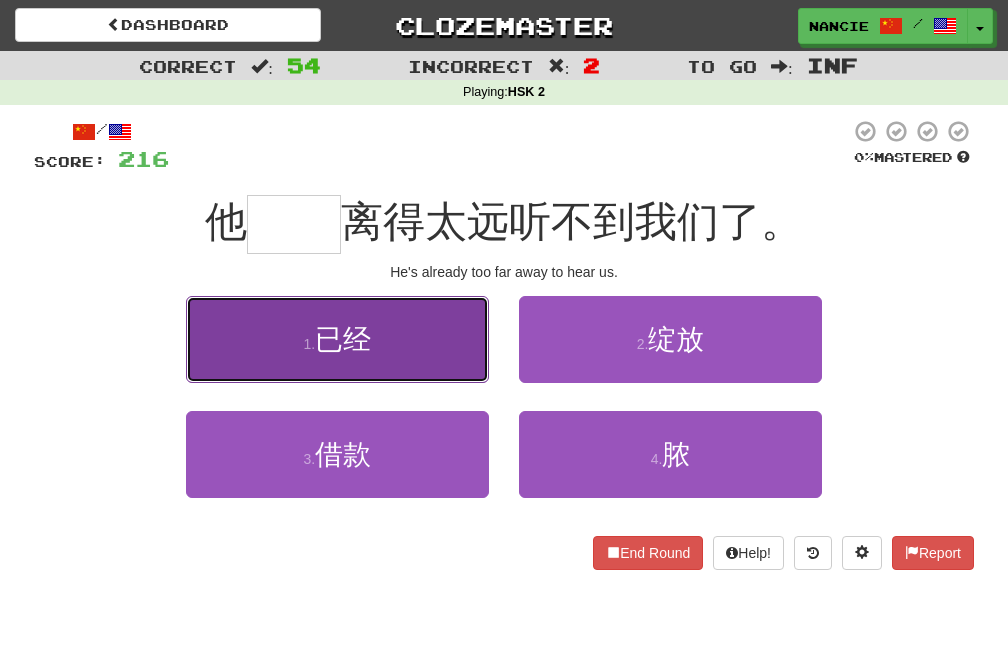click on "已经" at bounding box center [343, 339] 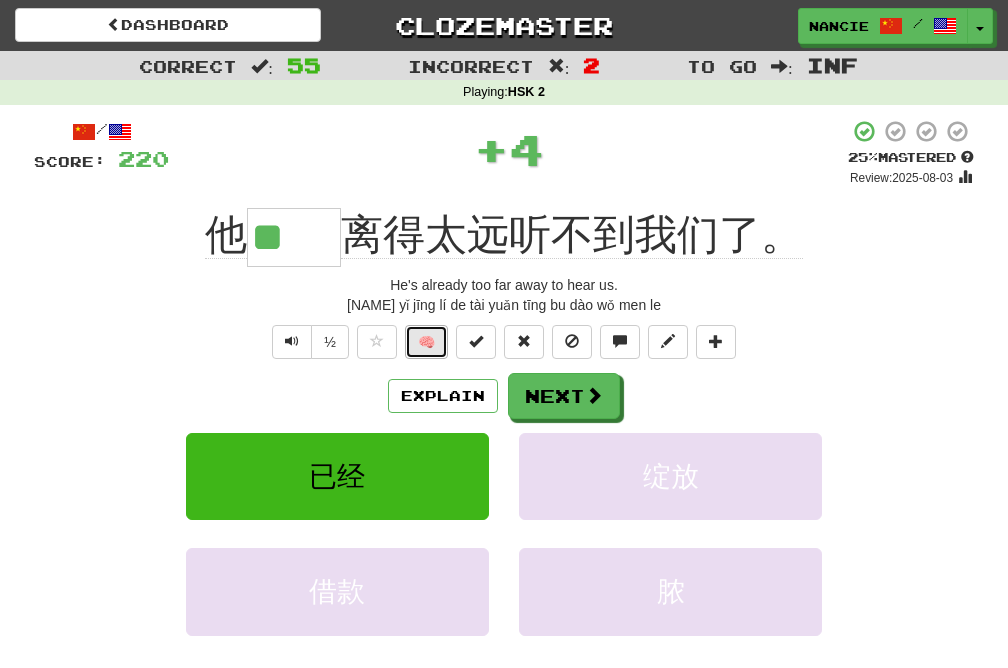 click on "🧠" at bounding box center [426, 342] 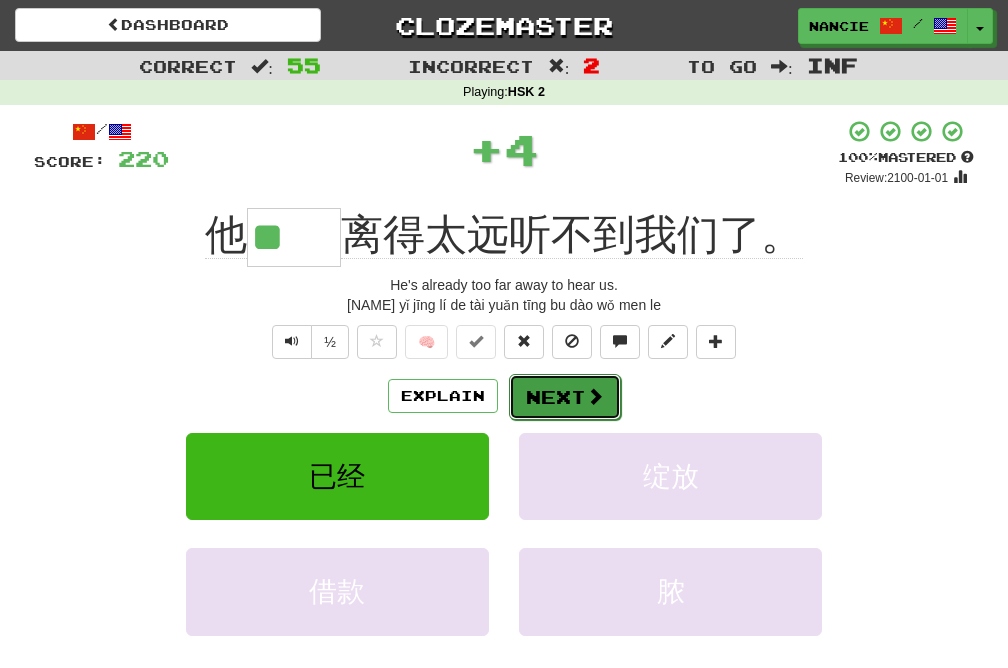 click at bounding box center (595, 396) 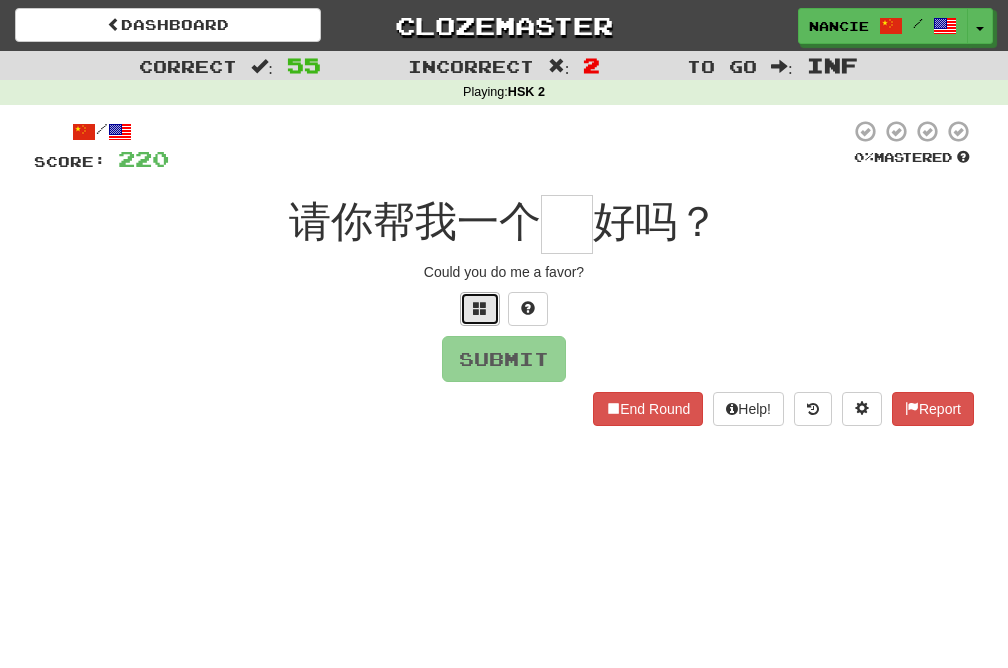 click at bounding box center (480, 308) 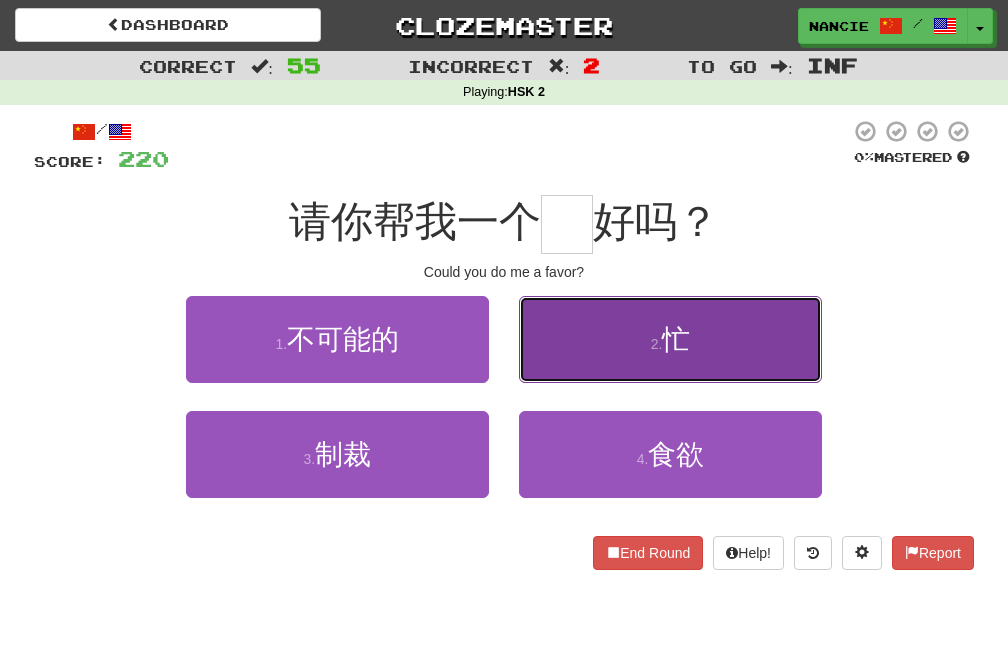 click on "2 .  忙" at bounding box center [670, 339] 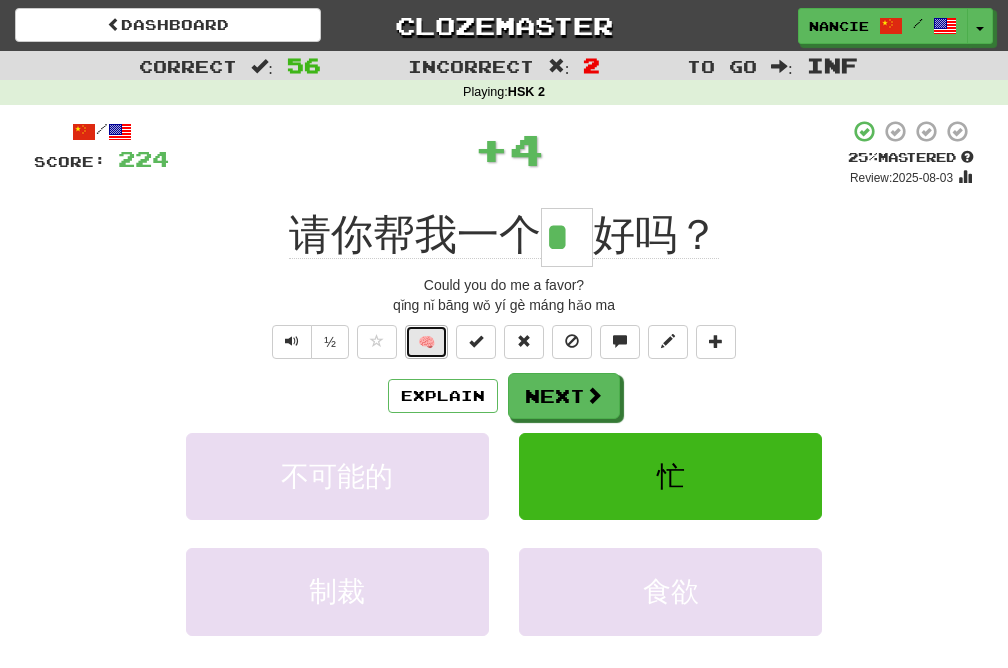 click on "🧠" at bounding box center (426, 342) 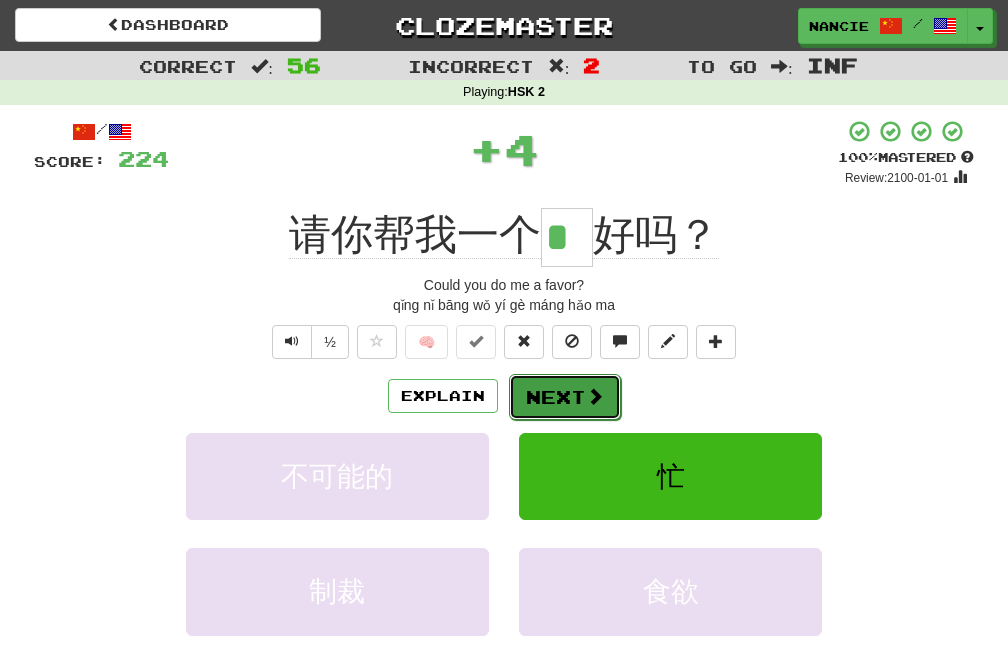 click on "Next" at bounding box center [565, 397] 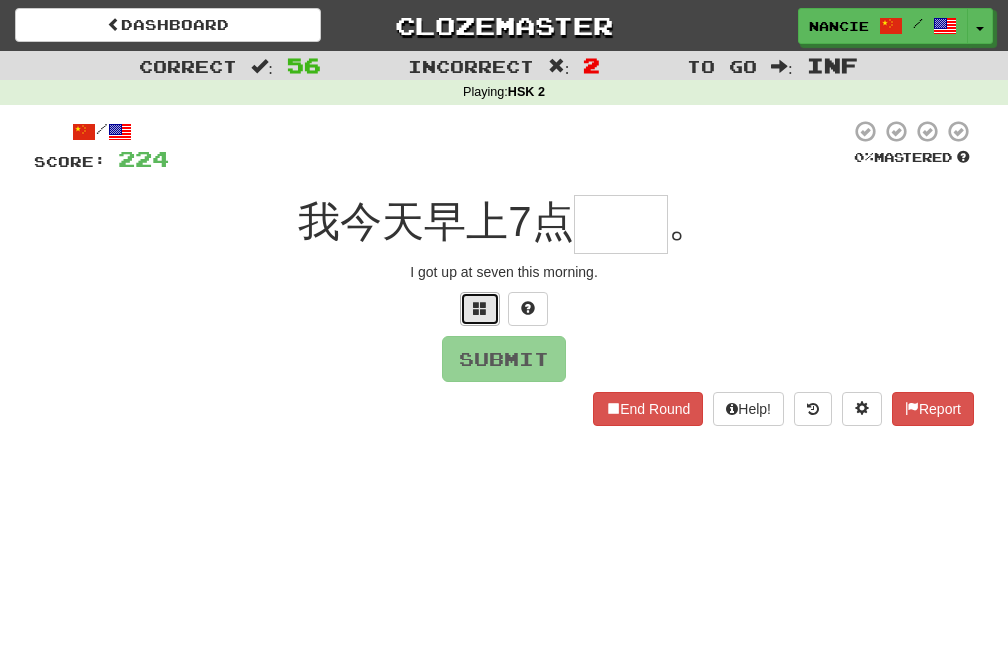 click at bounding box center [480, 309] 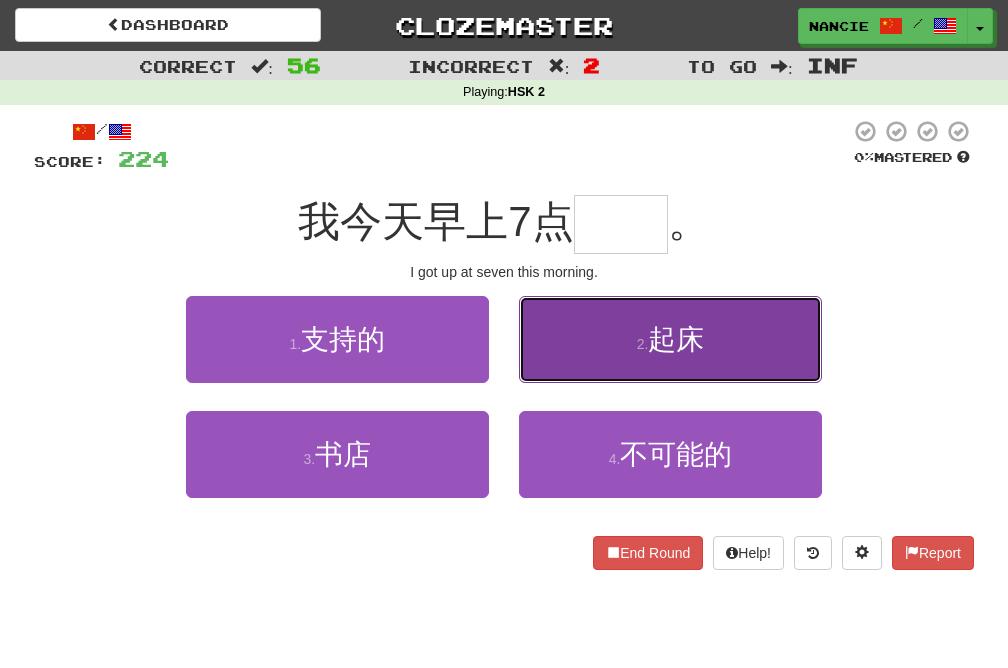 click on "2 .  起床" at bounding box center (670, 339) 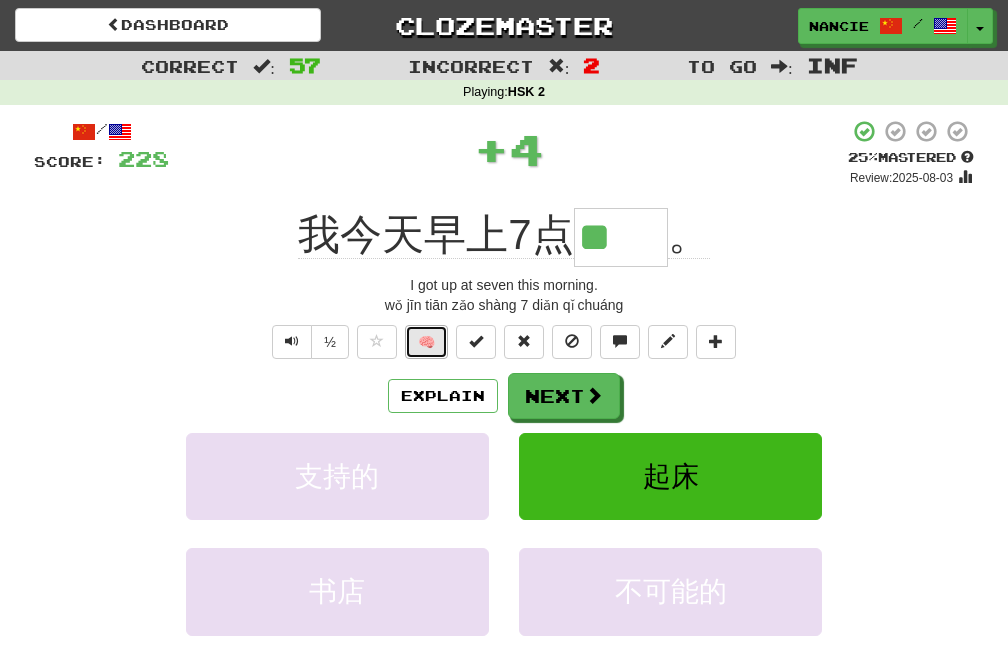 click on "🧠" at bounding box center (426, 342) 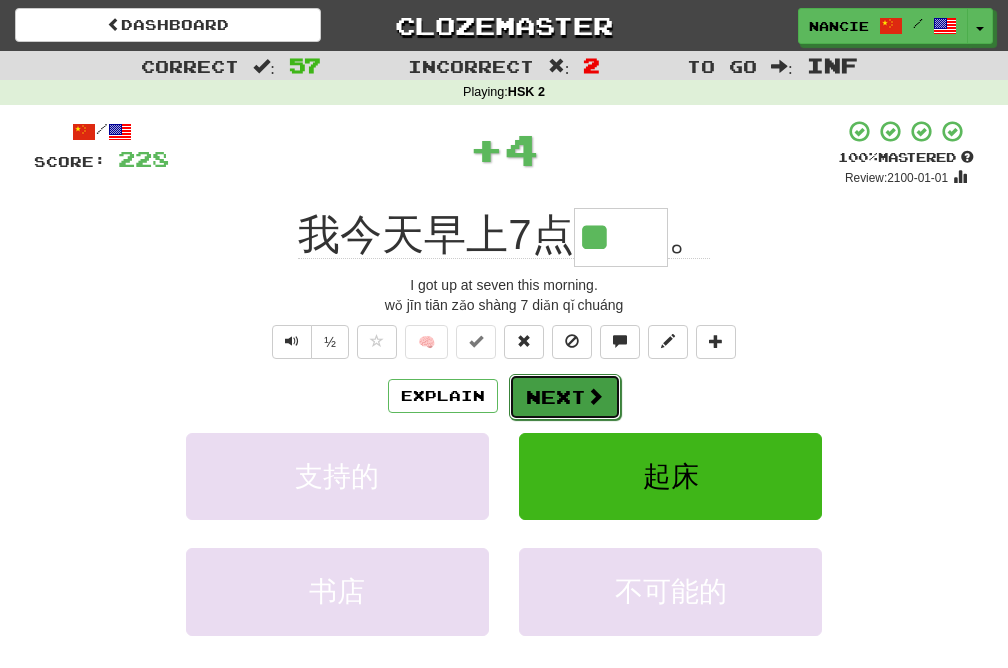 click on "Next" at bounding box center (565, 397) 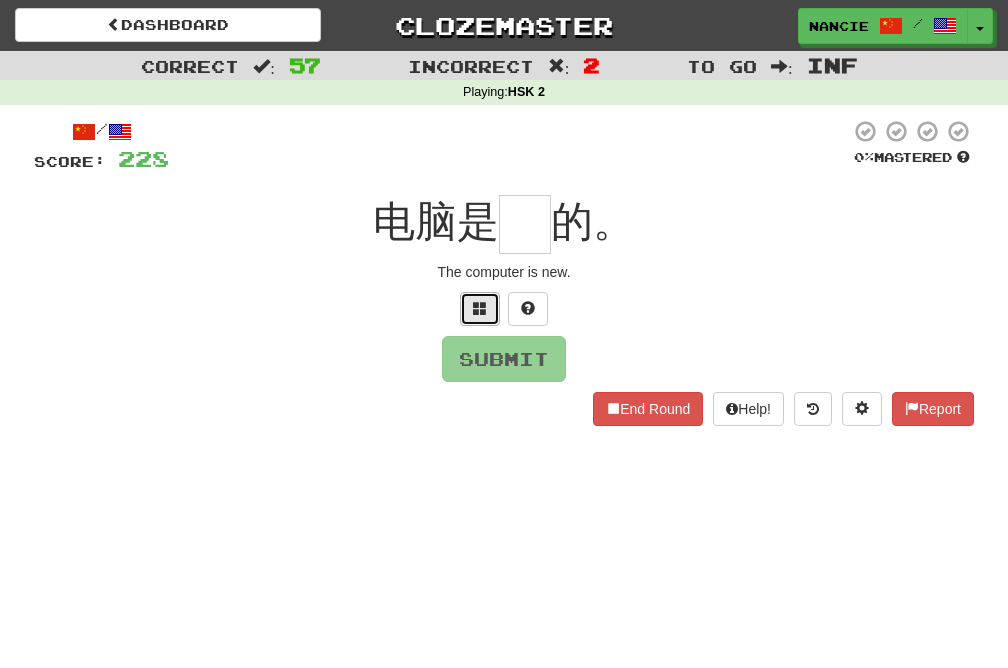 click at bounding box center (480, 309) 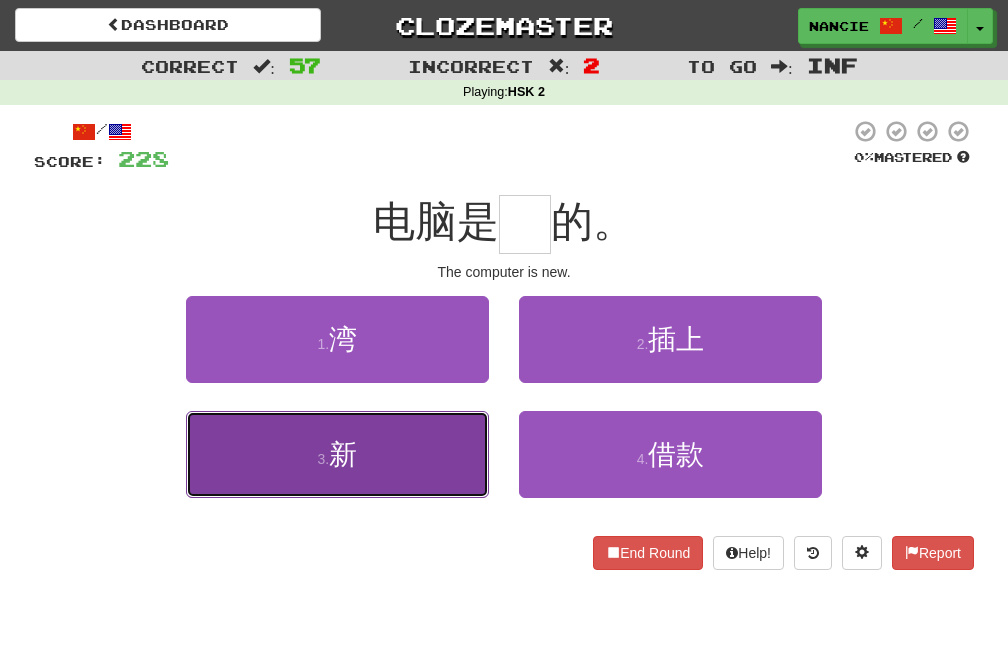 click on "3 .  新" at bounding box center [337, 454] 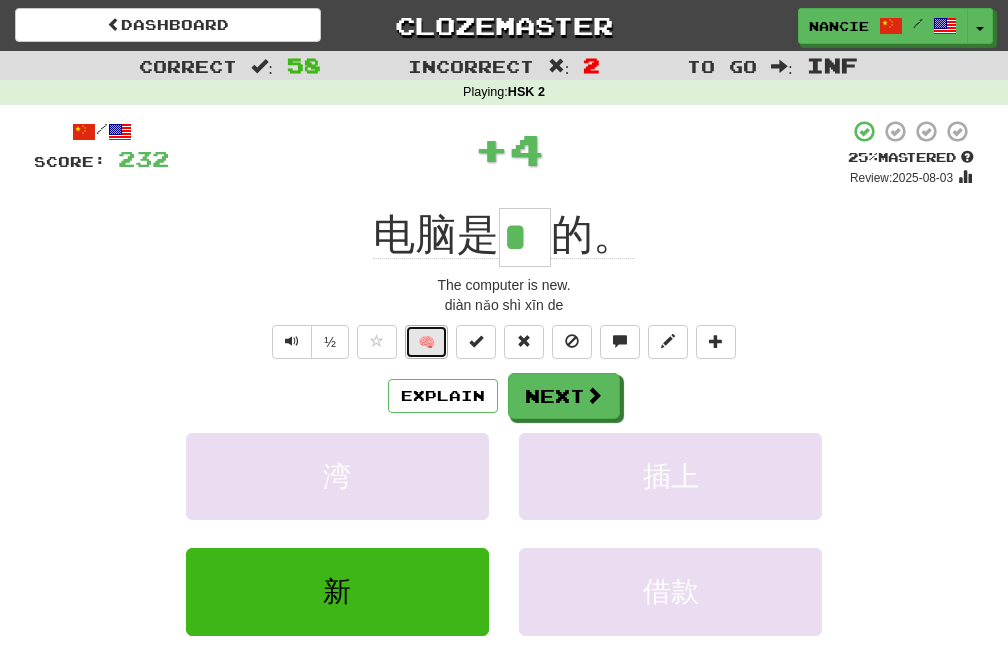 click on "🧠" at bounding box center [426, 342] 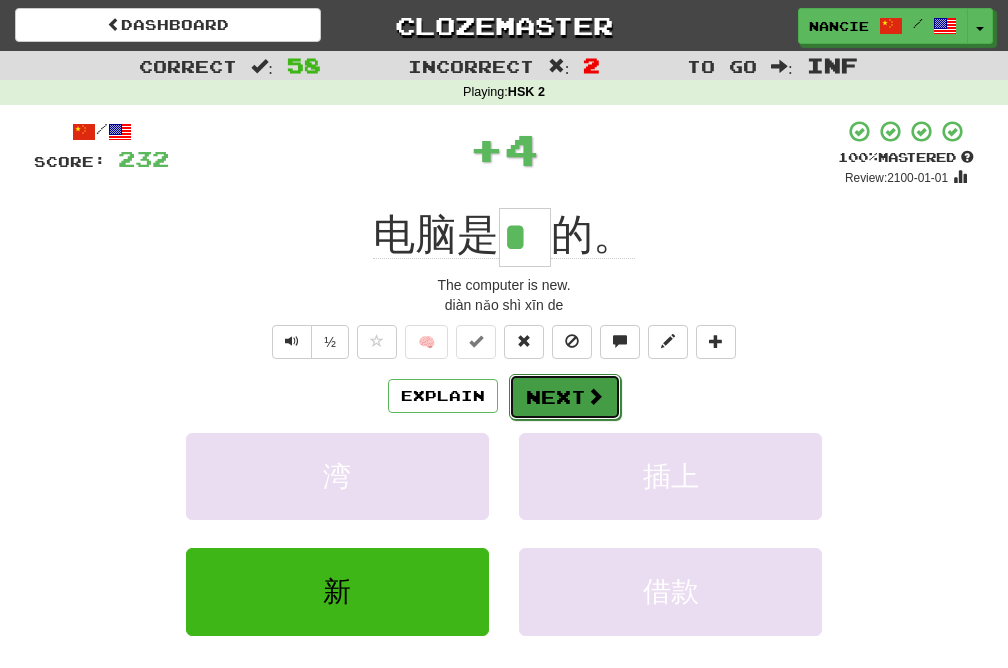 click on "Next" at bounding box center (565, 397) 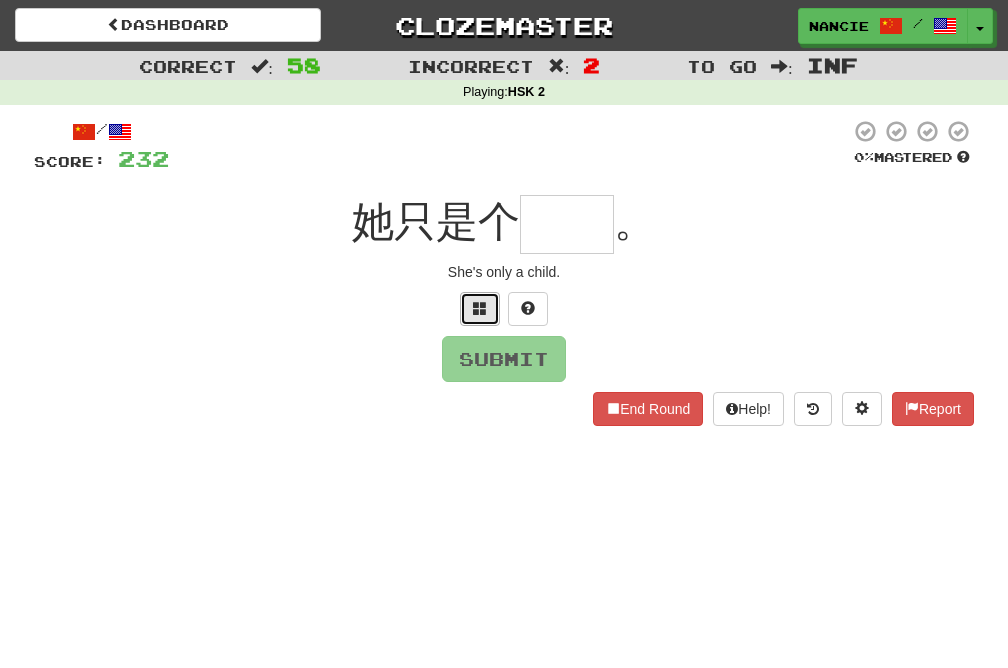 click at bounding box center [480, 309] 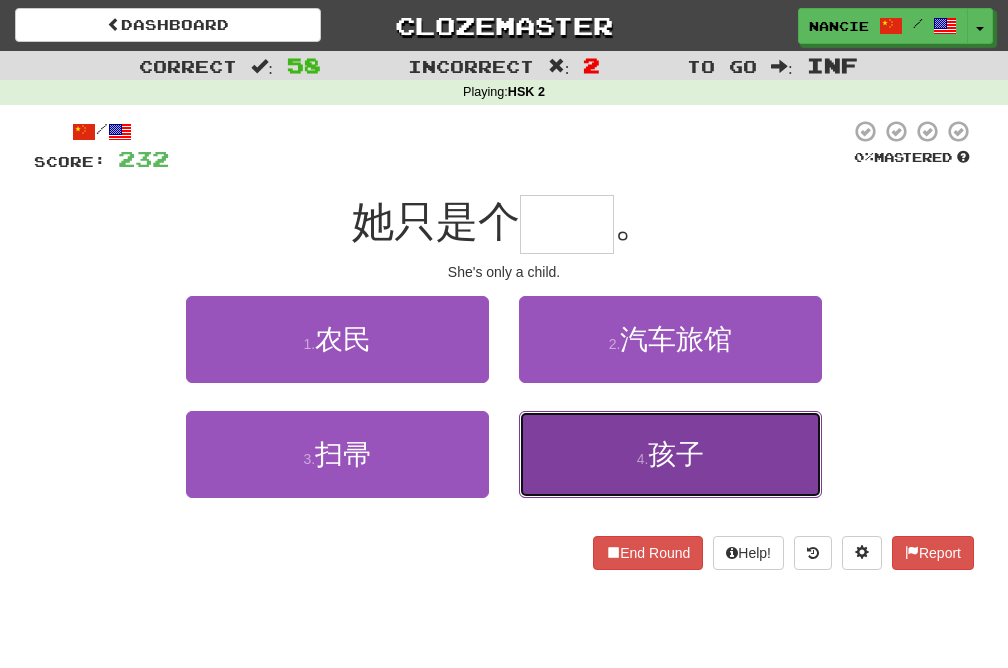 click on "4 .  孩子" at bounding box center (670, 454) 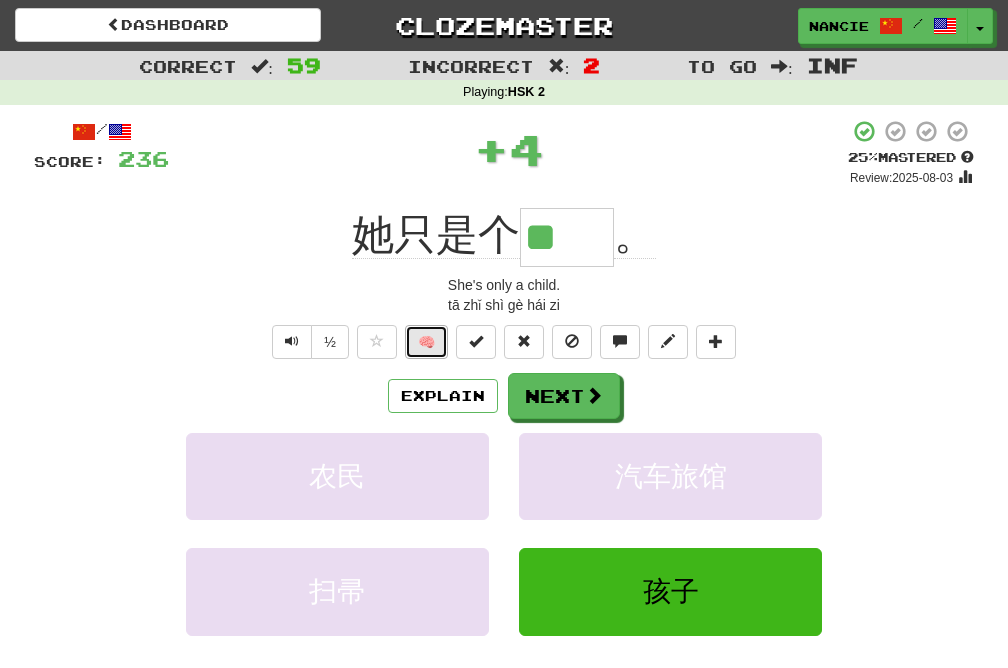 click on "🧠" at bounding box center [426, 342] 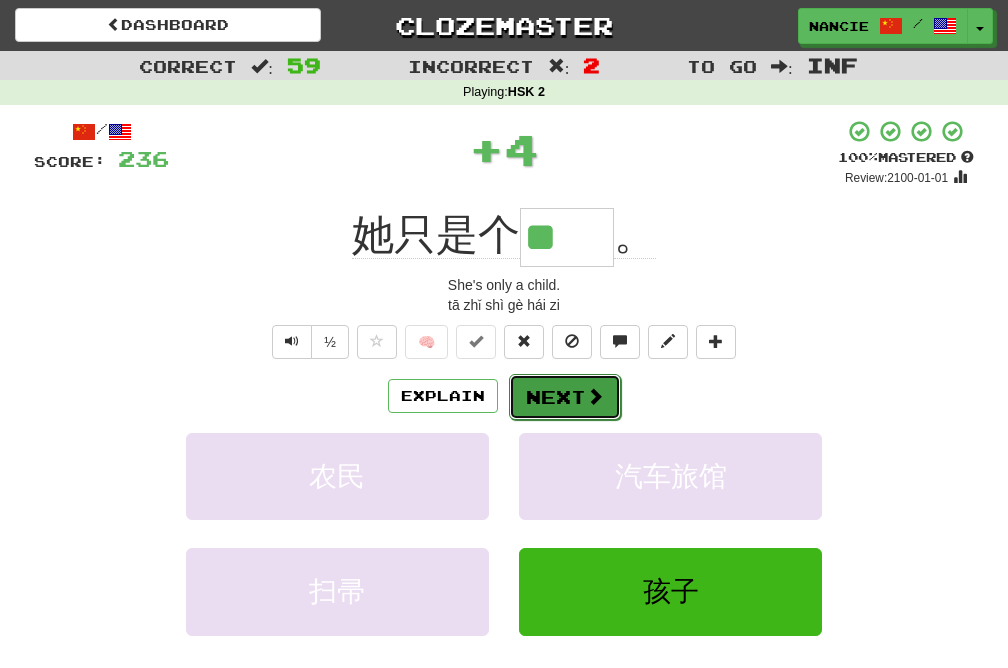 click on "Next" at bounding box center [565, 397] 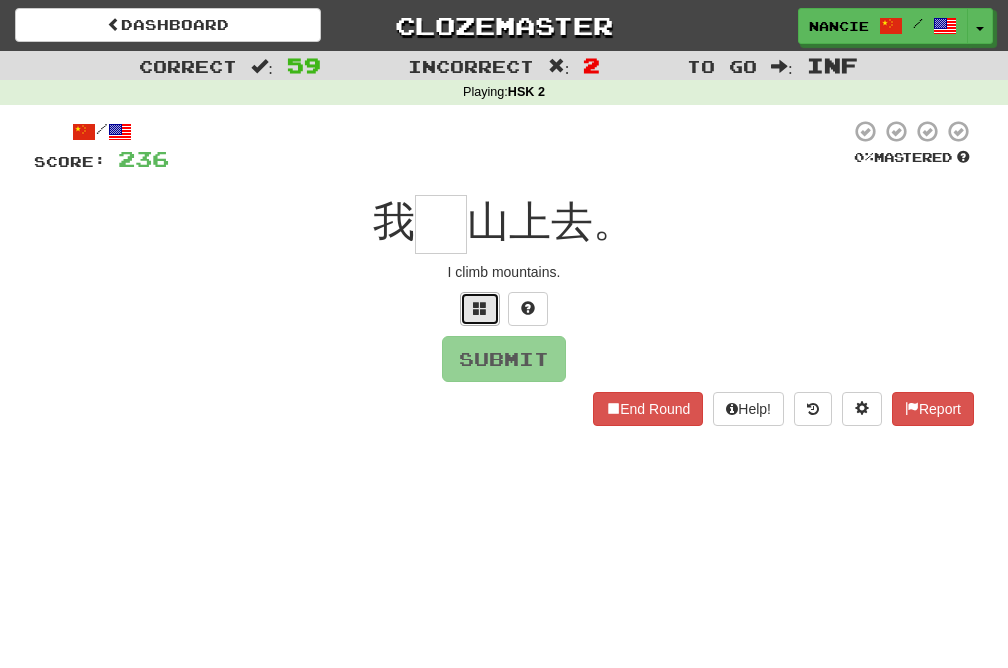 click at bounding box center (480, 309) 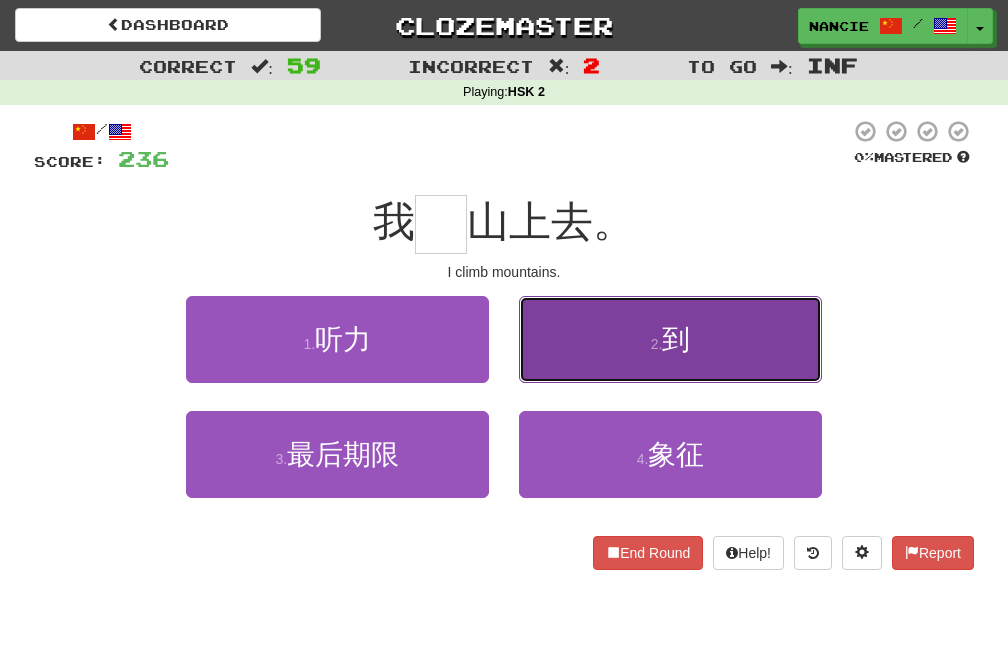 click on "2 .  到" at bounding box center (670, 339) 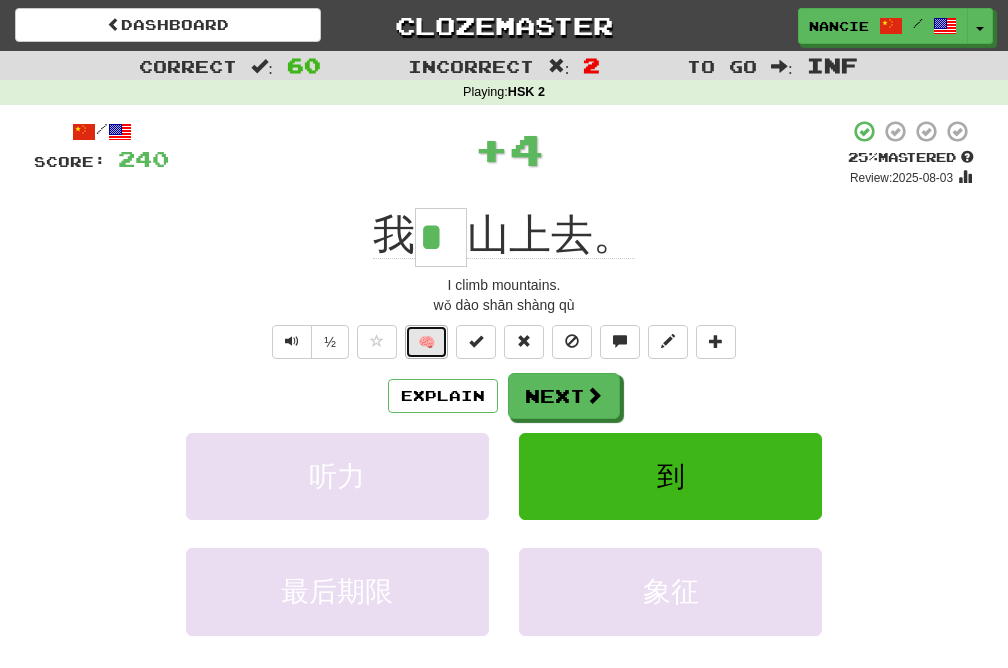click on "🧠" at bounding box center [426, 342] 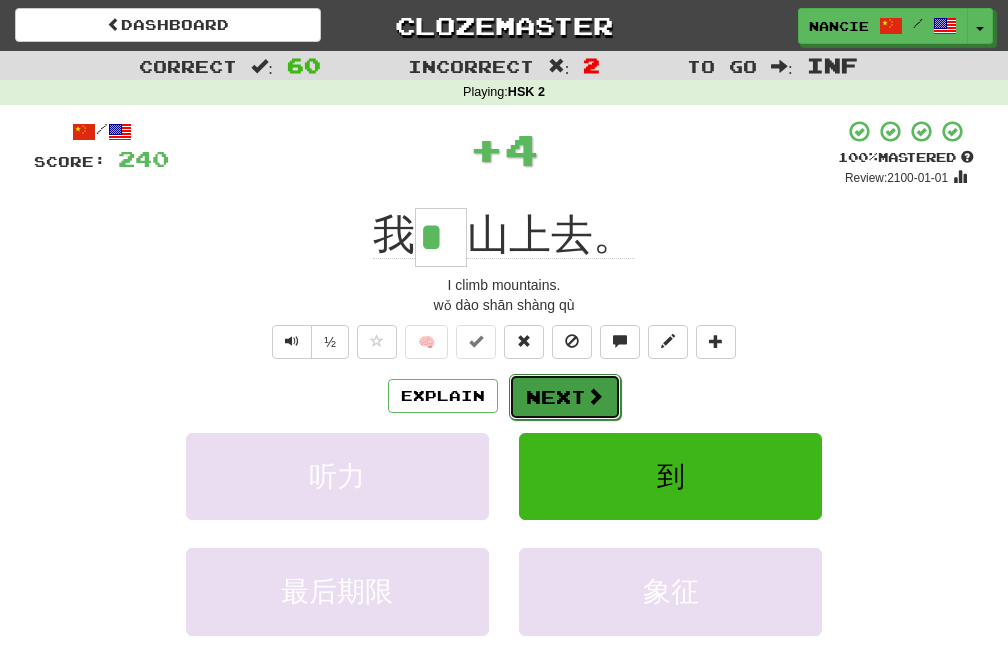 click at bounding box center (595, 396) 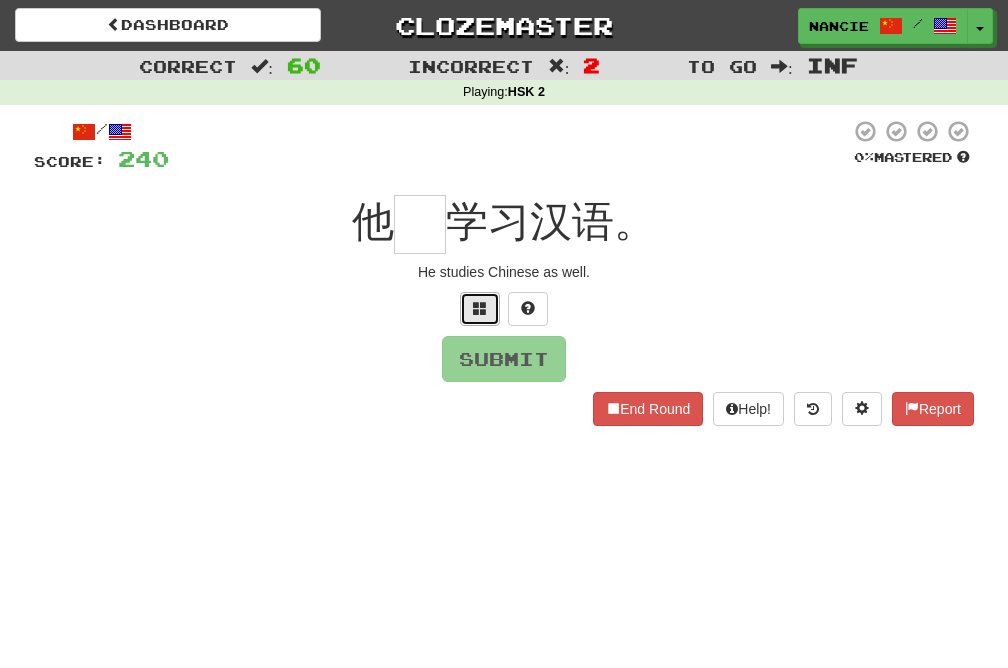click at bounding box center [480, 309] 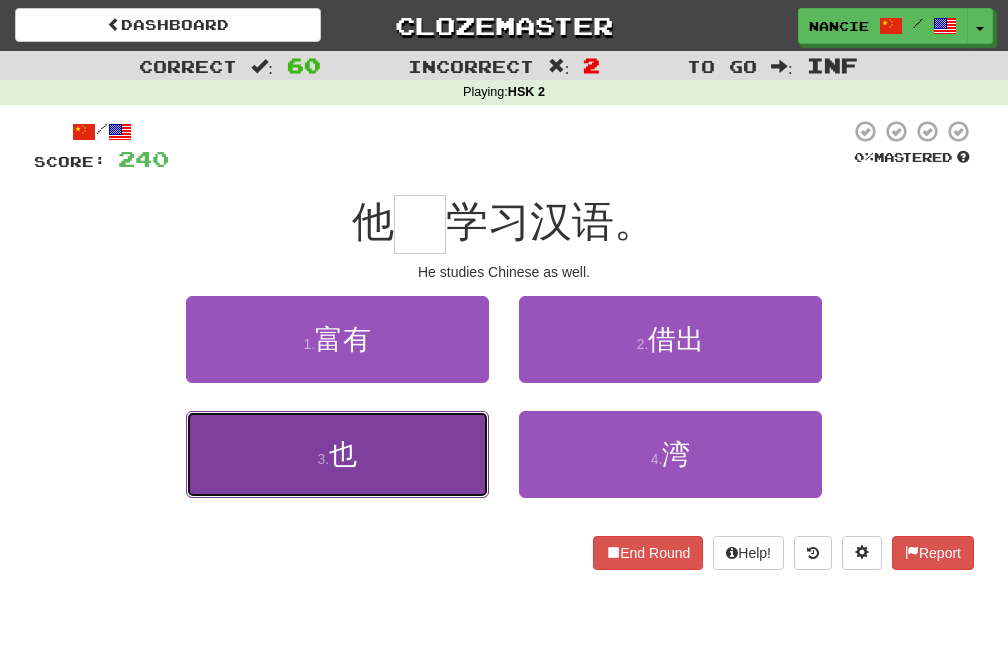 click on "3 .  也" at bounding box center (337, 454) 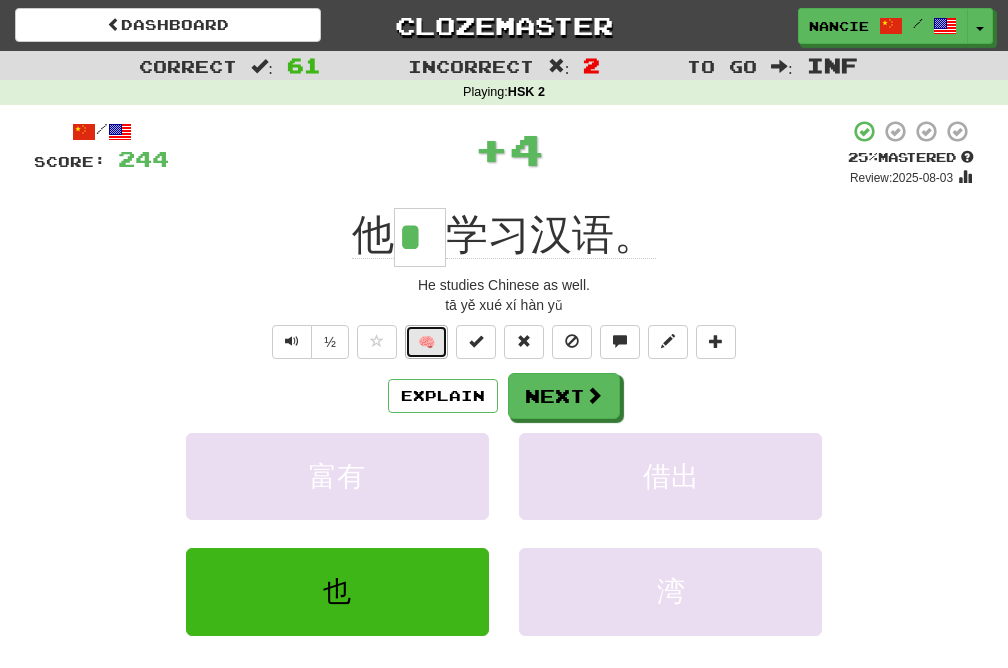 click on "🧠" at bounding box center [426, 342] 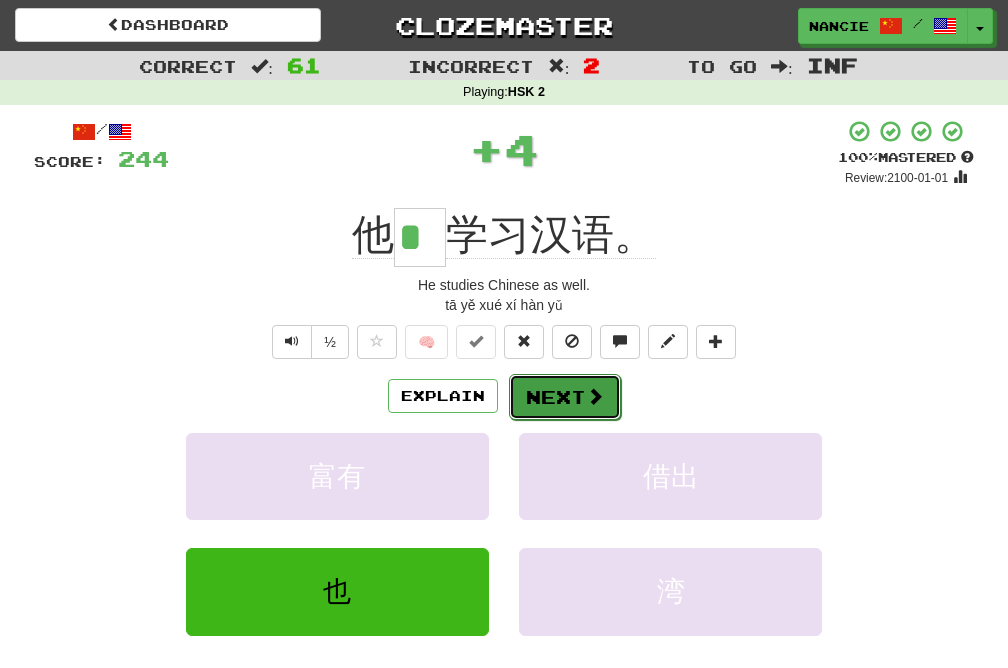 click on "Next" at bounding box center [565, 397] 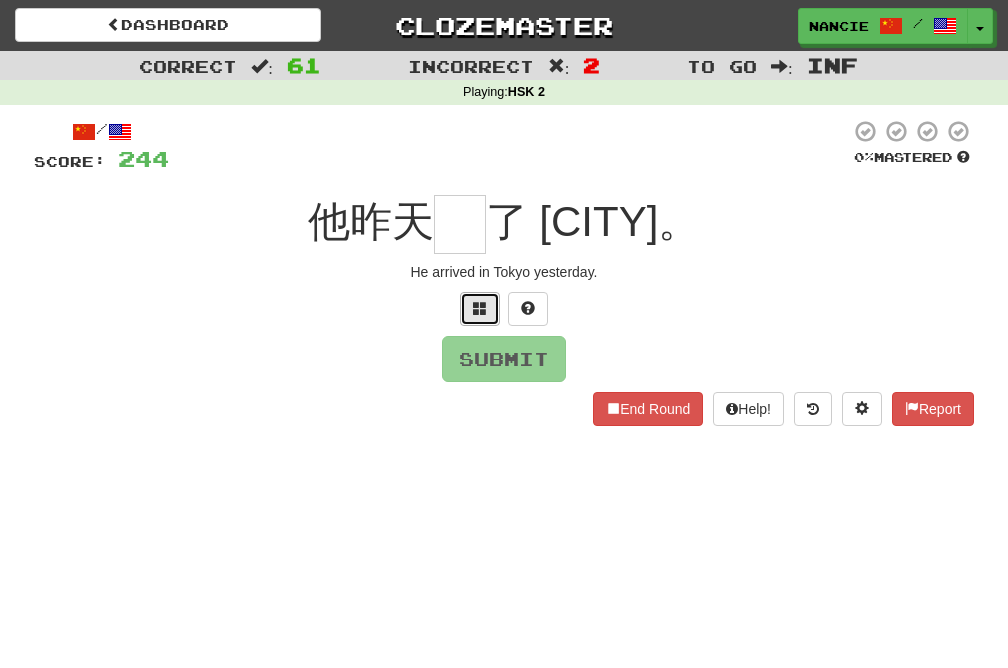 click at bounding box center [480, 309] 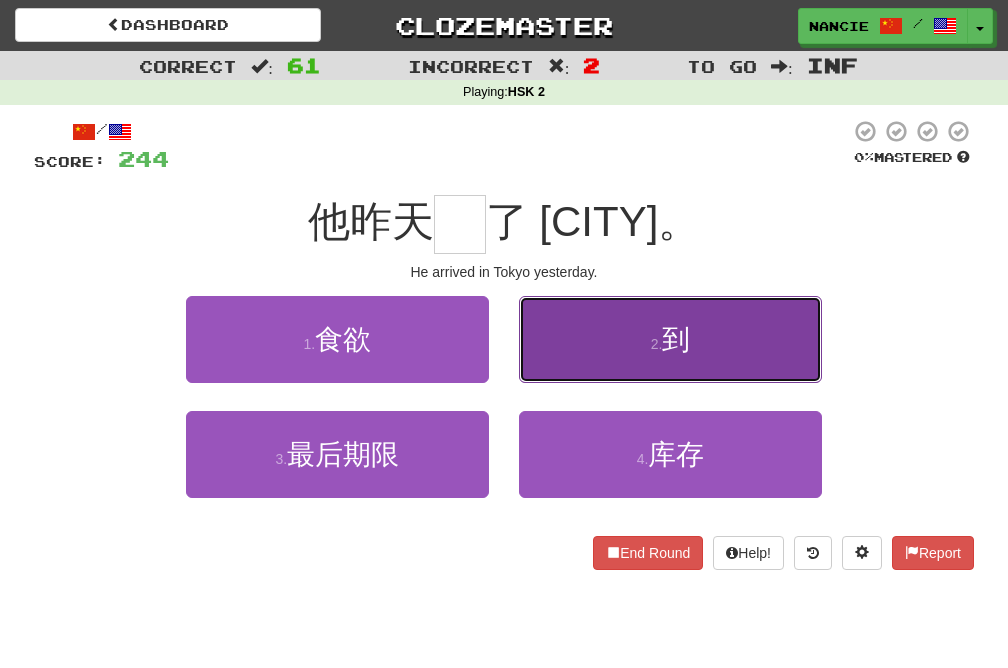 click on "2 .  到" at bounding box center (670, 339) 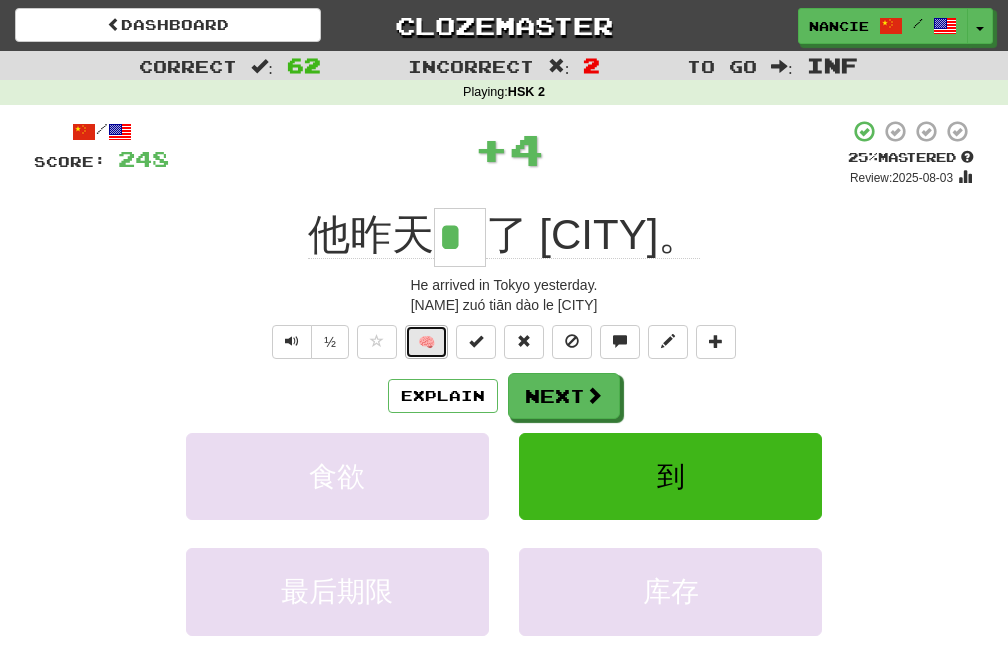 click on "🧠" at bounding box center (426, 342) 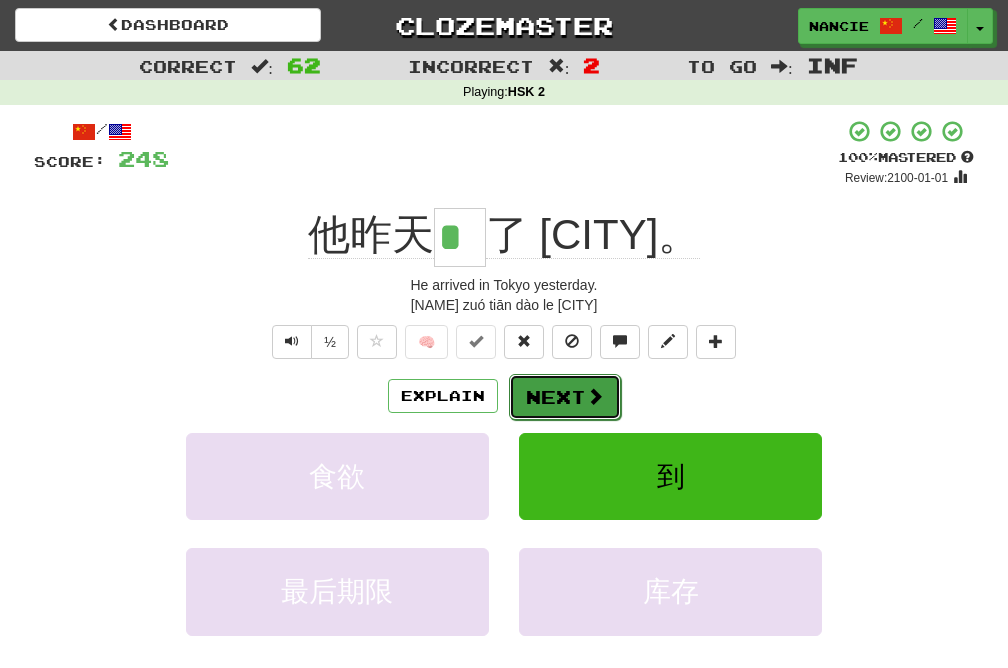 click on "Next" at bounding box center (565, 397) 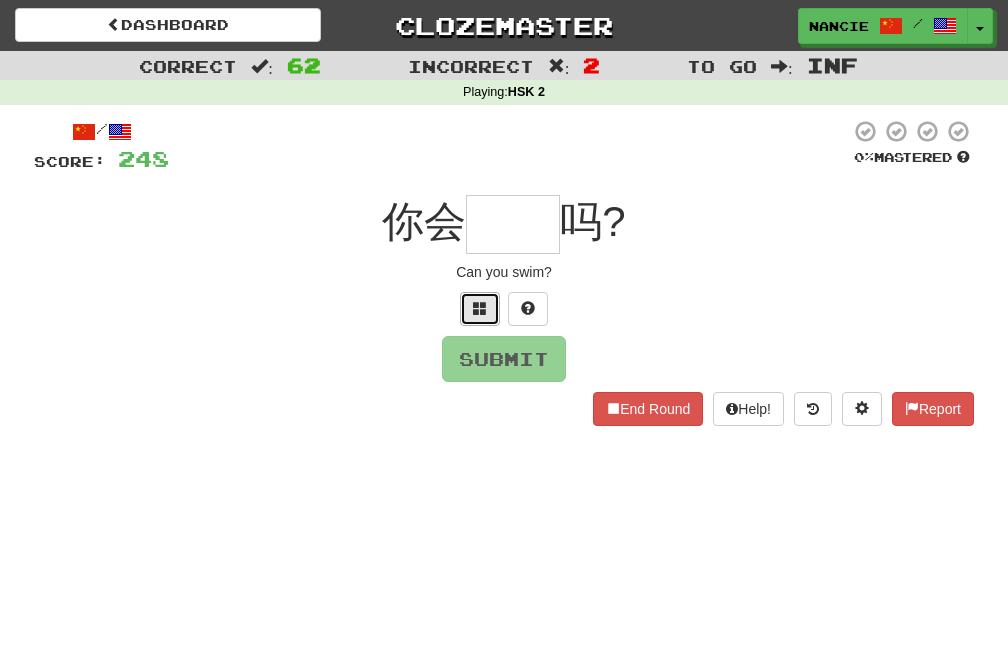 click at bounding box center (480, 309) 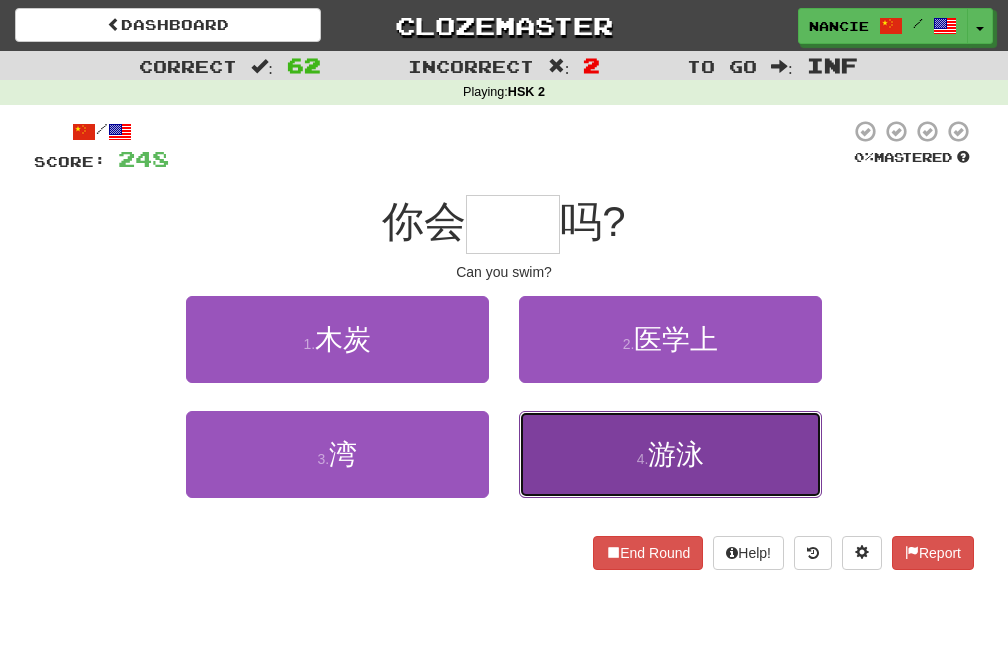 click on "4 .  游泳" at bounding box center [670, 454] 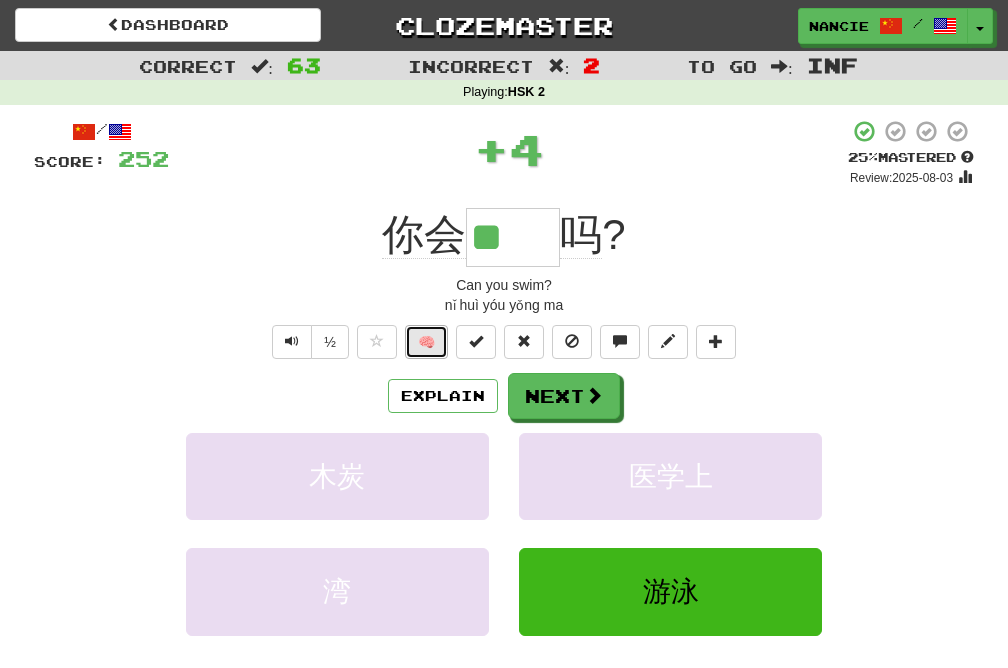 click on "🧠" at bounding box center (426, 342) 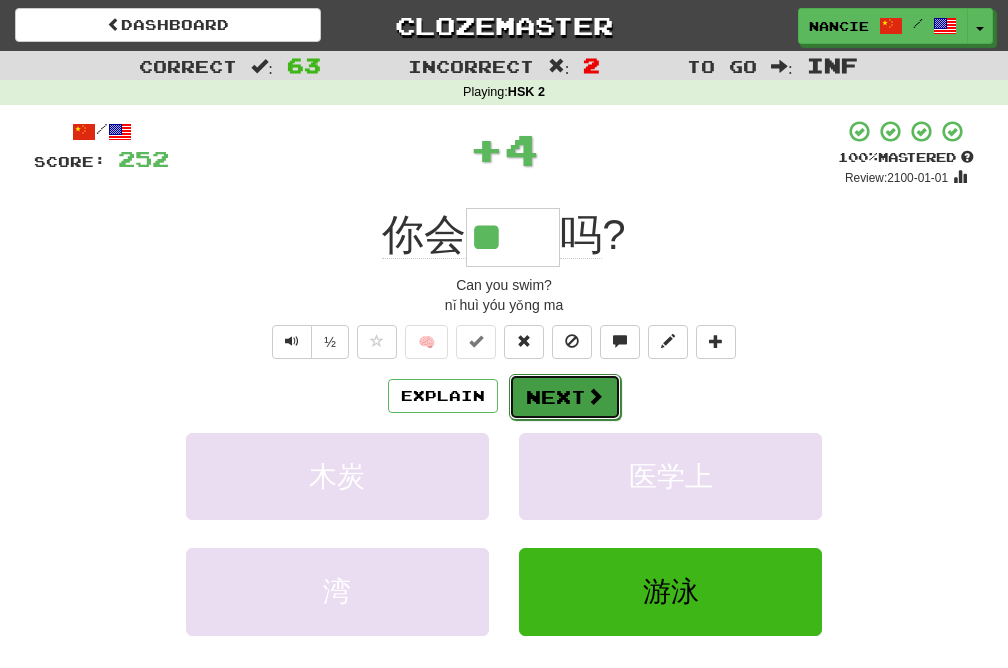 click on "Next" at bounding box center [565, 397] 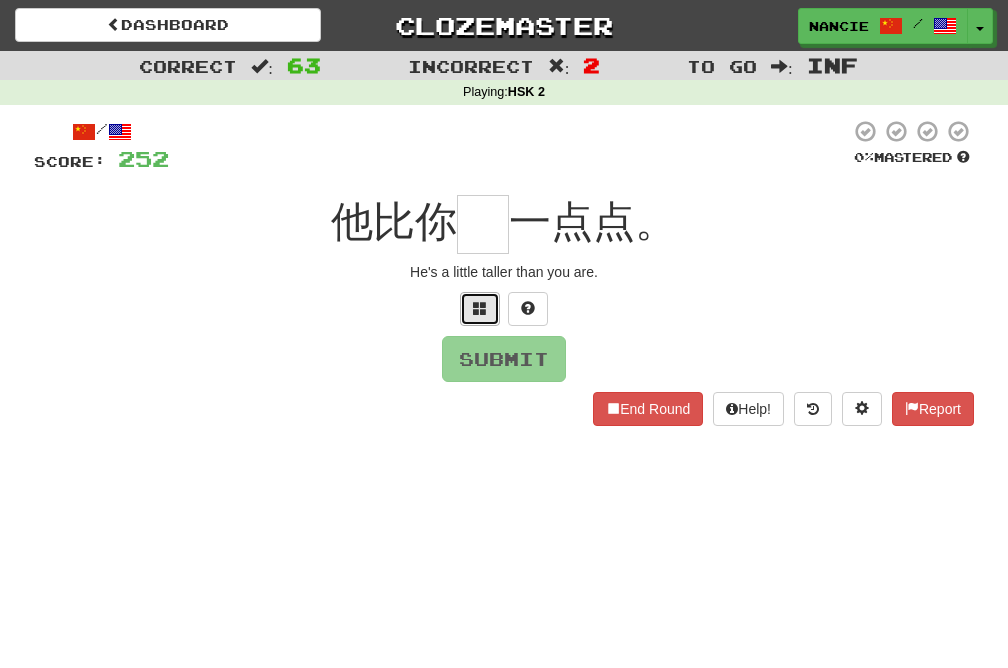 click at bounding box center (480, 309) 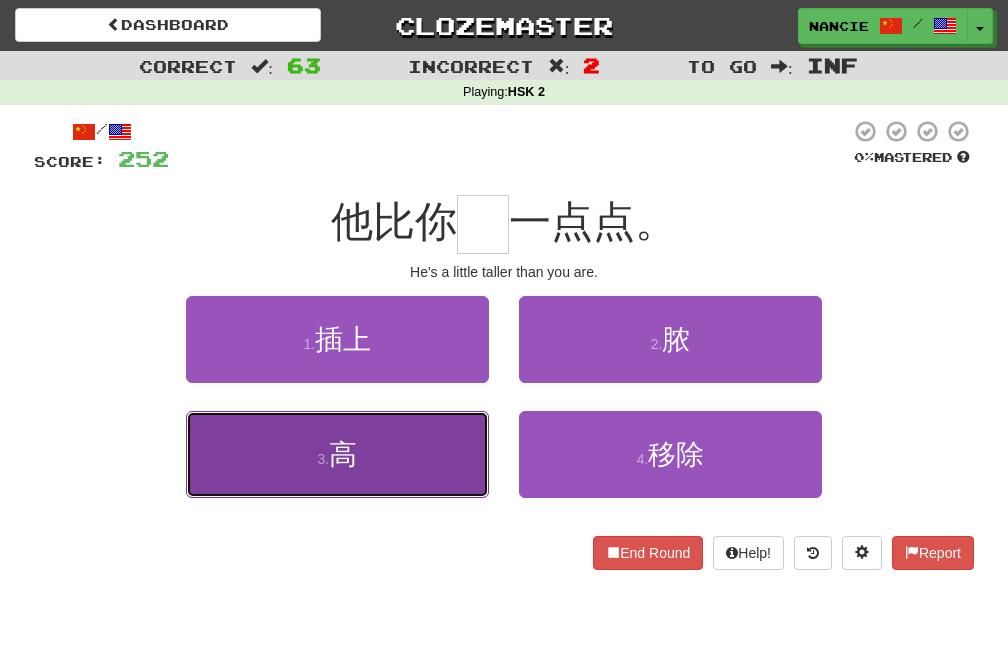 click on "3 .  高" at bounding box center (337, 454) 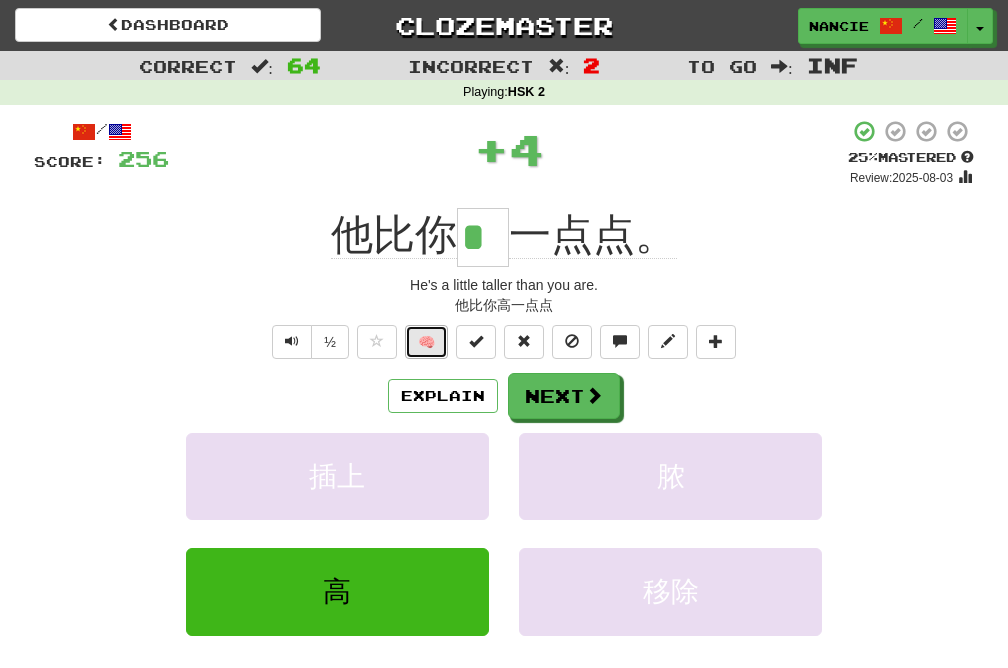 click on "🧠" at bounding box center (426, 342) 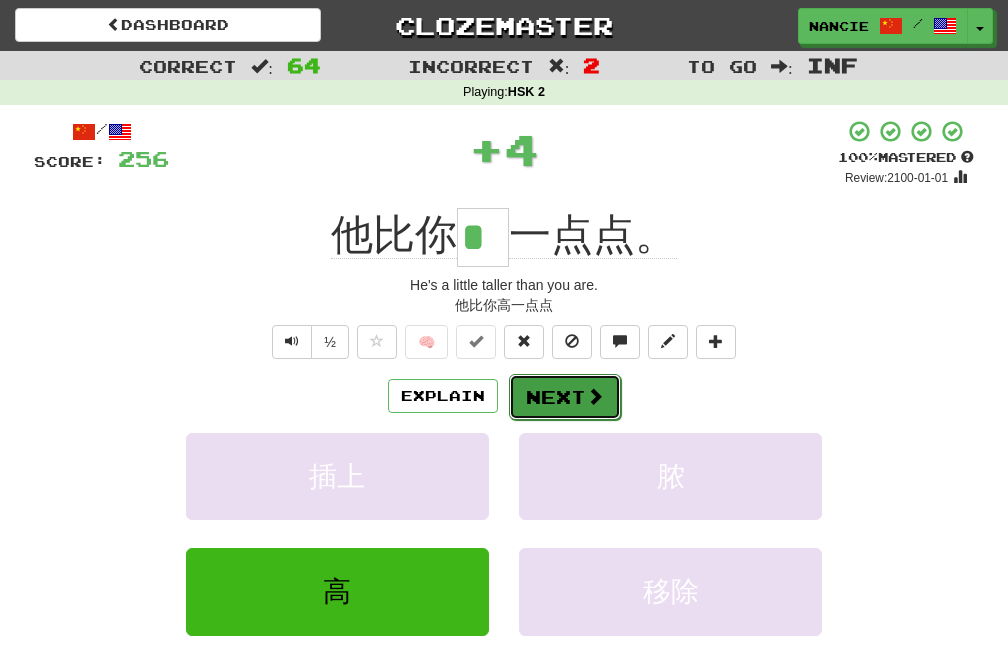 click on "Next" at bounding box center (565, 397) 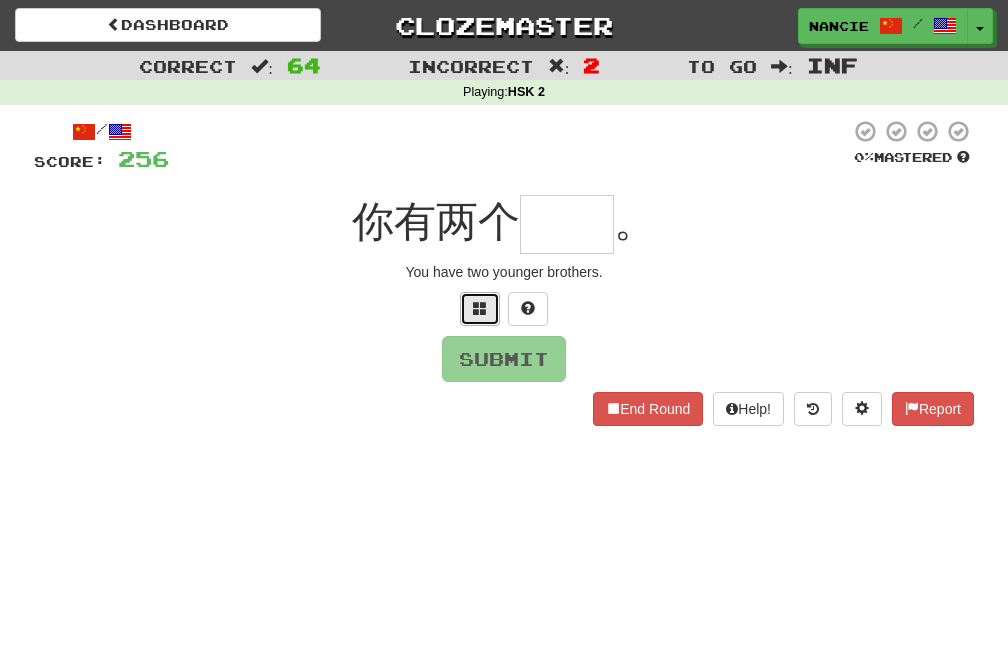 click at bounding box center (480, 309) 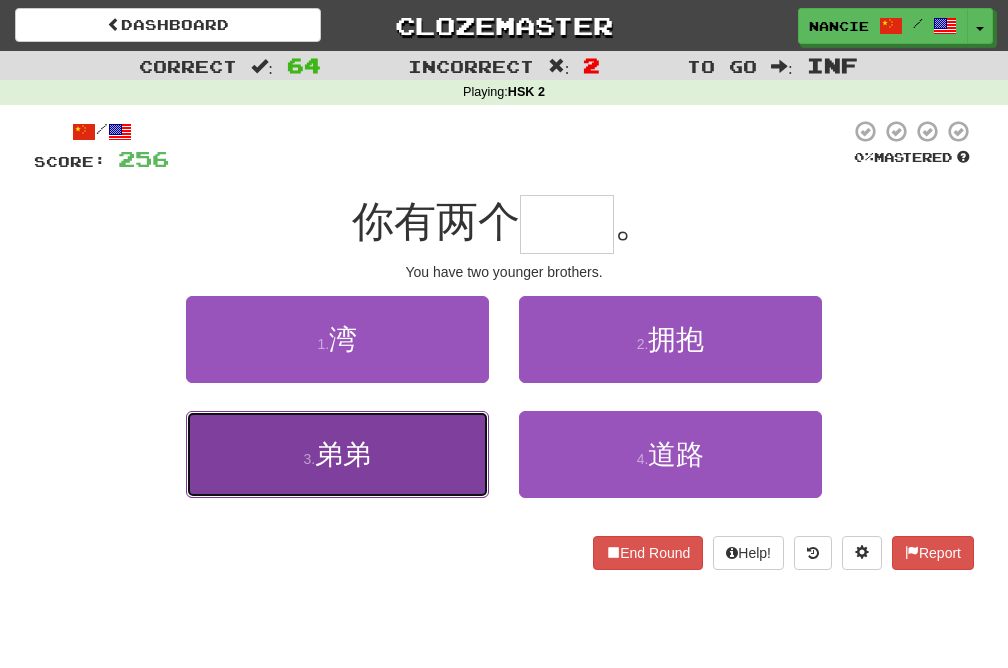 click on "3 .  弟弟" at bounding box center [337, 454] 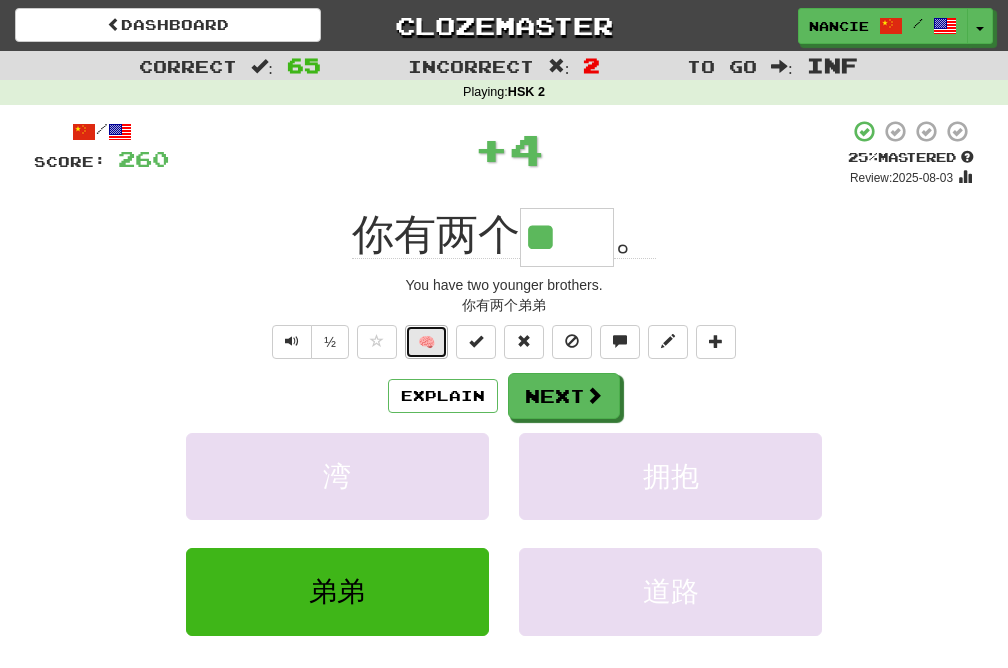 click on "🧠" at bounding box center (426, 342) 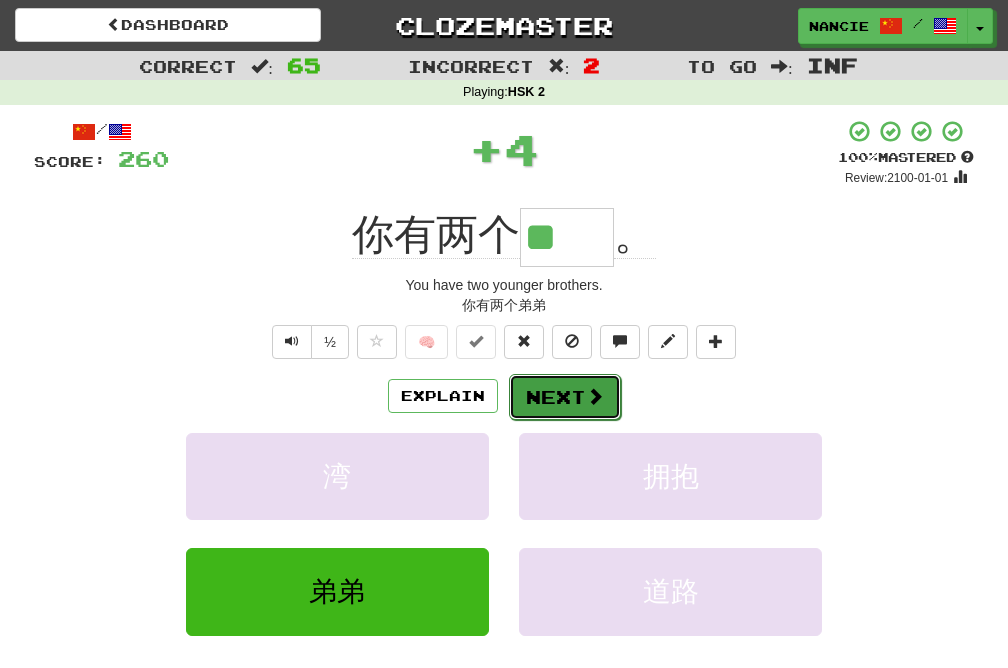 click on "Next" at bounding box center [565, 397] 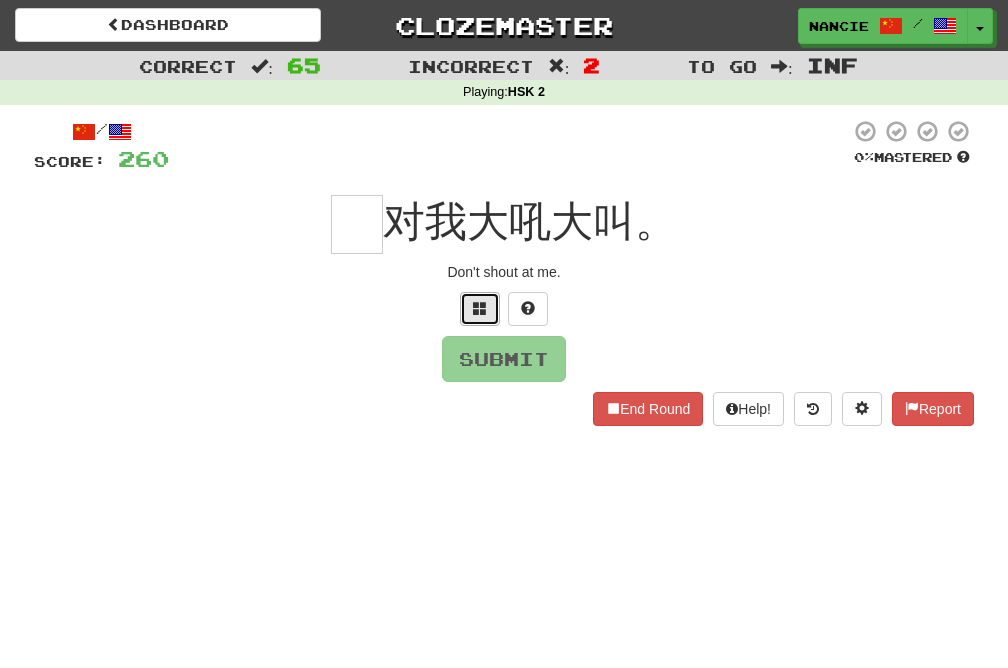 click at bounding box center [480, 309] 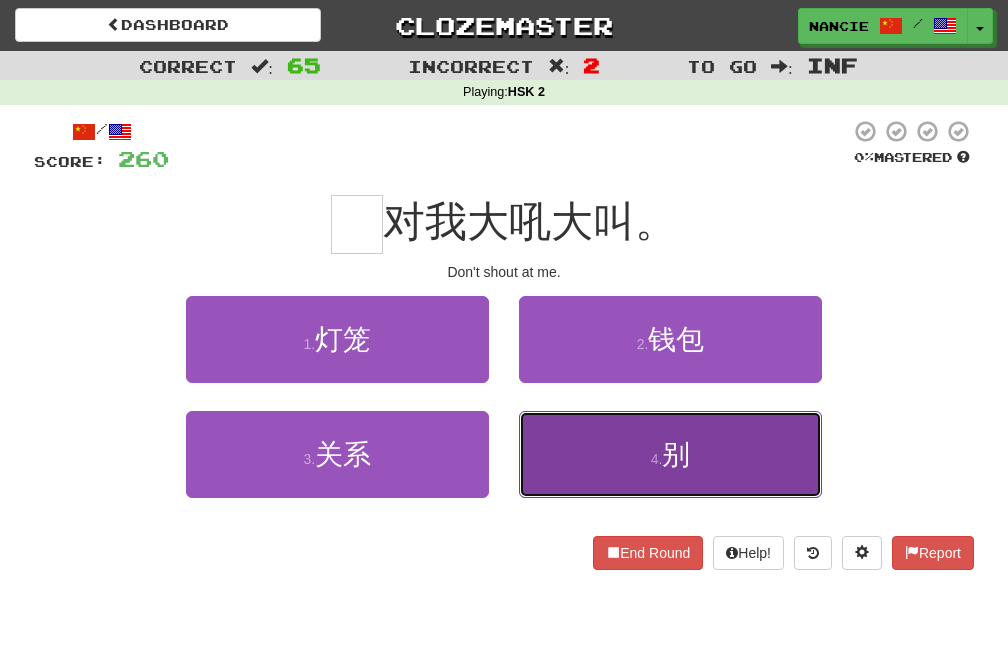click on "4 .  别" at bounding box center [670, 454] 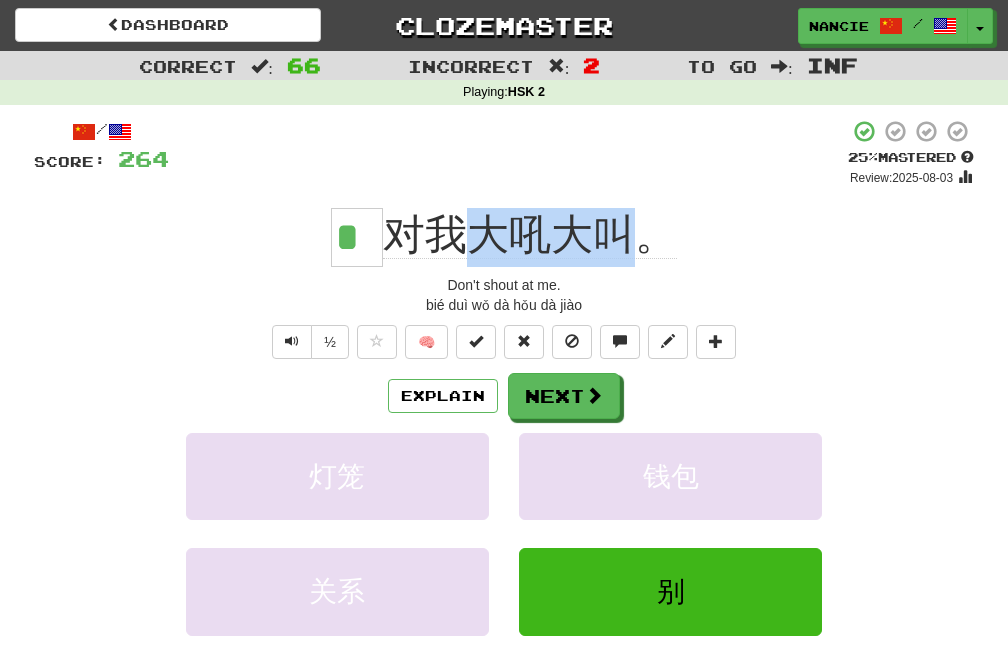 drag, startPoint x: 476, startPoint y: 233, endPoint x: 644, endPoint y: 227, distance: 168.1071 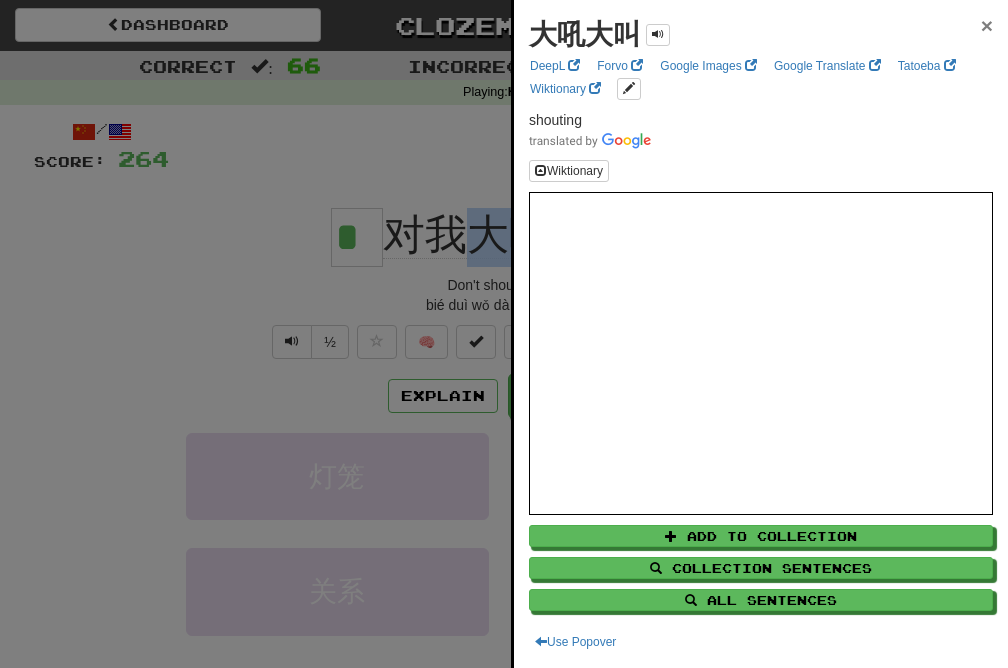 click on "×" at bounding box center (987, 25) 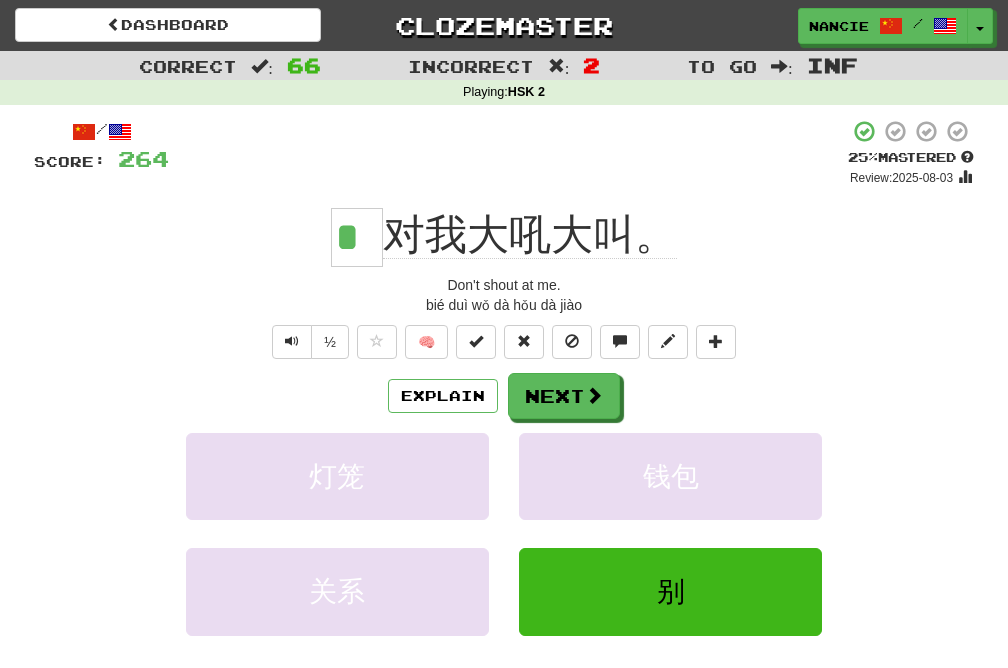 click on "* 对我大吼大叫。" at bounding box center (504, 237) 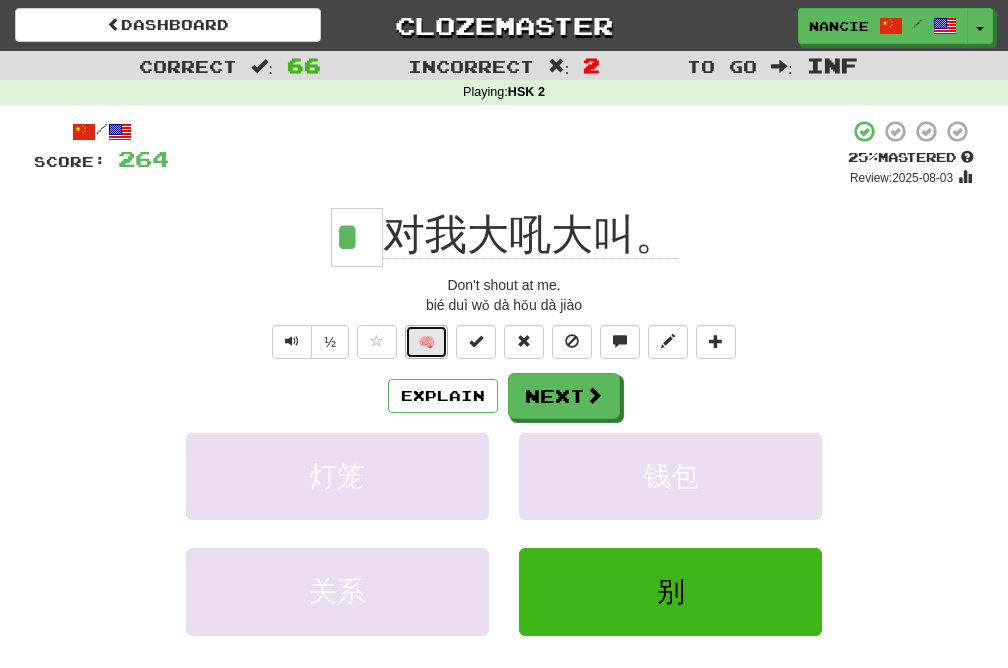 click on "🧠" at bounding box center (426, 342) 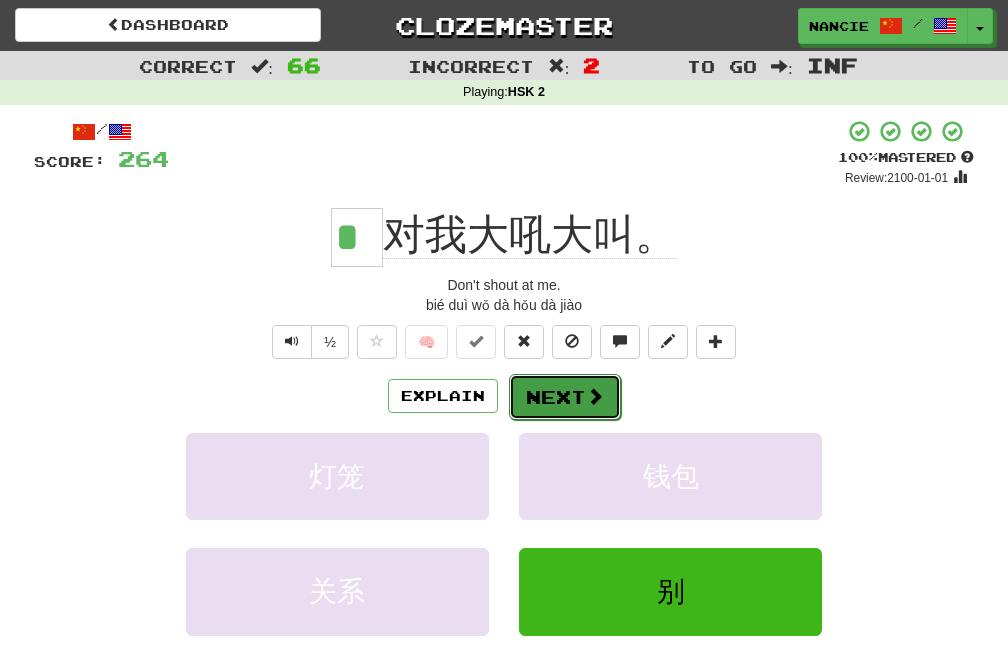 click on "Next" at bounding box center [565, 397] 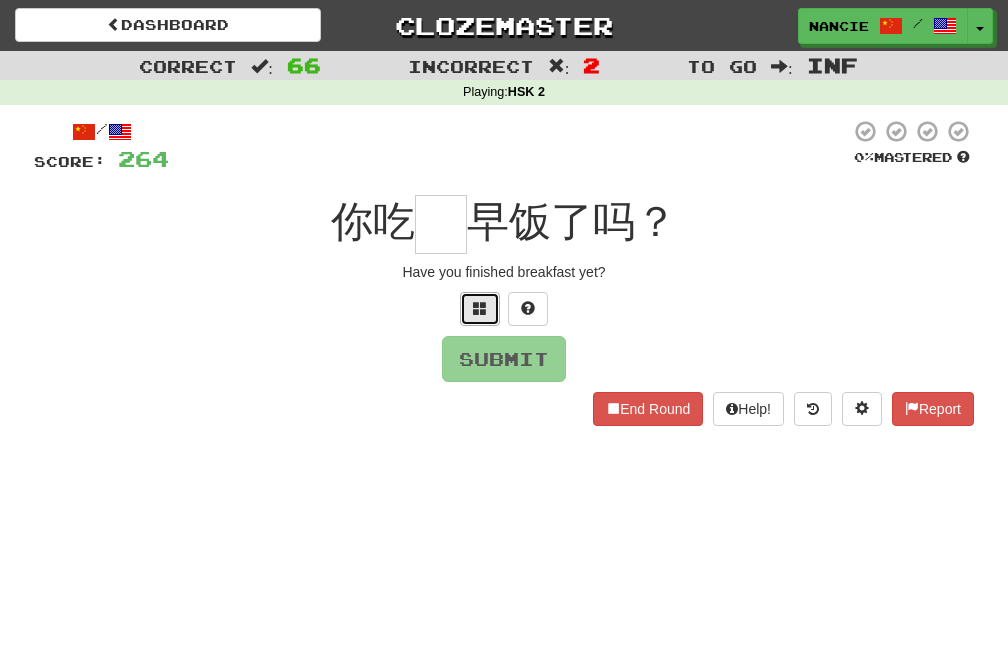click at bounding box center (480, 309) 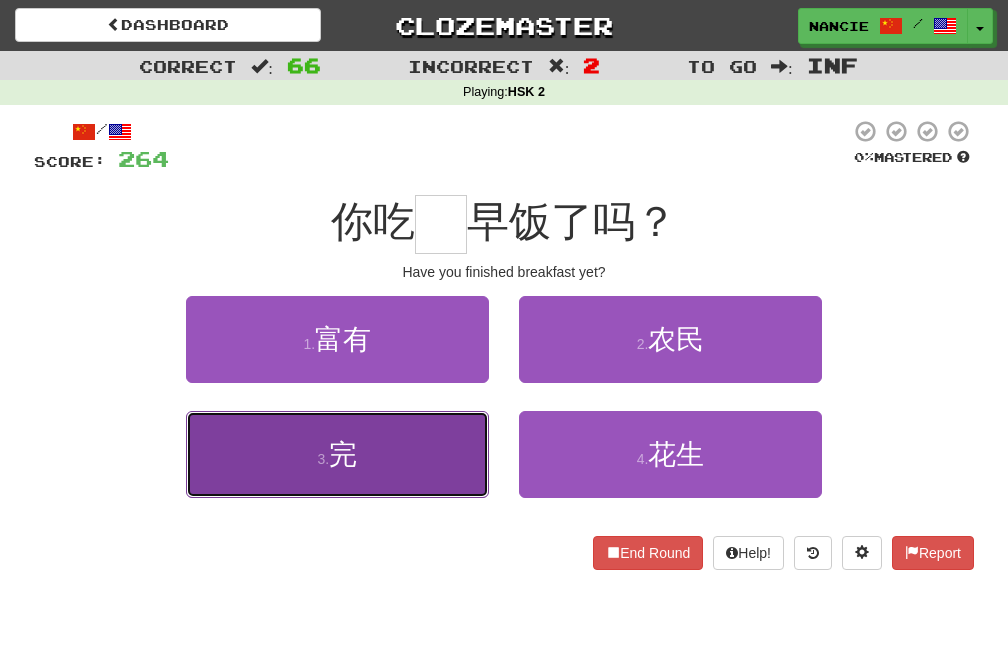 click on "3 .  完" at bounding box center (337, 454) 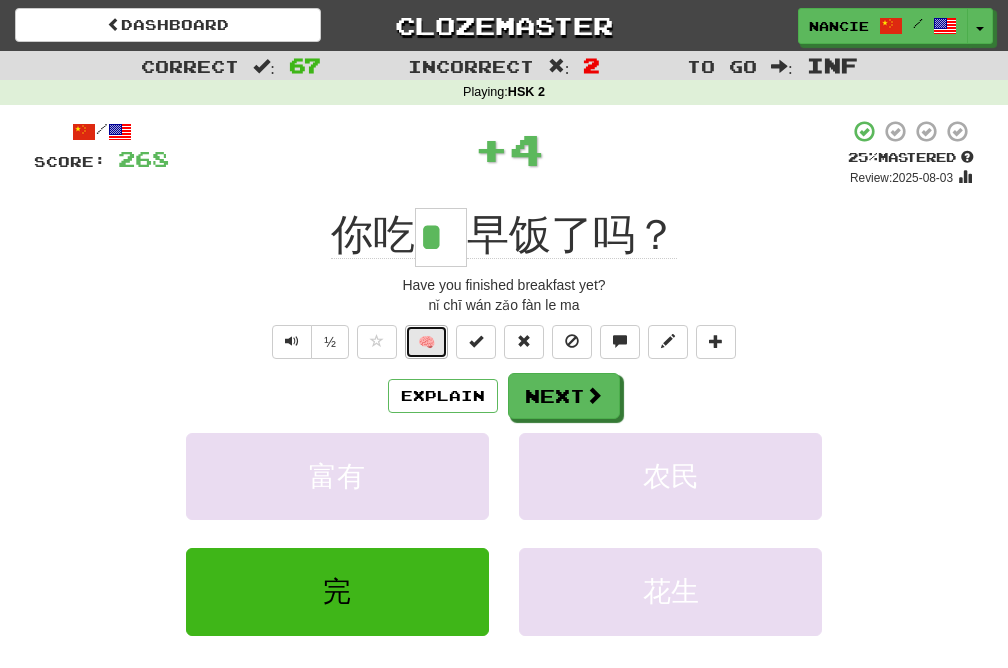 click on "🧠" at bounding box center (426, 342) 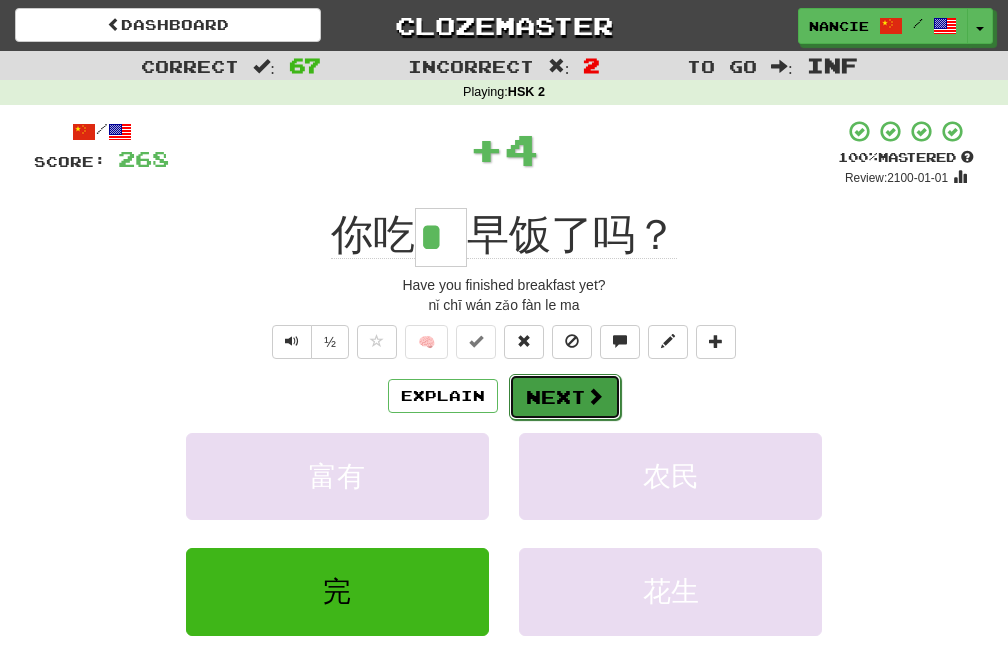 click on "Next" at bounding box center (565, 397) 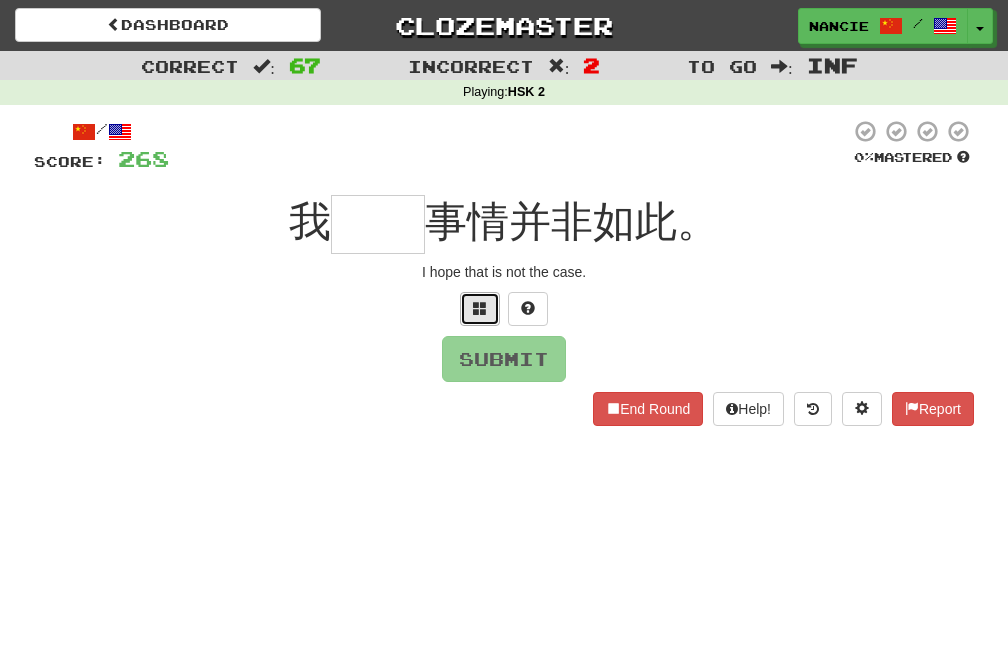 click at bounding box center [480, 309] 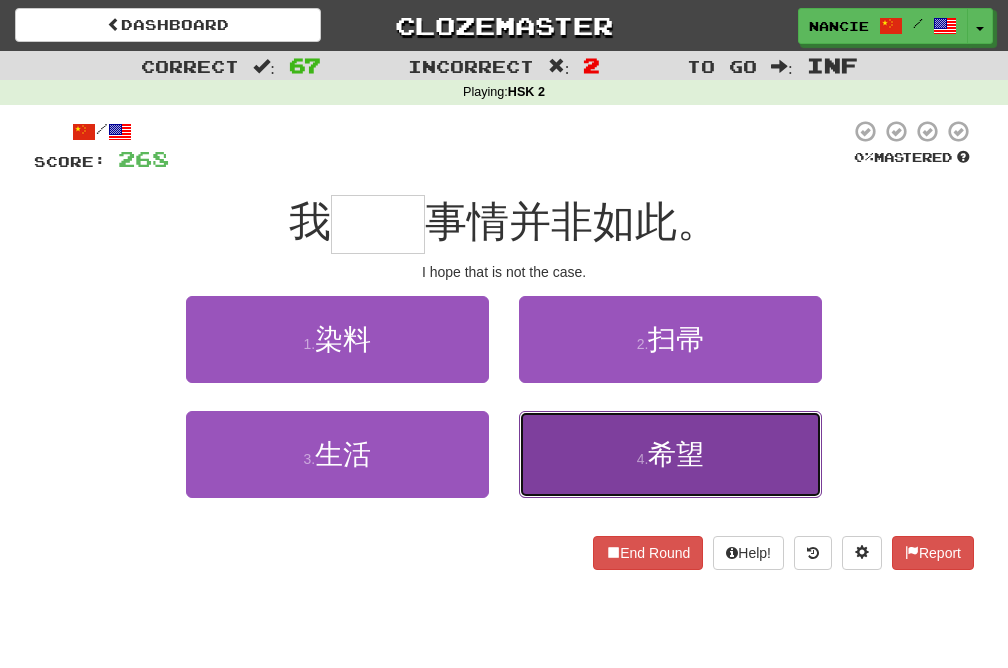 click on "4 .  希望" at bounding box center (670, 454) 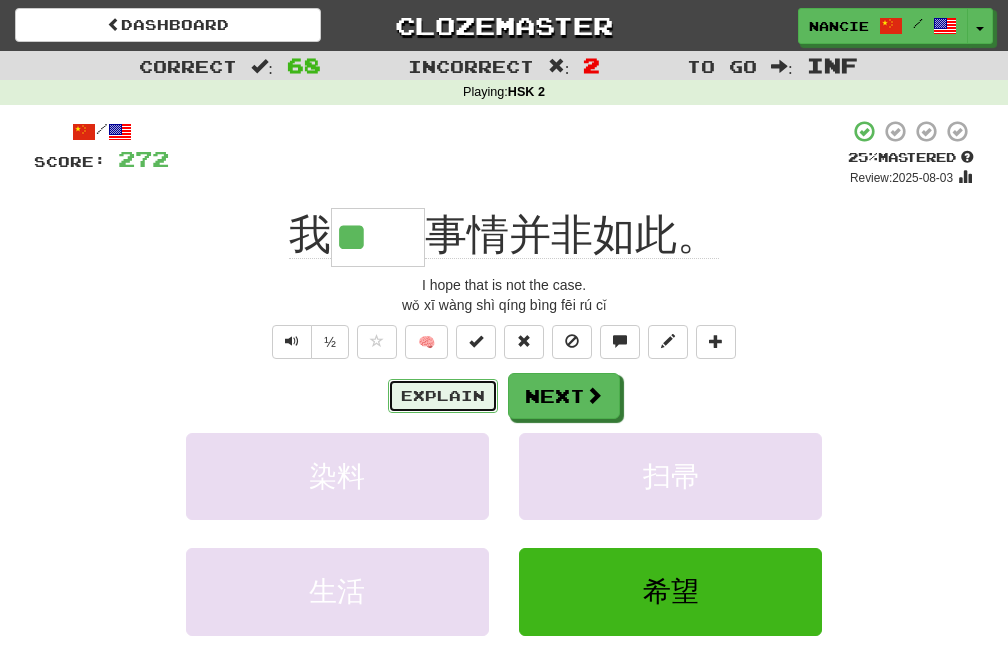 click on "Explain" at bounding box center (443, 396) 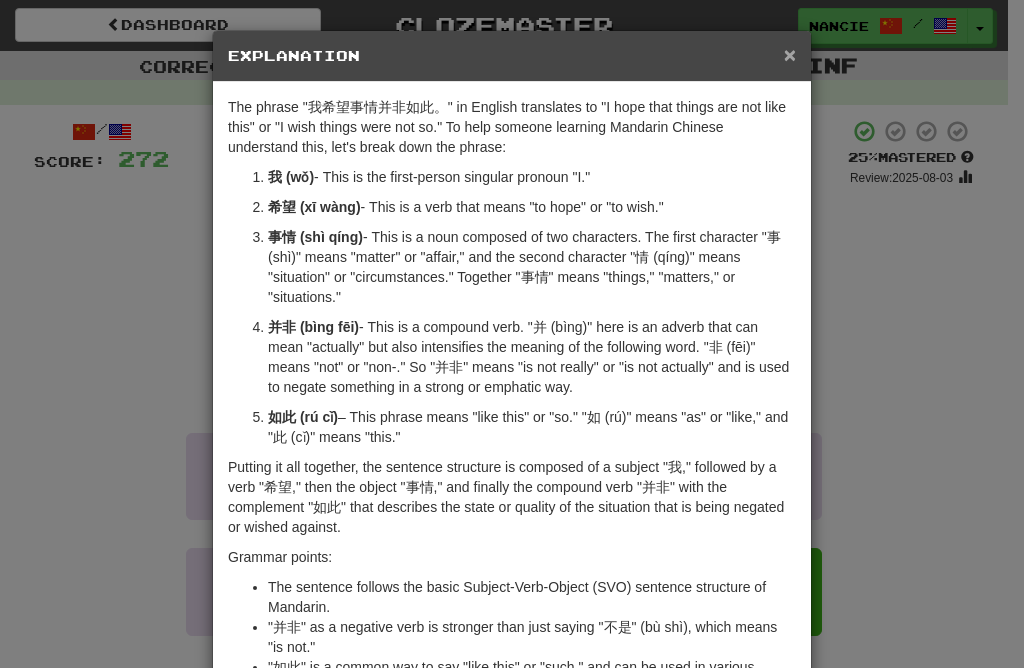 click on "×" at bounding box center (790, 54) 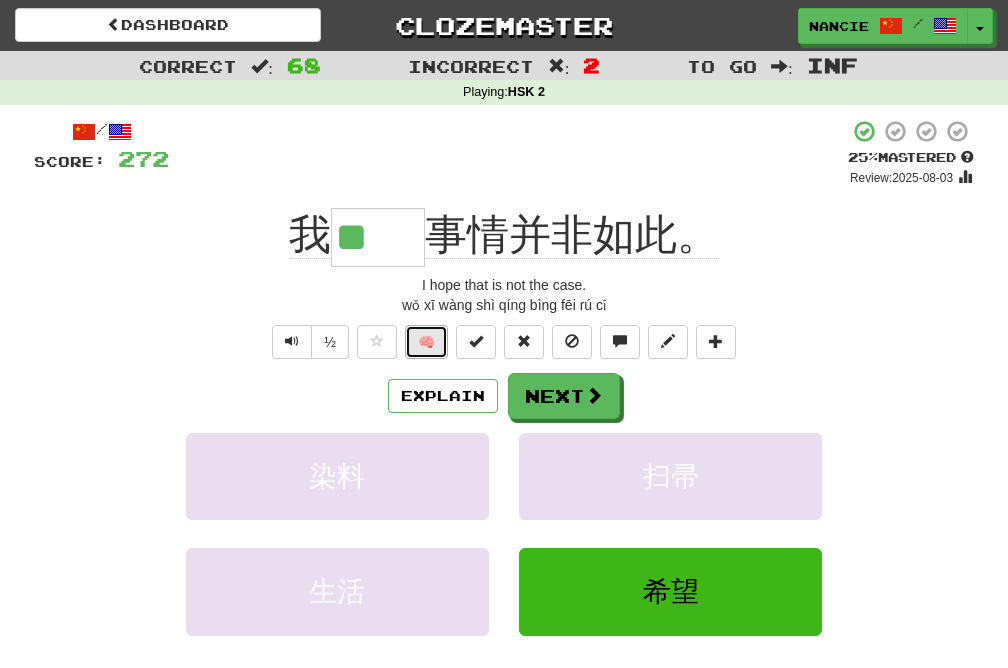 click on "🧠" at bounding box center (426, 342) 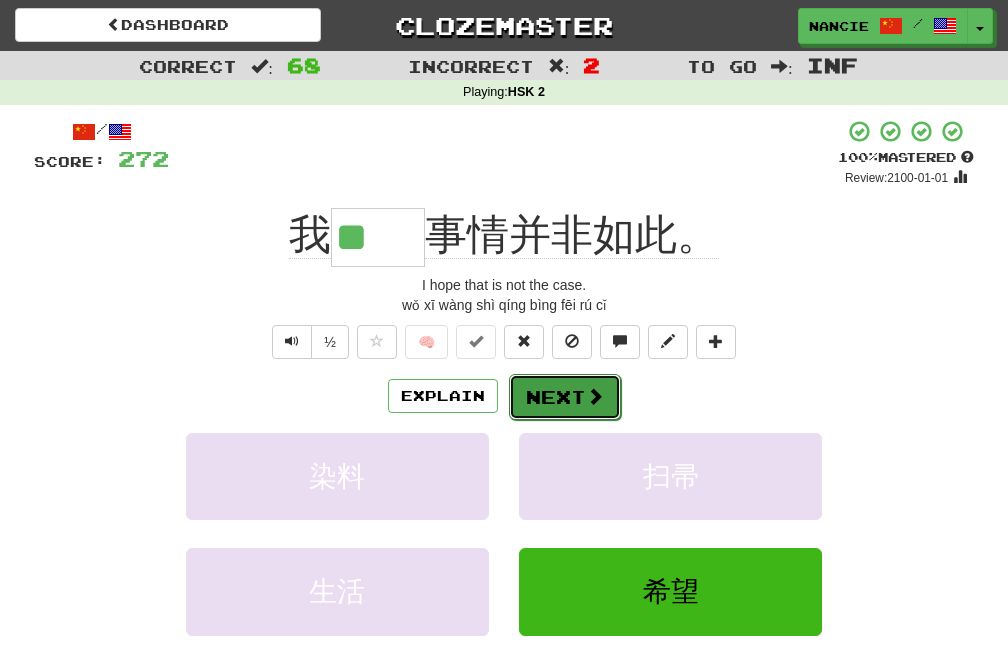 click on "Next" at bounding box center [565, 397] 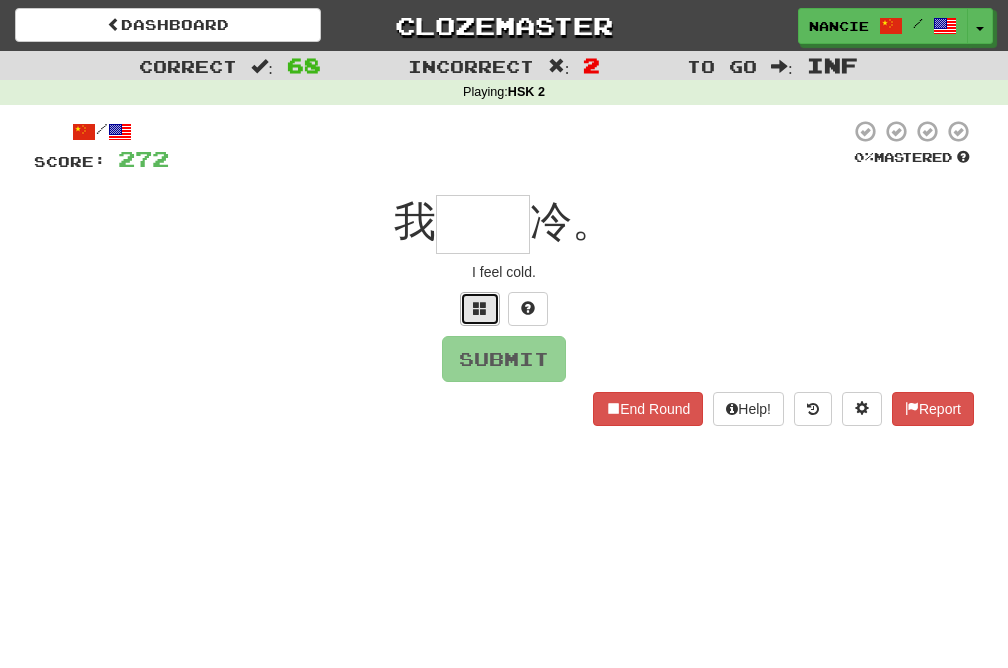 click at bounding box center (480, 309) 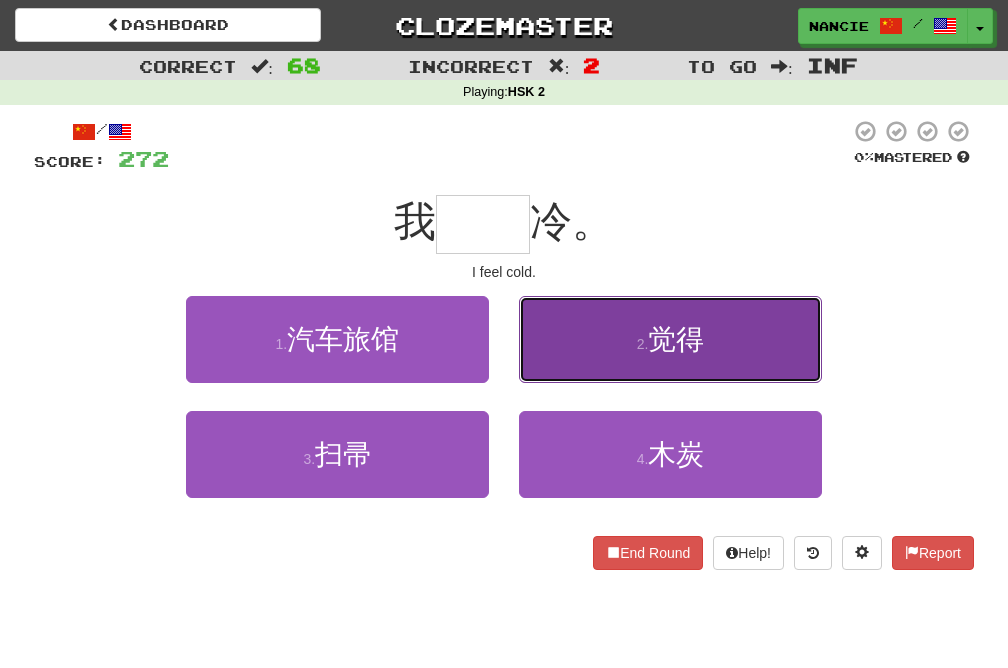 click on "2 .  觉得" at bounding box center (670, 339) 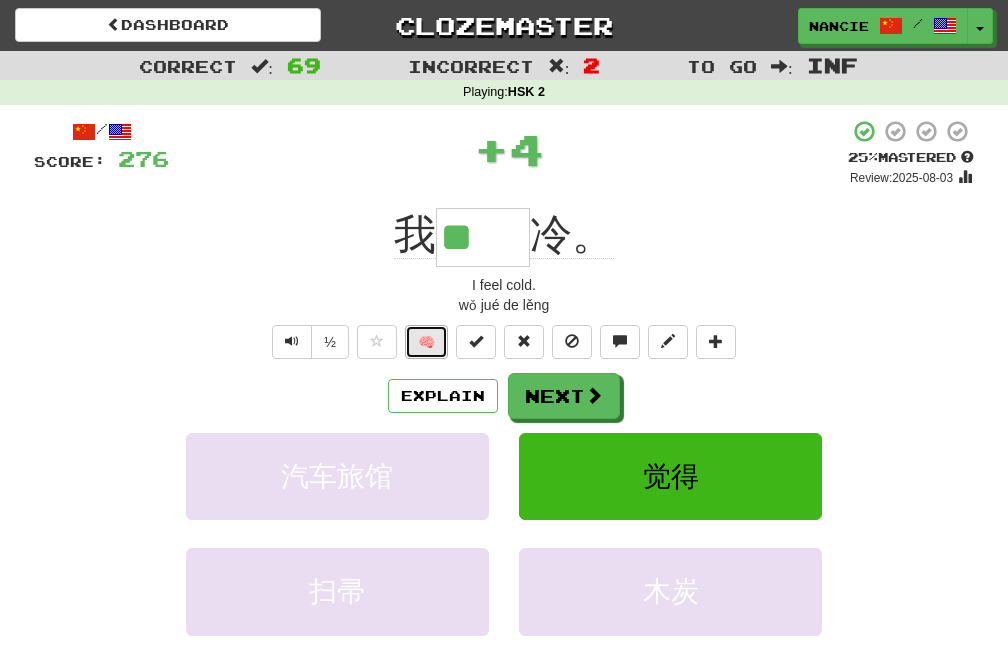 click on "🧠" at bounding box center [426, 342] 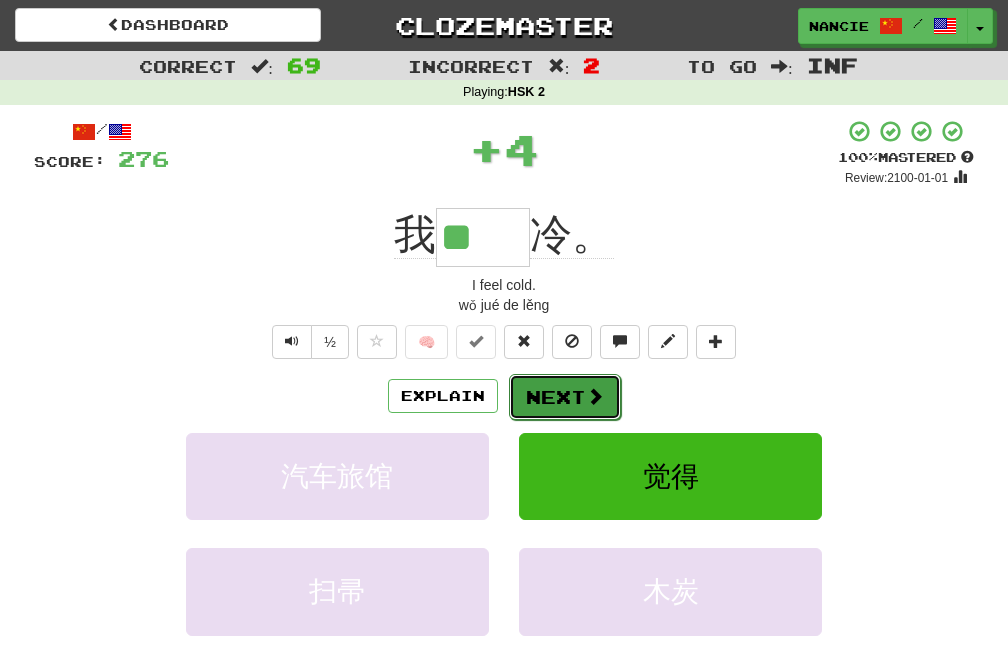 click on "Next" at bounding box center [565, 397] 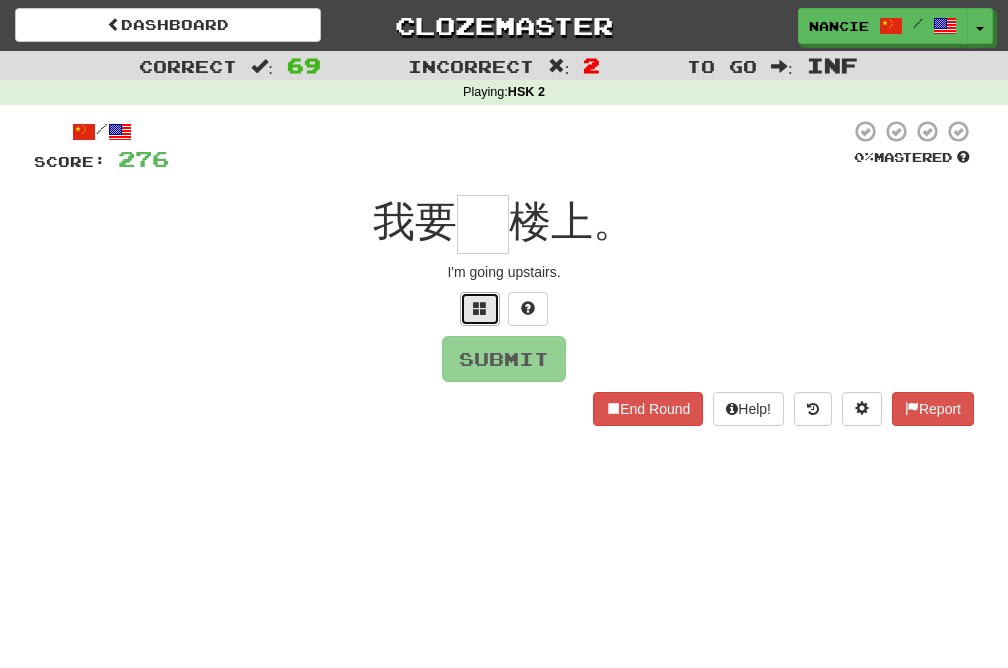 click at bounding box center (480, 309) 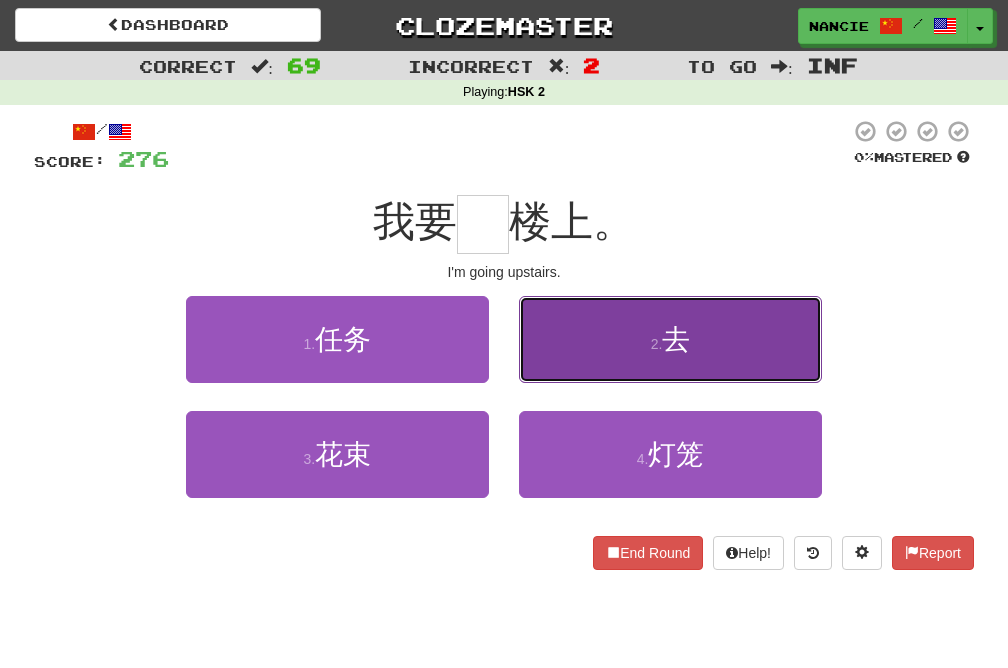 click on "2 .  去" at bounding box center [670, 339] 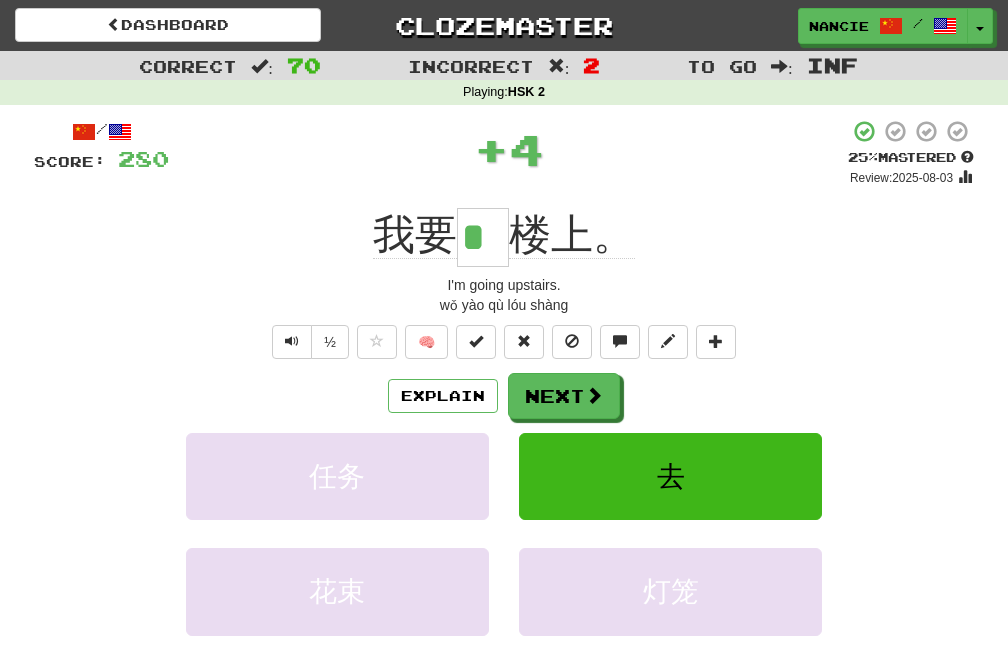 click on "Score: 280 + 425 % Mastered Review: 2025-08-03 我要 * 楼上. I'm going upstairs. wǒ yào qù lóu shàng ½ 🧠 Explain Next 任务 去 花束 灯笼 Learn more: 任务 去 花束 灯笼 End Round Help! Report Sentence Source" at bounding box center [504, 444] 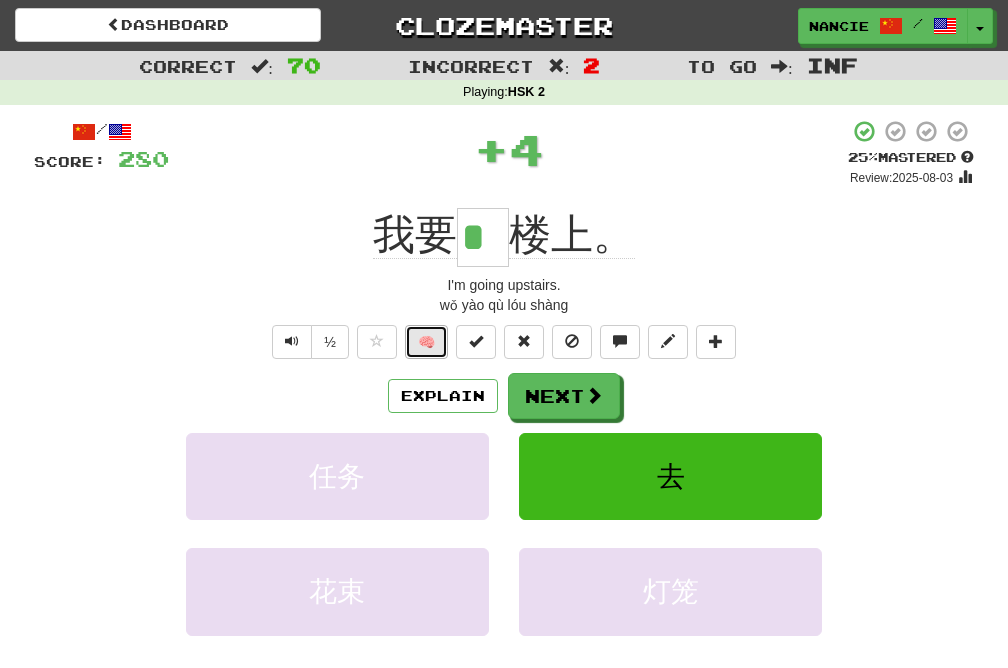 click on "🧠" at bounding box center (426, 342) 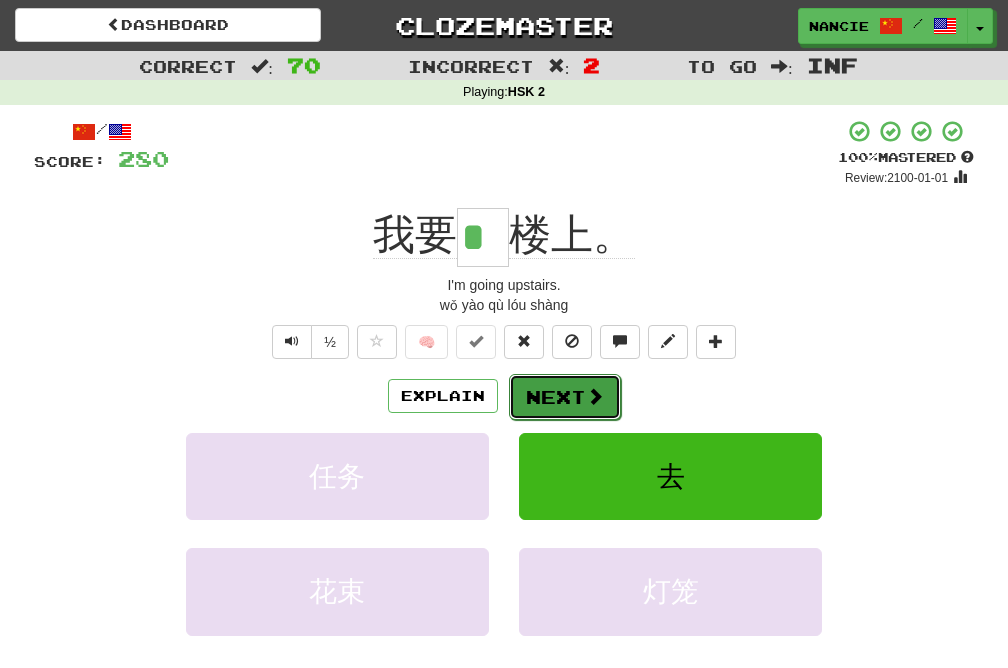 click on "Next" at bounding box center [565, 397] 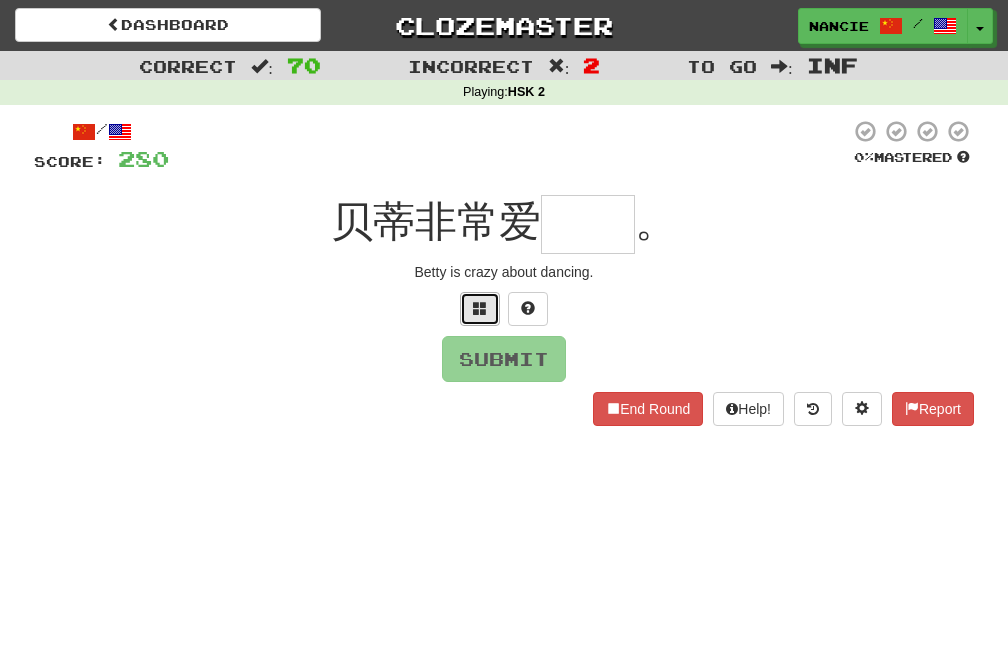 click at bounding box center [480, 309] 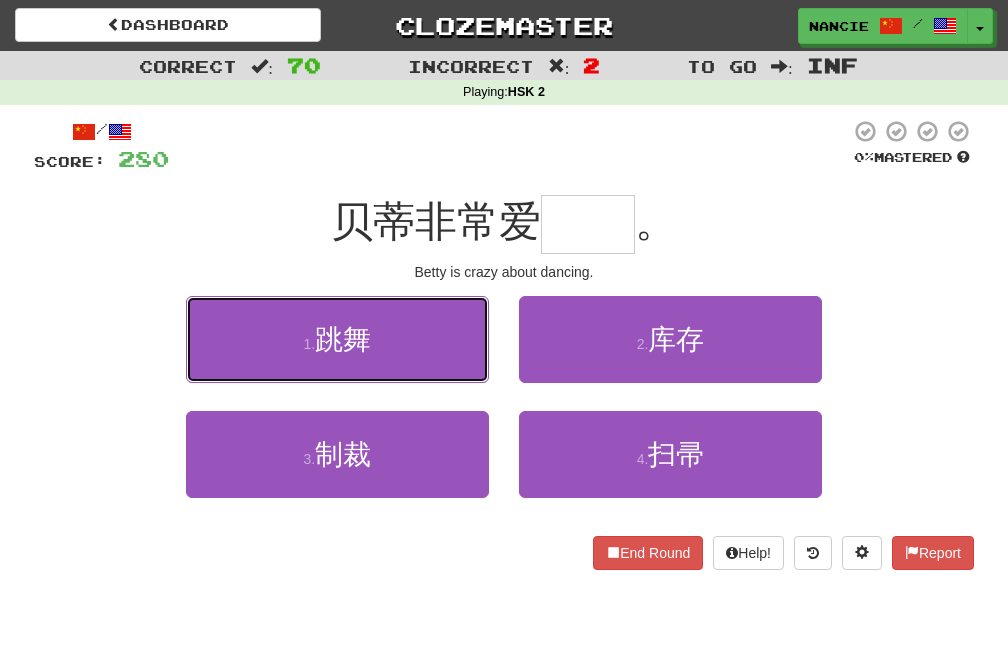click on "1 .  跳舞" at bounding box center [337, 339] 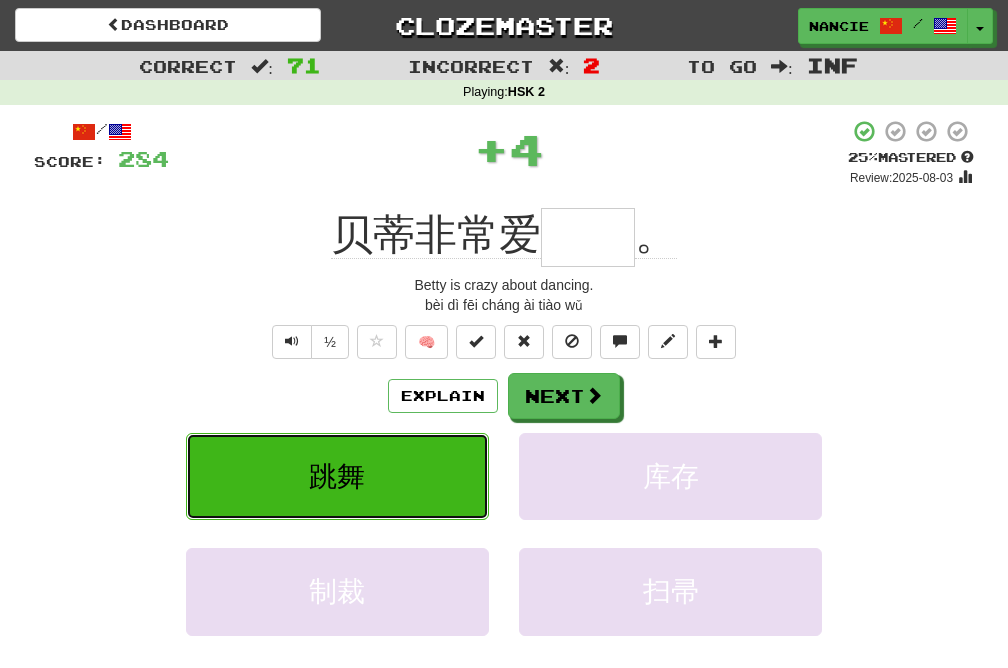 type on "**" 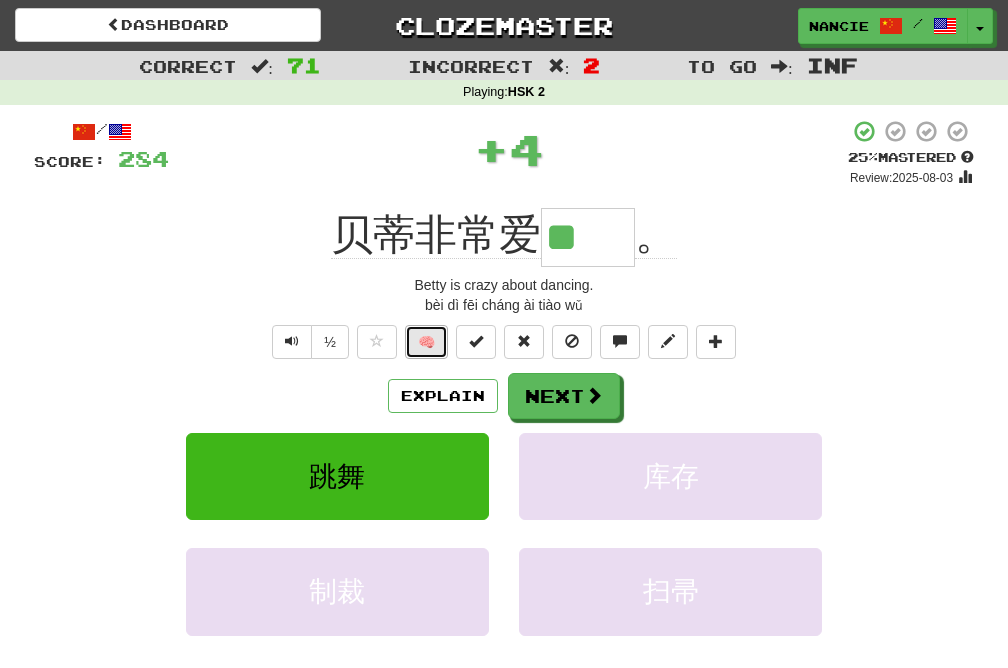 click on "🧠" at bounding box center [426, 342] 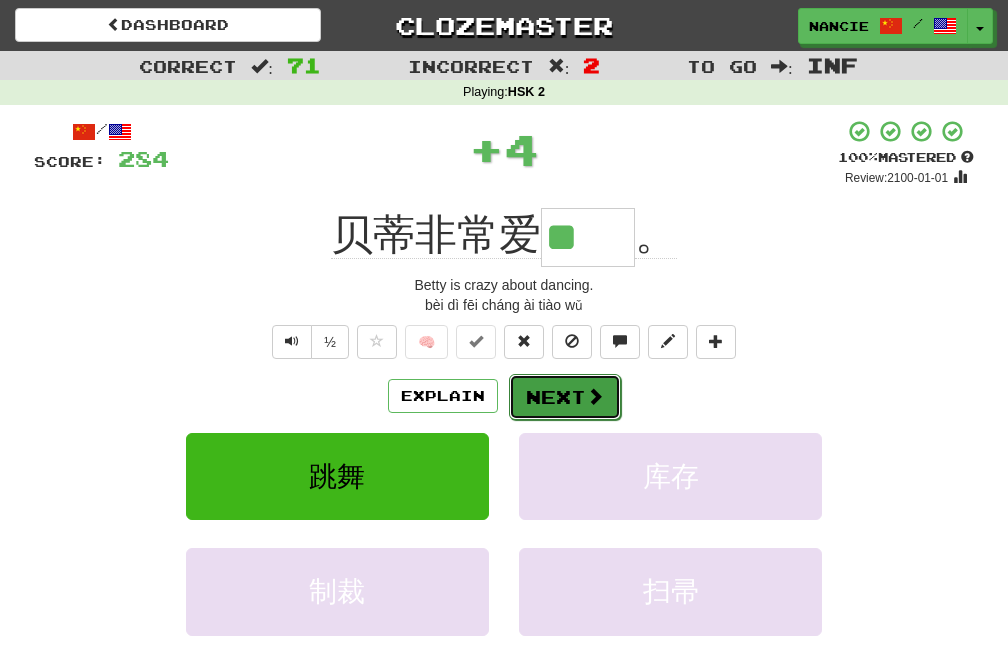 click on "Next" at bounding box center (565, 397) 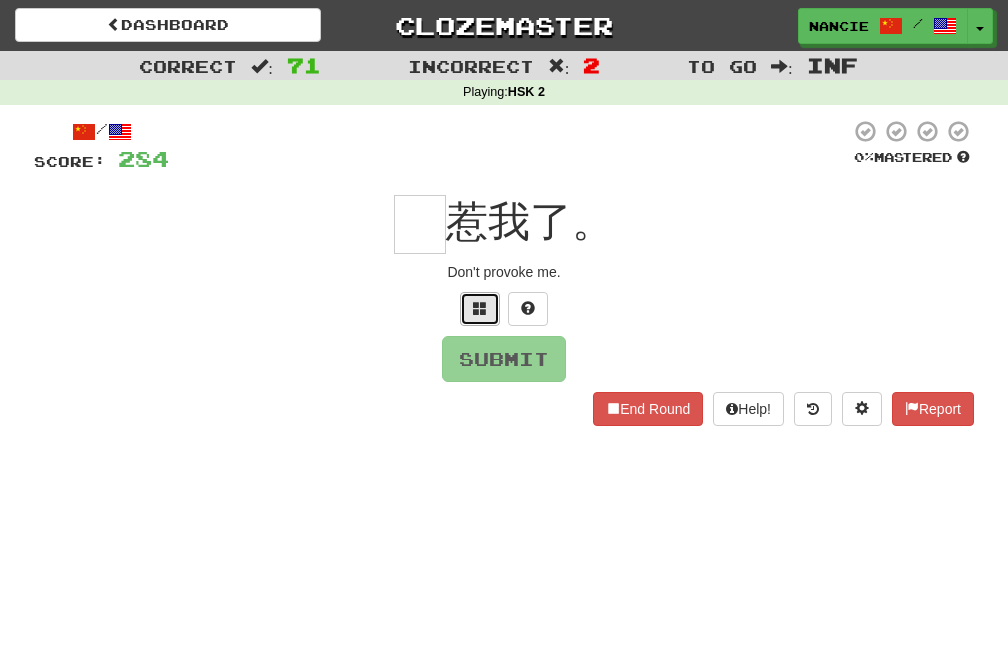 click at bounding box center [480, 309] 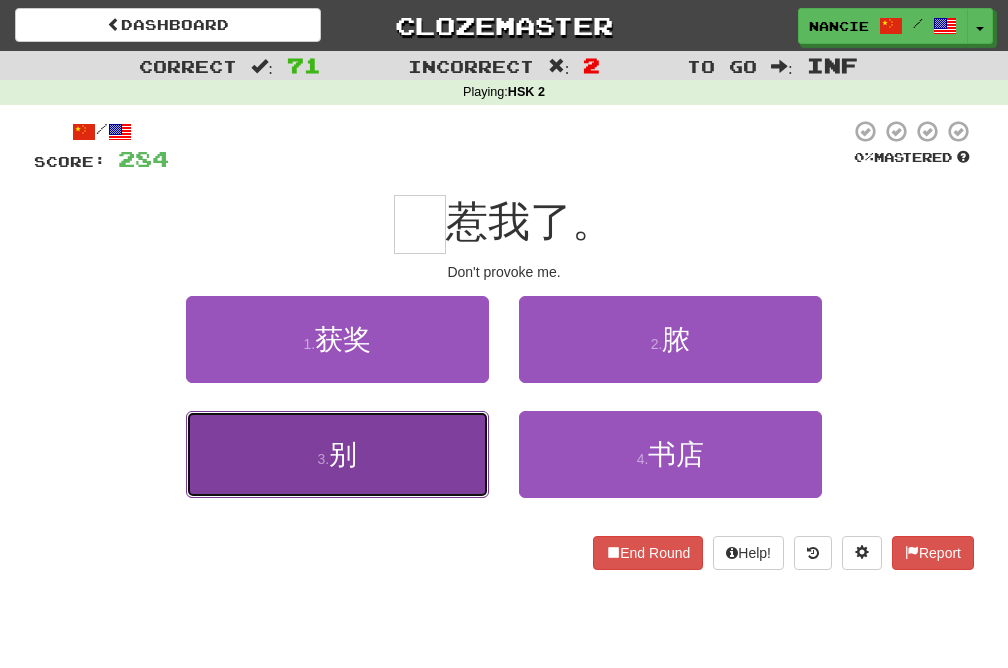 click on "3 .  别" at bounding box center (337, 454) 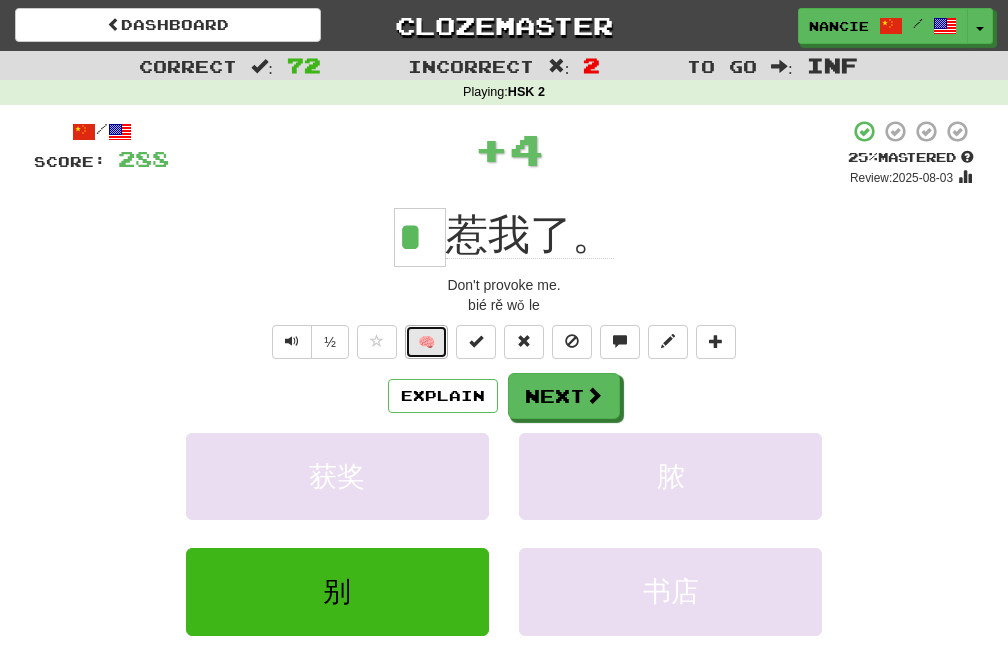 click on "🧠" at bounding box center (426, 342) 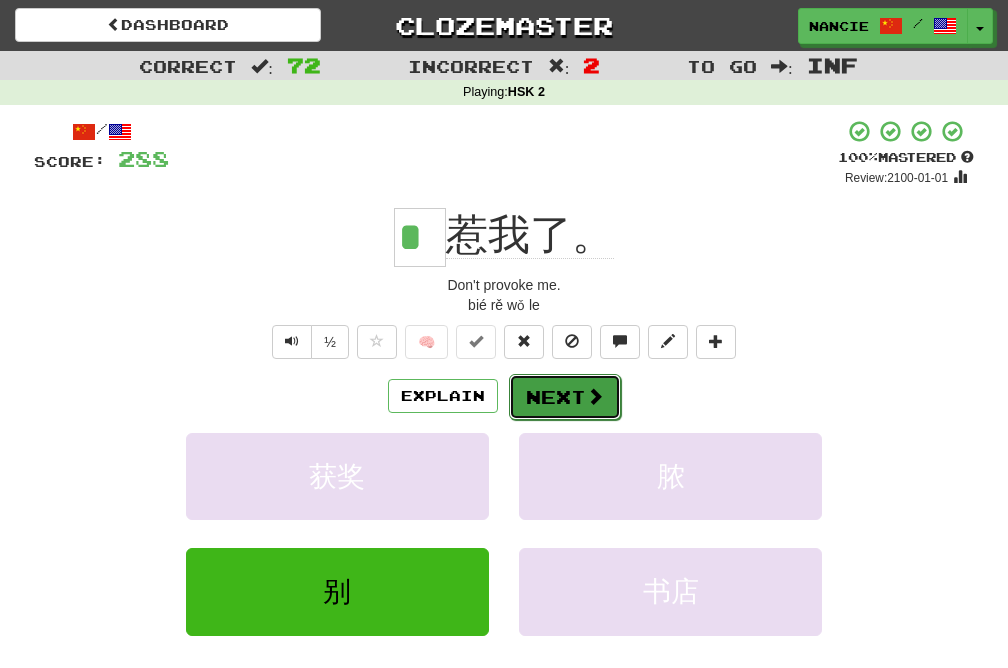click on "Next" at bounding box center [565, 397] 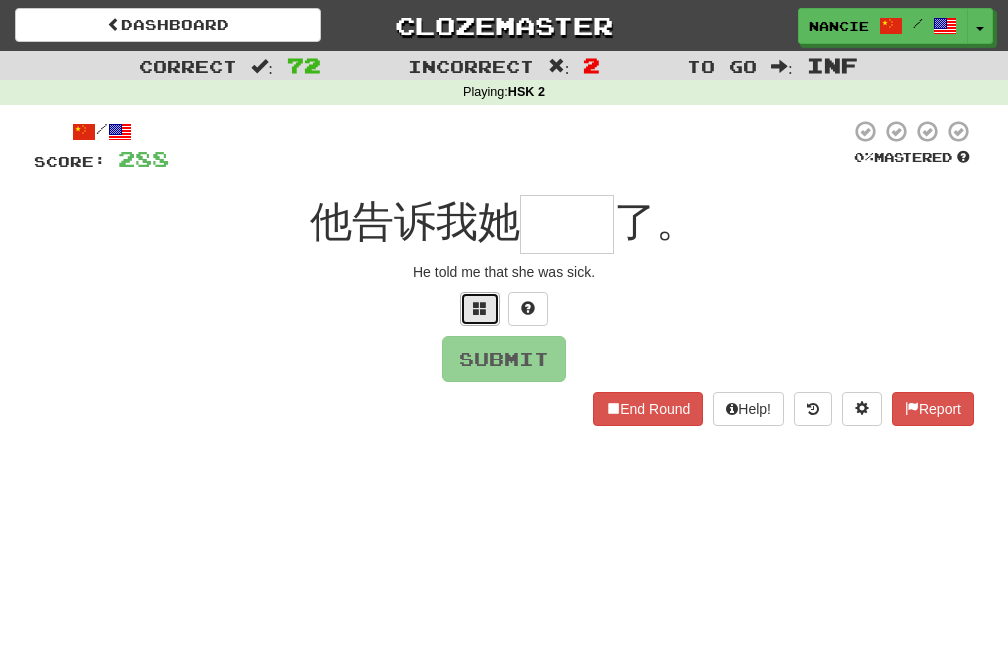 click at bounding box center (480, 308) 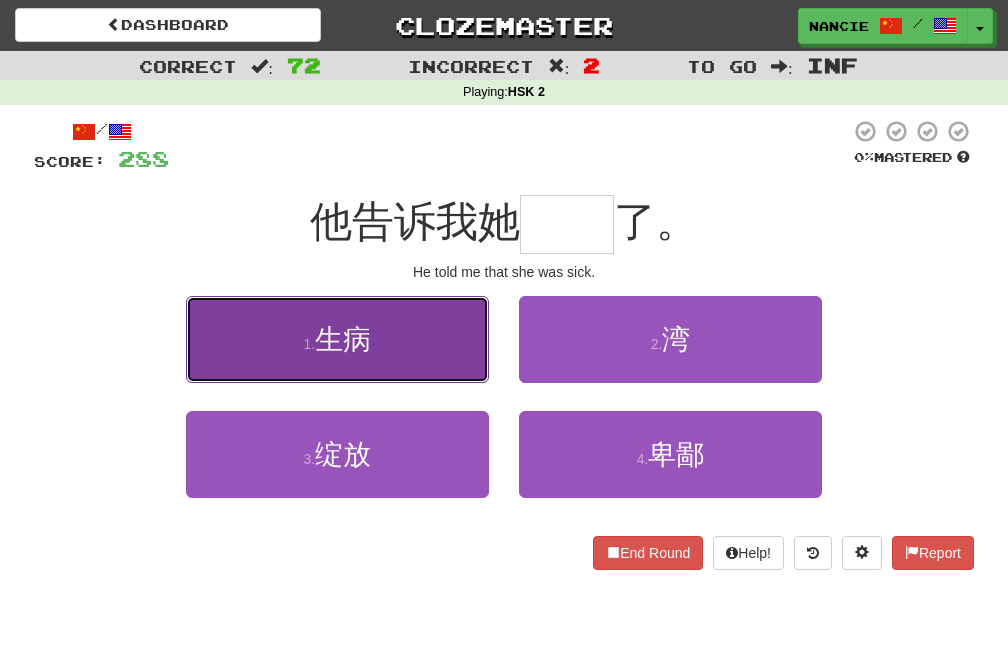 click on "1 .  生病" at bounding box center (337, 339) 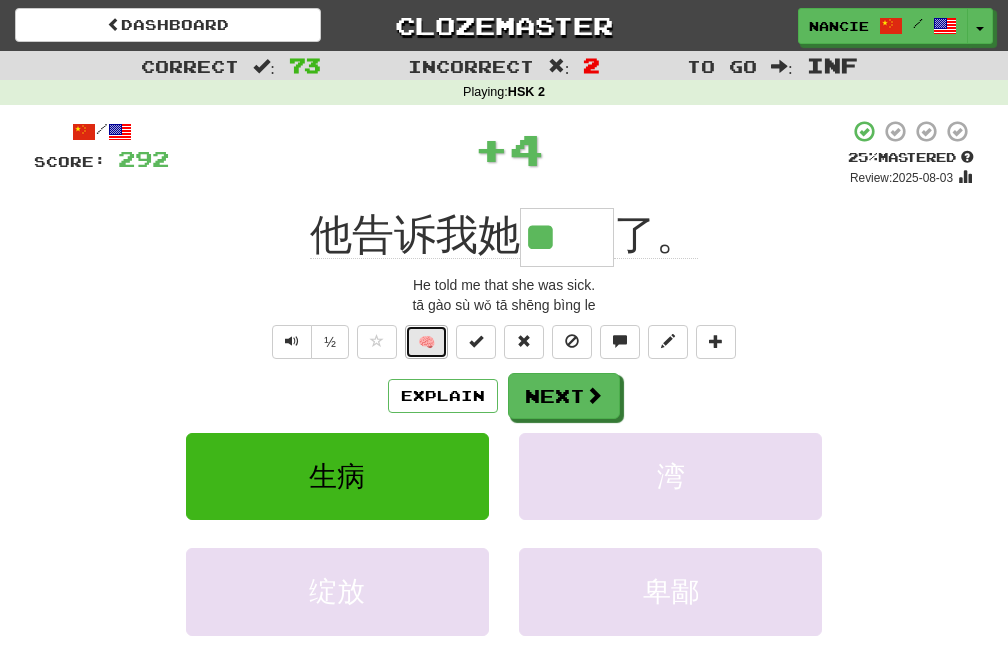 click on "🧠" at bounding box center (426, 342) 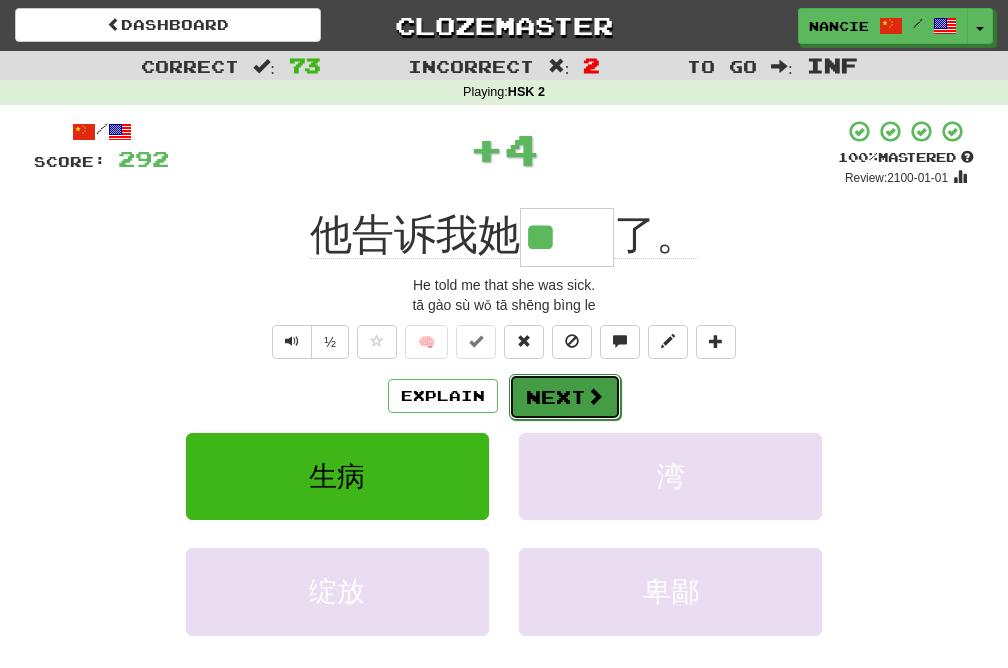 click on "Next" at bounding box center [565, 397] 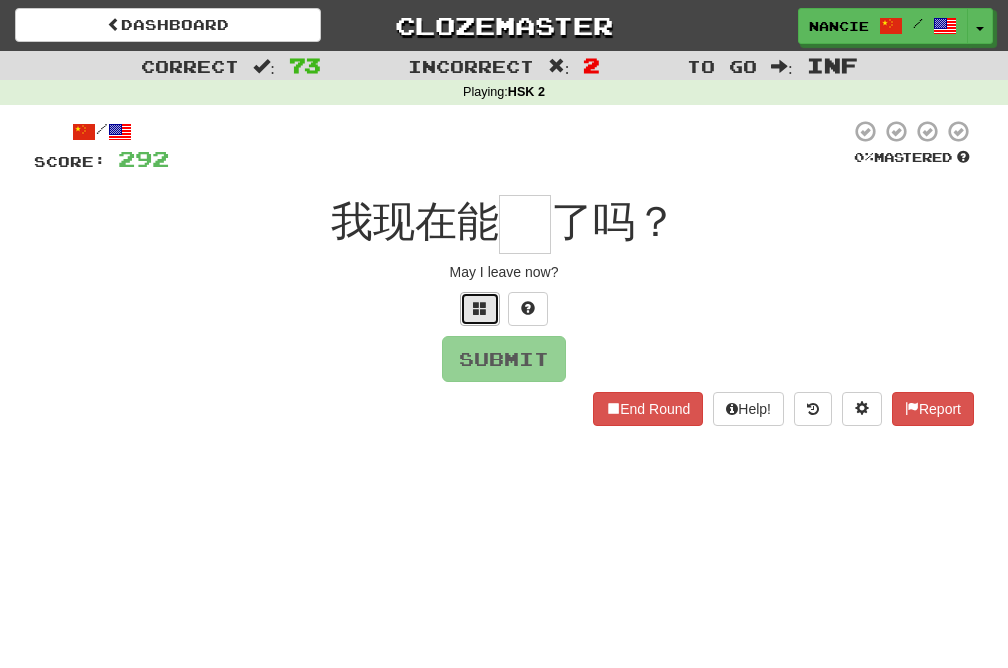 click at bounding box center (480, 309) 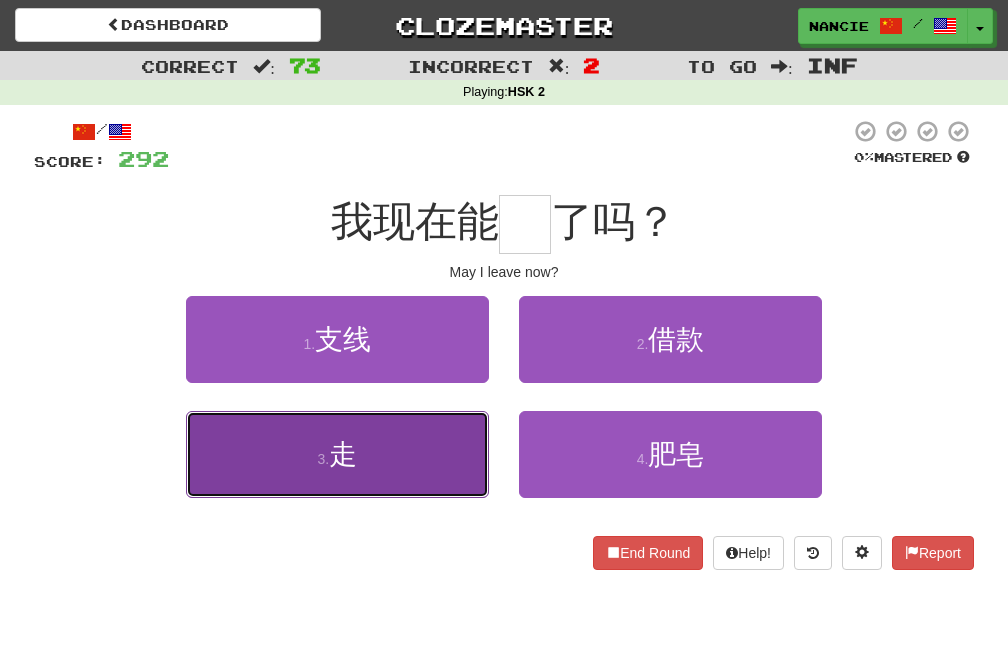 click on "3 .  走" at bounding box center [337, 454] 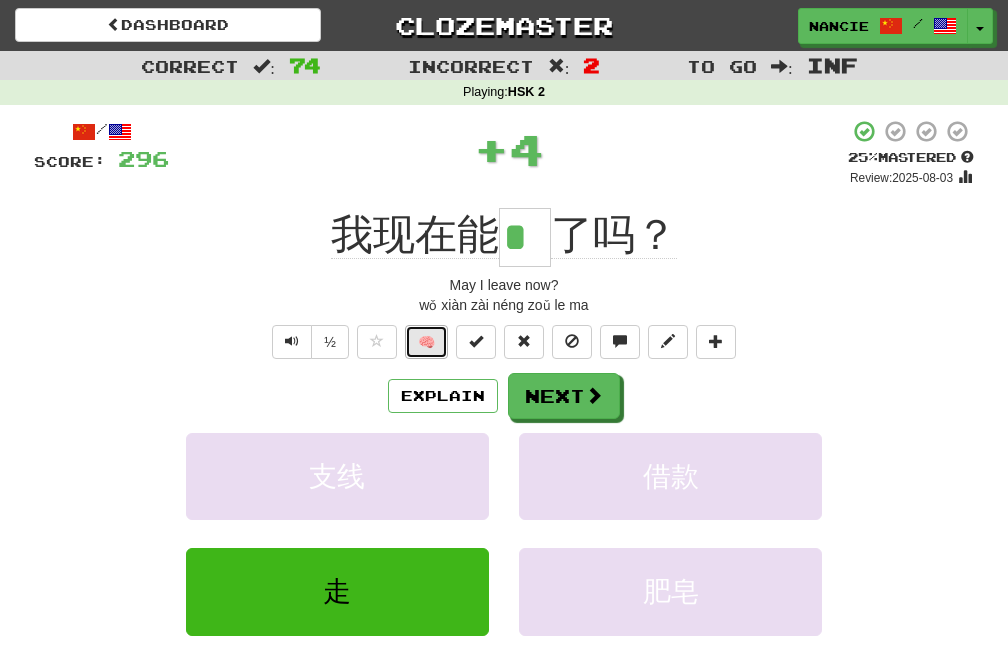 click on "🧠" at bounding box center [426, 342] 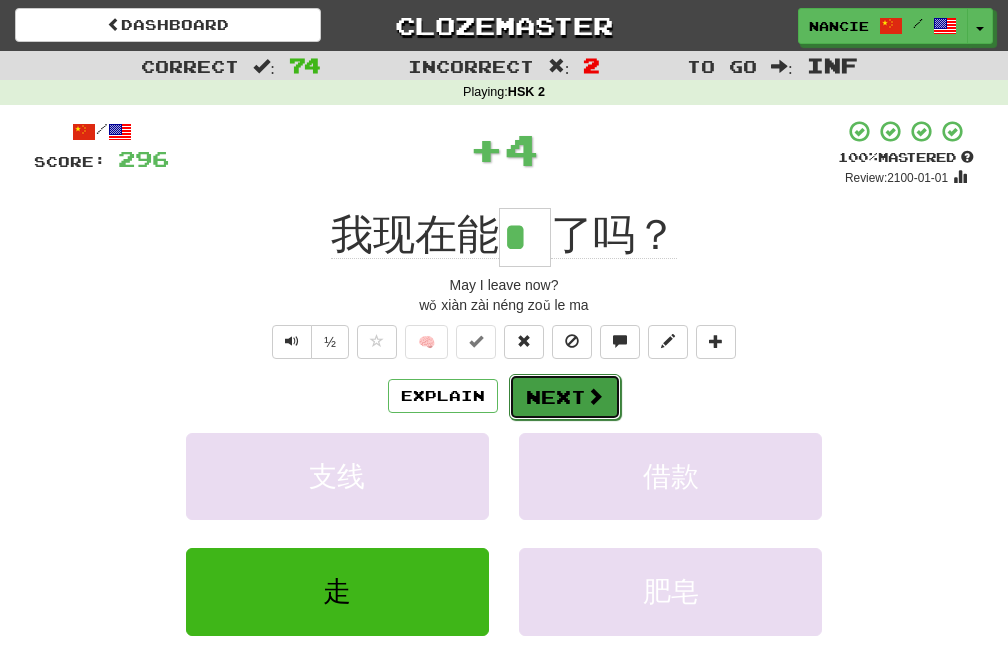 click on "Next" at bounding box center (565, 397) 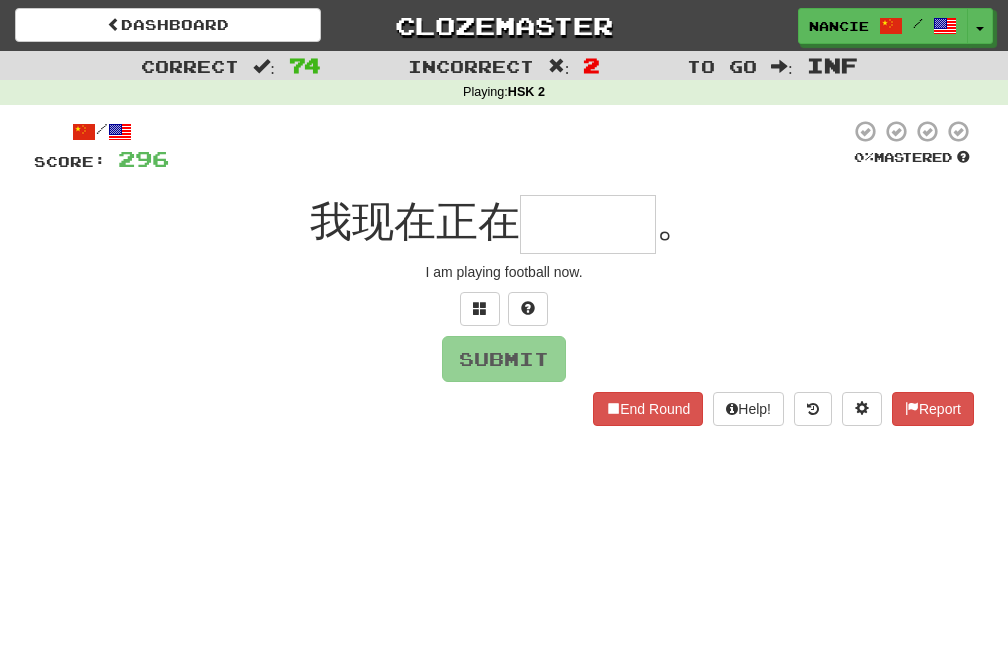 click at bounding box center [504, 309] 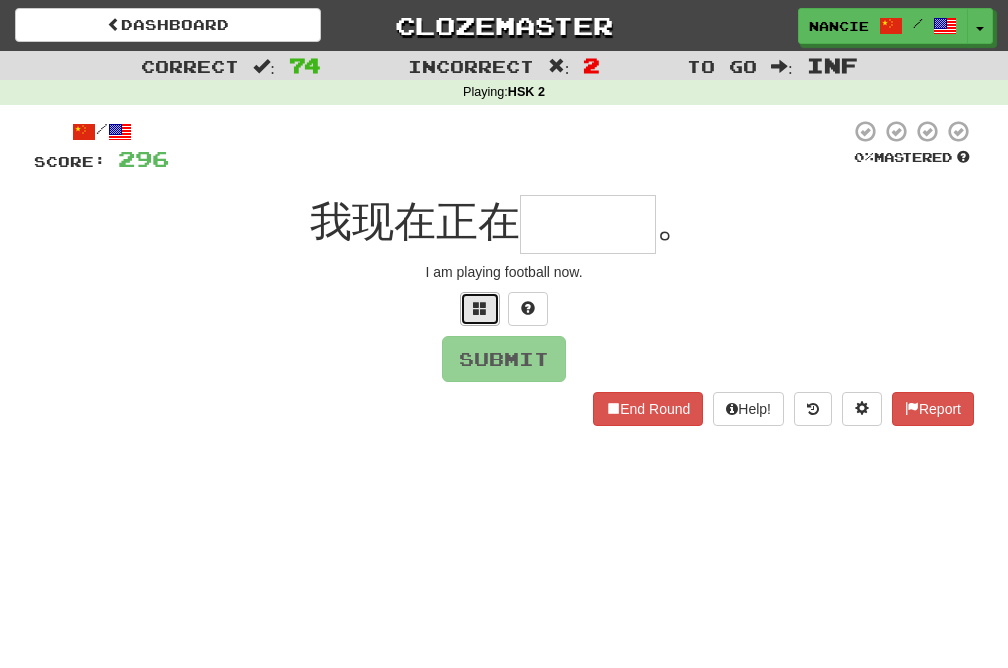 click at bounding box center [480, 309] 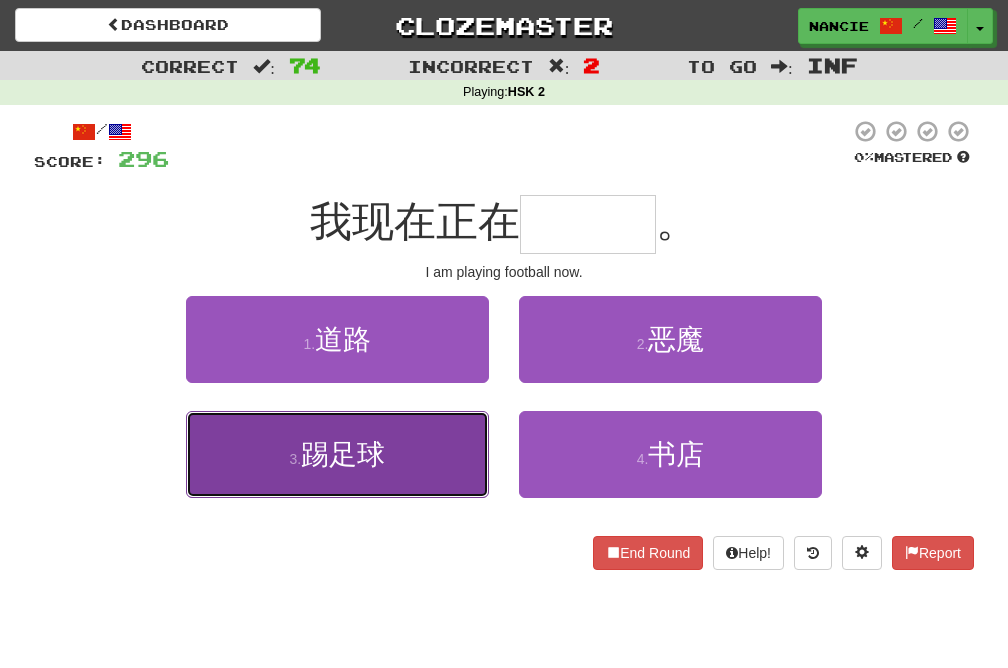 click on "3 .  踢足球" at bounding box center [337, 454] 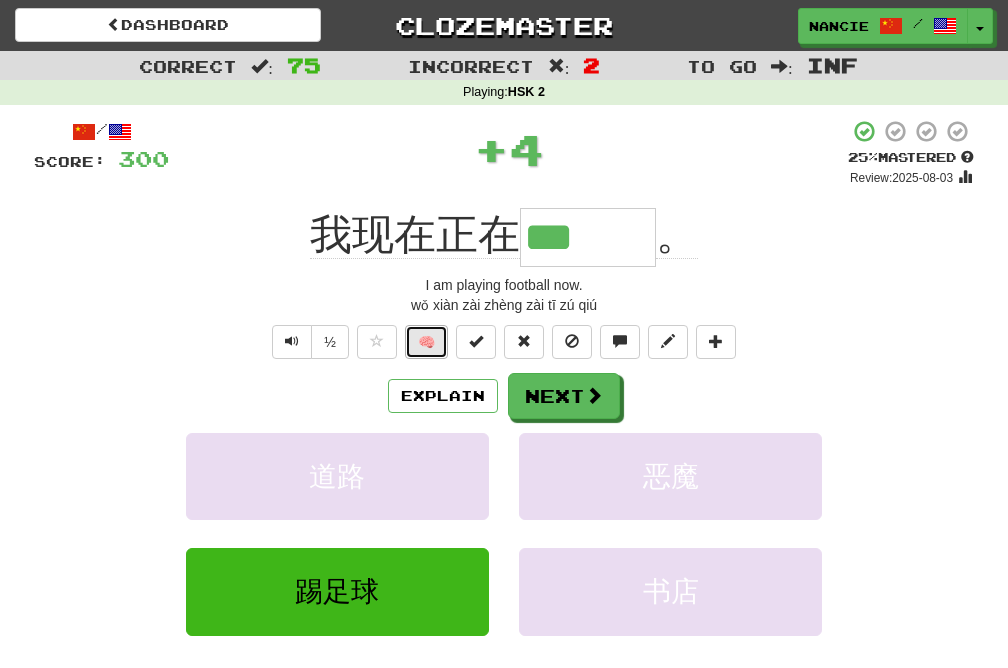 click on "🧠" at bounding box center [426, 342] 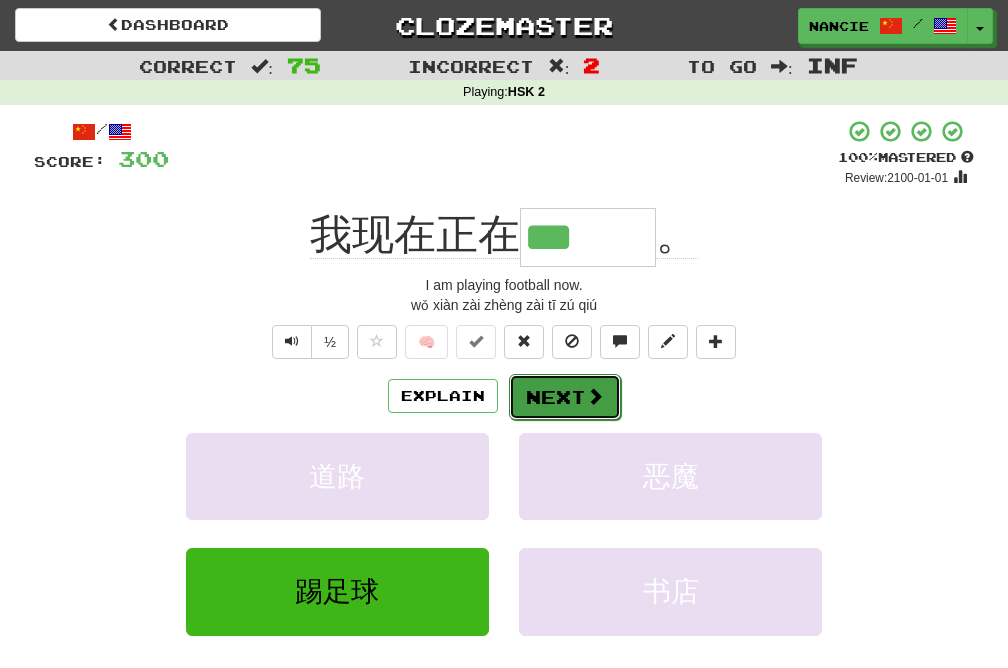 click on "Next" at bounding box center [565, 397] 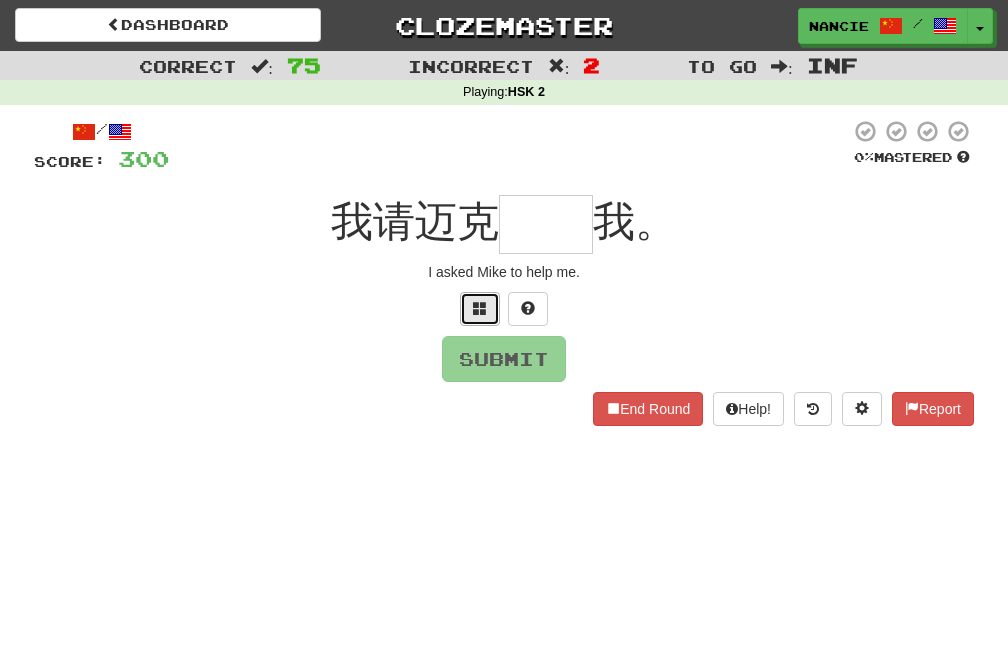 click at bounding box center [480, 309] 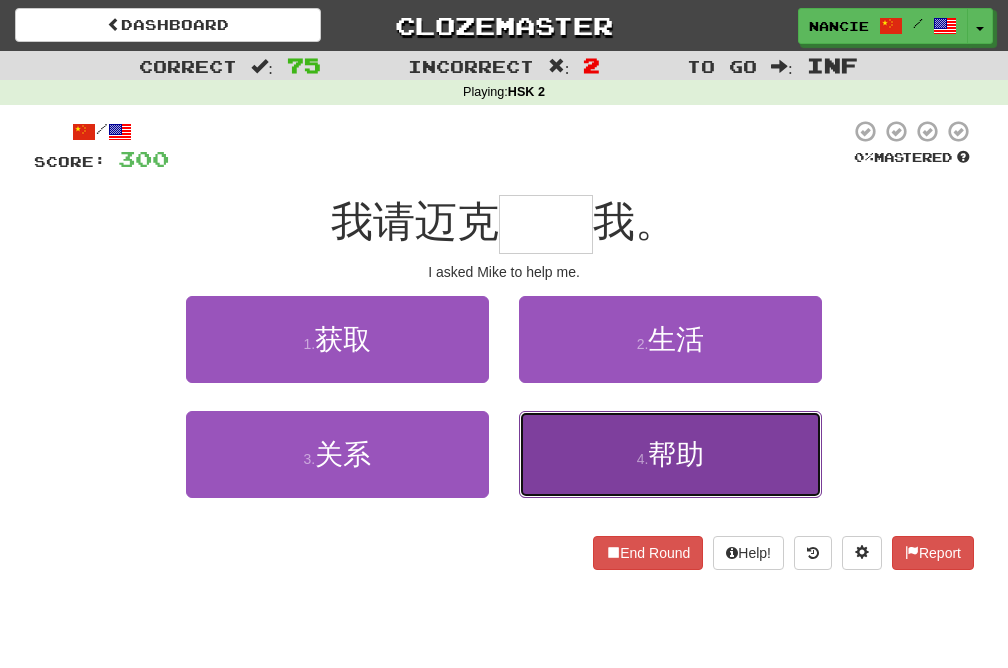 click on "4 .  帮助" at bounding box center (670, 454) 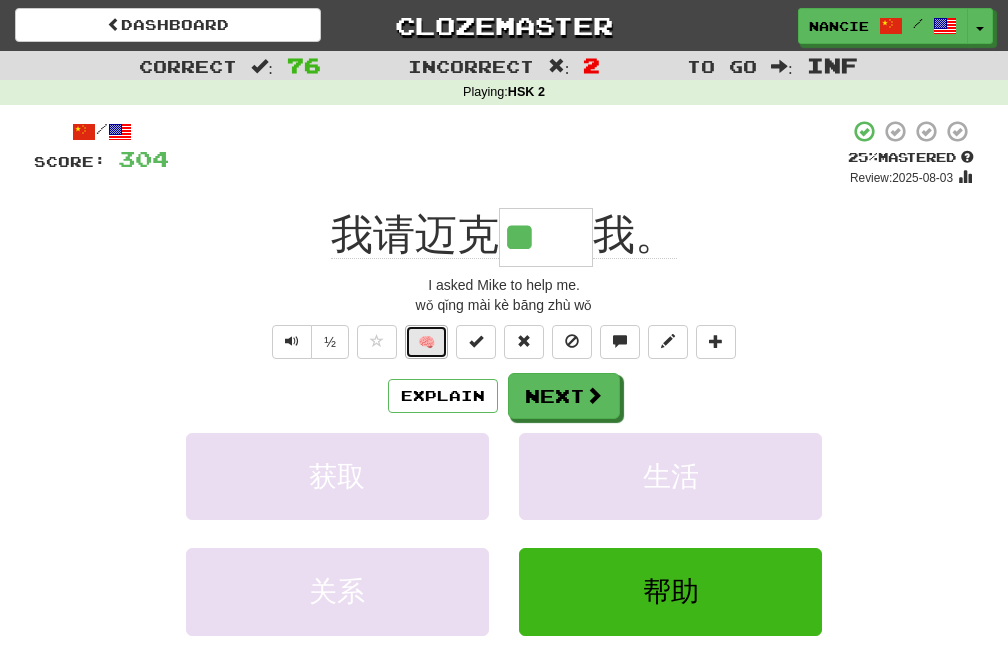 click on "🧠" at bounding box center [426, 342] 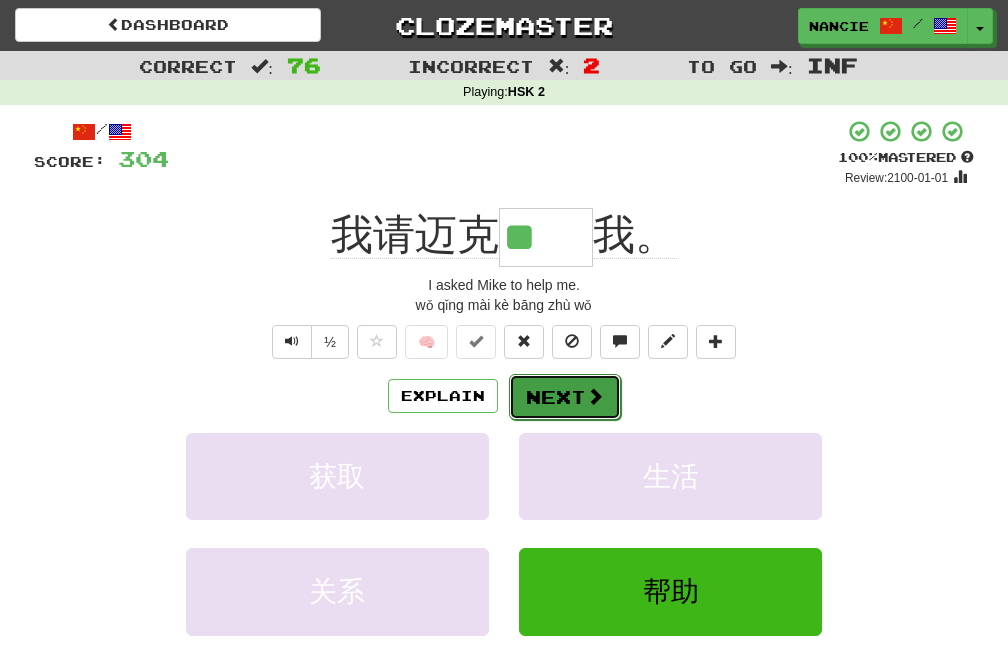 click on "Next" at bounding box center (565, 397) 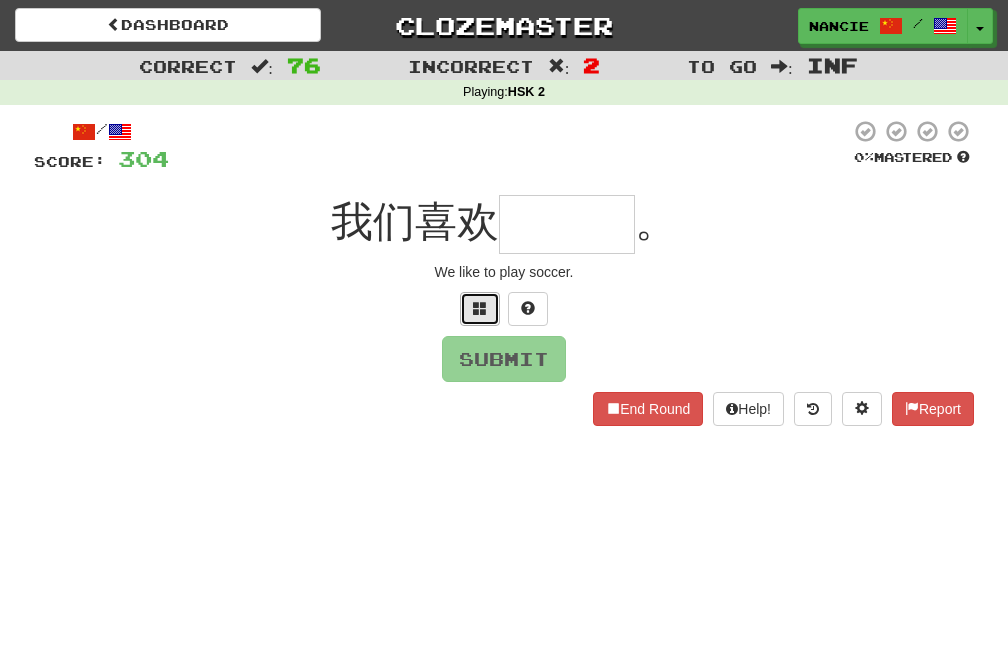 click at bounding box center [480, 309] 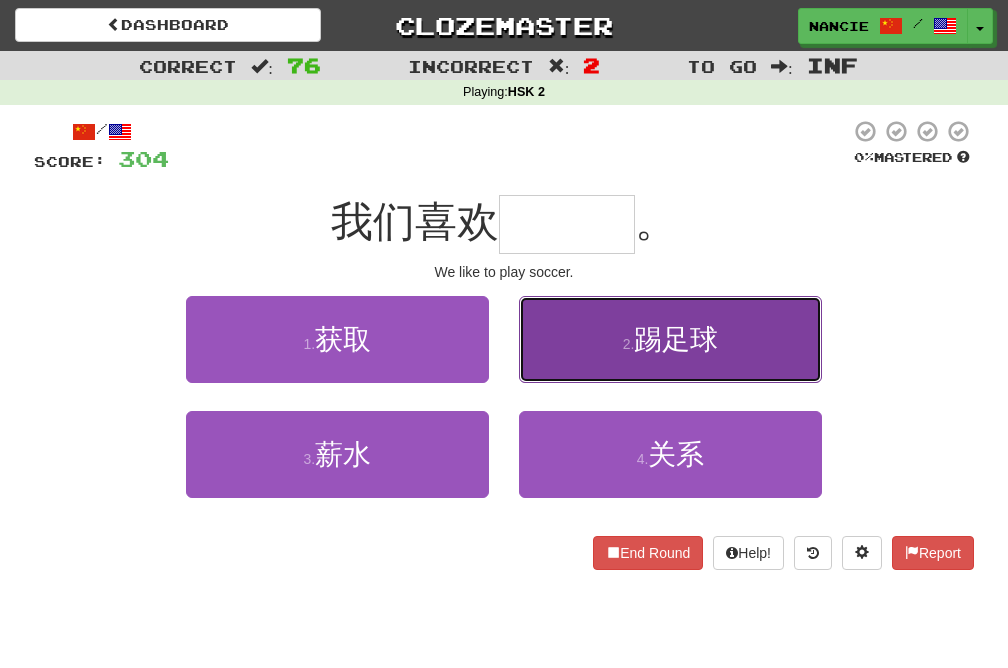 click on "2 .  踢足球" at bounding box center (670, 339) 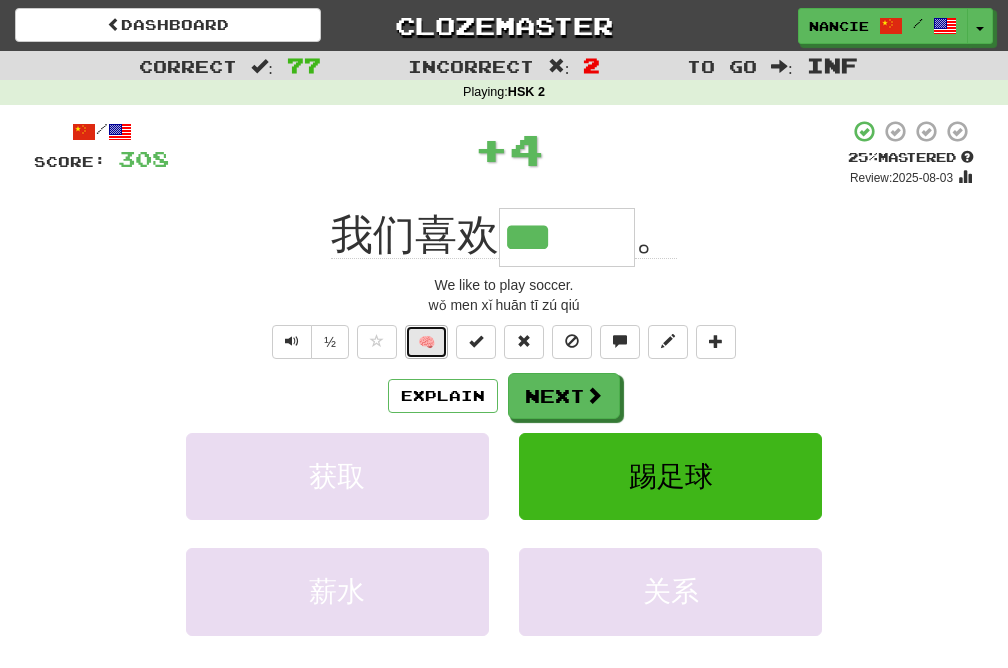 click on "🧠" at bounding box center [426, 342] 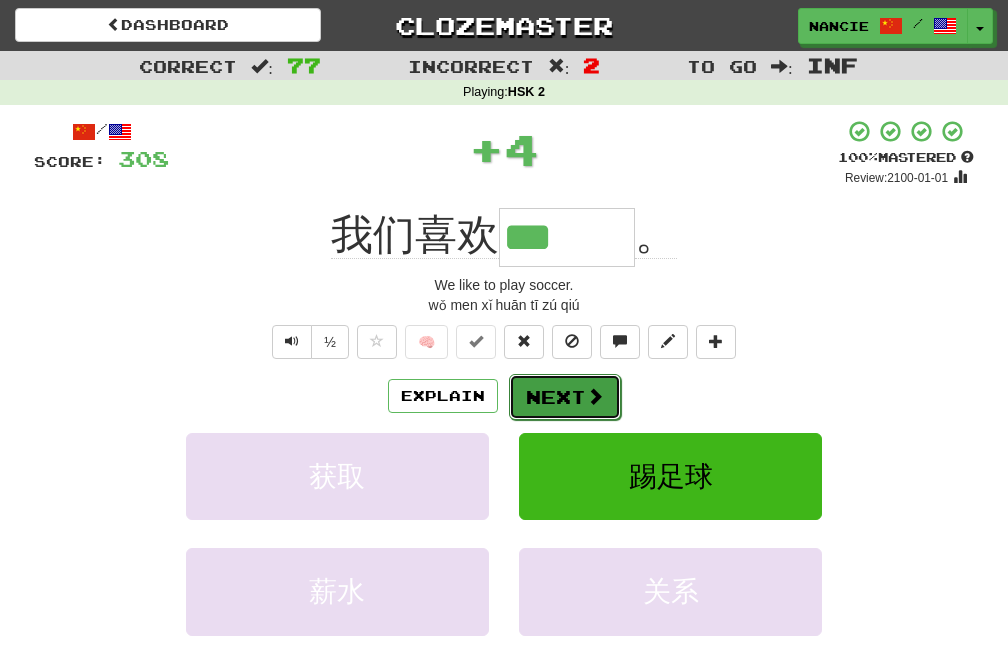 click at bounding box center (595, 396) 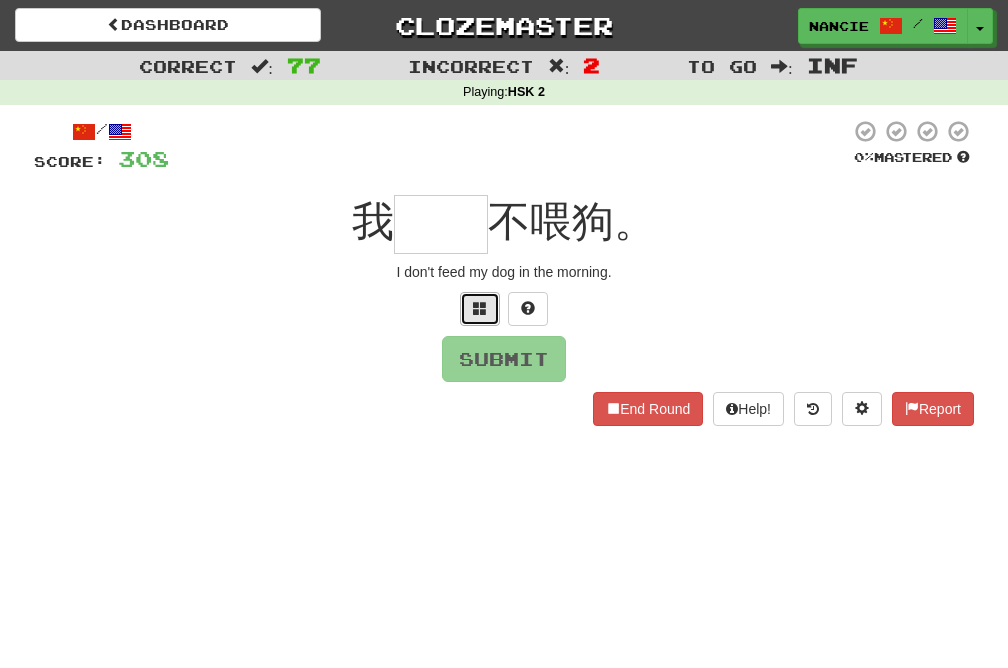click at bounding box center (480, 308) 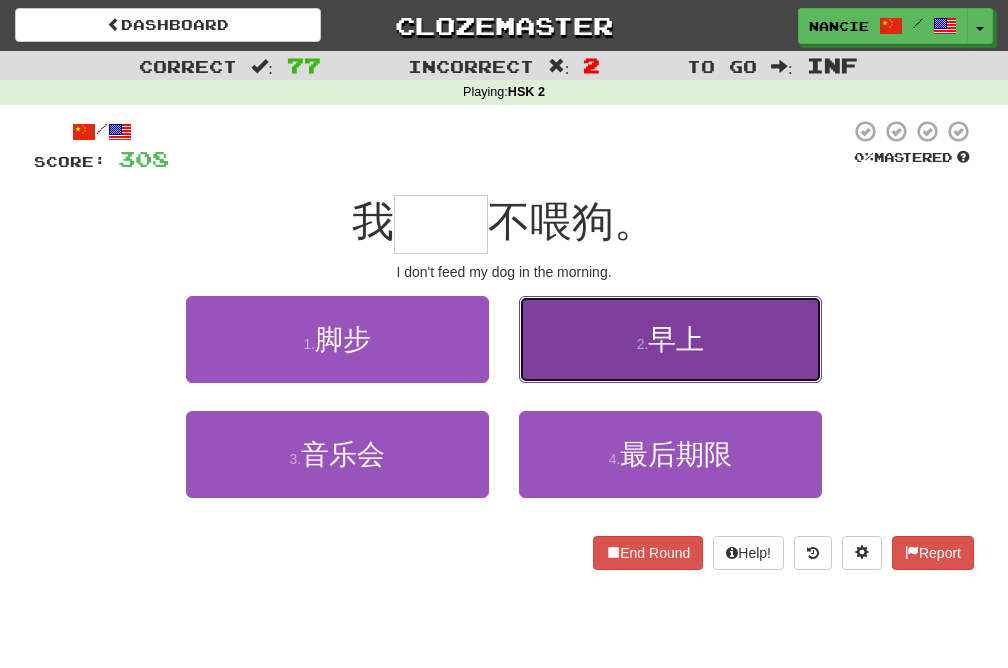 click on "2 .  早上" at bounding box center [670, 339] 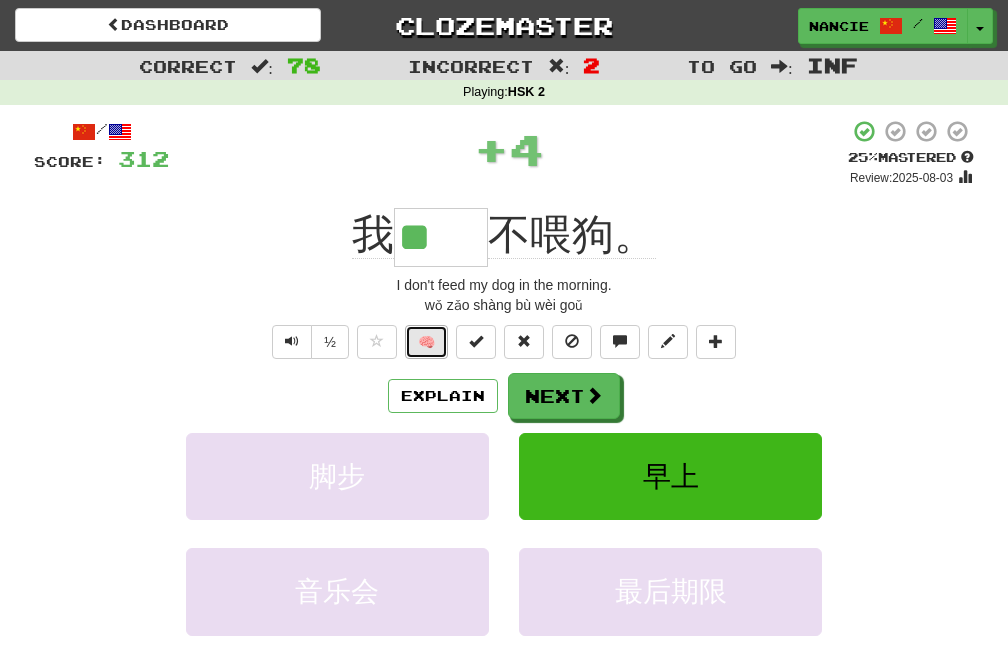click on "🧠" at bounding box center [426, 342] 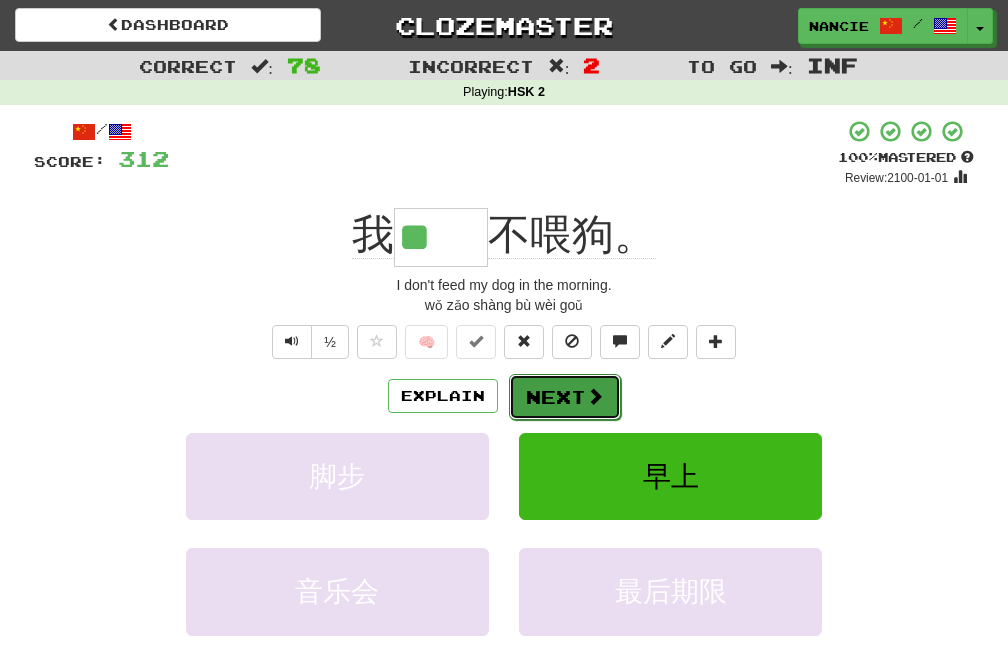 click on "Next" at bounding box center [565, 397] 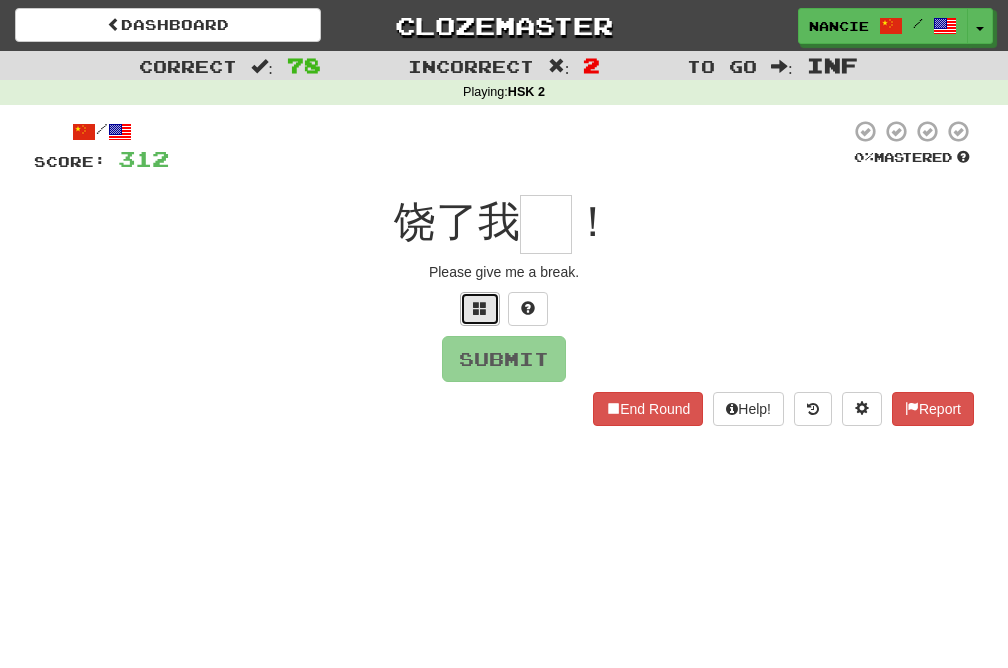 click at bounding box center [480, 309] 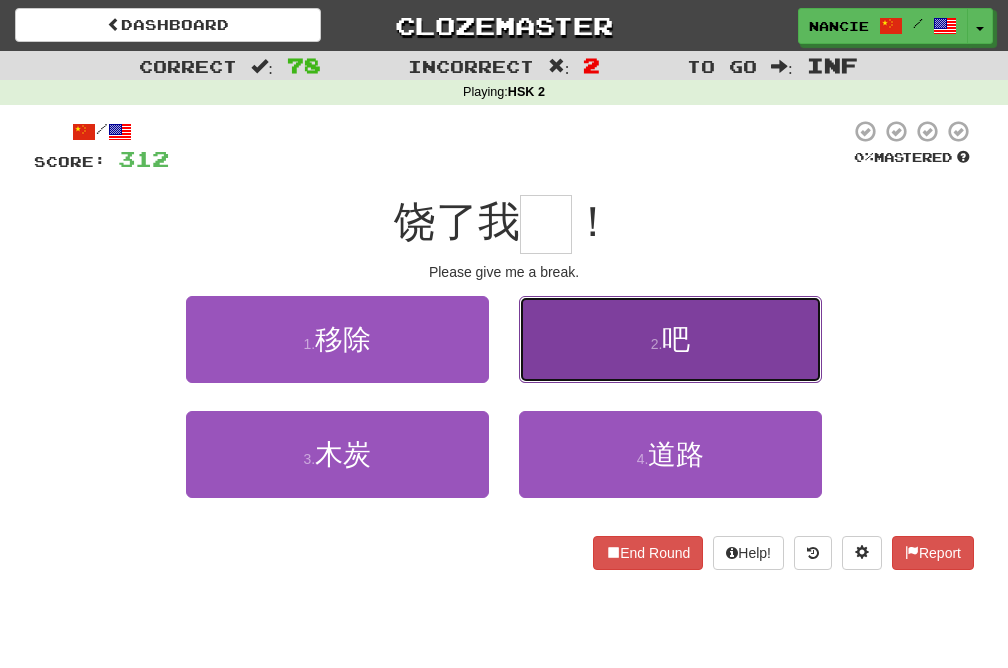 click on "2 .  吧" at bounding box center [670, 339] 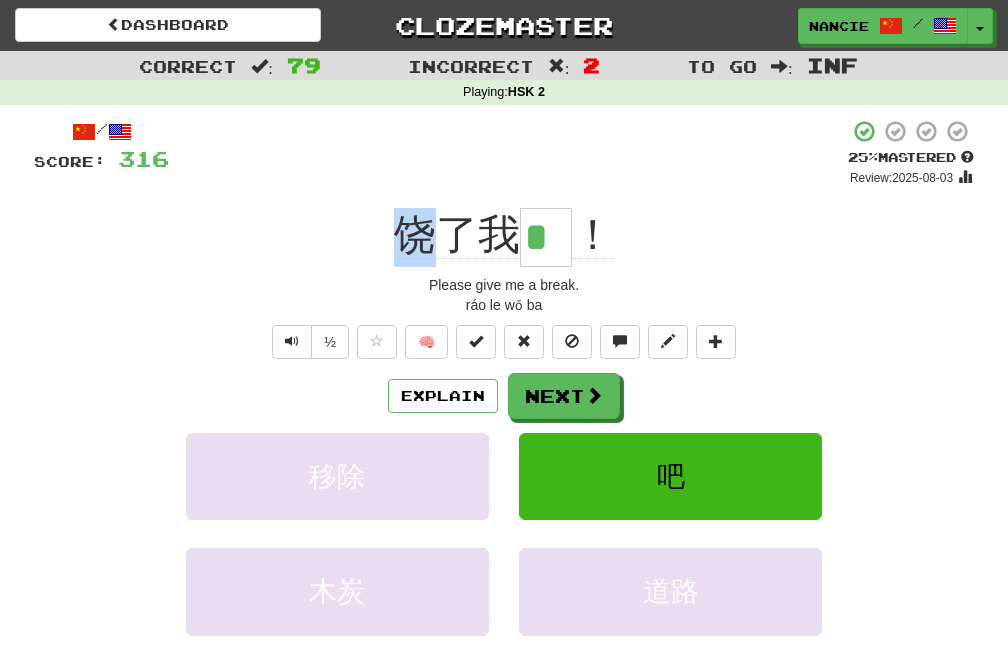 drag, startPoint x: 452, startPoint y: 229, endPoint x: 372, endPoint y: 215, distance: 81.21576 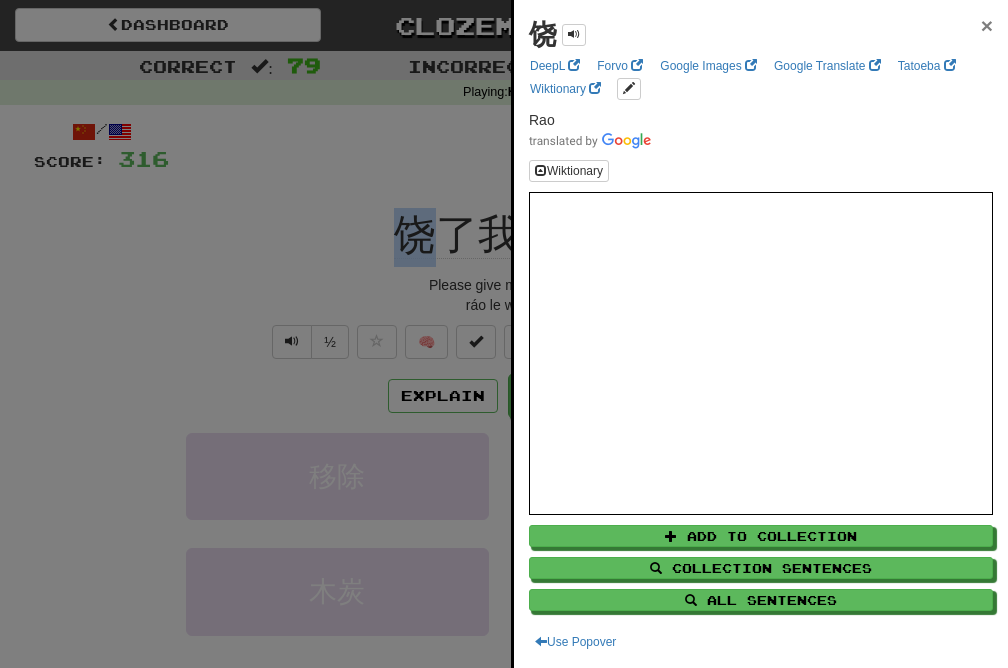 click on "×" at bounding box center (987, 25) 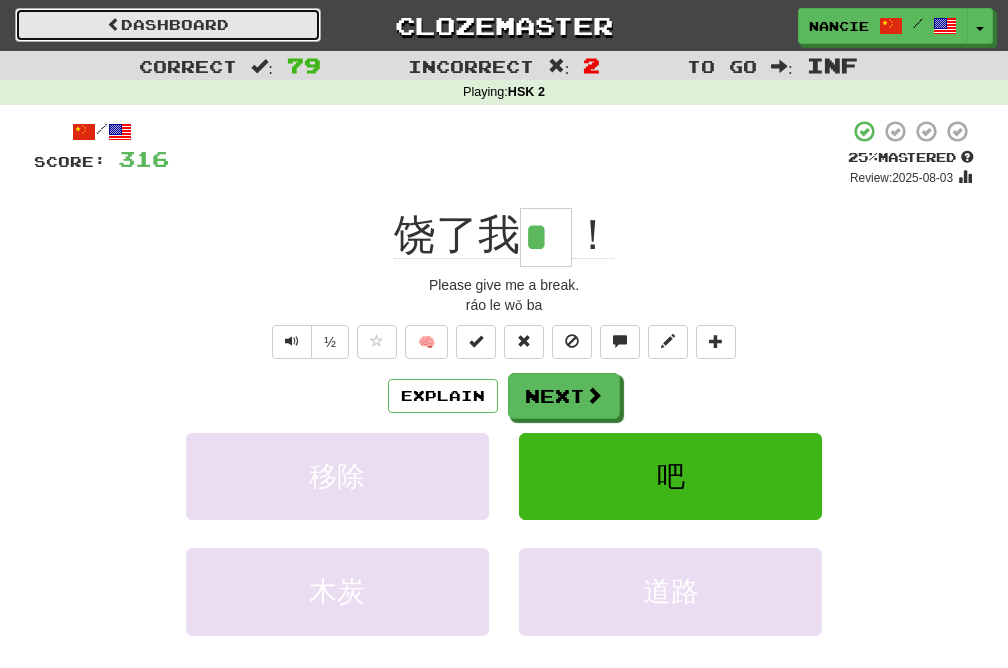 click on "Dashboard" at bounding box center [168, 25] 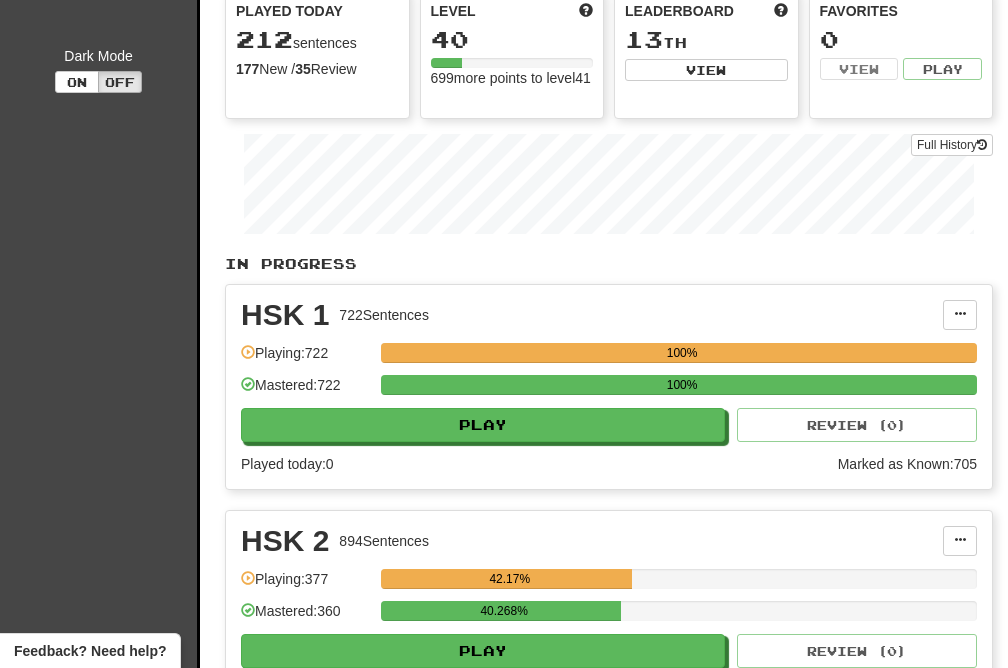scroll, scrollTop: 533, scrollLeft: 0, axis: vertical 